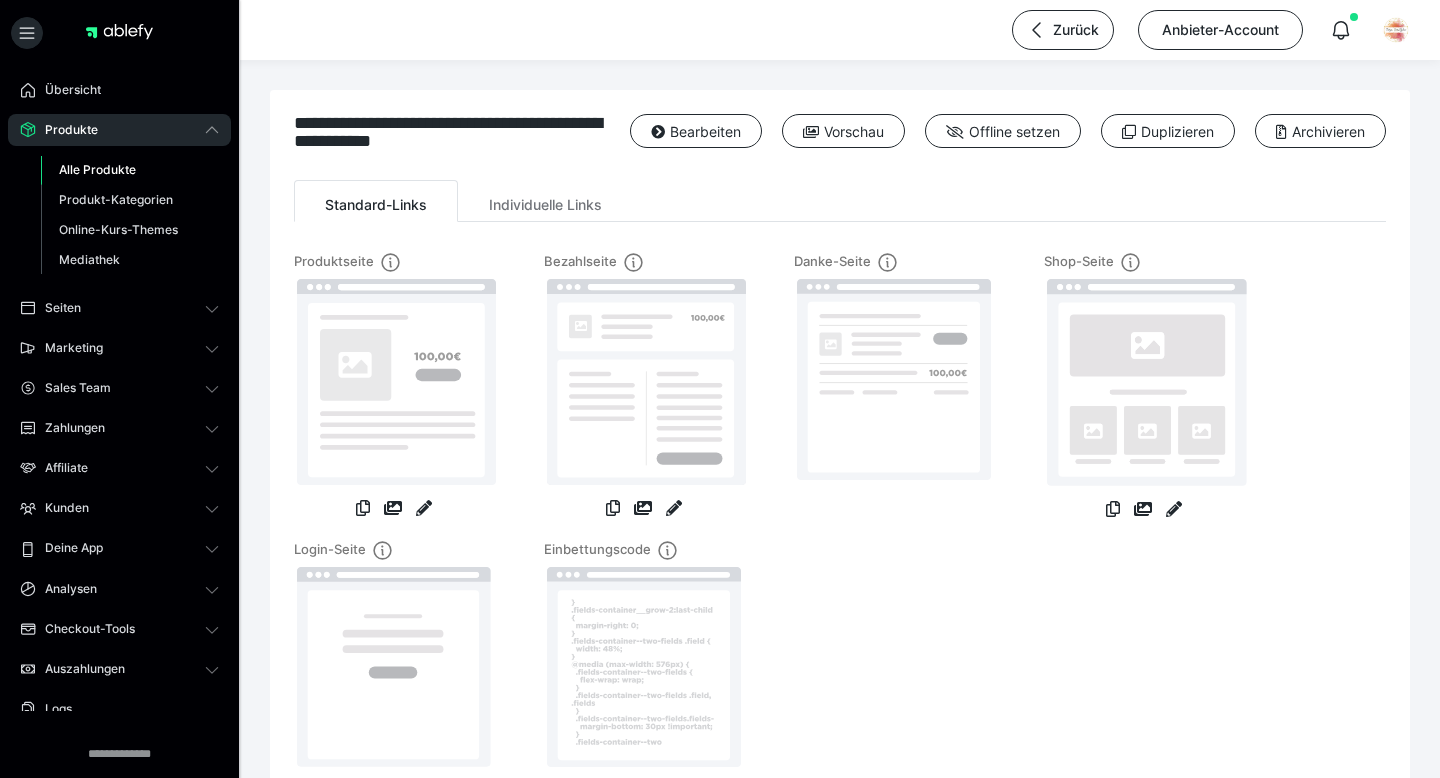 scroll, scrollTop: 0, scrollLeft: 0, axis: both 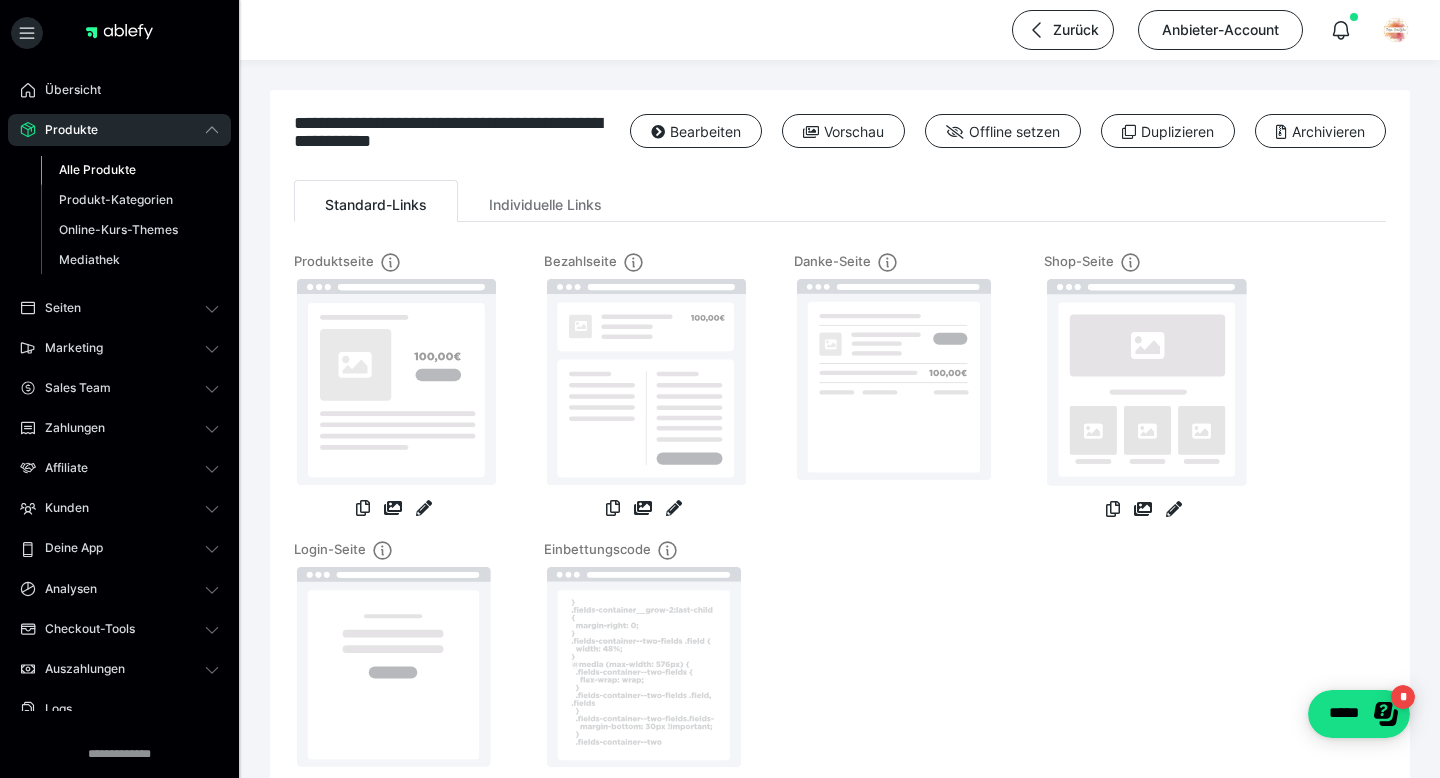 click on "Alle Produkte" at bounding box center [97, 169] 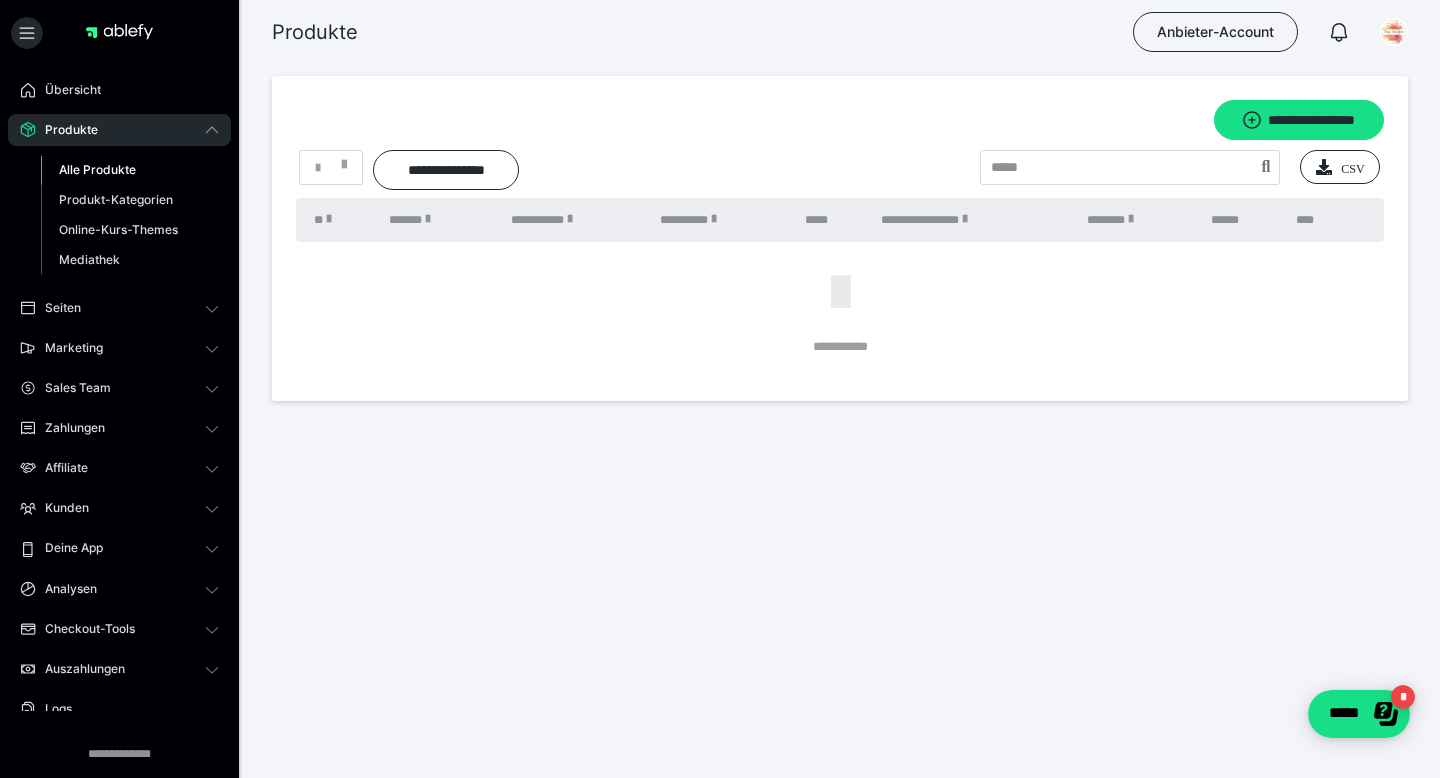 click on "Produkte" at bounding box center (64, 130) 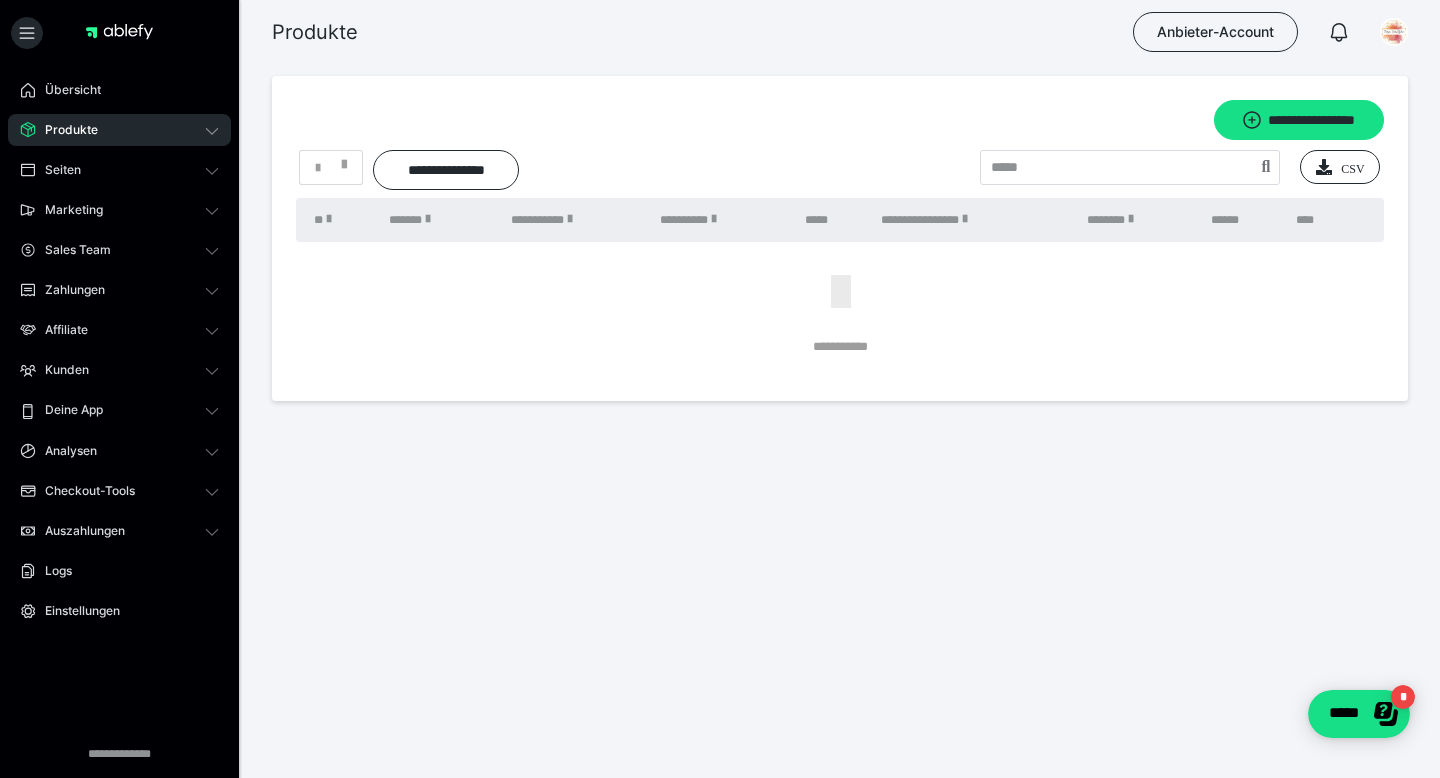 click on "Produkte" at bounding box center [64, 130] 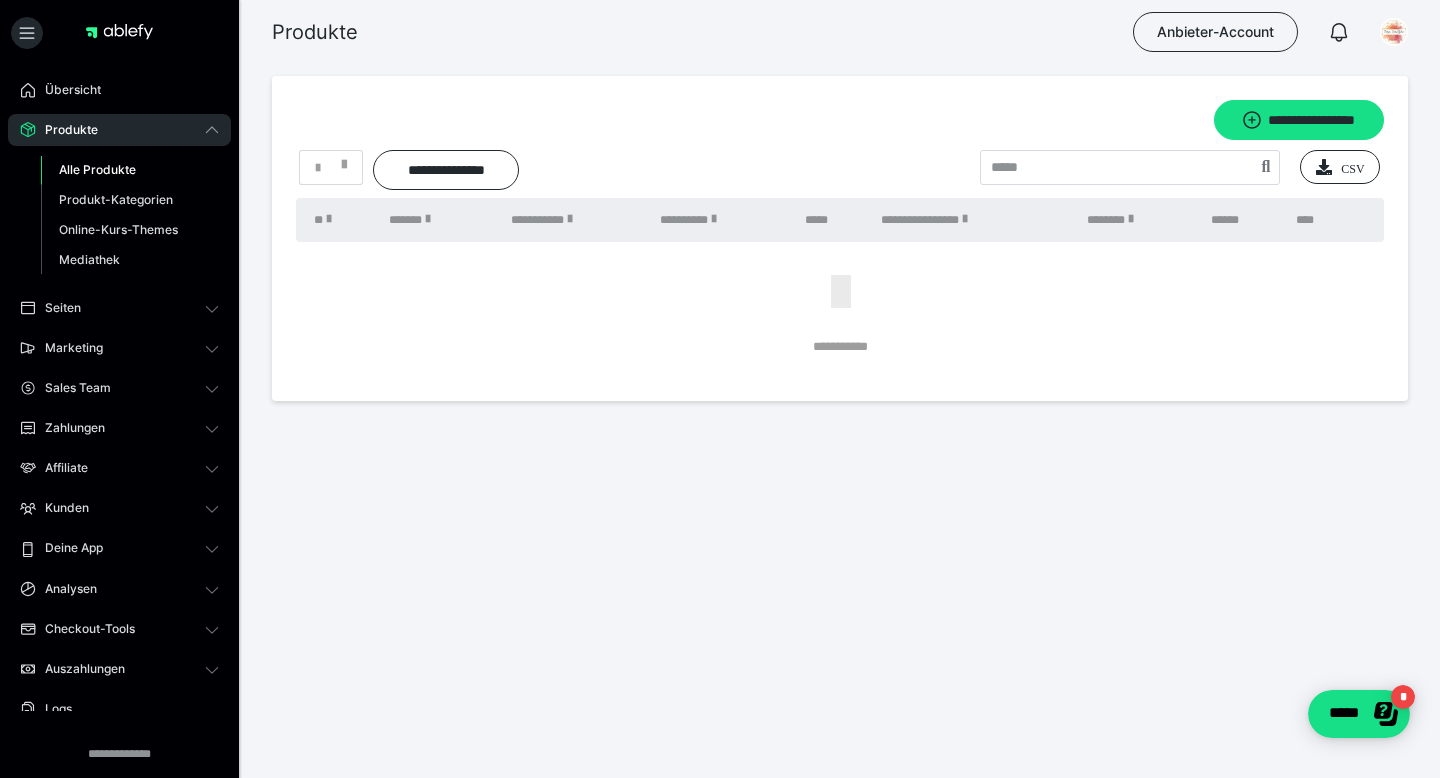 click on "Produkte" at bounding box center [64, 130] 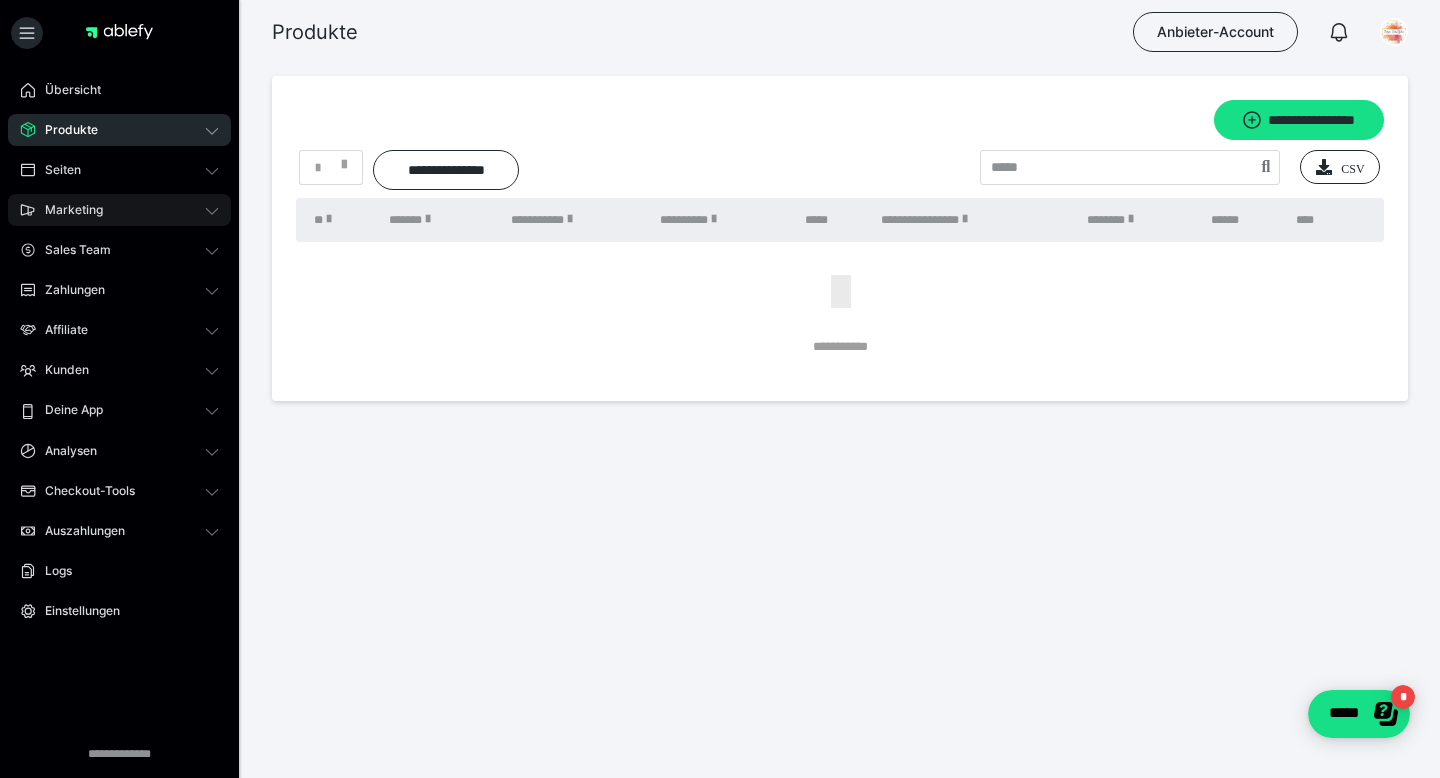click on "Marketing" at bounding box center [67, 210] 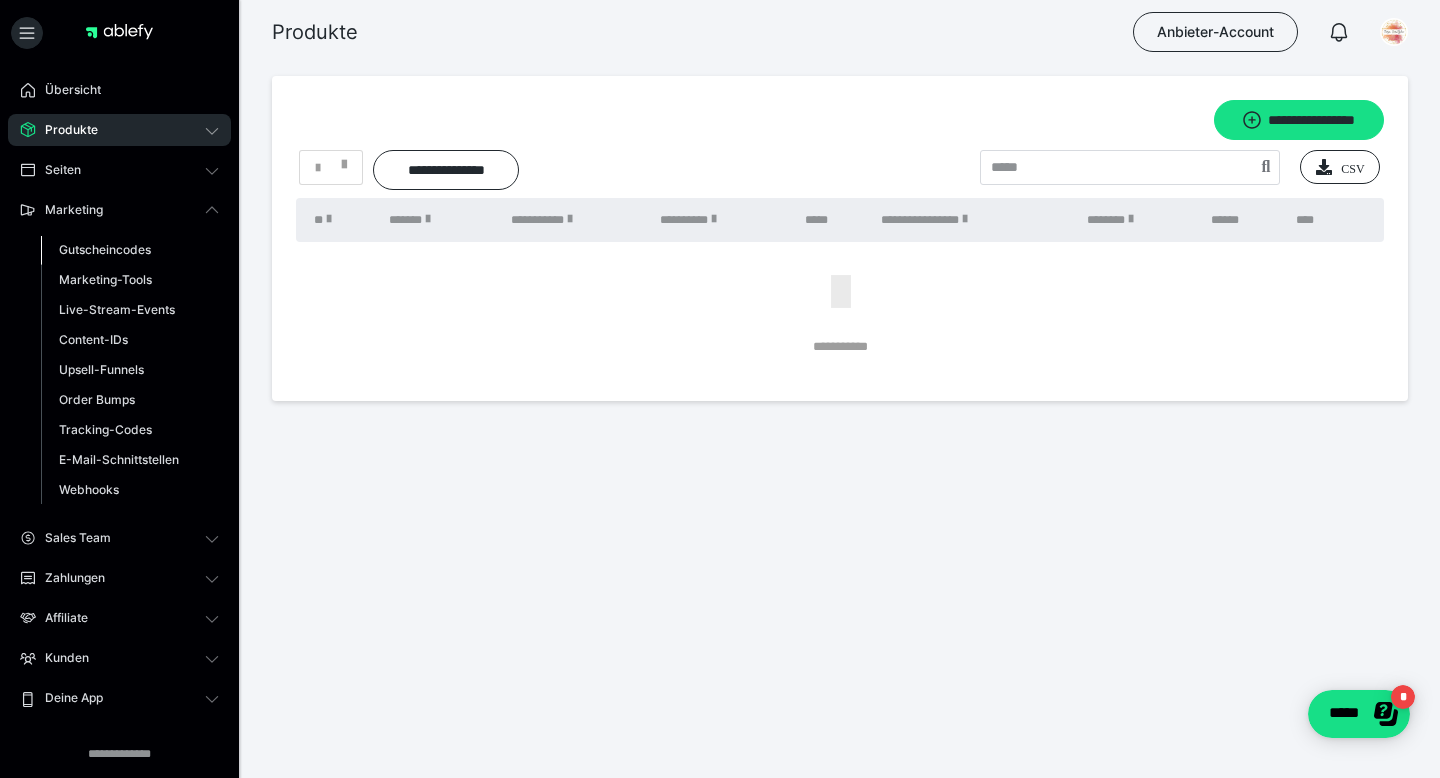 click on "Gutscheincodes" at bounding box center [105, 249] 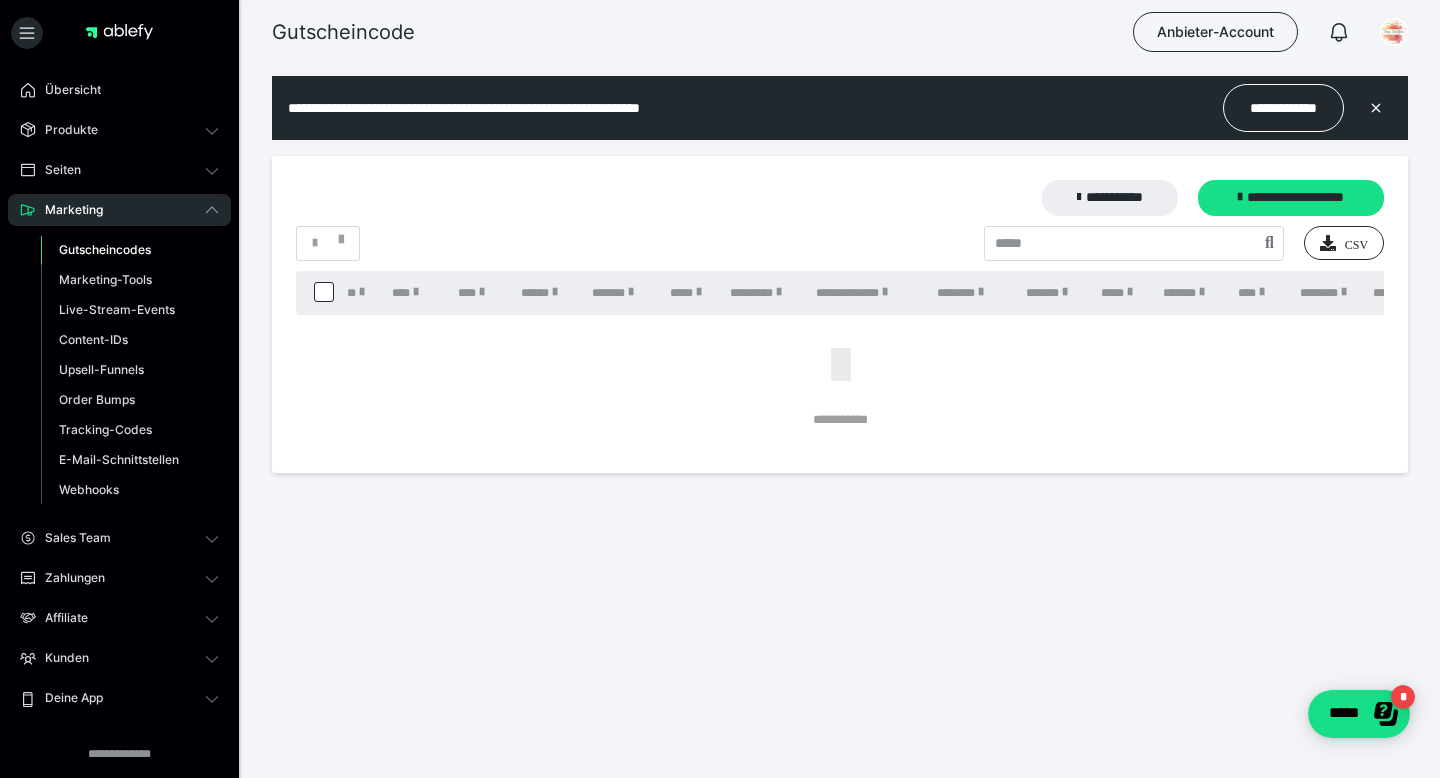 scroll, scrollTop: 0, scrollLeft: 0, axis: both 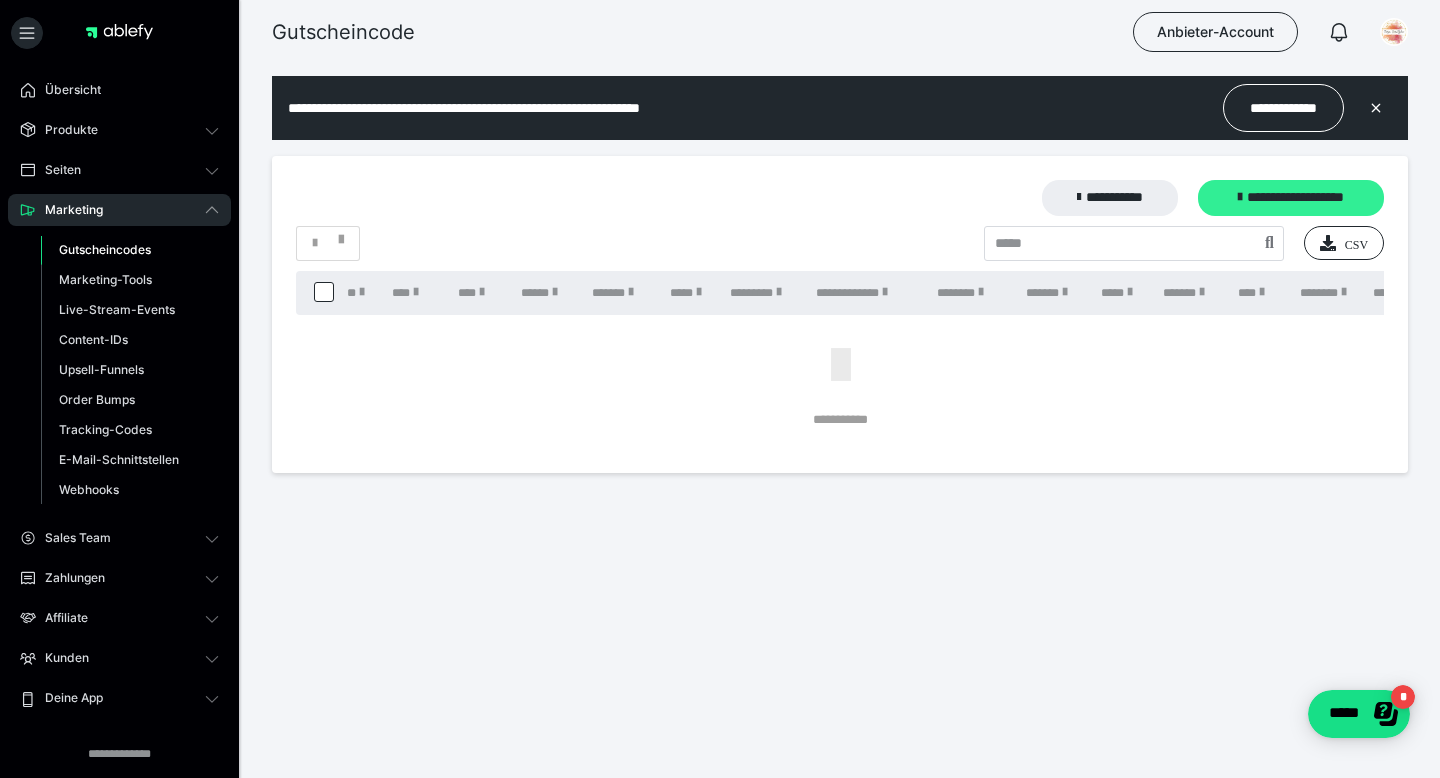click on "**********" at bounding box center (1291, 198) 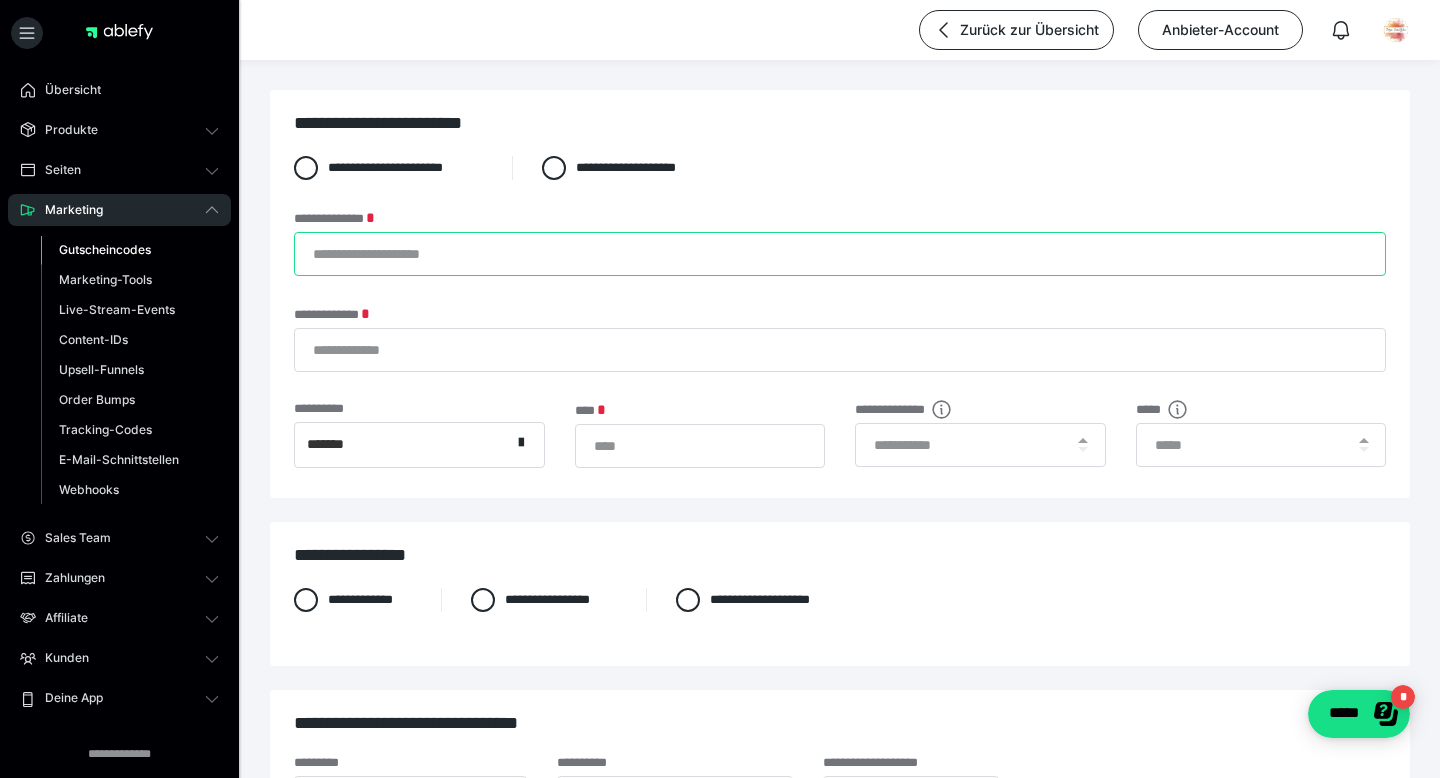 click on "**********" at bounding box center [840, 254] 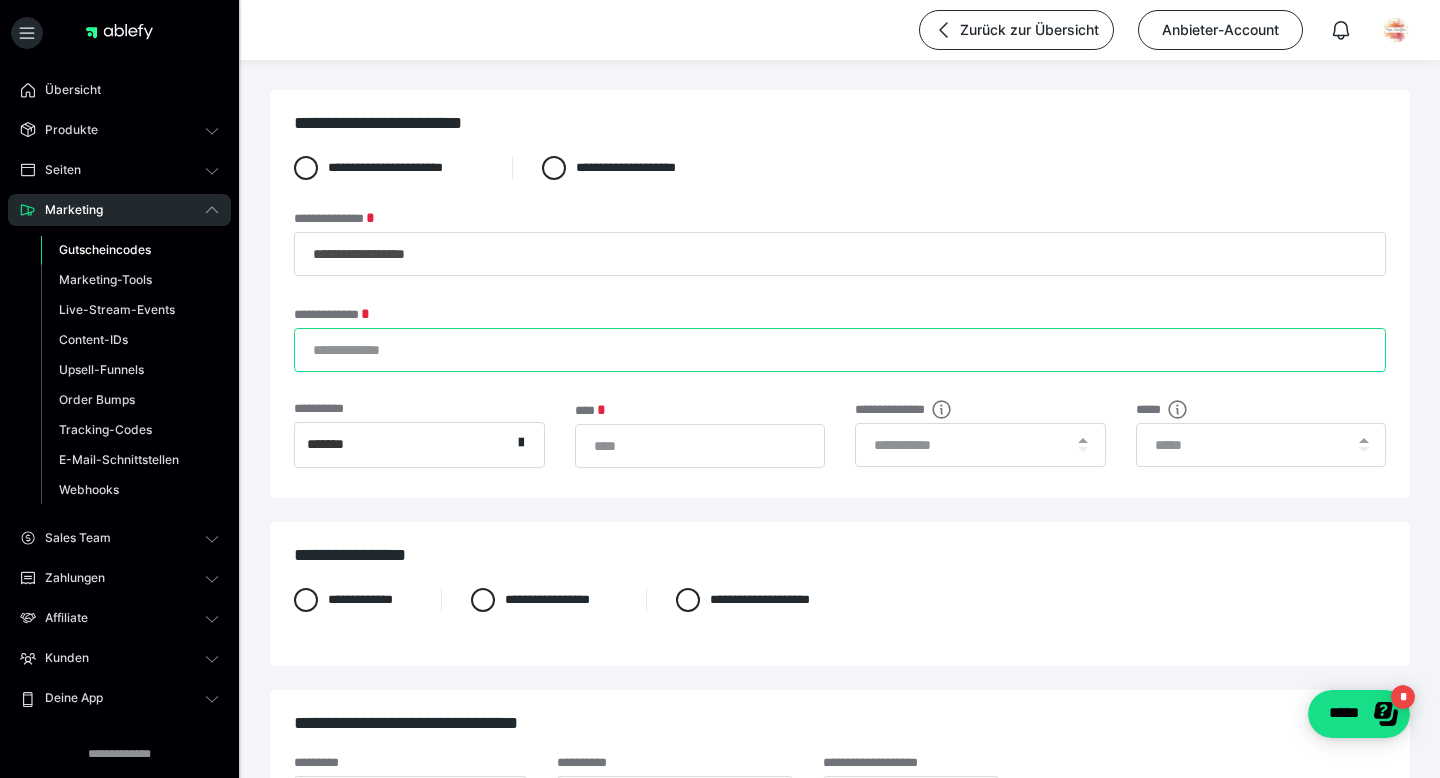 type on "**********" 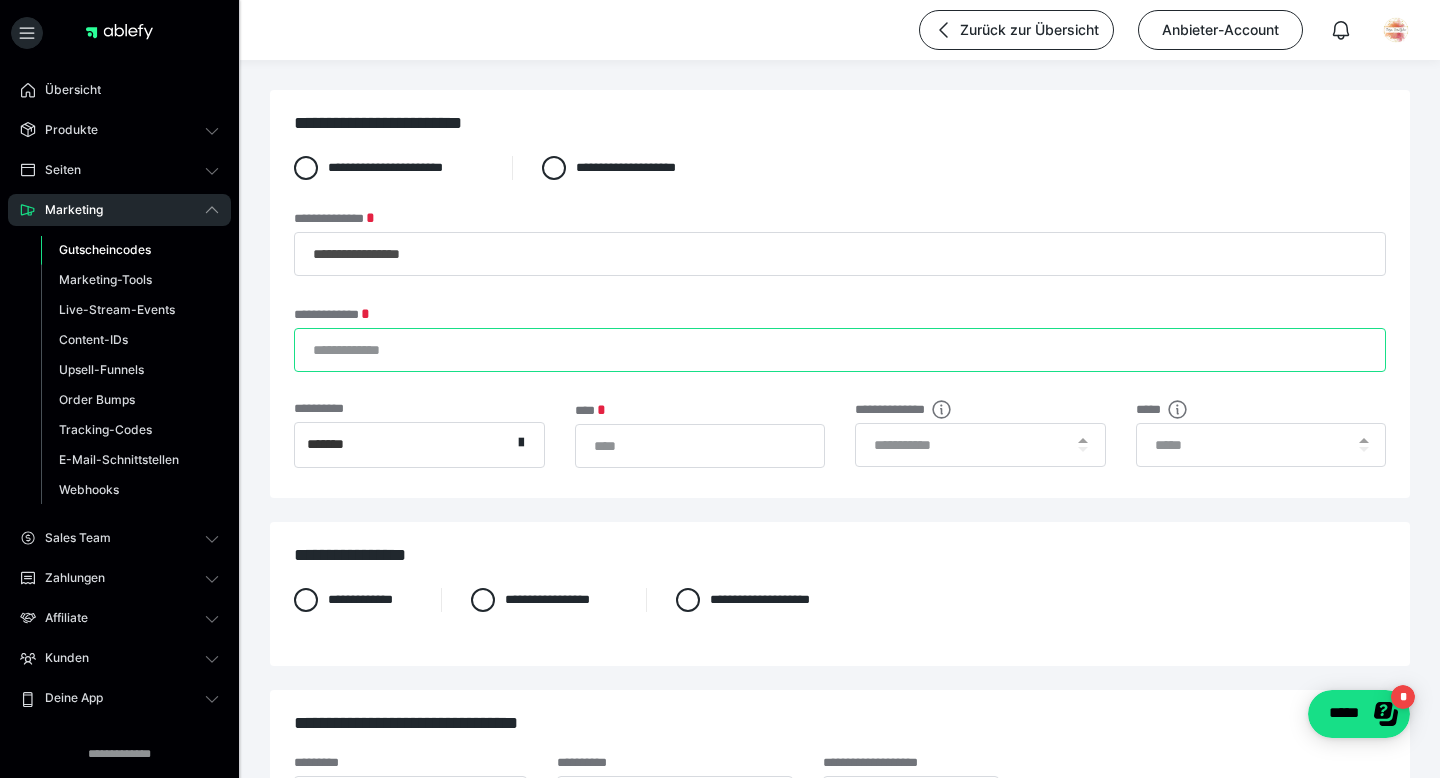 click on "**********" at bounding box center [840, 350] 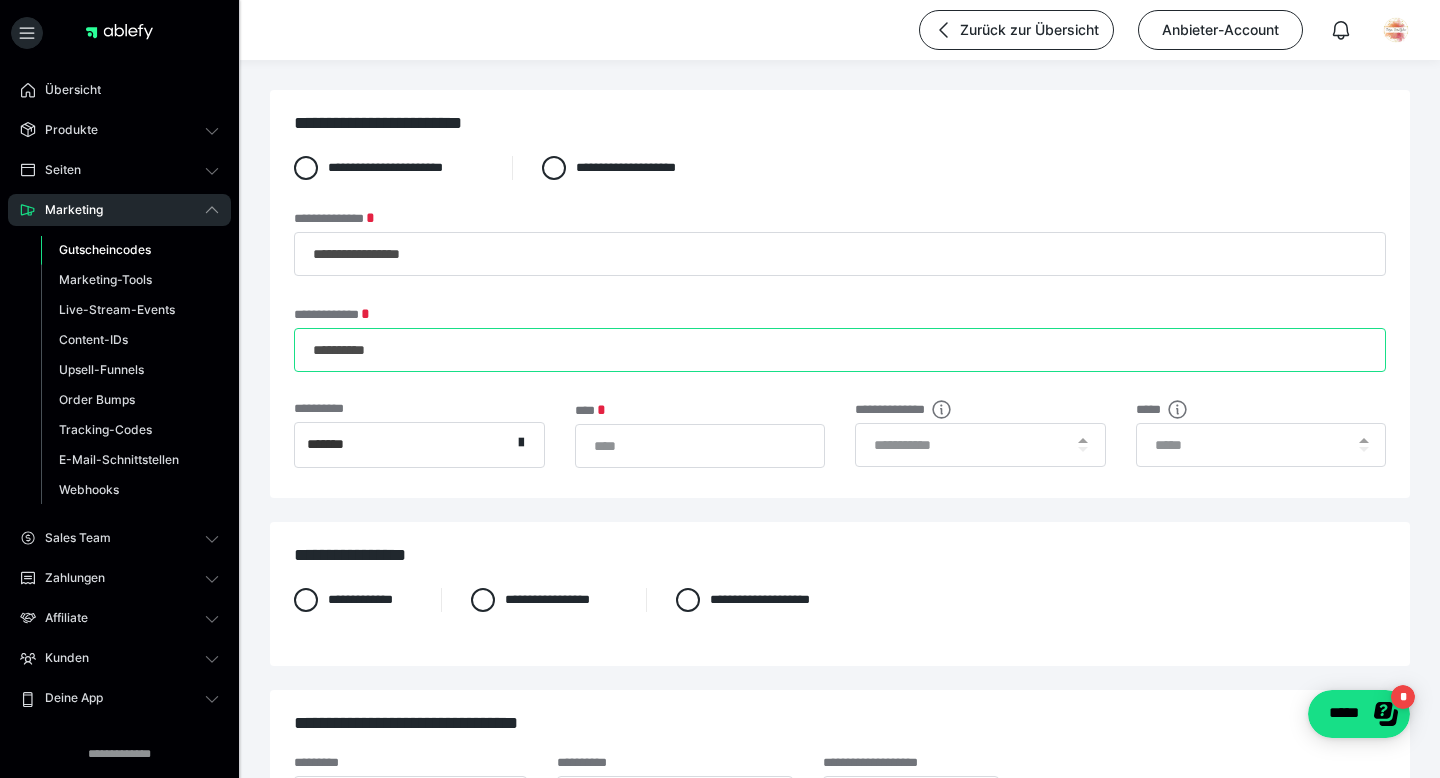 type on "**********" 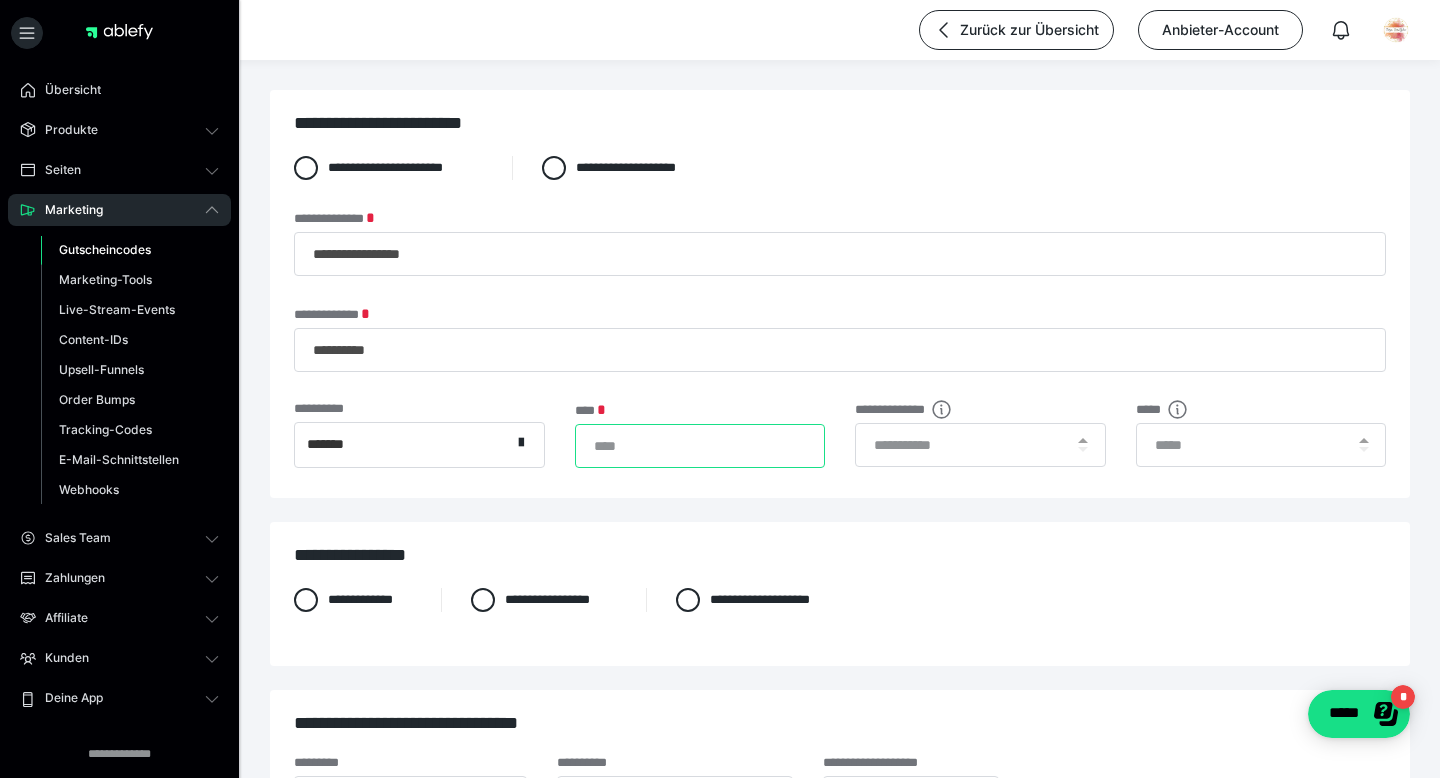 click on "*" at bounding box center (700, 446) 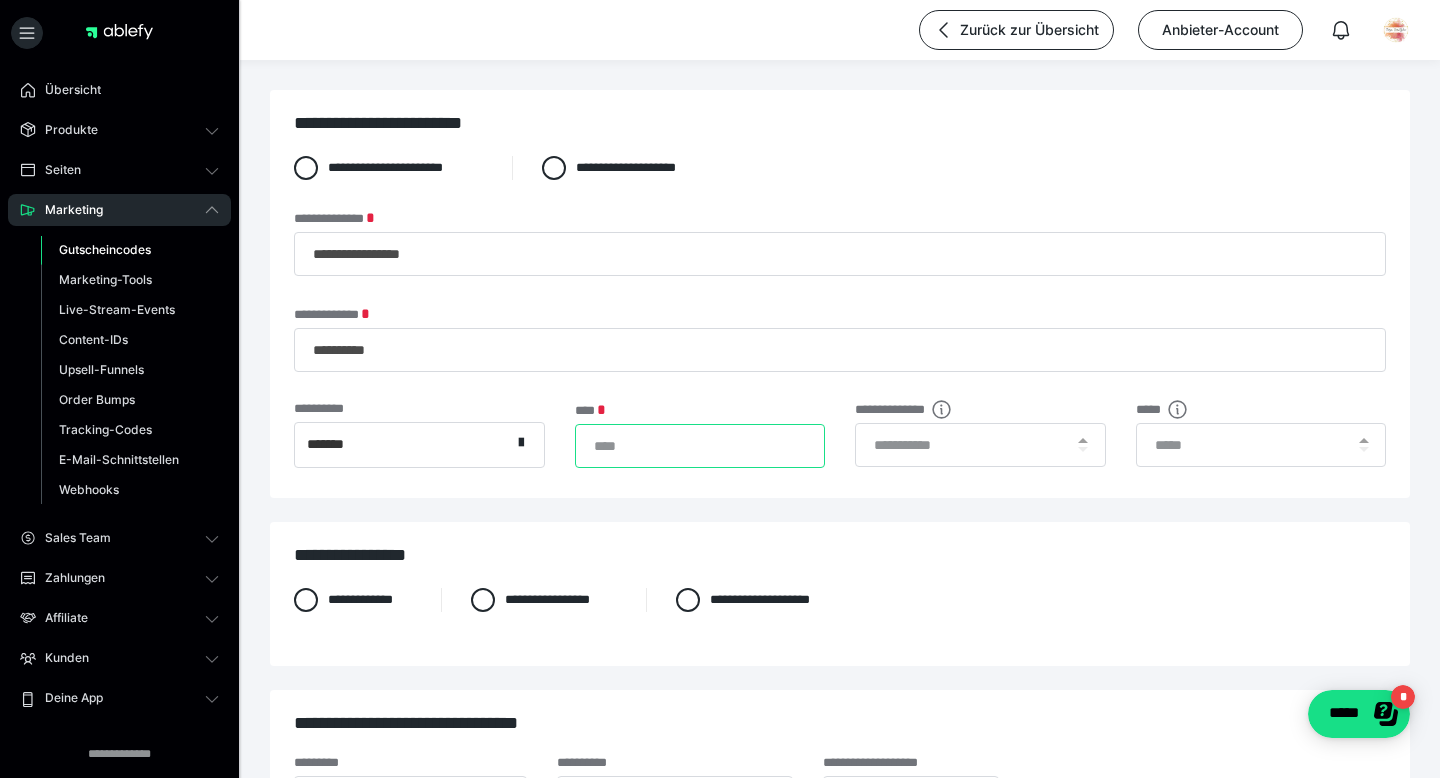 click on "*" at bounding box center [700, 446] 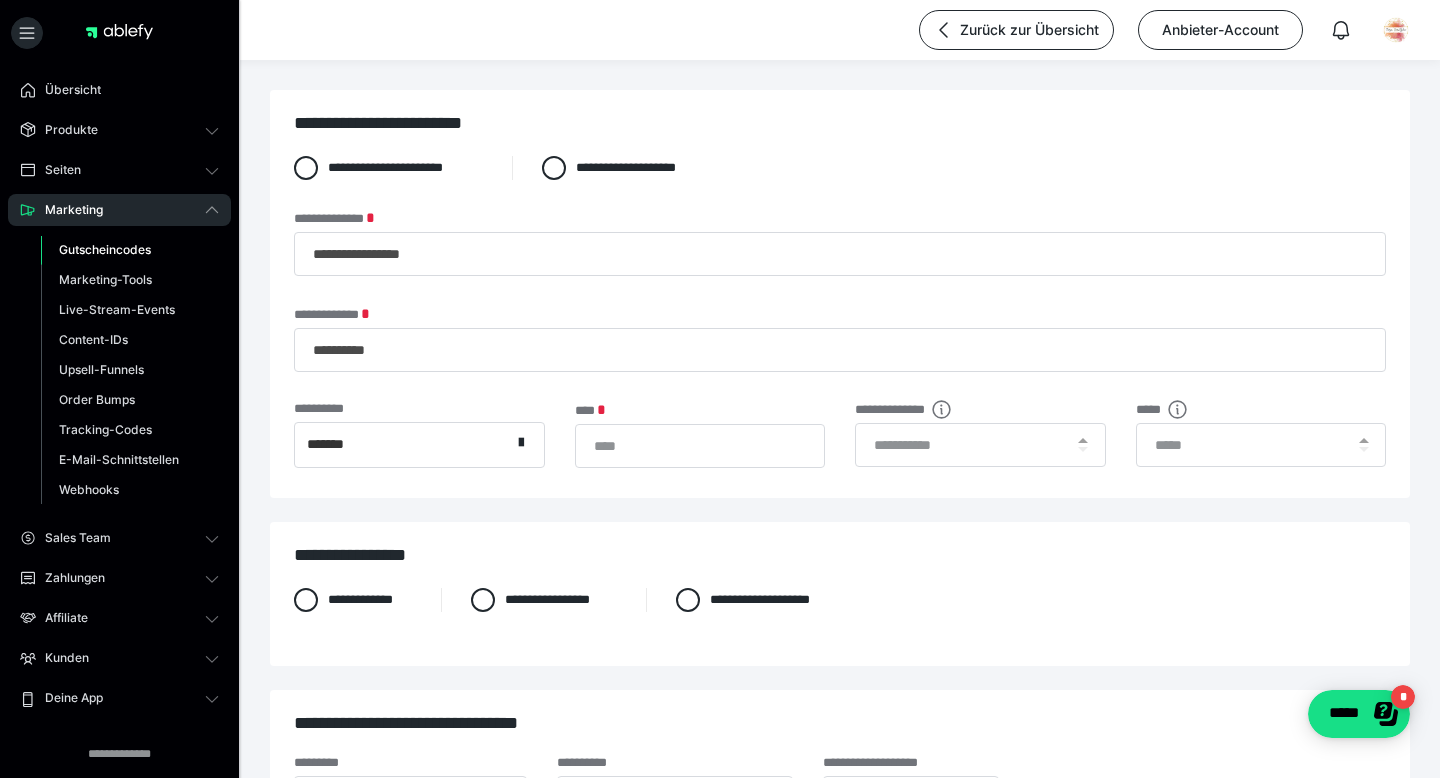 click on "*******" at bounding box center [403, 445] 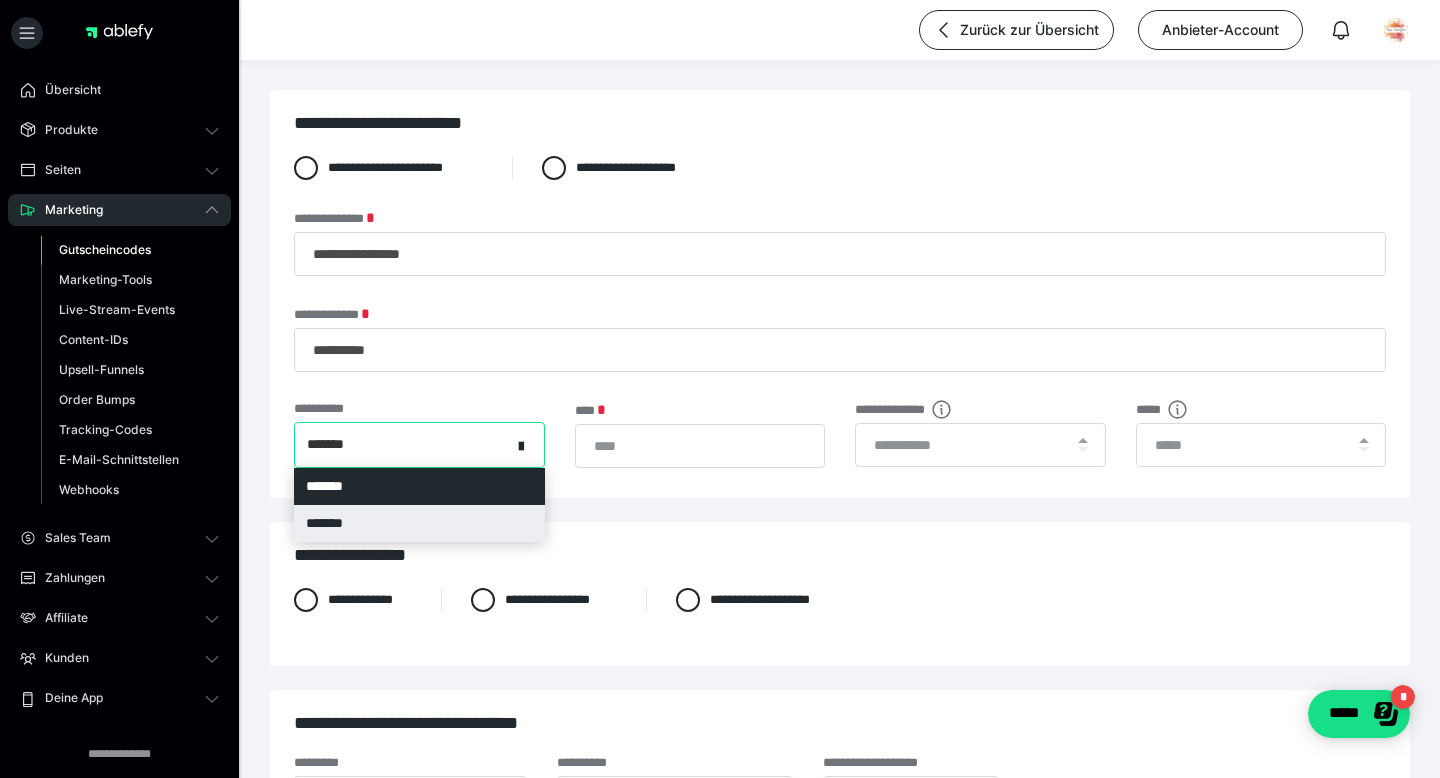 click on "*******" at bounding box center [419, 523] 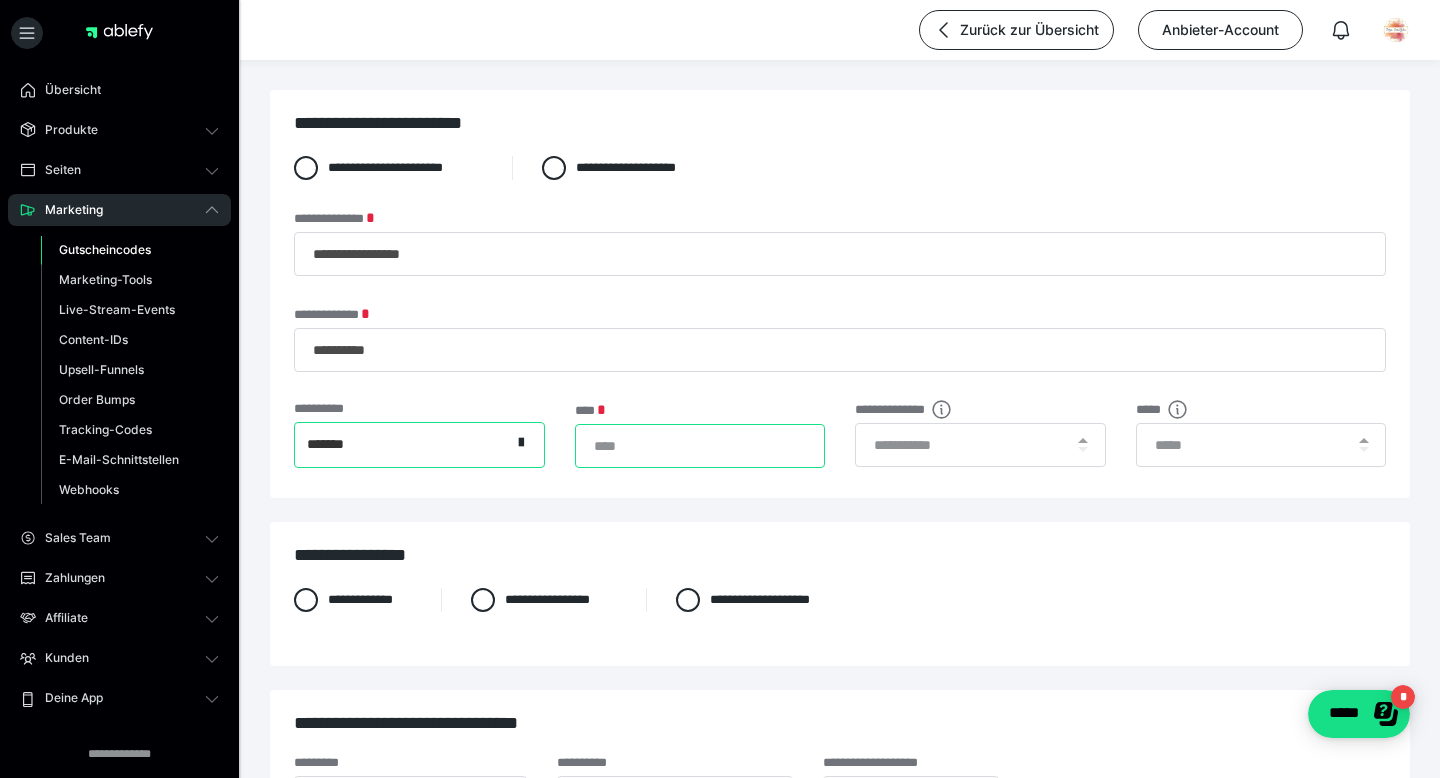 click on "*" at bounding box center [700, 446] 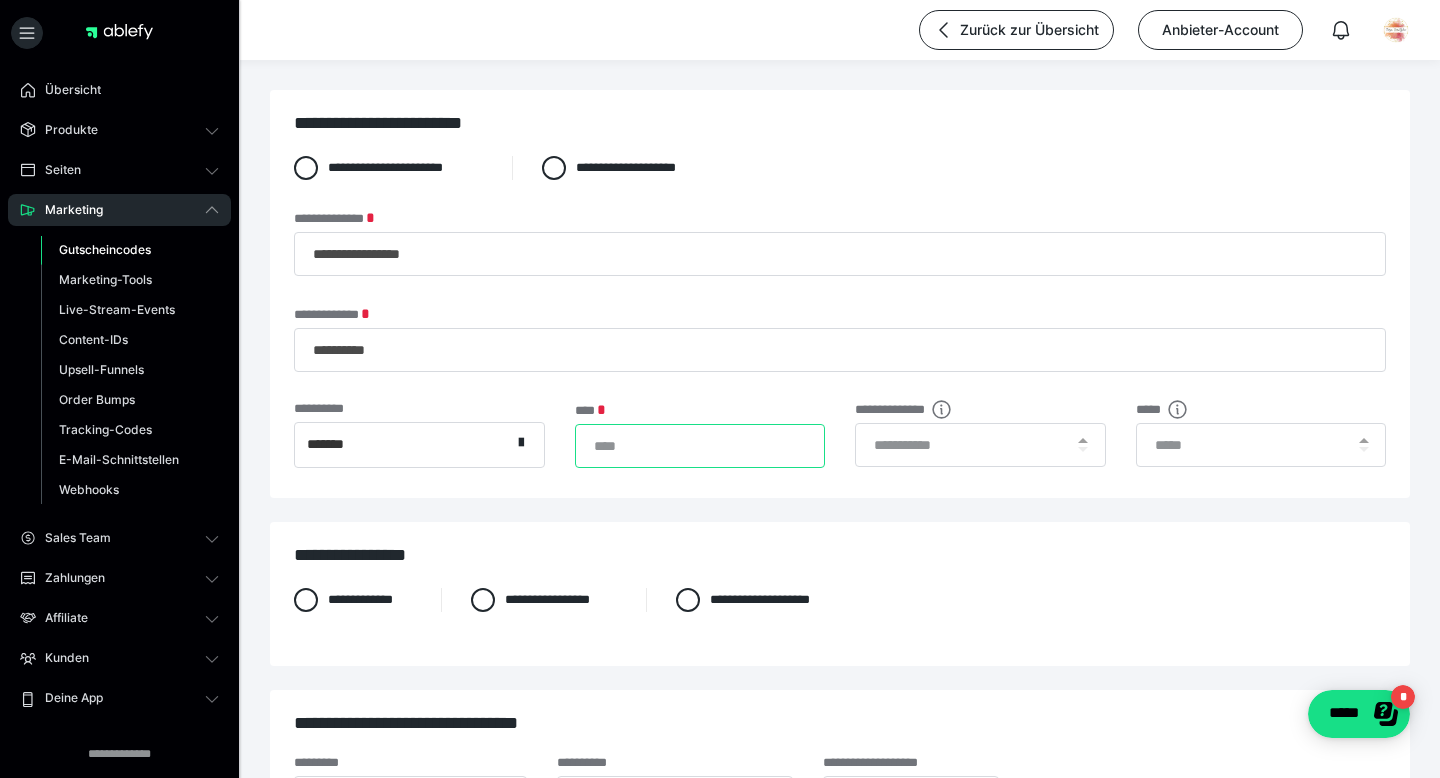 type on "***" 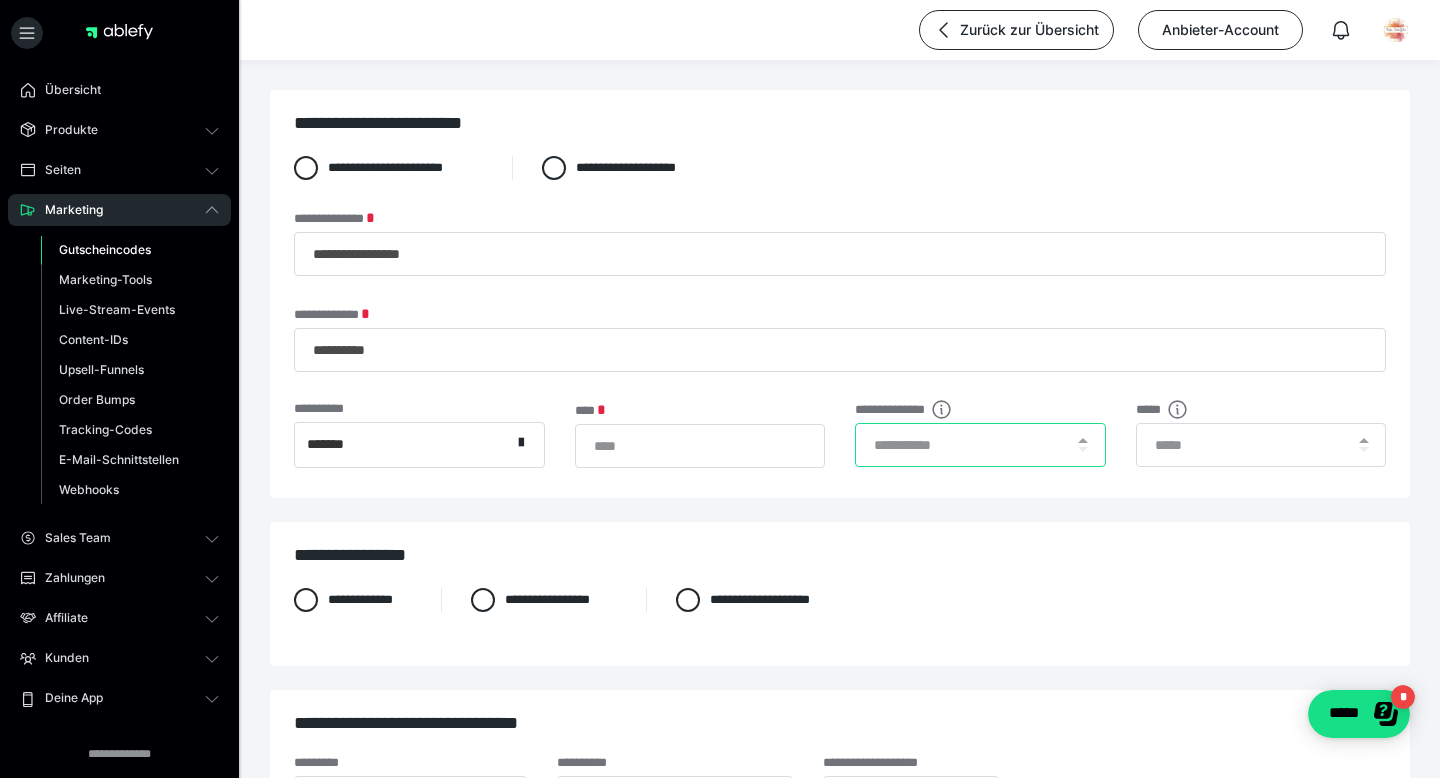 click at bounding box center (980, 445) 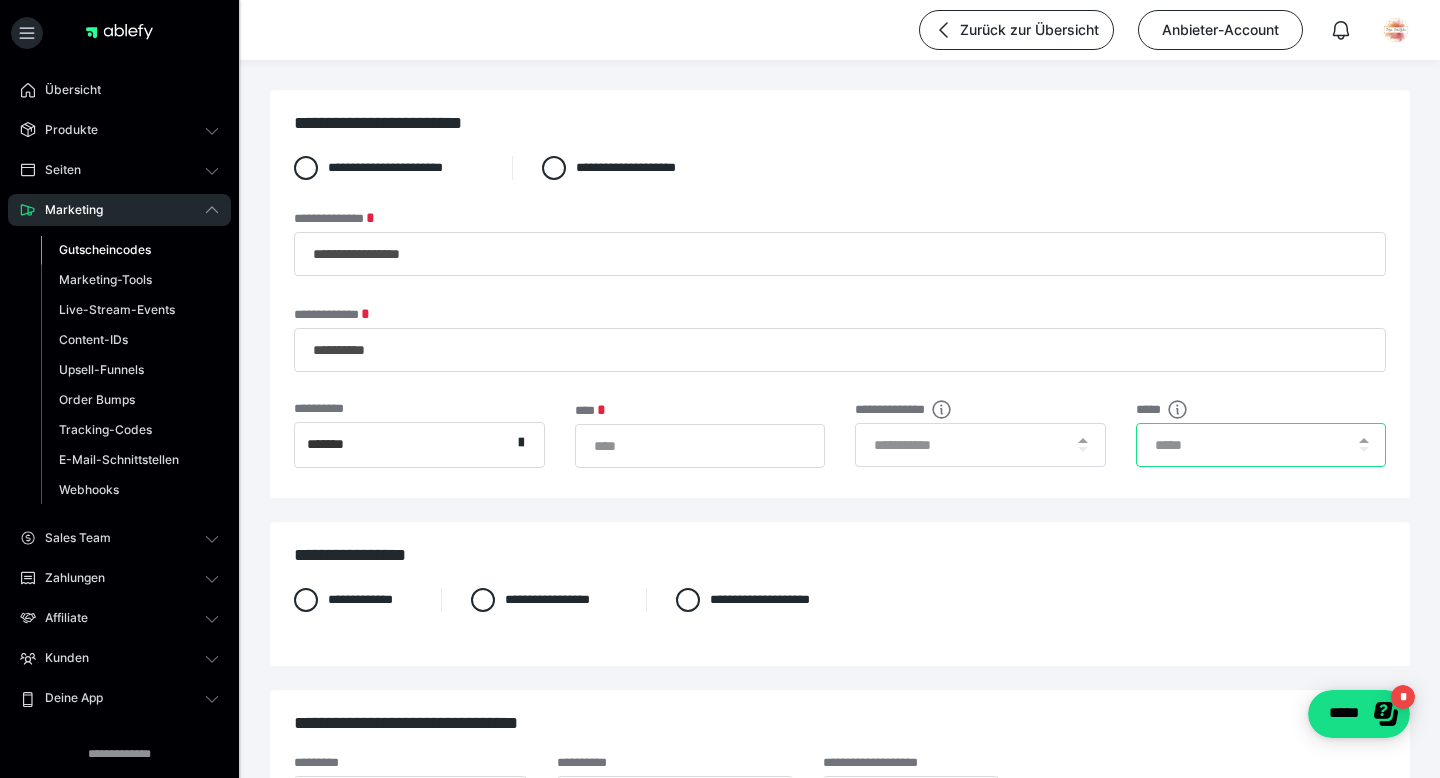 click at bounding box center (1261, 445) 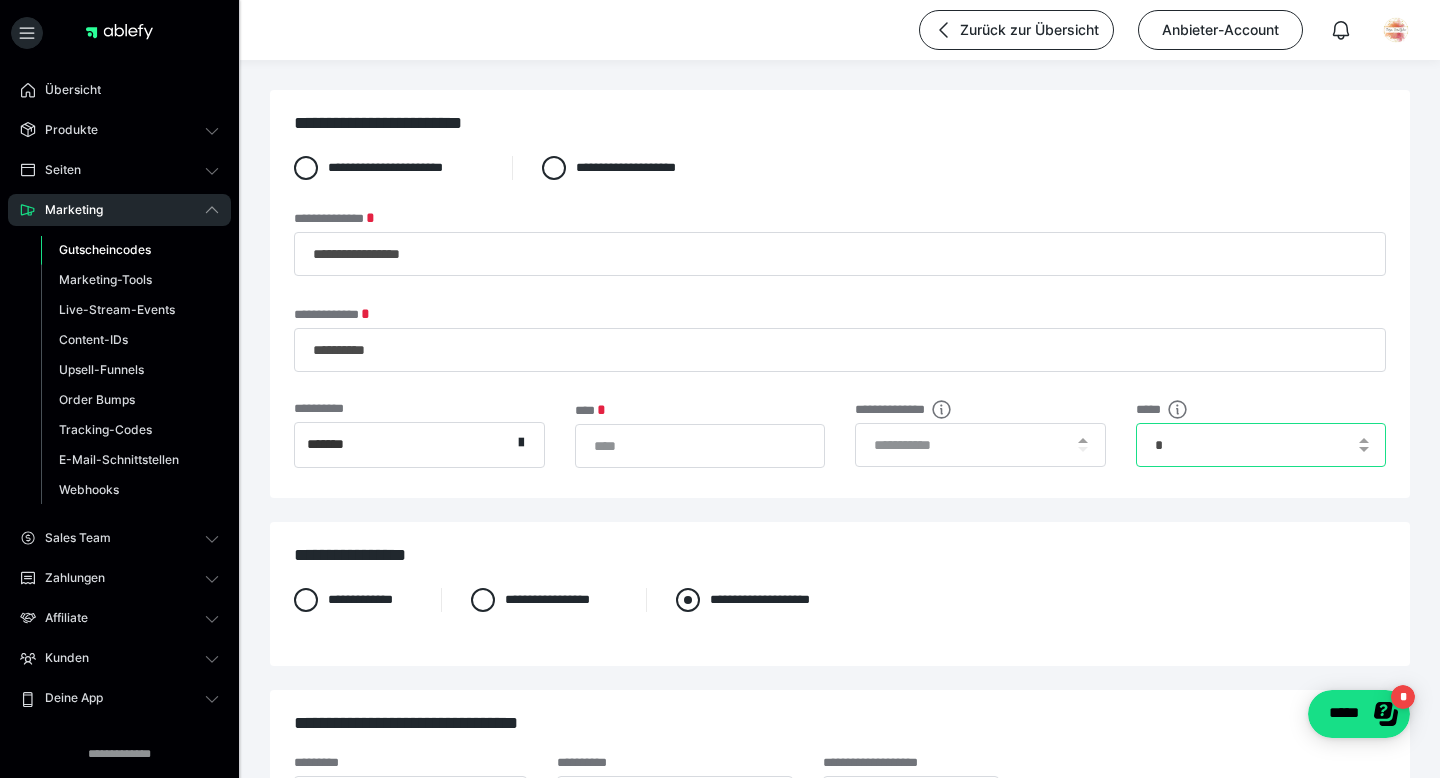 type on "*" 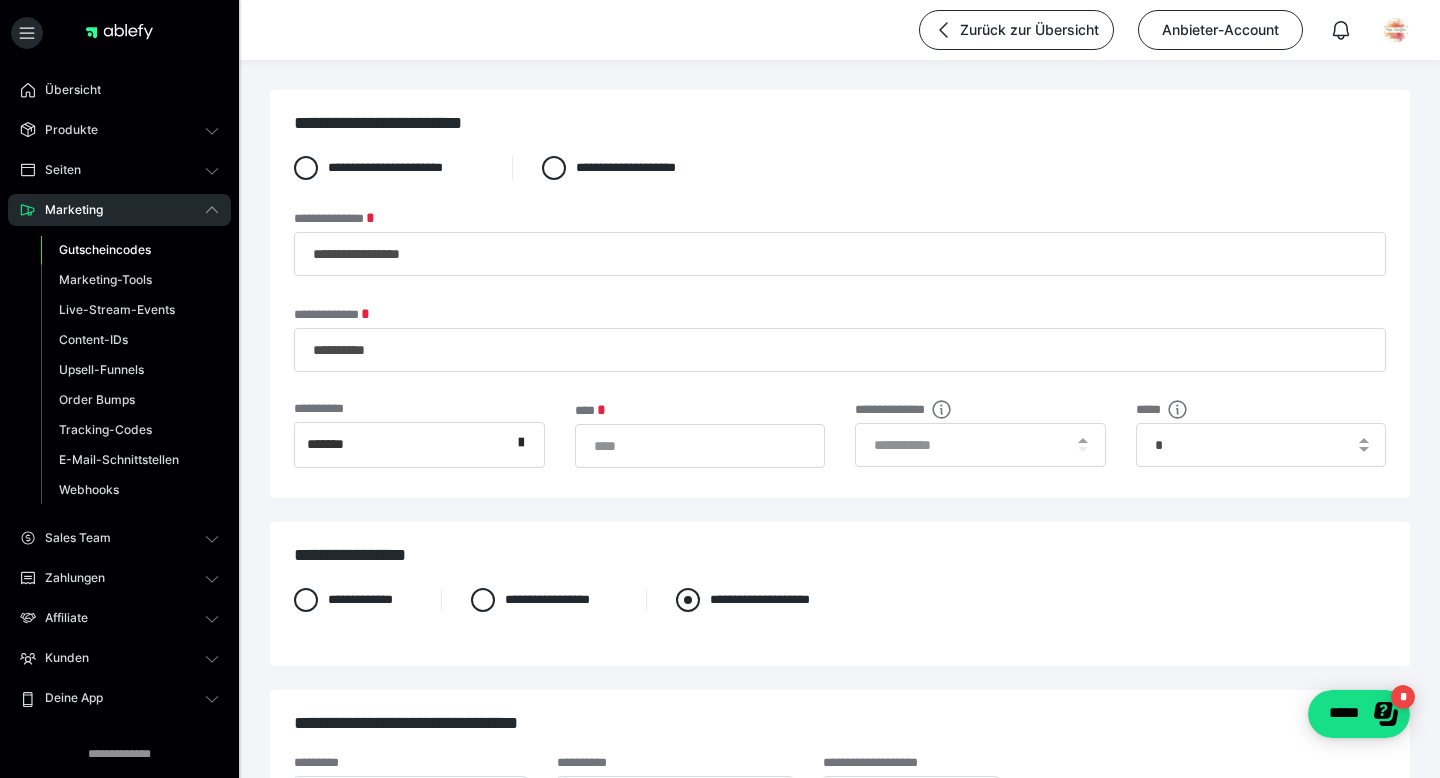 click at bounding box center (688, 600) 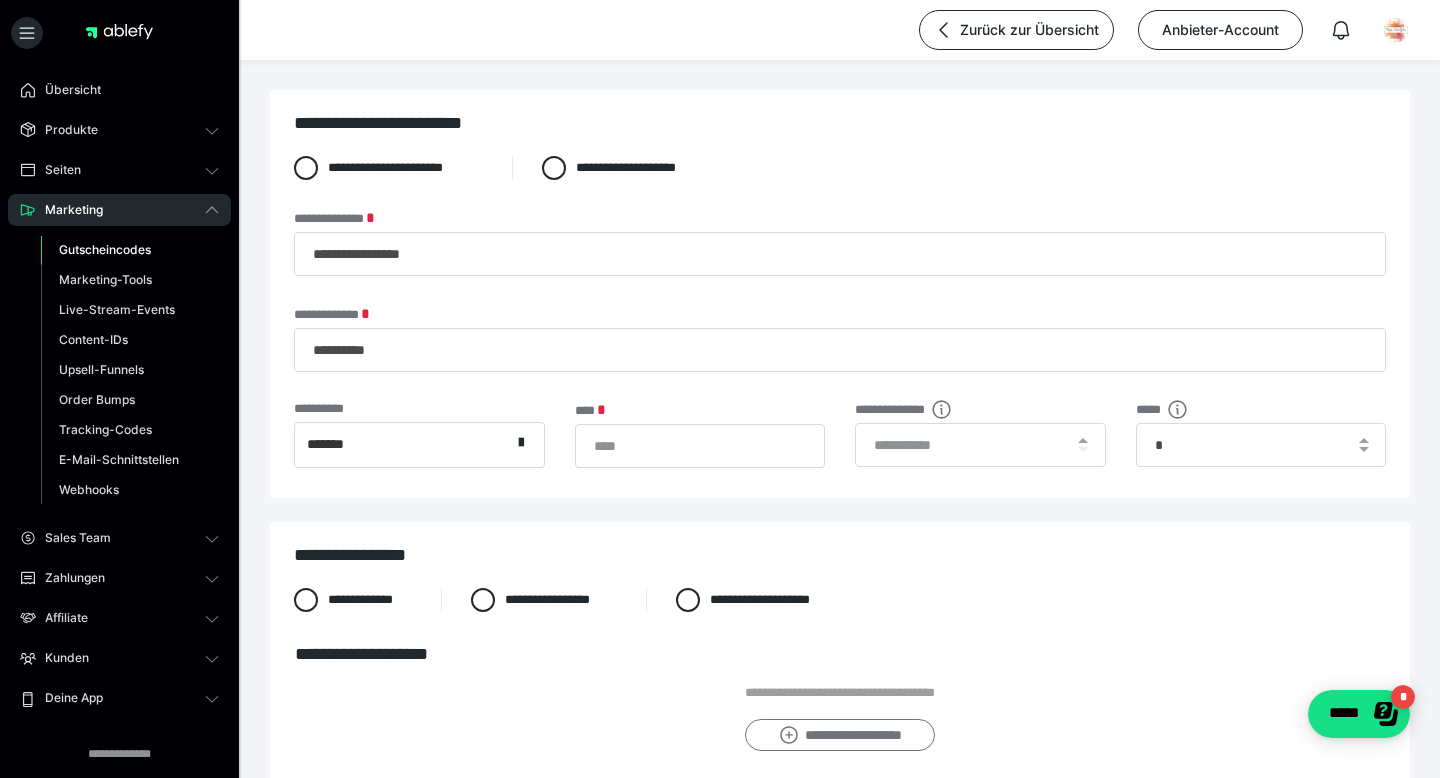 click on "**********" at bounding box center (839, 735) 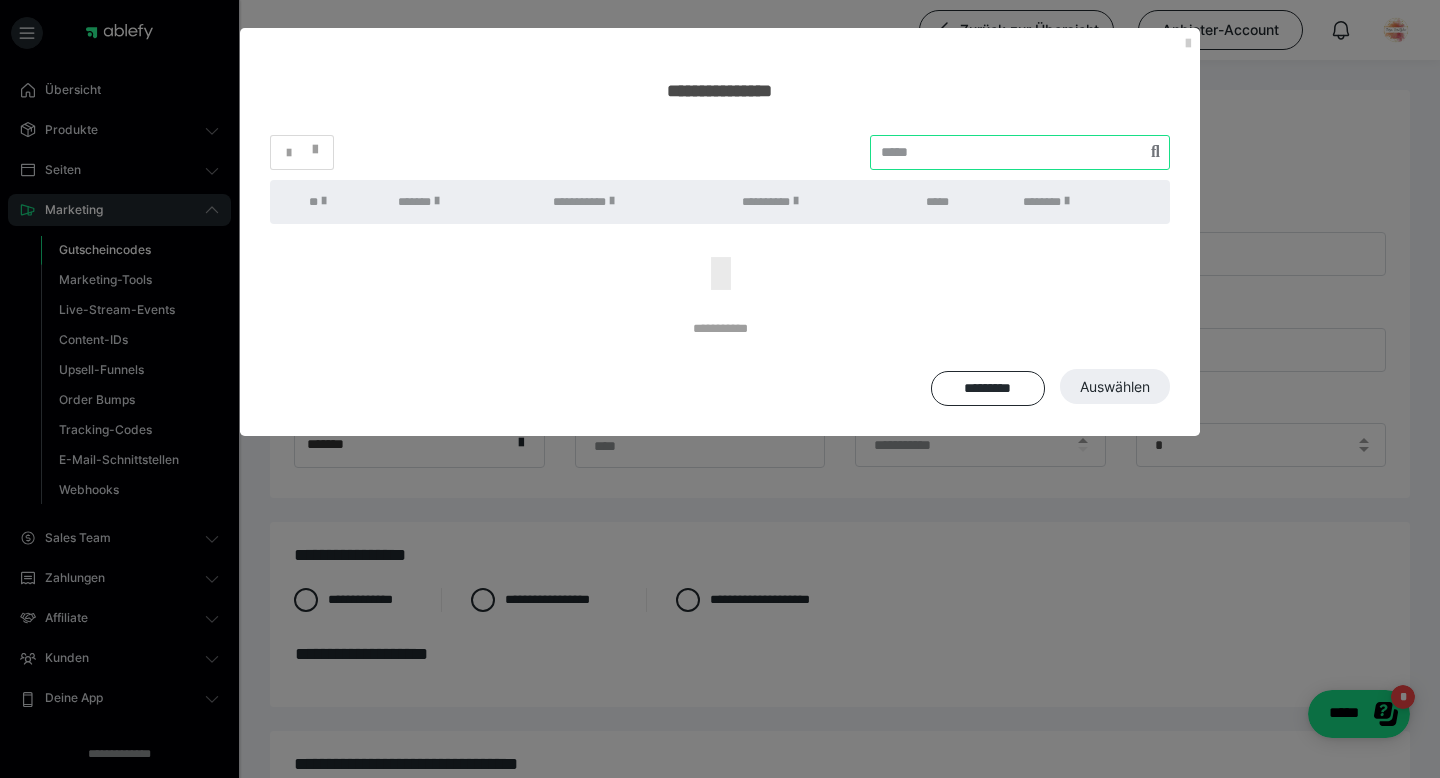 click at bounding box center [1020, 152] 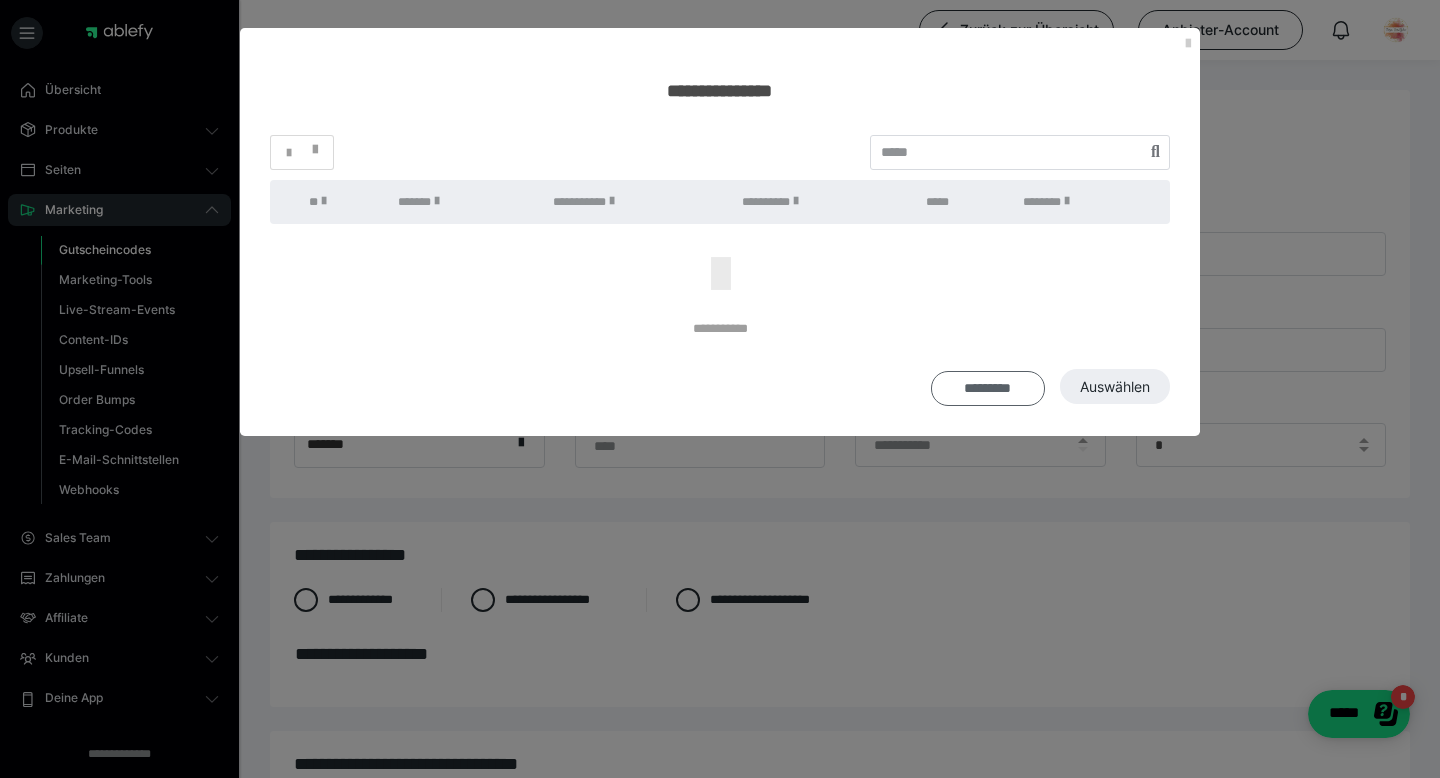 click on "*********" at bounding box center [988, 389] 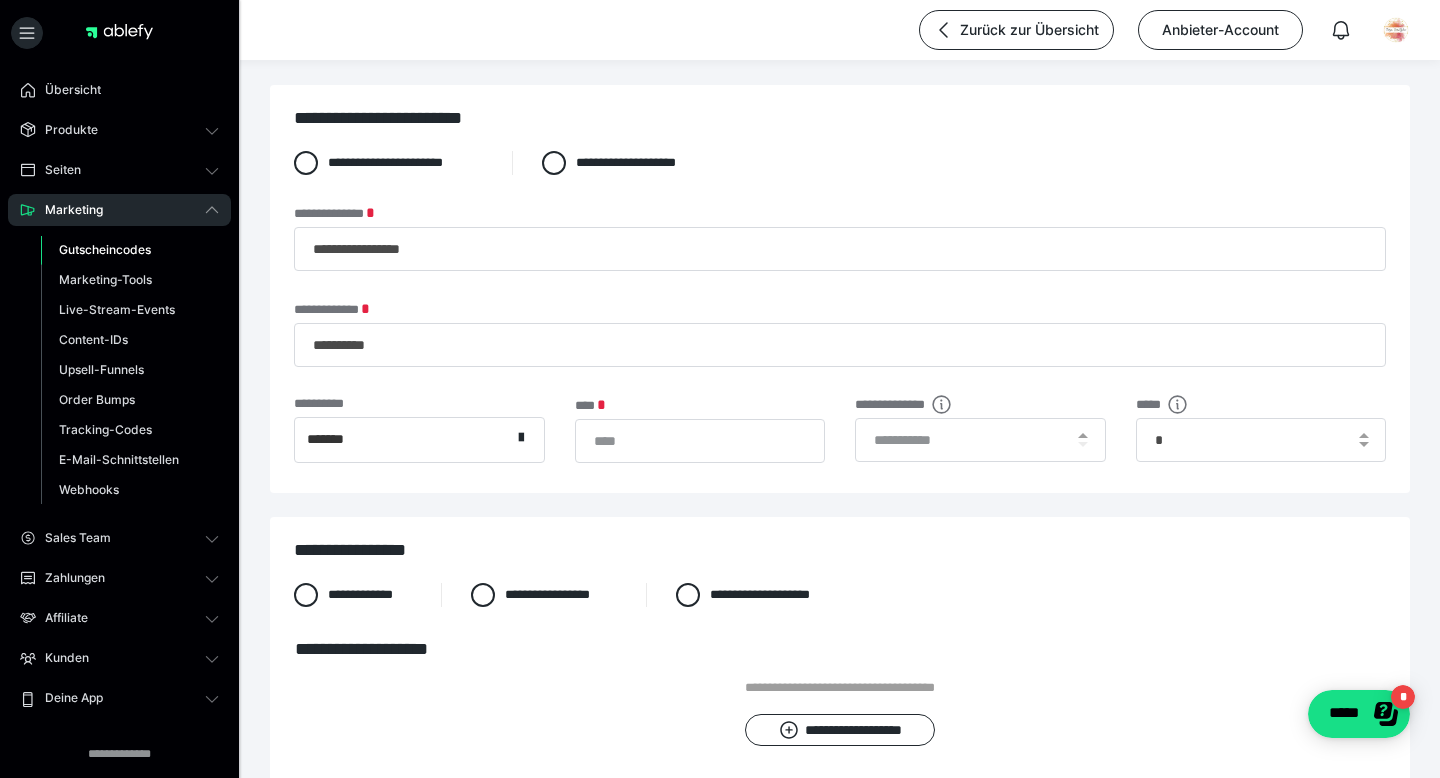 scroll, scrollTop: 0, scrollLeft: 0, axis: both 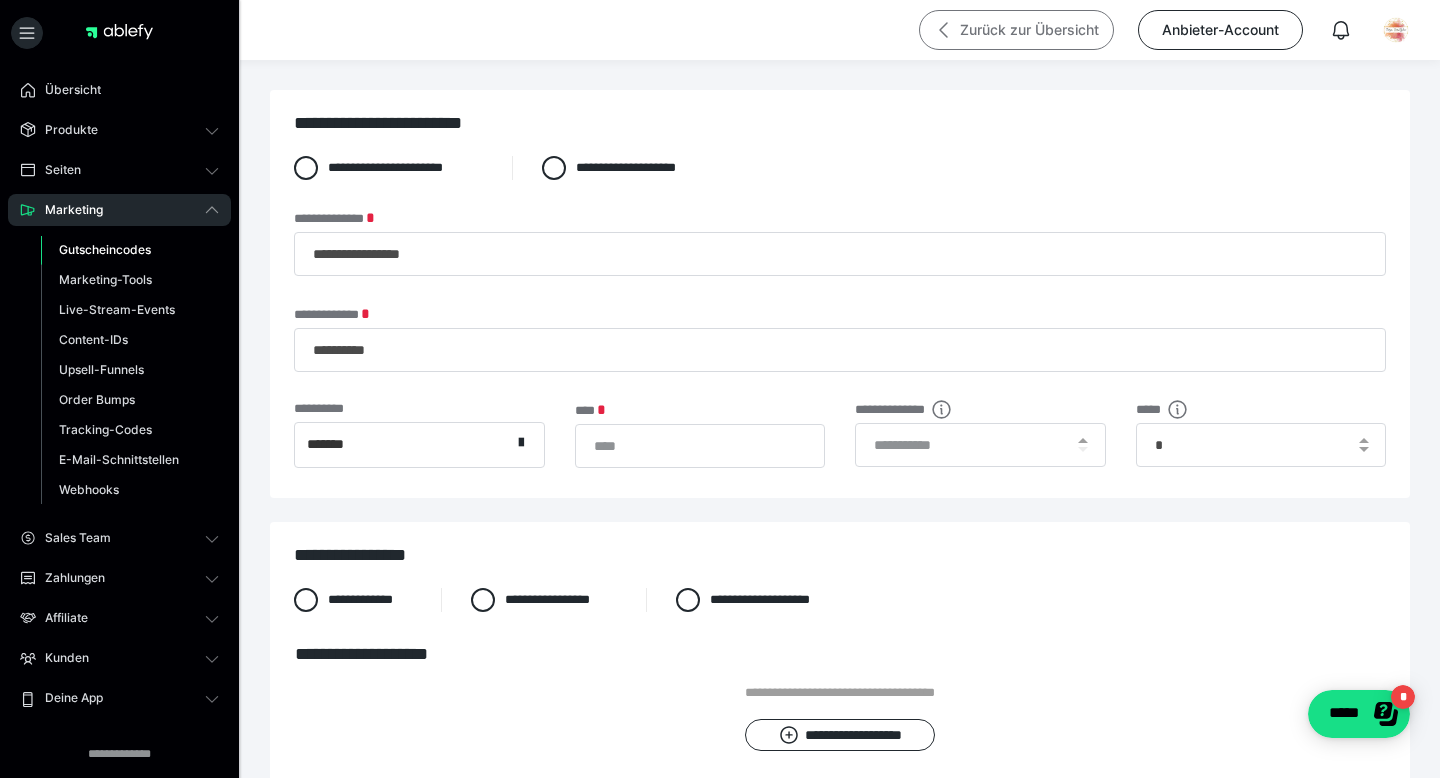click on "Zurück zur Übersicht" at bounding box center [1016, 30] 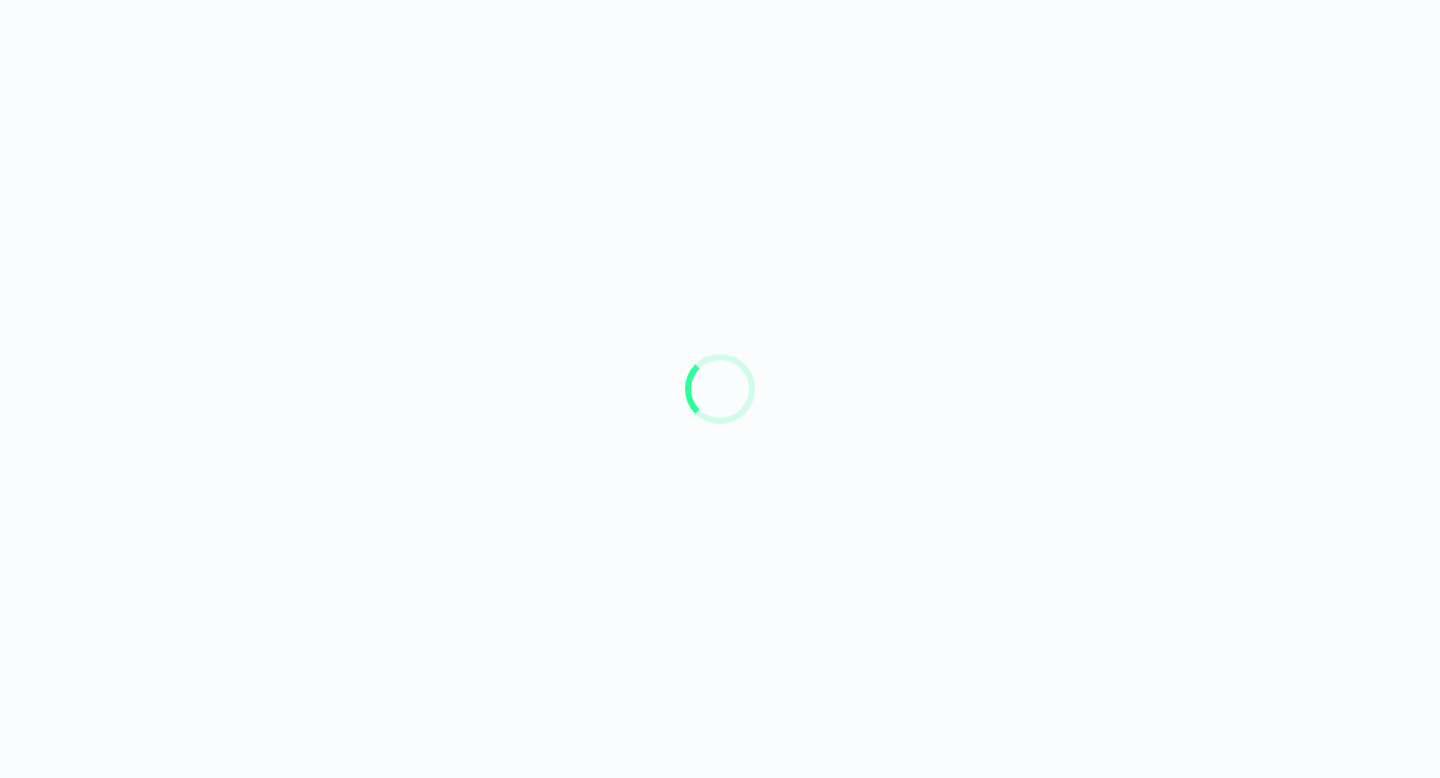 scroll, scrollTop: 0, scrollLeft: 0, axis: both 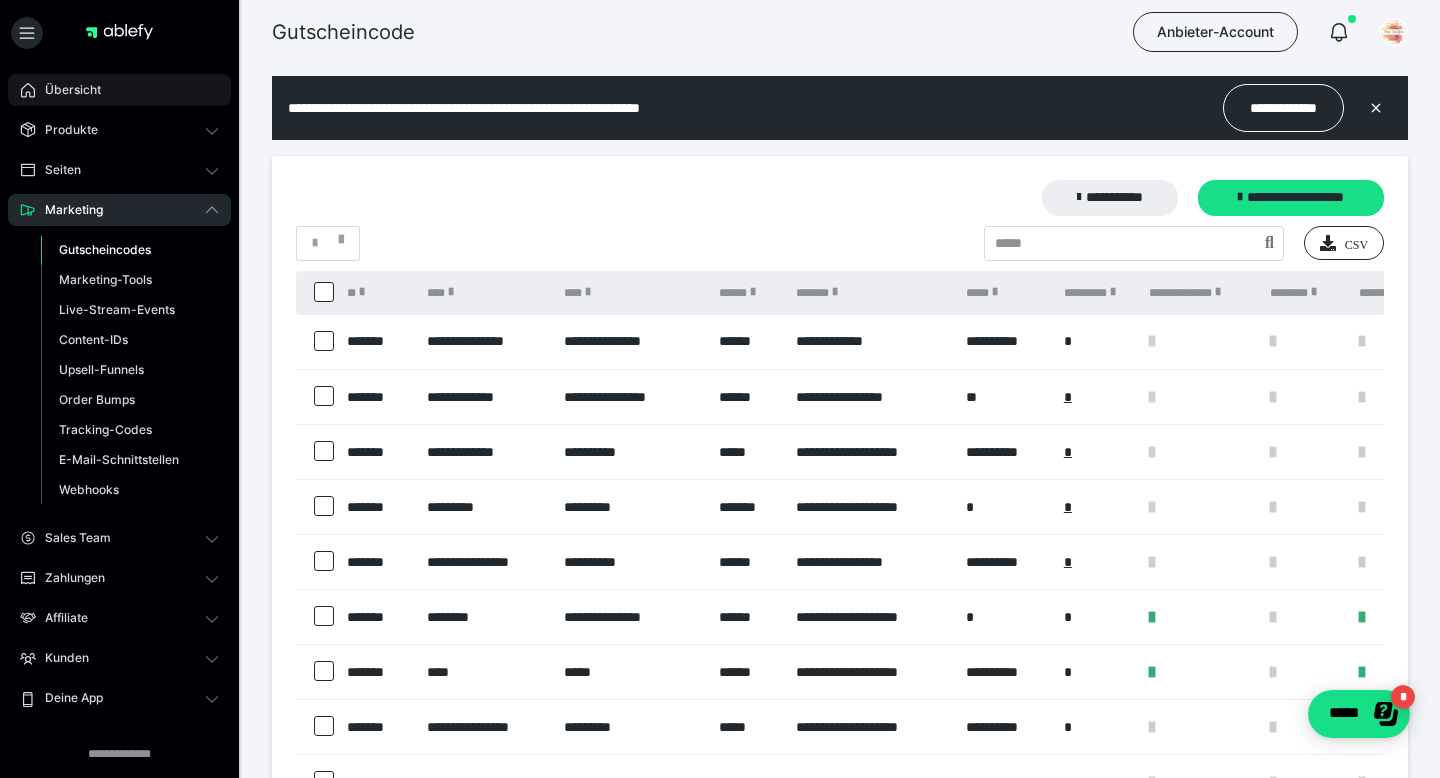 click on "Übersicht" at bounding box center (66, 90) 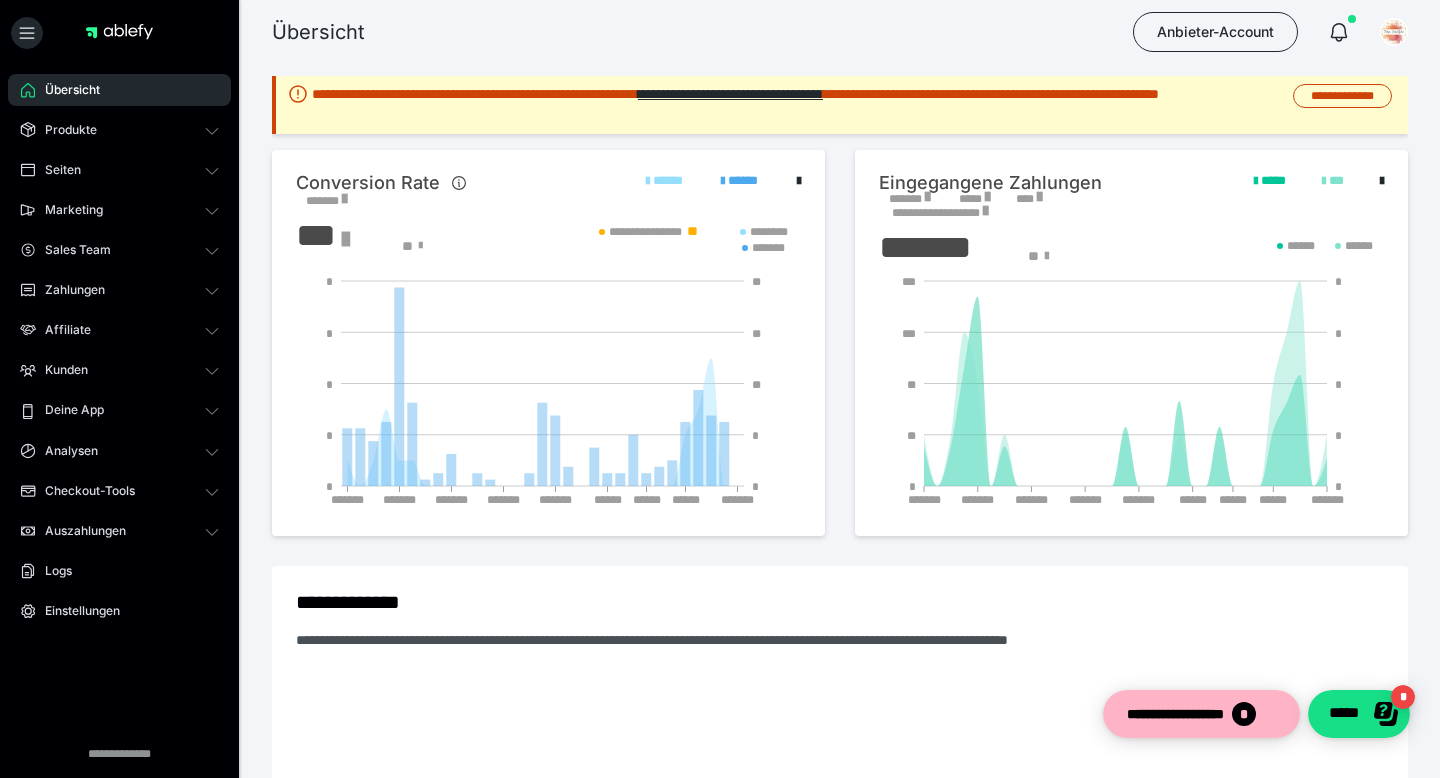 scroll, scrollTop: 0, scrollLeft: 0, axis: both 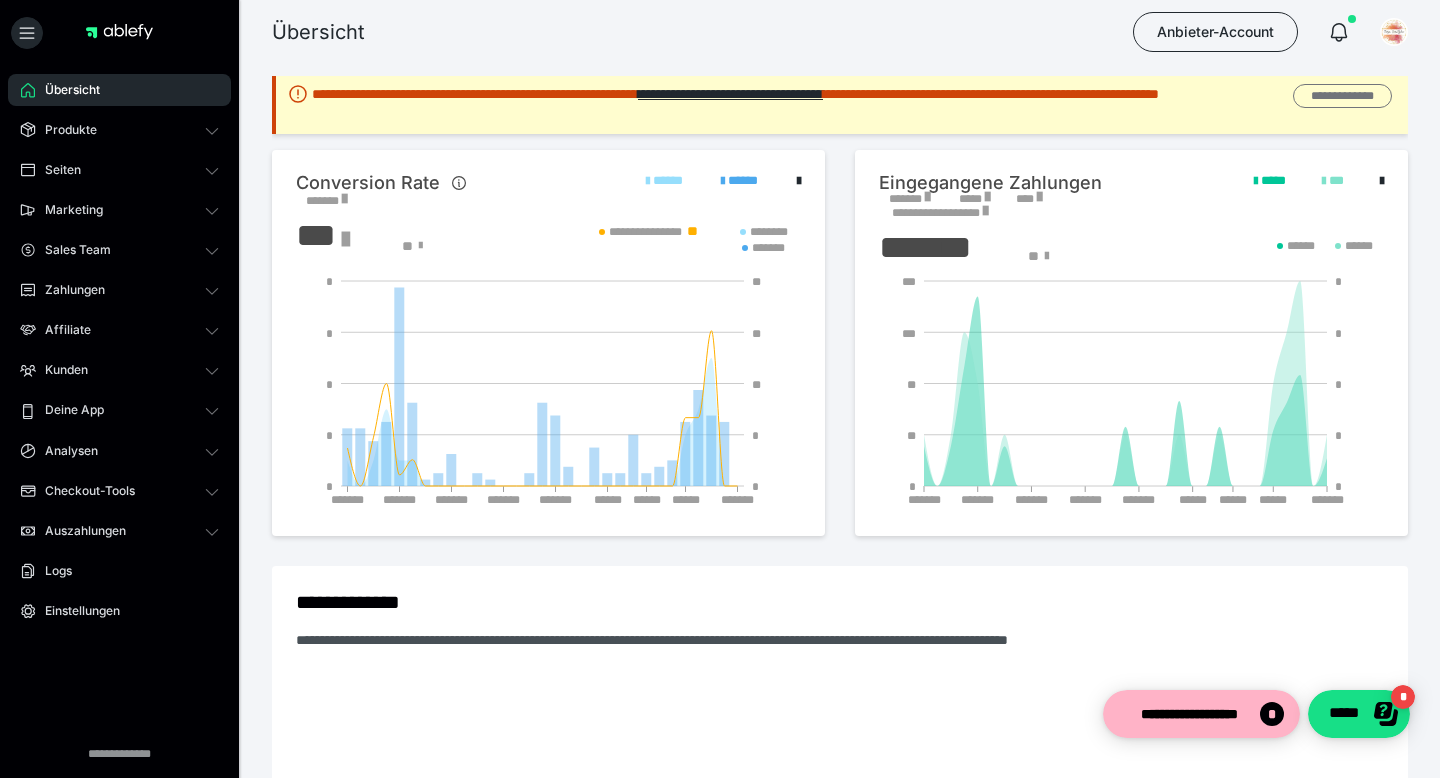 click on "**********" at bounding box center (1342, 96) 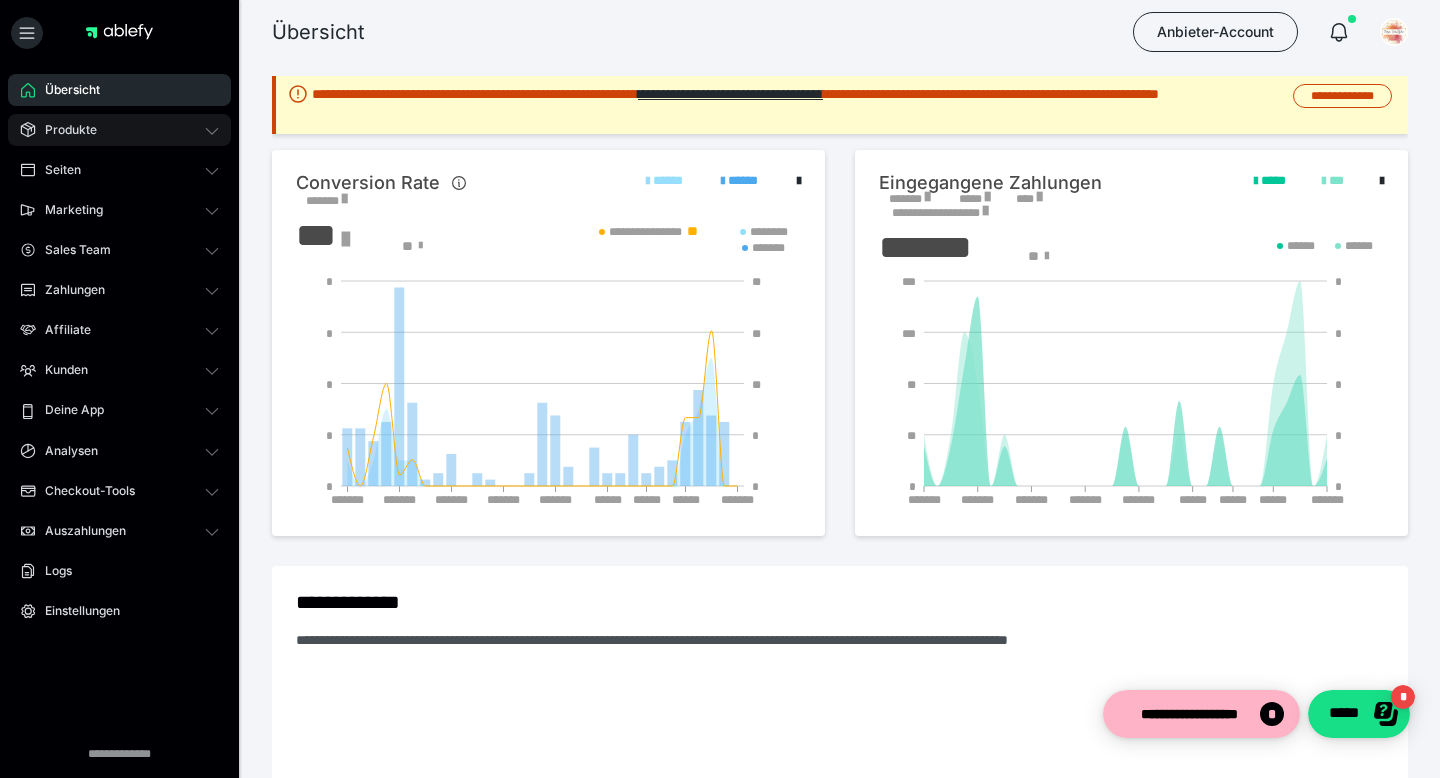 click on "Produkte" at bounding box center [64, 130] 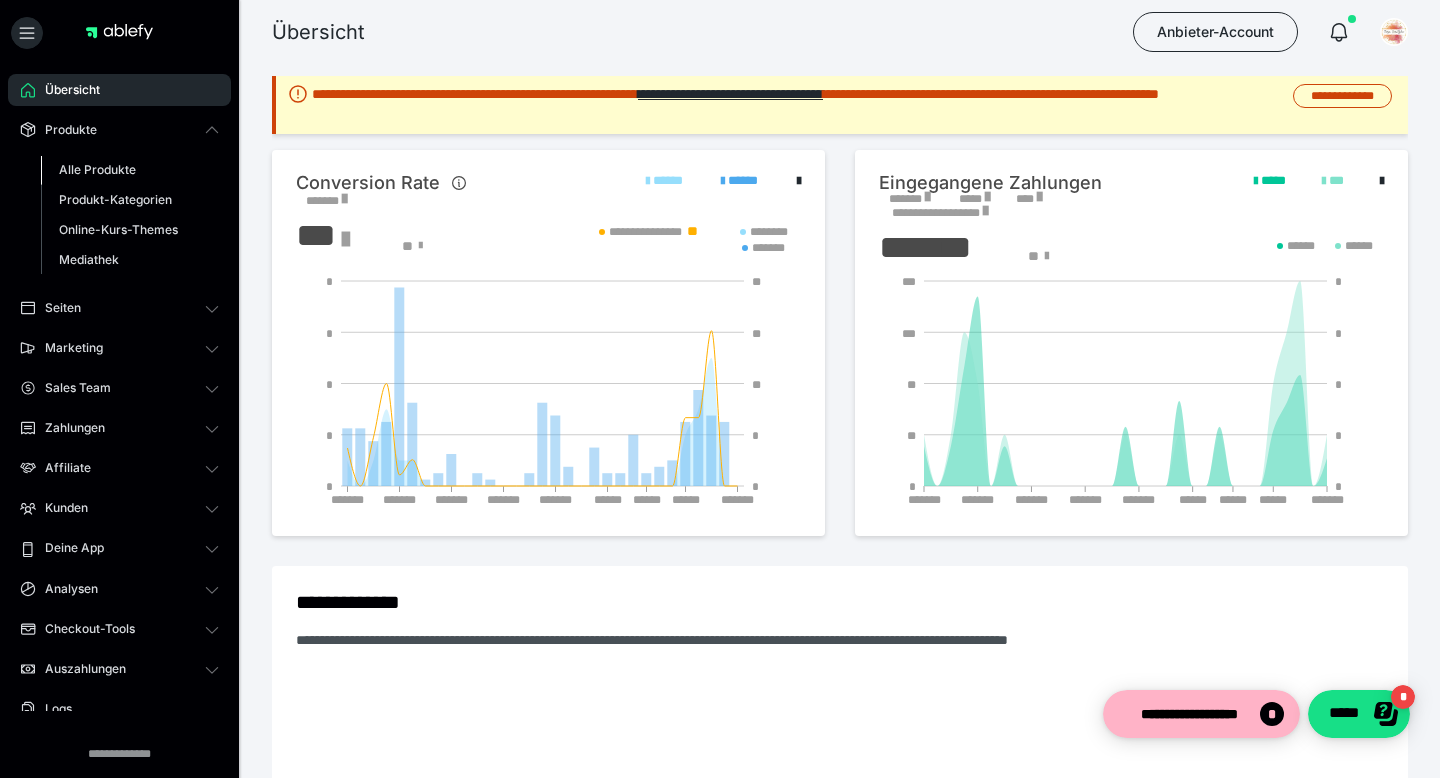 click on "Alle Produkte" at bounding box center [130, 170] 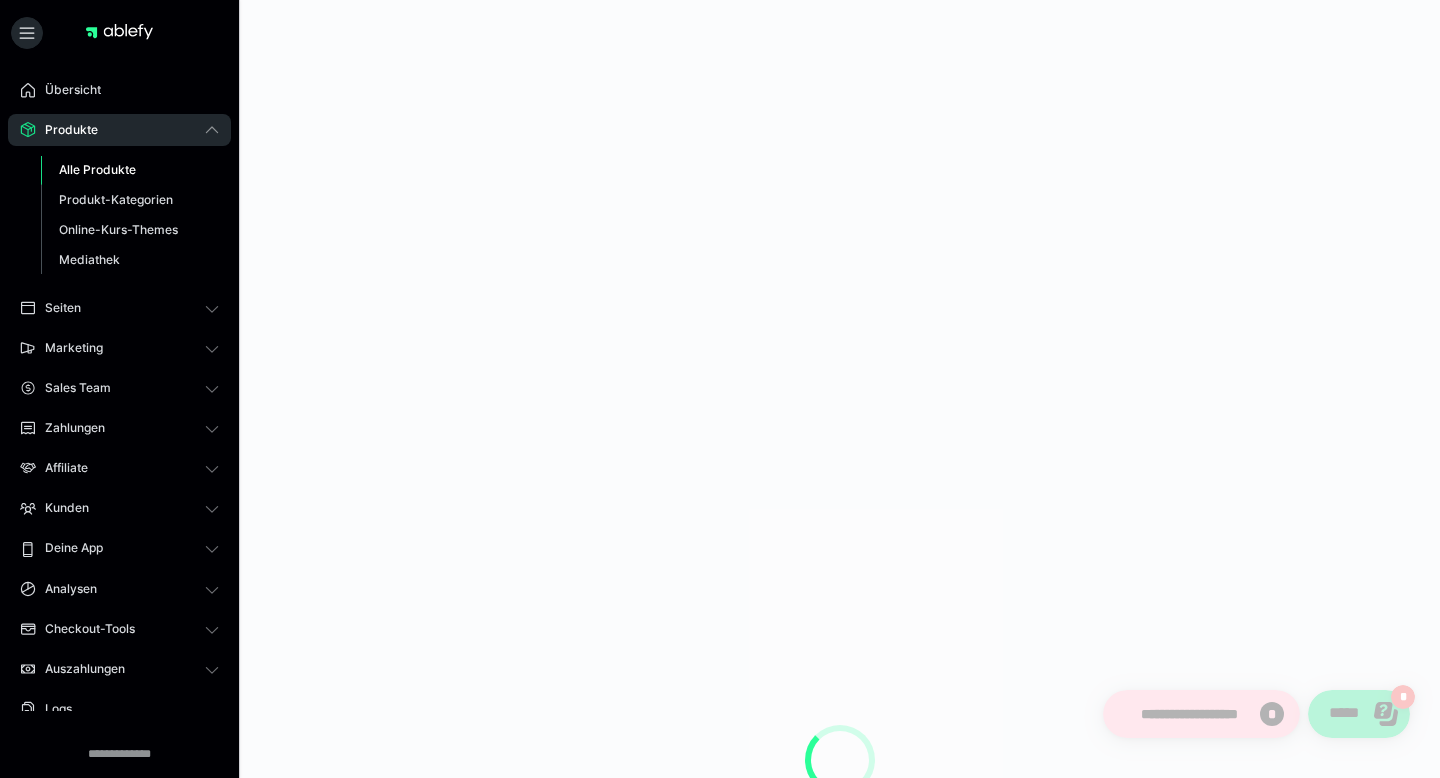 click on "Alle Produkte" at bounding box center (97, 169) 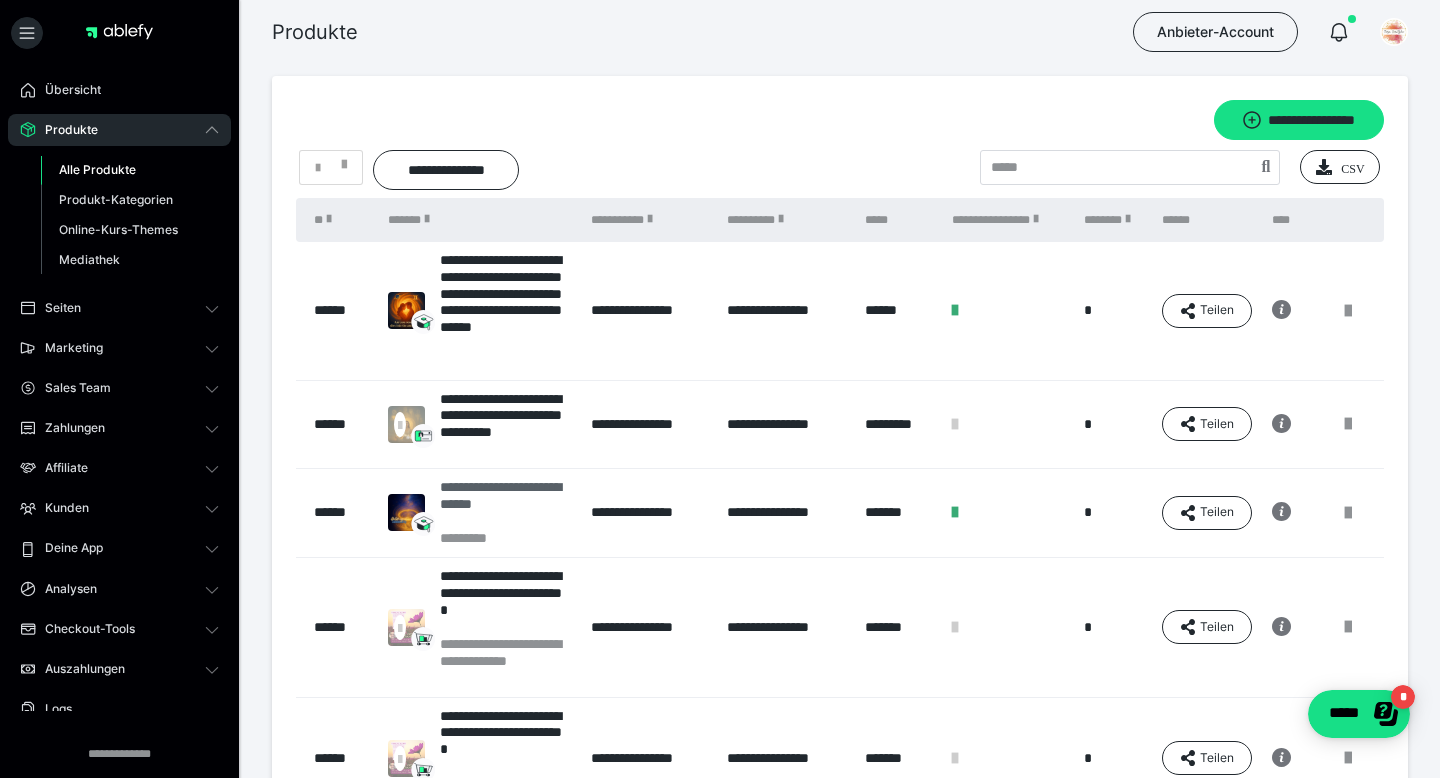 click on "**********" at bounding box center (505, 504) 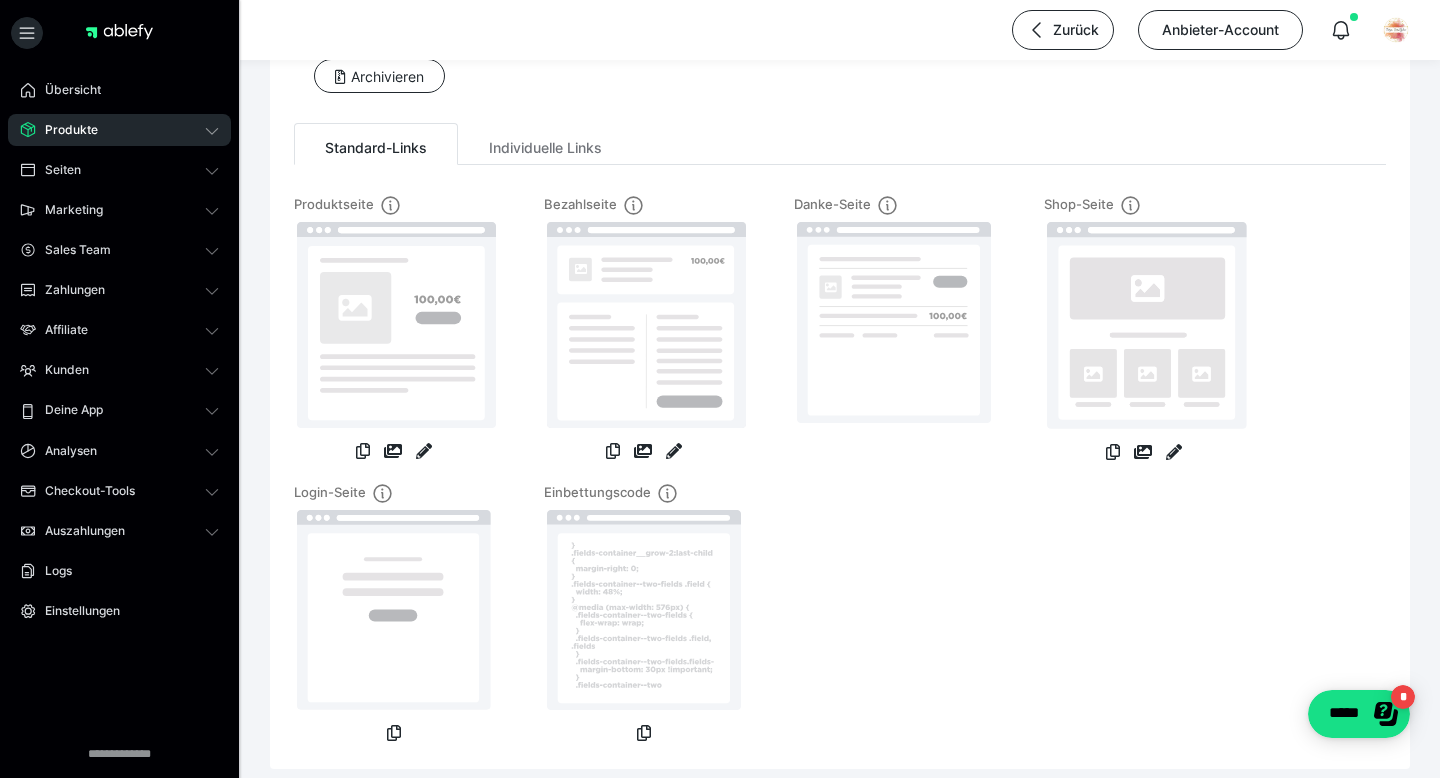 scroll, scrollTop: 147, scrollLeft: 0, axis: vertical 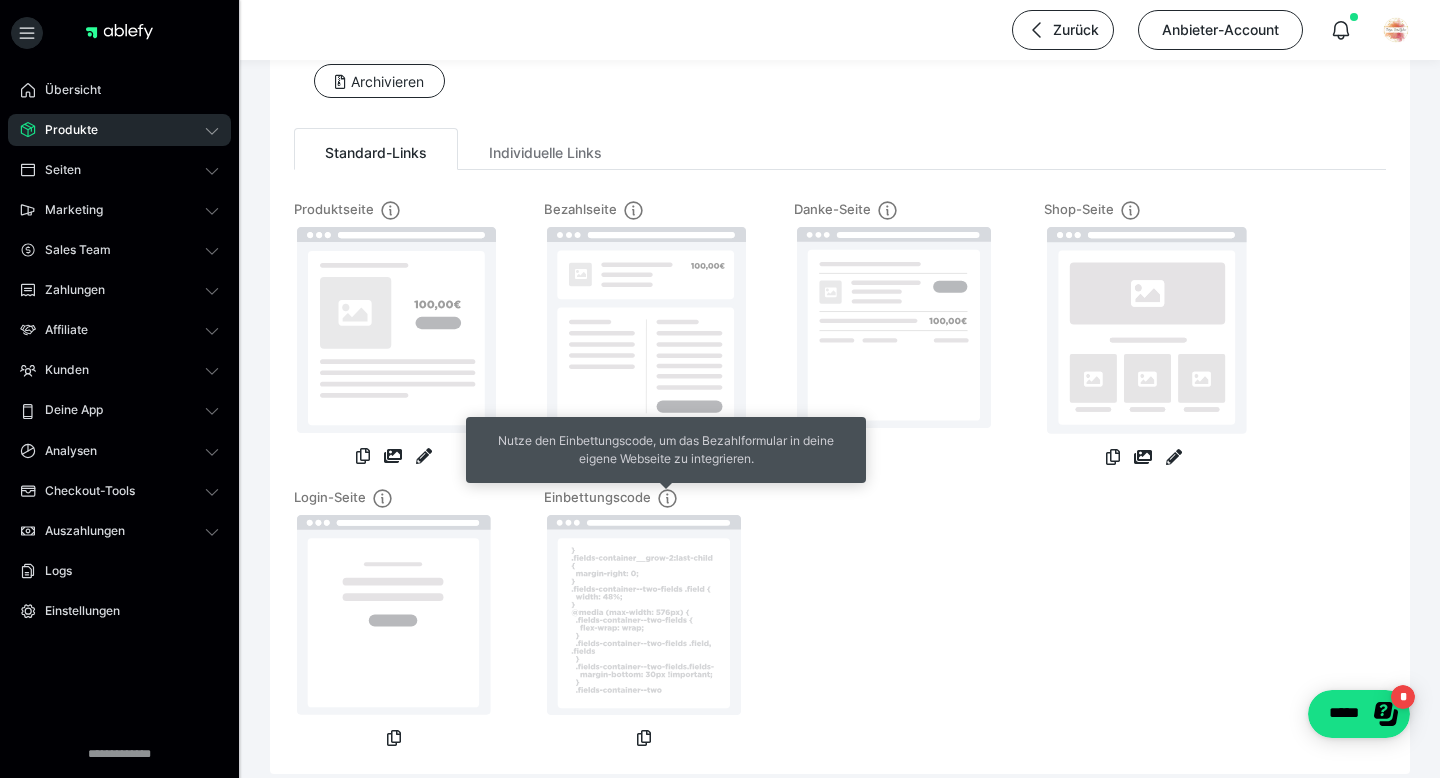 click on "Nutze den Einbettungscode, um das Bezahlformular in deine eigene Webseite zu integrieren." at bounding box center [666, 450] 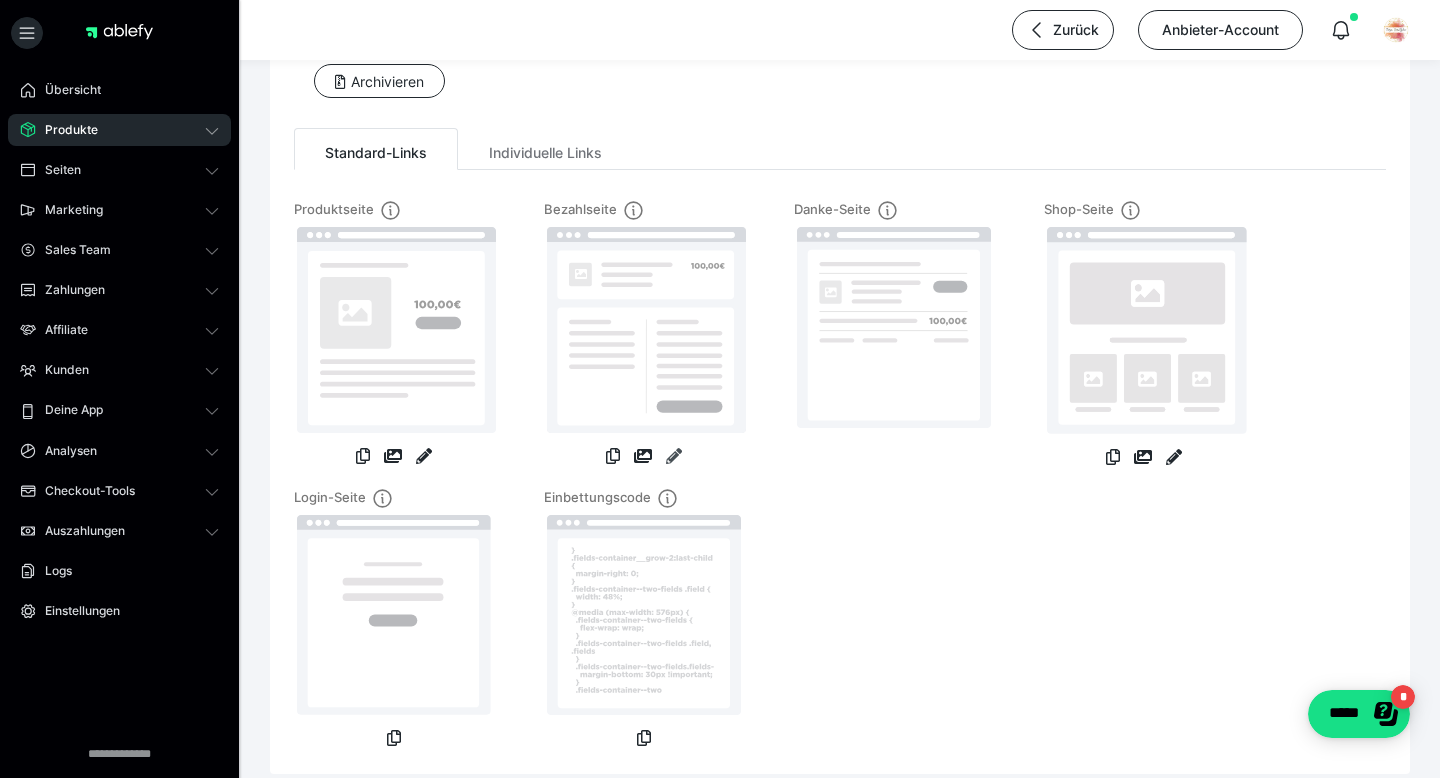 click at bounding box center [674, 456] 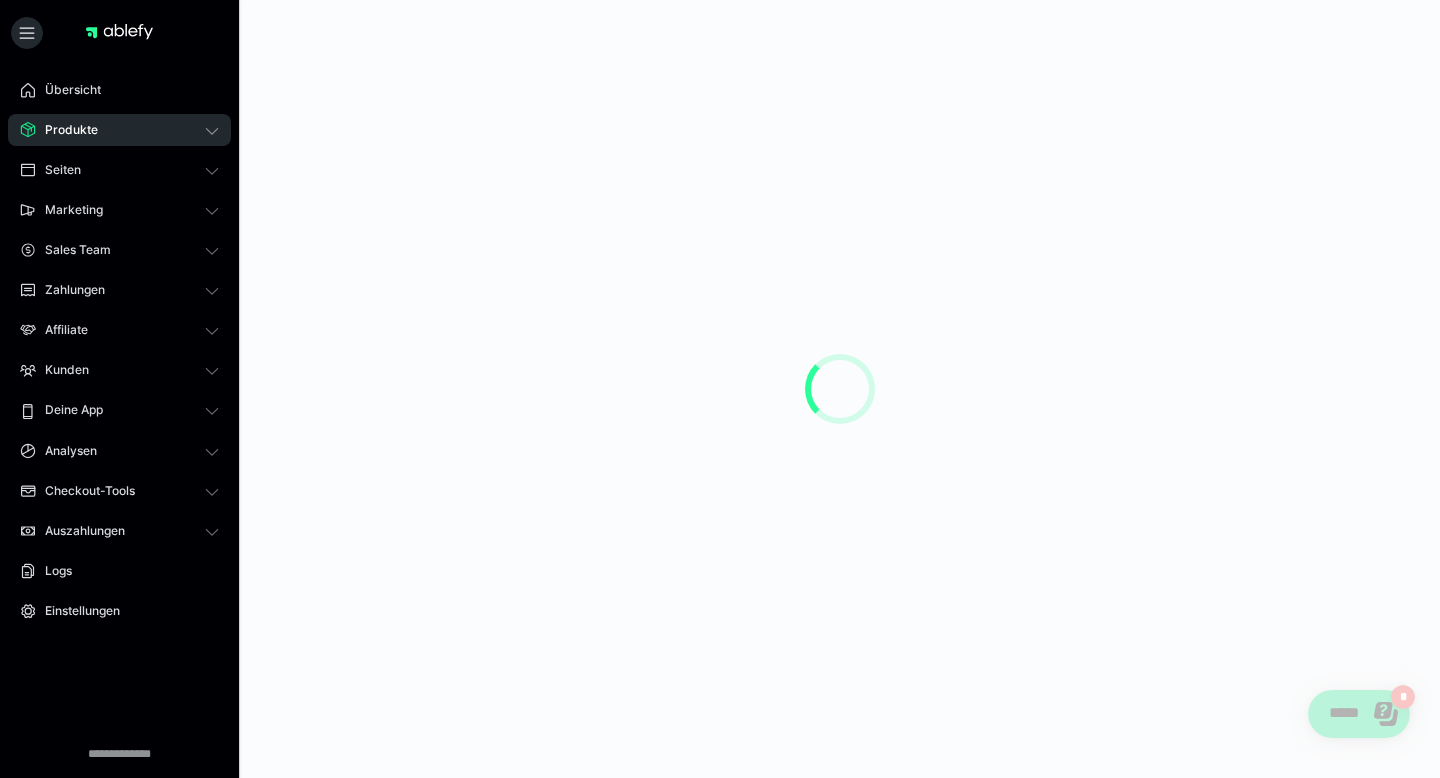 scroll, scrollTop: 0, scrollLeft: 0, axis: both 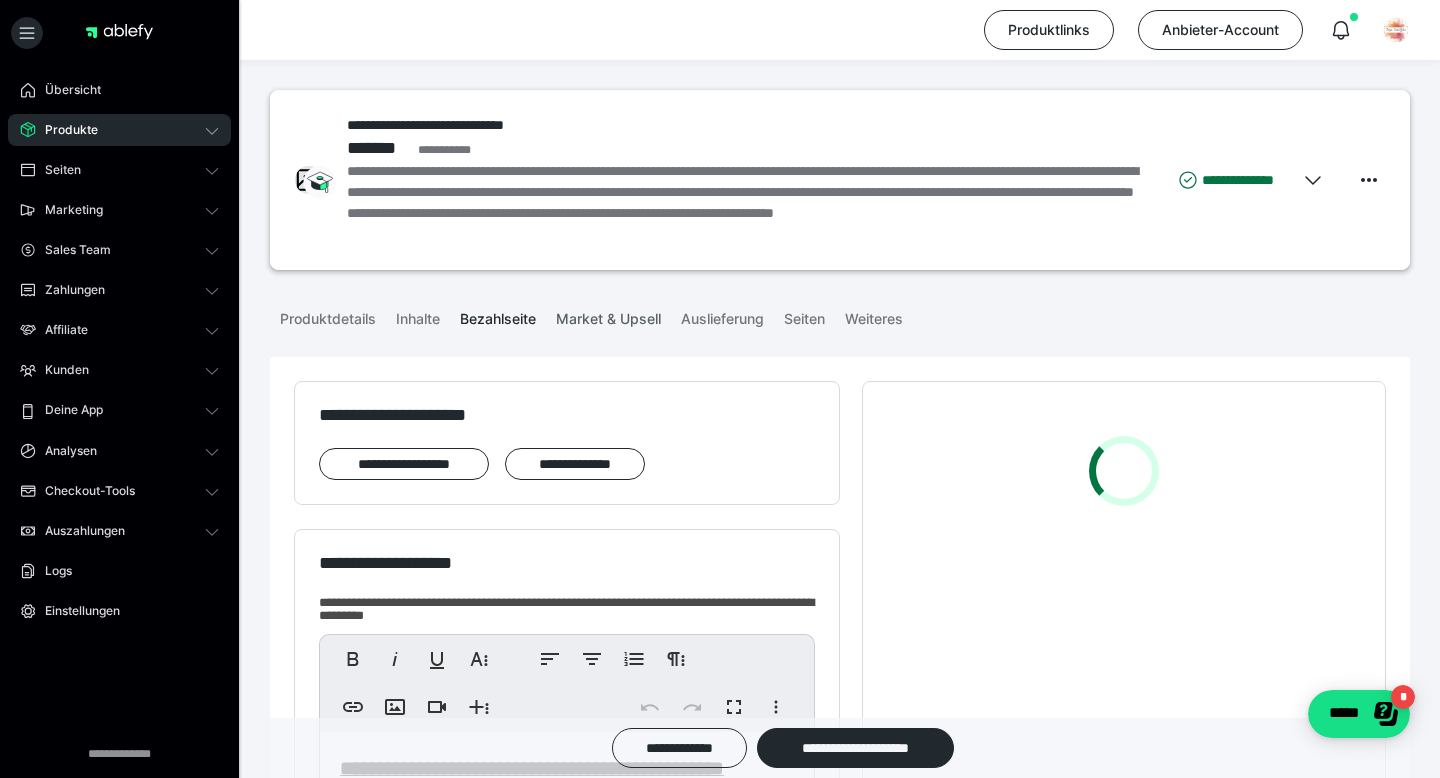 click on "Market & Upsell" at bounding box center [608, 315] 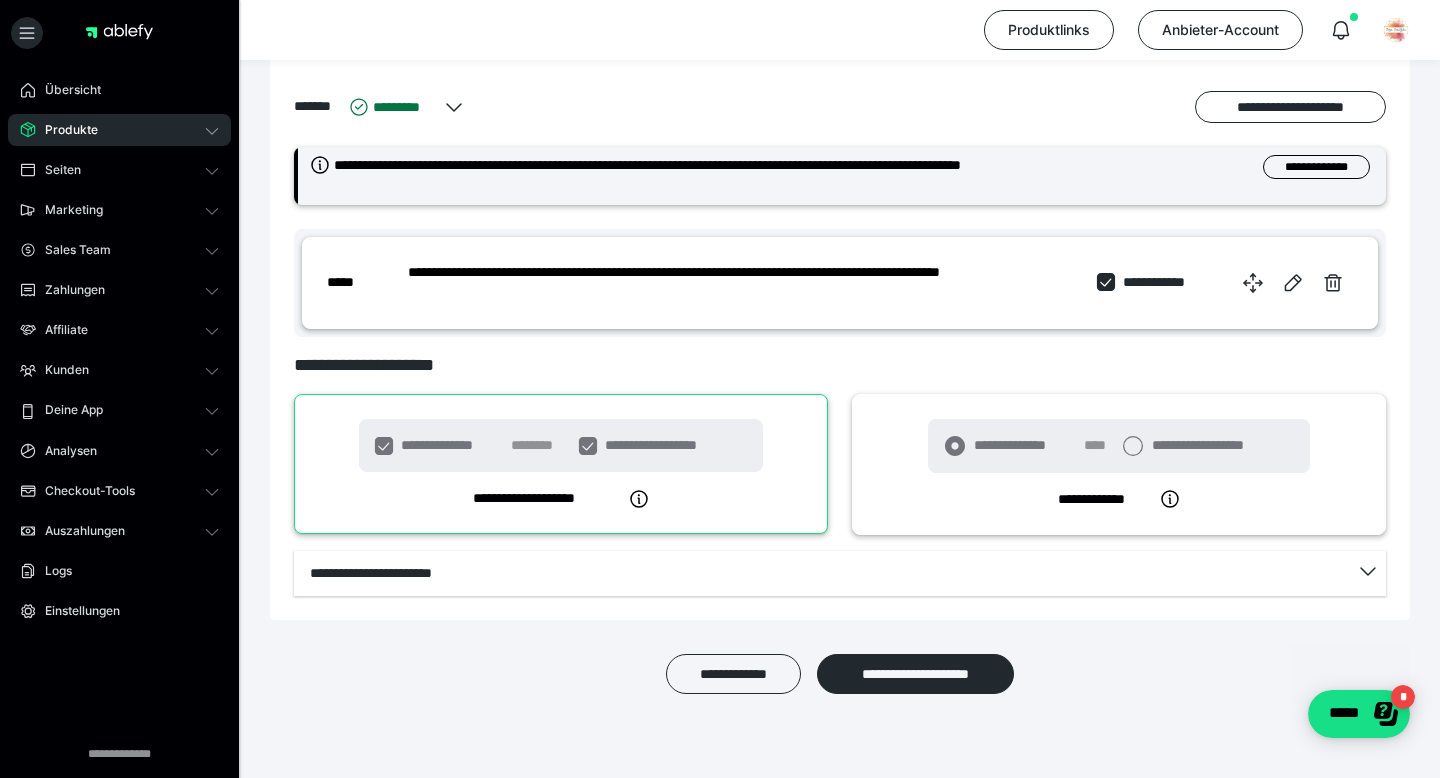 scroll, scrollTop: 745, scrollLeft: 0, axis: vertical 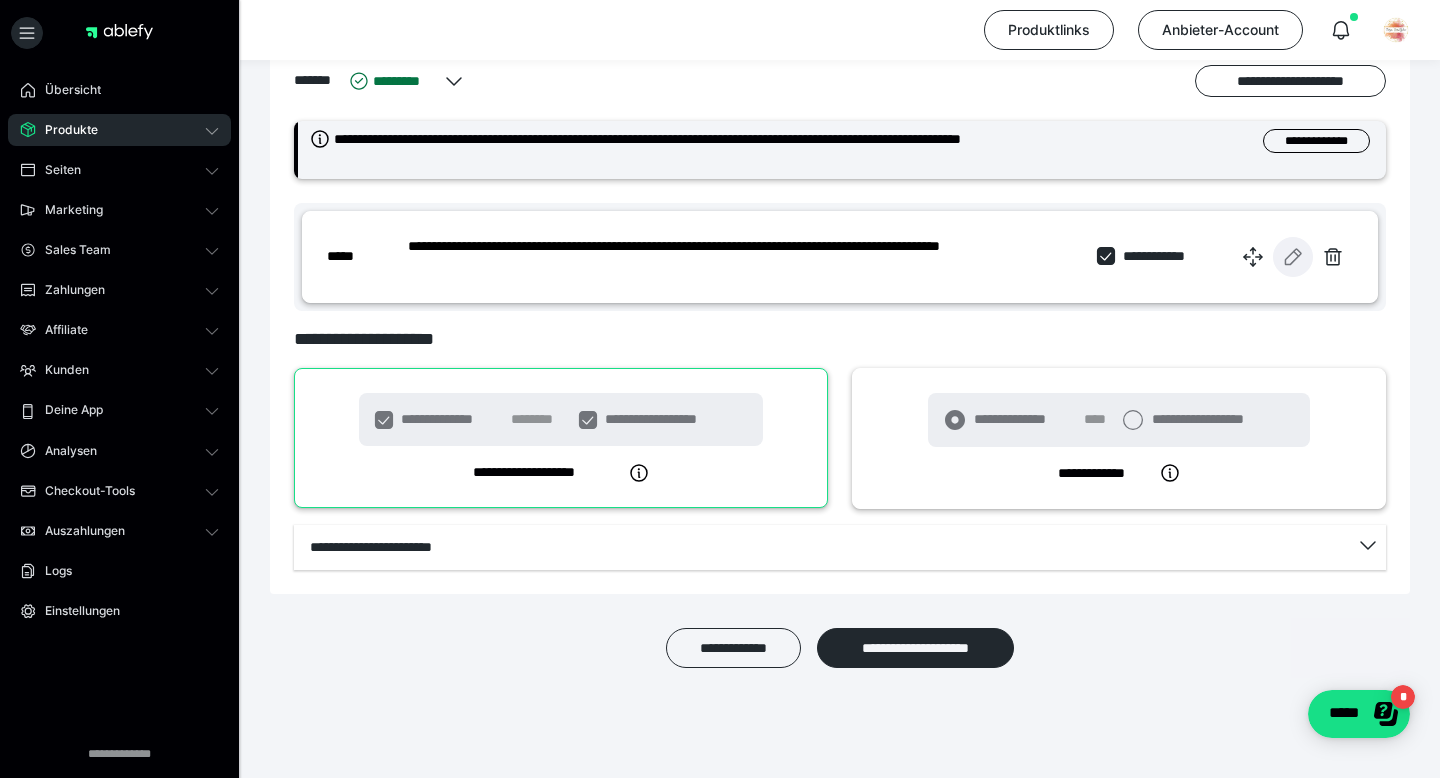 click 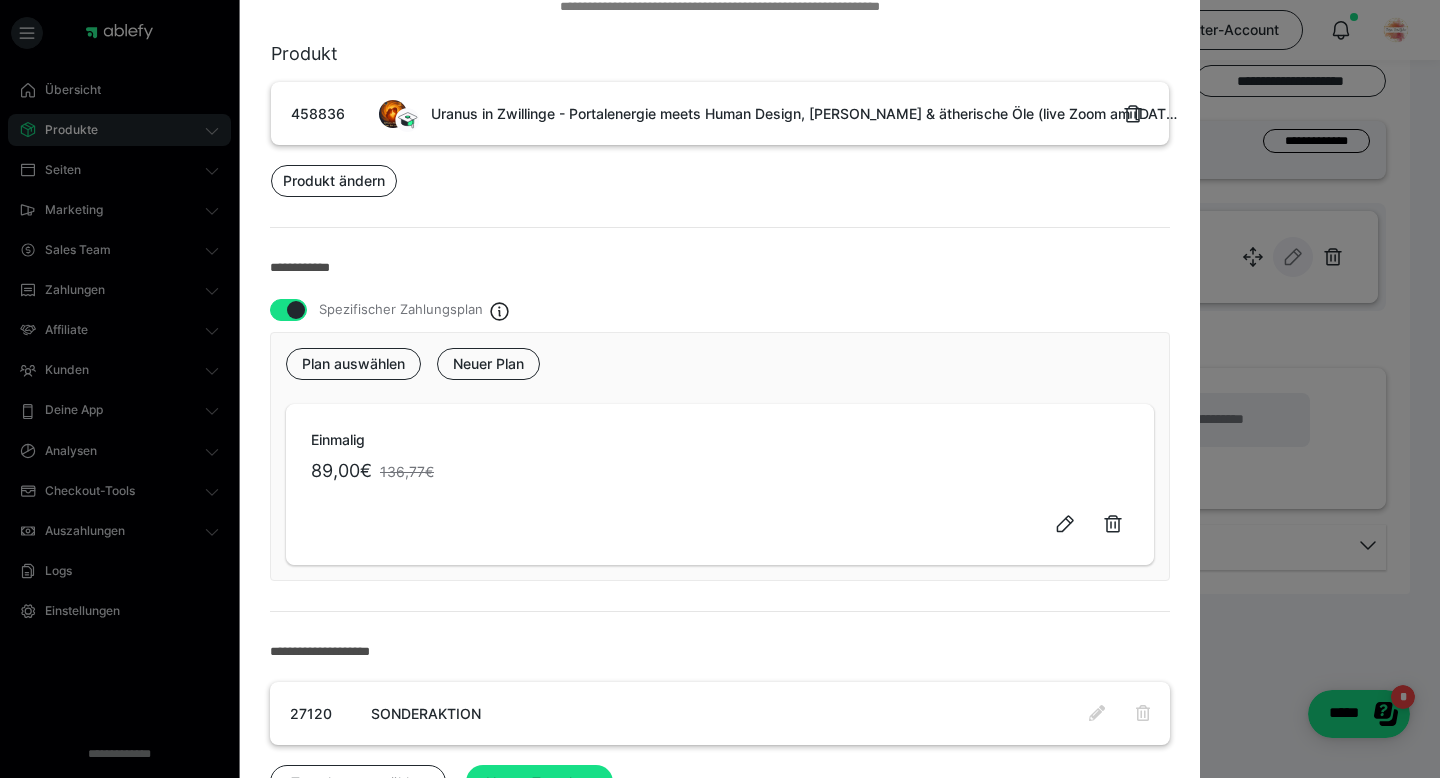 scroll, scrollTop: 240, scrollLeft: 0, axis: vertical 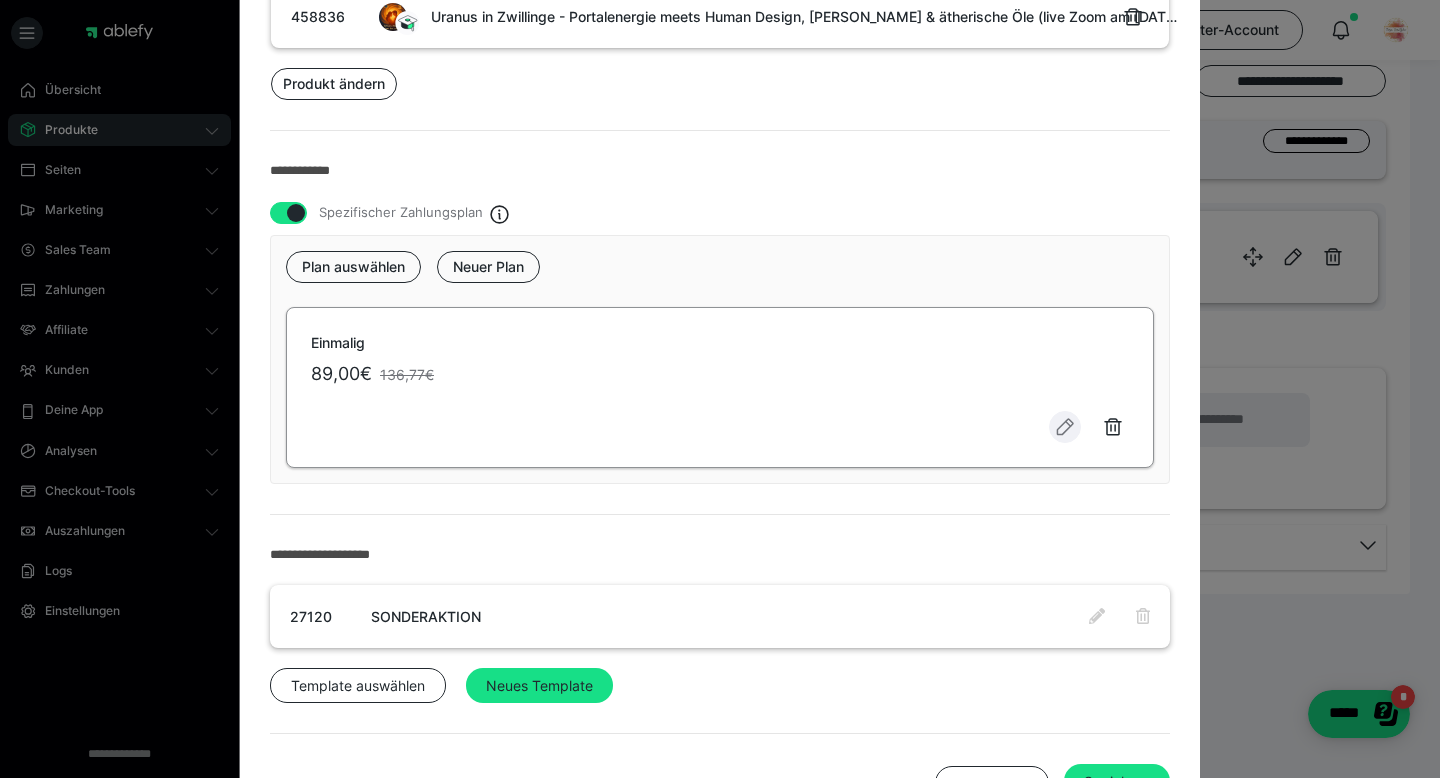 click 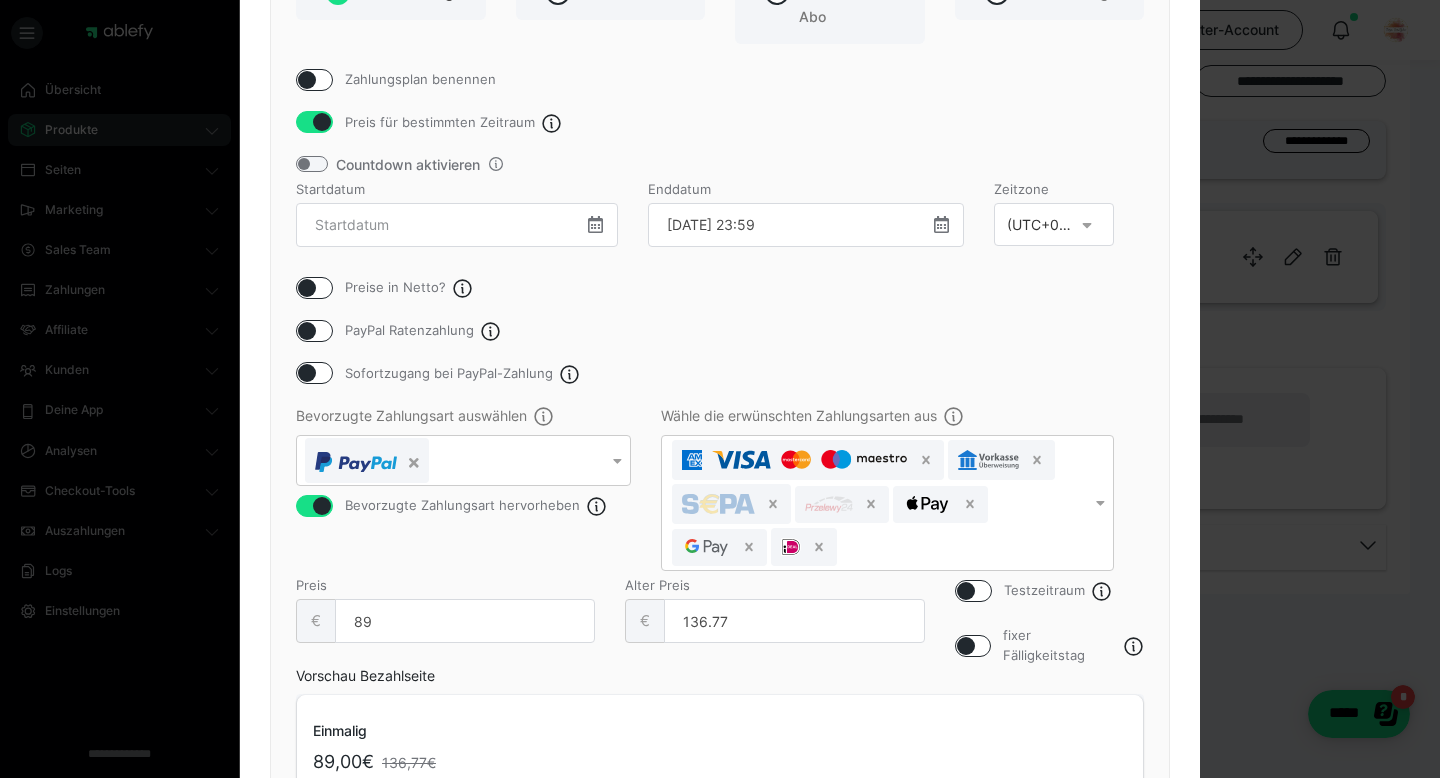 scroll, scrollTop: 240, scrollLeft: 0, axis: vertical 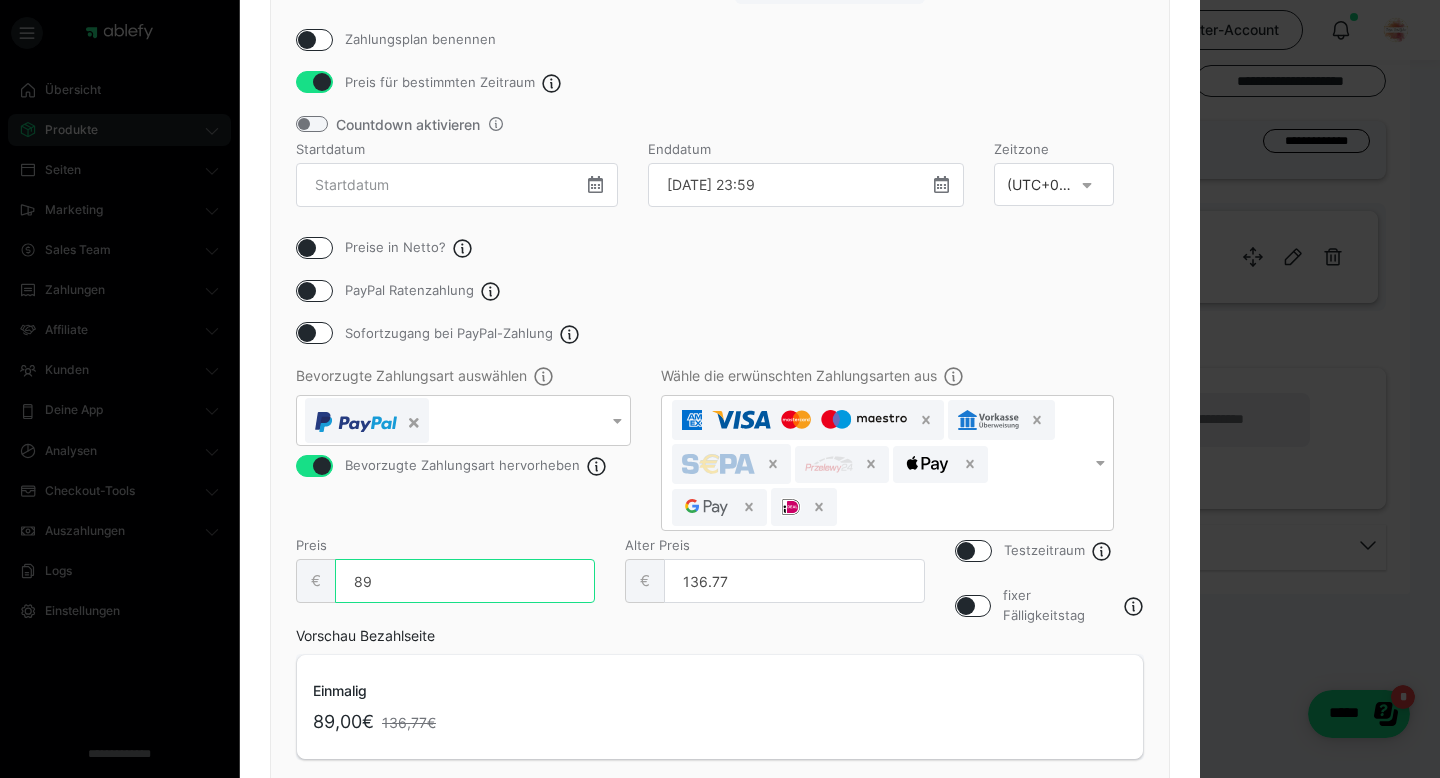 drag, startPoint x: 411, startPoint y: 583, endPoint x: 319, endPoint y: 583, distance: 92 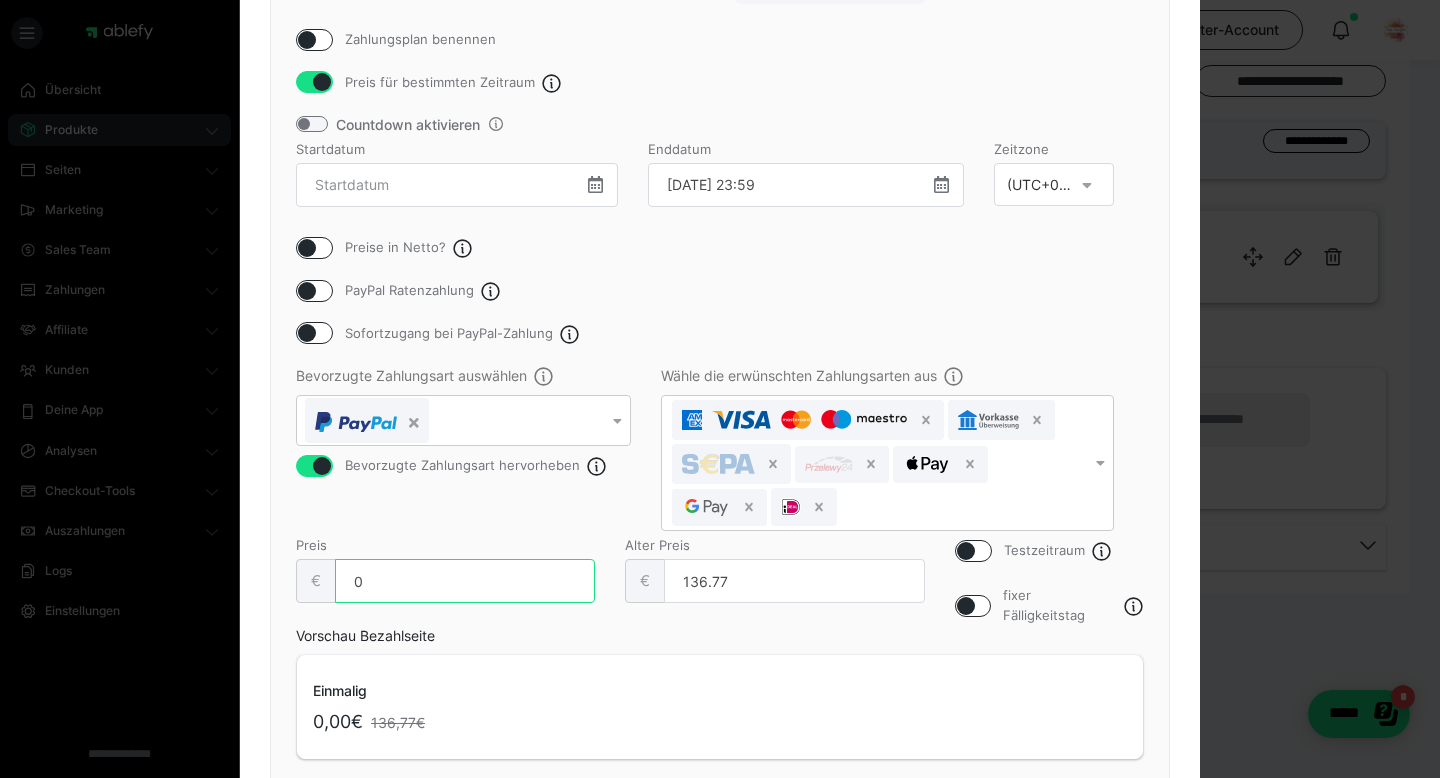 type on "0" 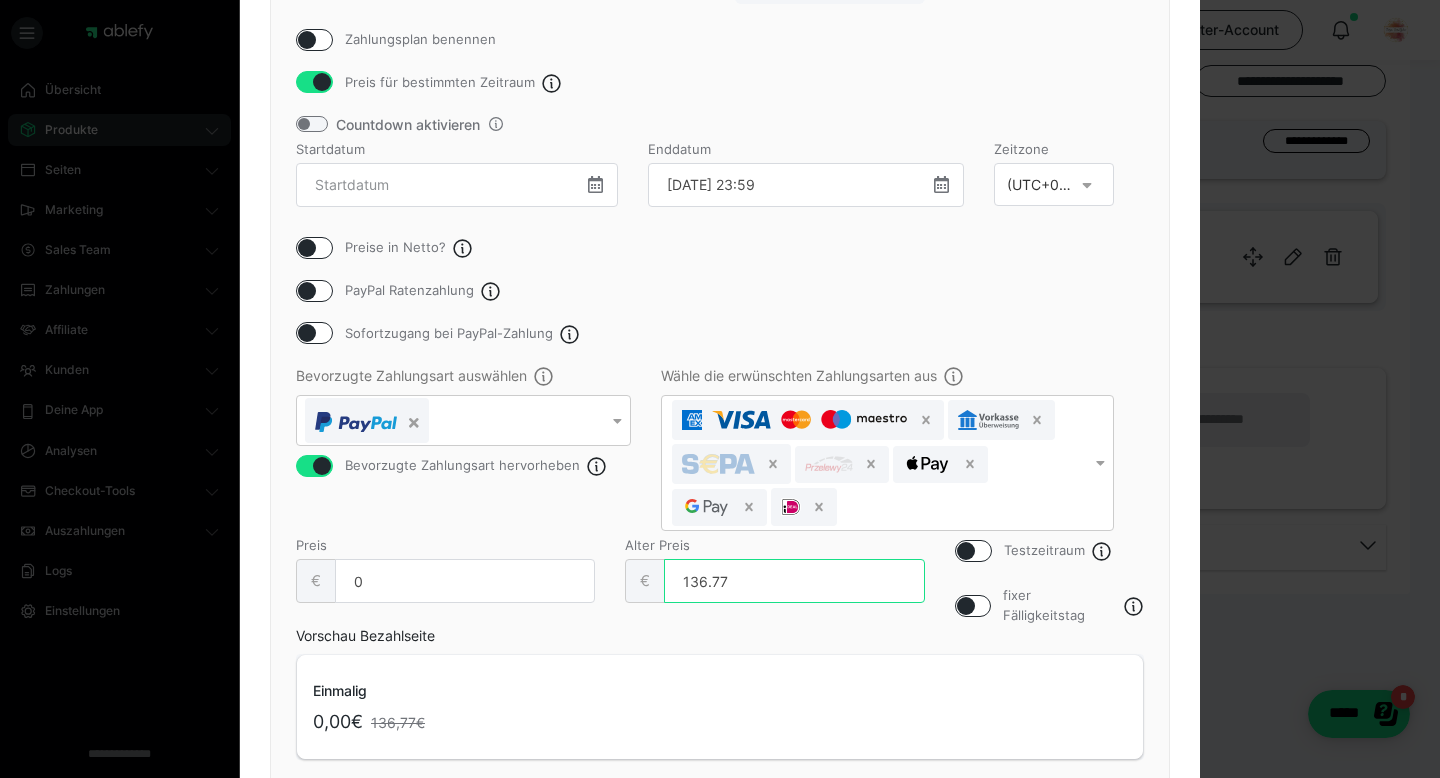 drag, startPoint x: 752, startPoint y: 568, endPoint x: 692, endPoint y: 574, distance: 60.299255 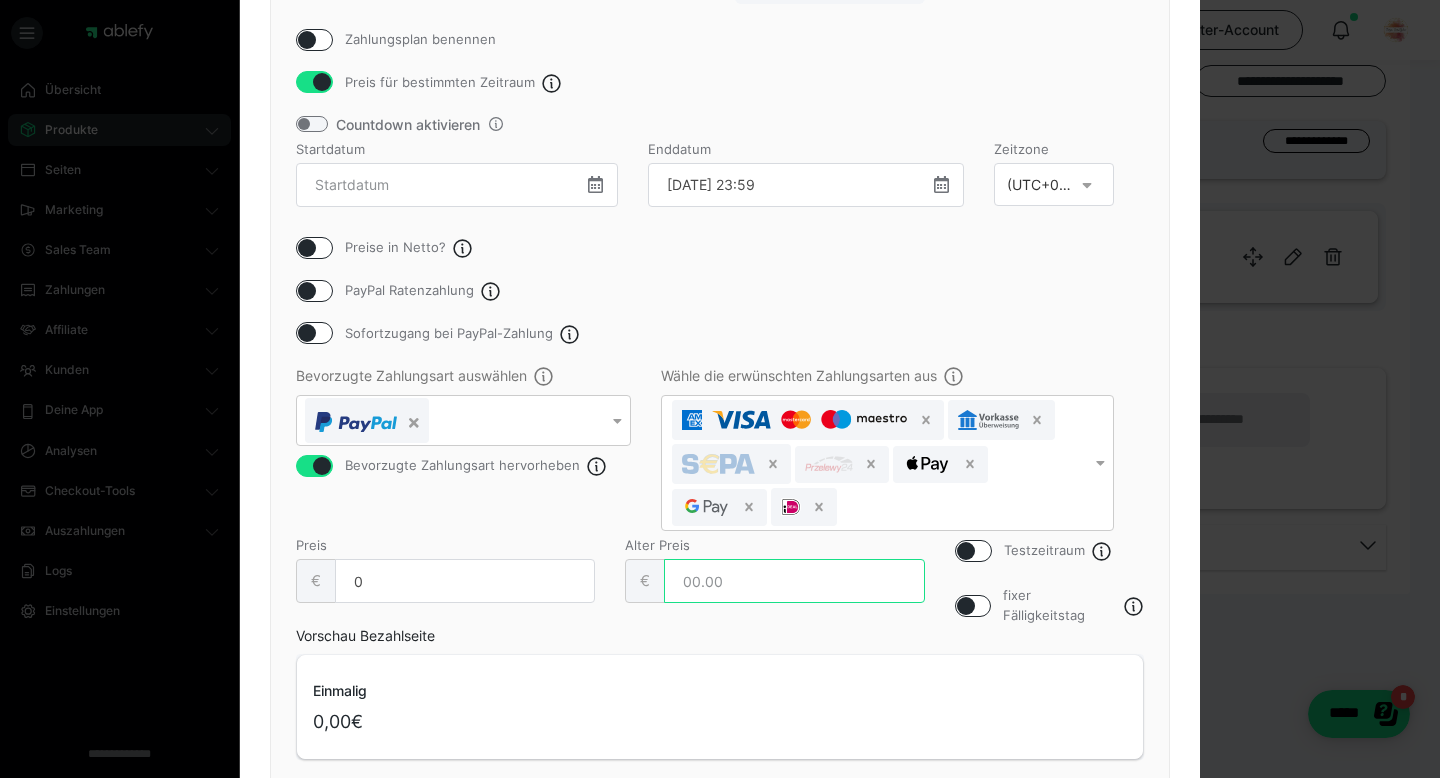 type 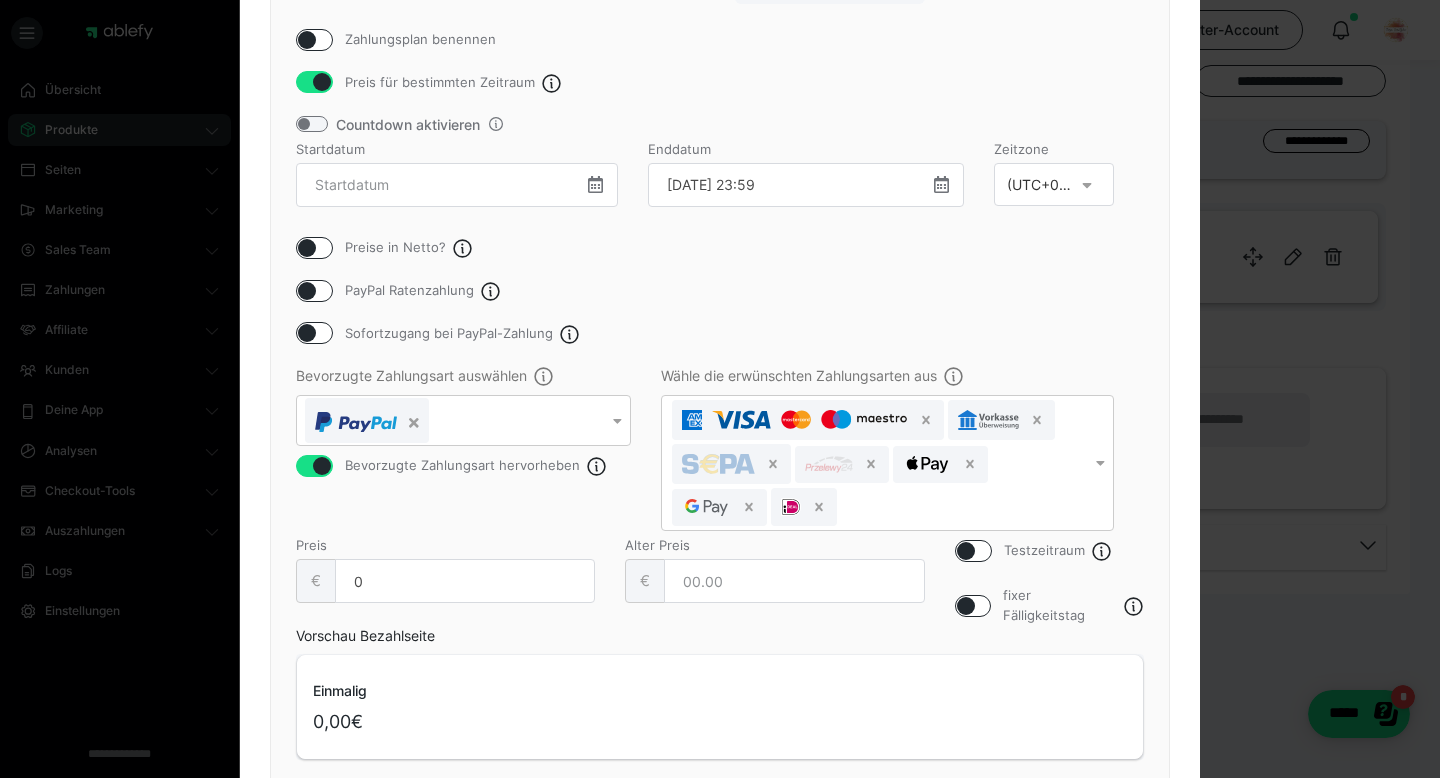 click on "Einmalzahlung Abonnement Limitiertes Abo Ratenzahlung Zahlungsplan benennen Preis für bestimmten Zeitraum Countdown aktivieren Startdatum ‹ [DATE] › Mo Di Mi Do Fr Sa So 30 1 2 3 4 5 6 7 8 9 10 11 12 13 14 15 16 17 18 19 20 21 22 23 24 25 26 27 28 29 30 31 1 2 3 4 5 6 7 8 9 10 00:00 Enddatum [DATE] 23:59 ‹ [DATE] › Mo Di Mi Do Fr Sa So 30 1 2 3 4 5 6 7 8 9 10 11 12 13 14 15 16 17 18 19 20 21 22 23 24 25 26 27 28 29 30 31 1 2 3 4 5 6 7 8 9 10 23:59 Zeitzone (UTC+01:00) Berlin Preise in [GEOGRAPHIC_DATA]? PayPal Ratenzahlung Sofortzugang bei PayPal-Zahlung Bevorzugte Zahlungsart auswählen Bevorzugte Zahlungsart hervorheben Wähle die erwünschten Zahlungsarten aus Testzeitraum fixer Fälligkeitstag Preis € 0 Alter Preis € Vorschau Bezahlseite Einmalig 0,00€ Abbrechen Plan speichern" at bounding box center [720, 376] 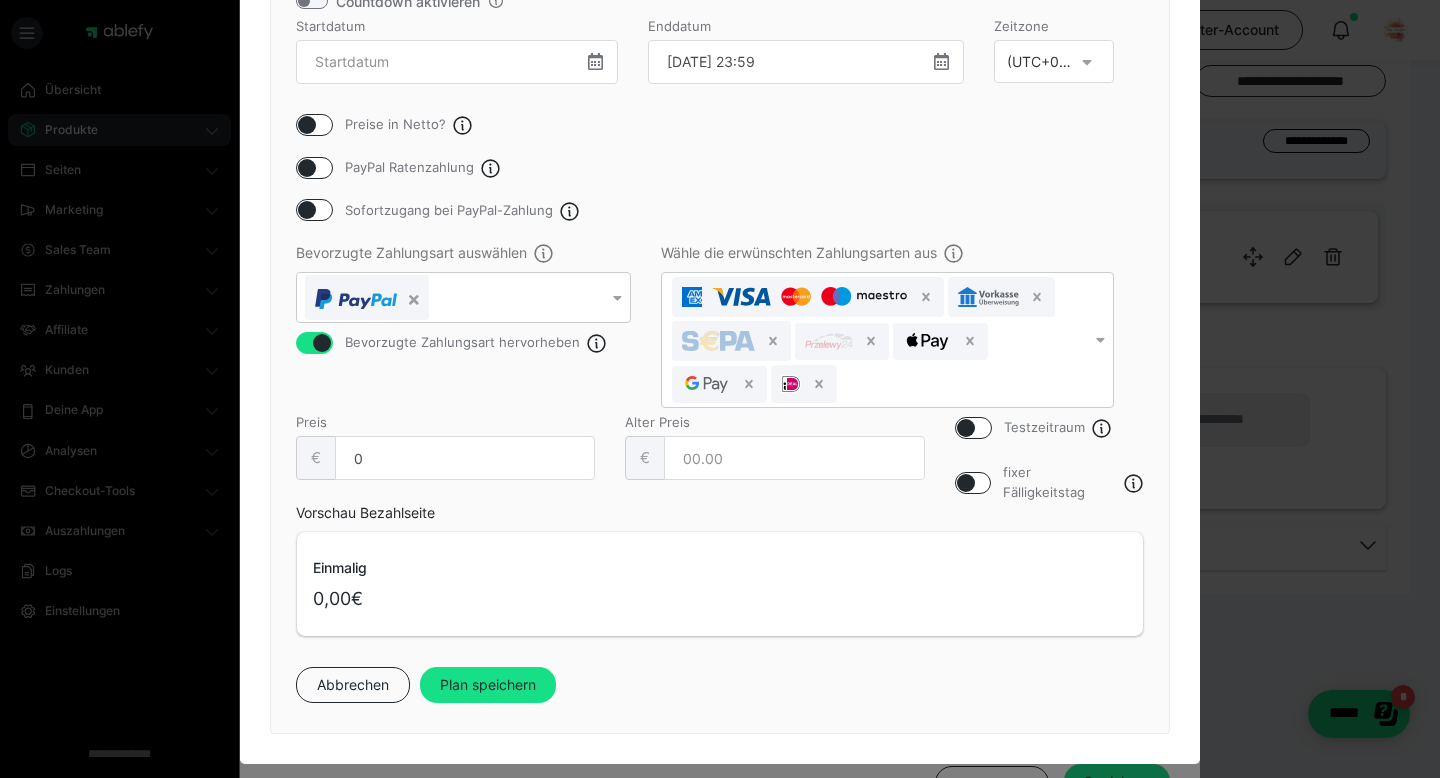 scroll, scrollTop: 368, scrollLeft: 0, axis: vertical 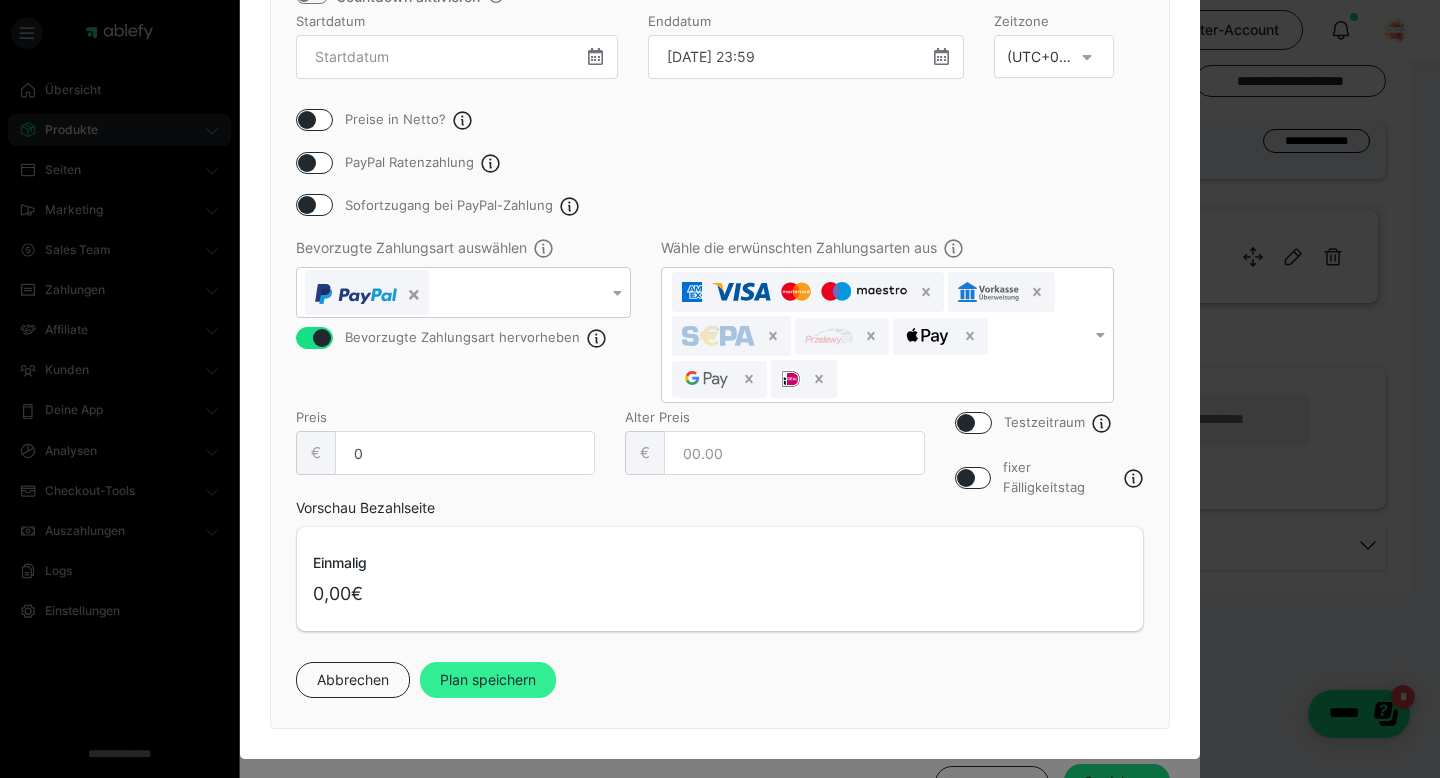 click on "Plan speichern" at bounding box center [488, 680] 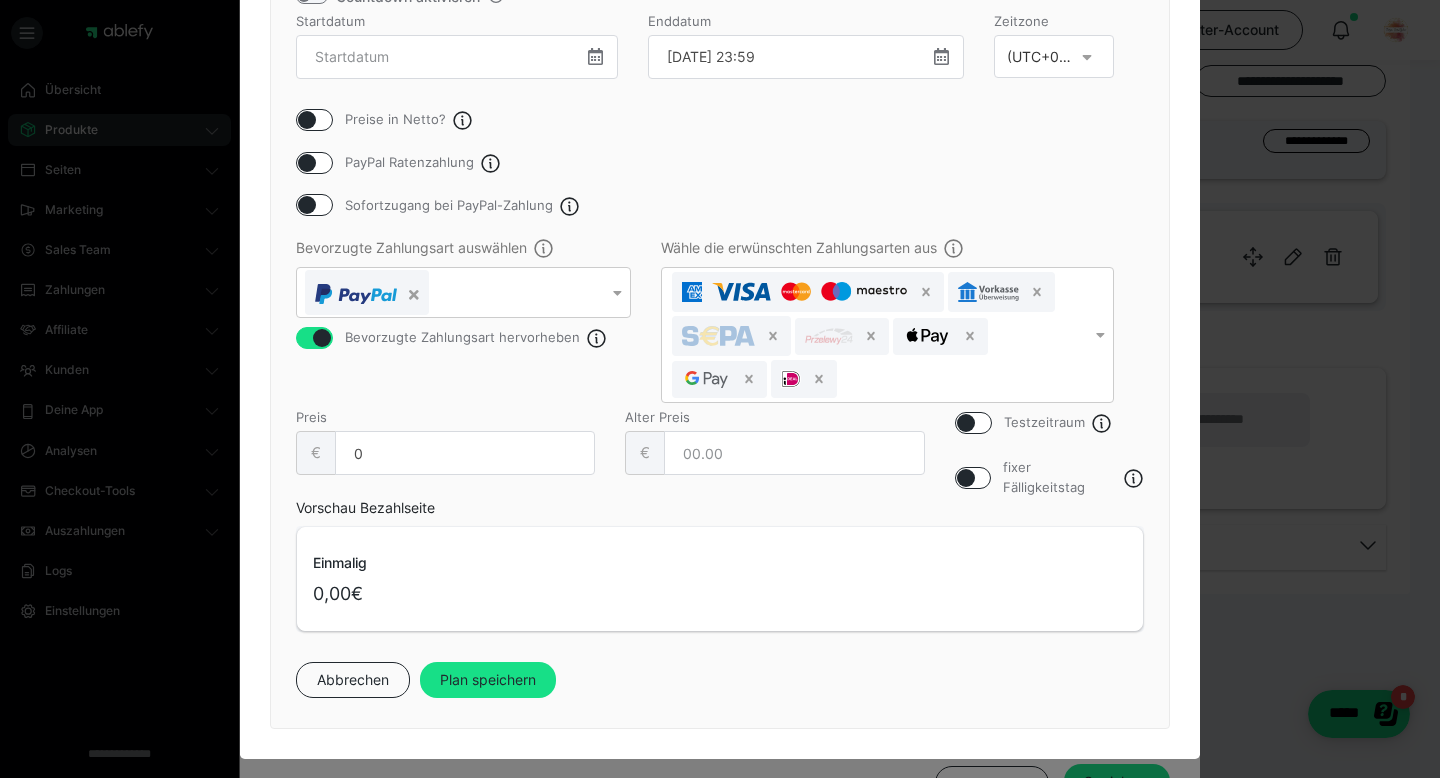 scroll, scrollTop: 0, scrollLeft: 0, axis: both 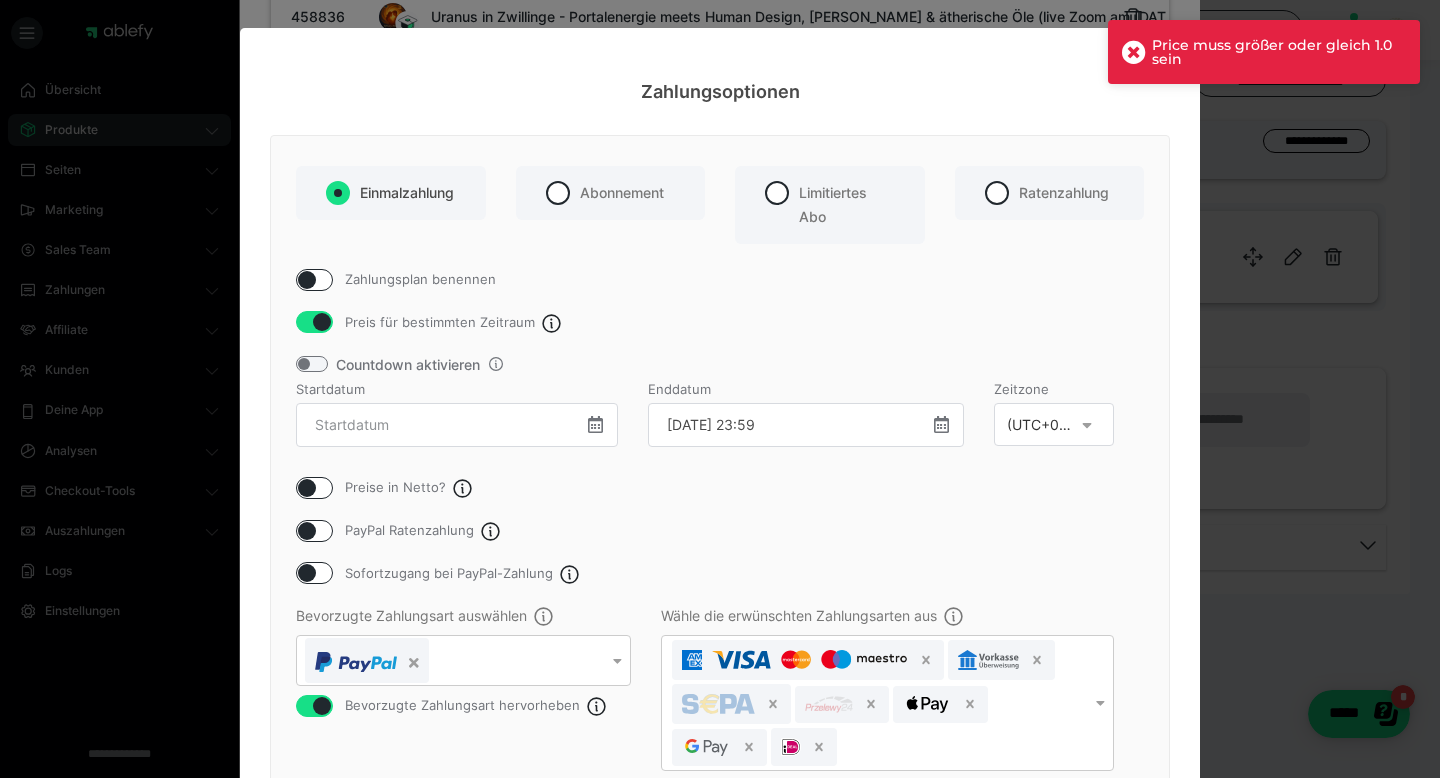 click on "Einmalzahlung Abonnement Limitiertes Abo Ratenzahlung Zahlungsplan benennen Preis für bestimmten Zeitraum Countdown aktivieren Startdatum ‹ [DATE] › Mo Di Mi Do Fr Sa So 30 1 2 3 4 5 6 7 8 9 10 11 12 13 14 15 16 17 18 19 20 21 22 23 24 25 26 27 28 29 30 31 1 2 3 4 5 6 7 8 9 10 00:00 Enddatum [DATE] 23:59 ‹ [DATE] › Mo Di Mi Do Fr Sa So 30 1 2 3 4 5 6 7 8 9 10 11 12 13 14 15 16 17 18 19 20 21 22 23 24 25 26 27 28 29 30 31 1 2 3 4 5 6 7 8 9 10 23:59 Zeitzone (UTC+01:00) Berlin Preise in [GEOGRAPHIC_DATA]? PayPal Ratenzahlung Sofortzugang bei PayPal-Zahlung Bevorzugte Zahlungsart auswählen Bevorzugte Zahlungsart hervorheben Wähle die erwünschten Zahlungsarten aus Testzeitraum fixer Fälligkeitstag Preis € 0 Alter Preis € Vorschau Bezahlseite Einmalig 0,00€ Abbrechen Plan speichern" at bounding box center [720, 616] 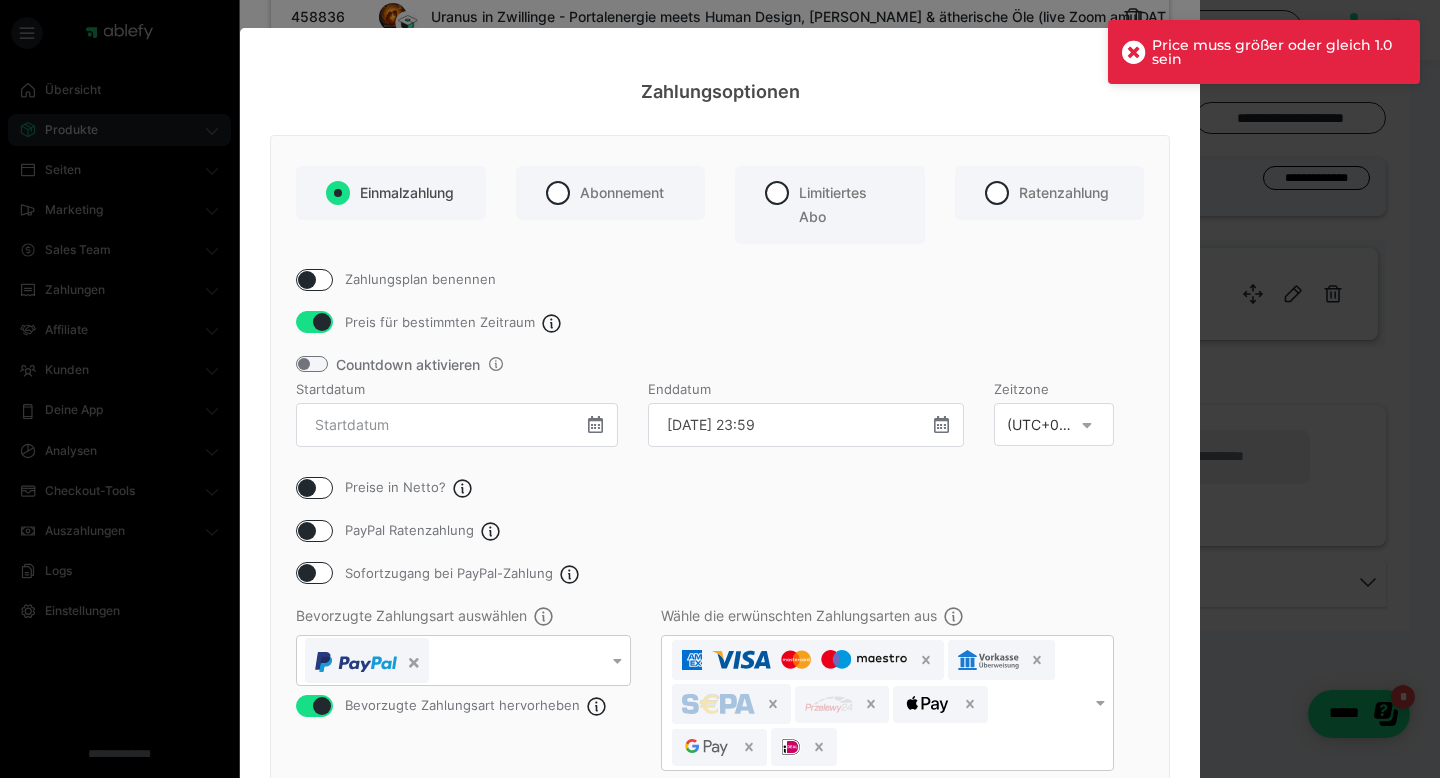 scroll, scrollTop: 705, scrollLeft: 0, axis: vertical 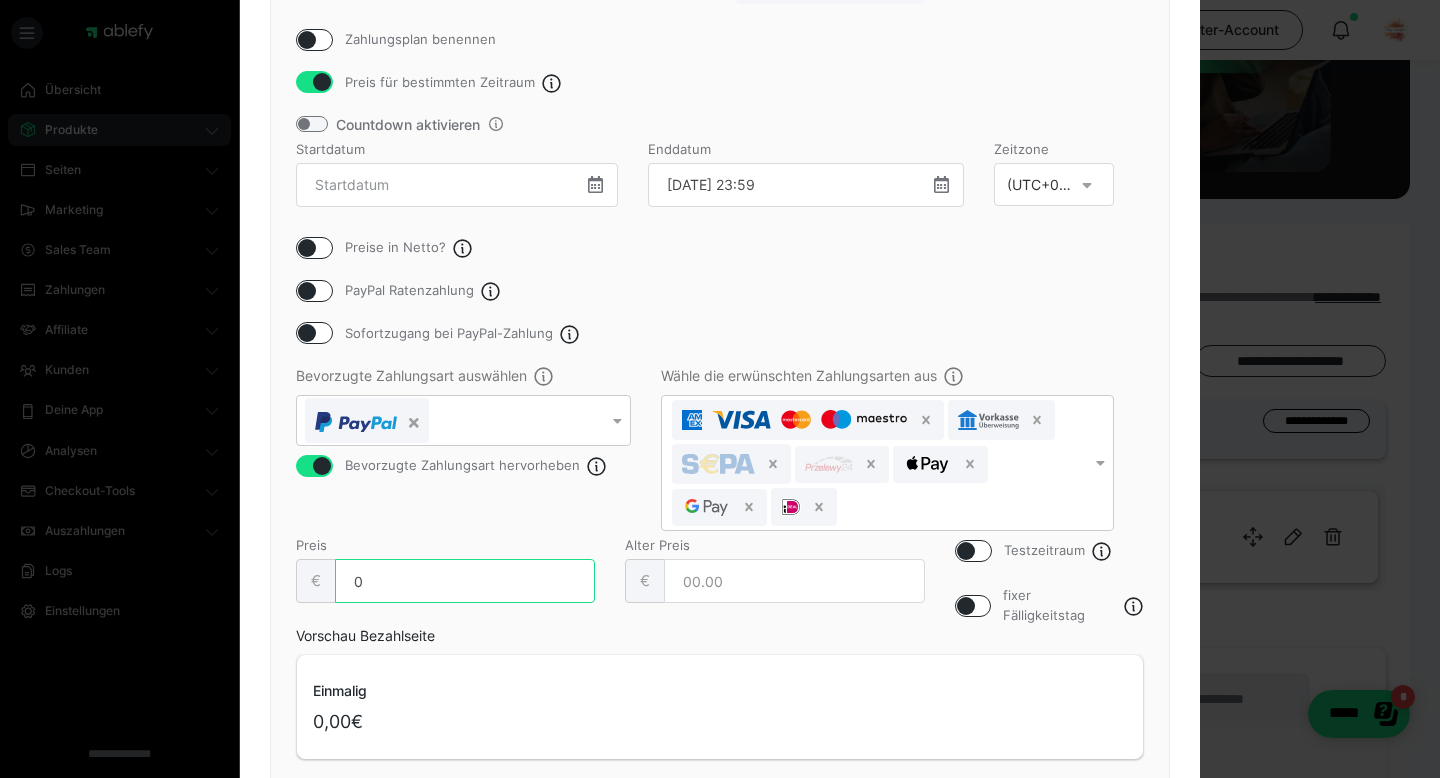 click on "Preis € 0" at bounding box center (445, 571) 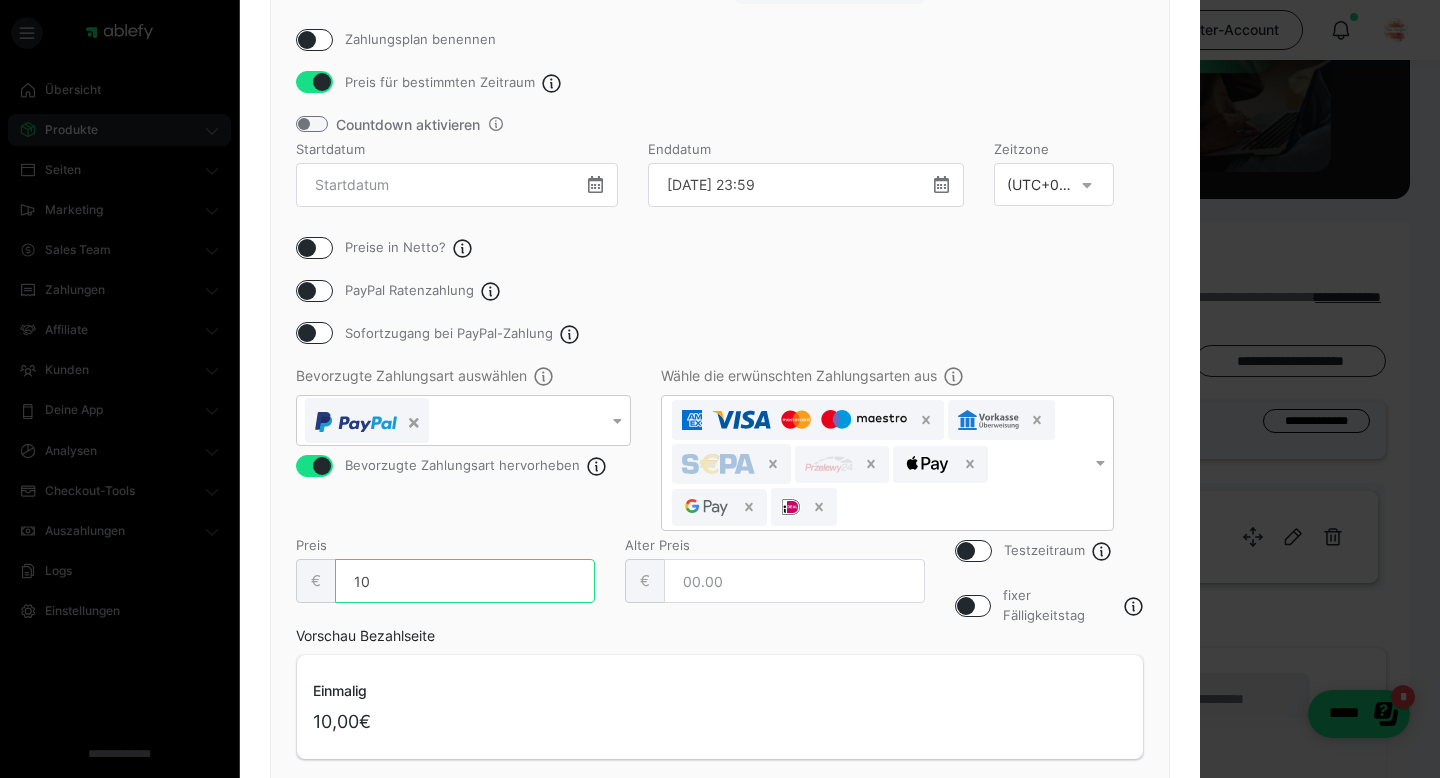 click on "10" at bounding box center (465, 581) 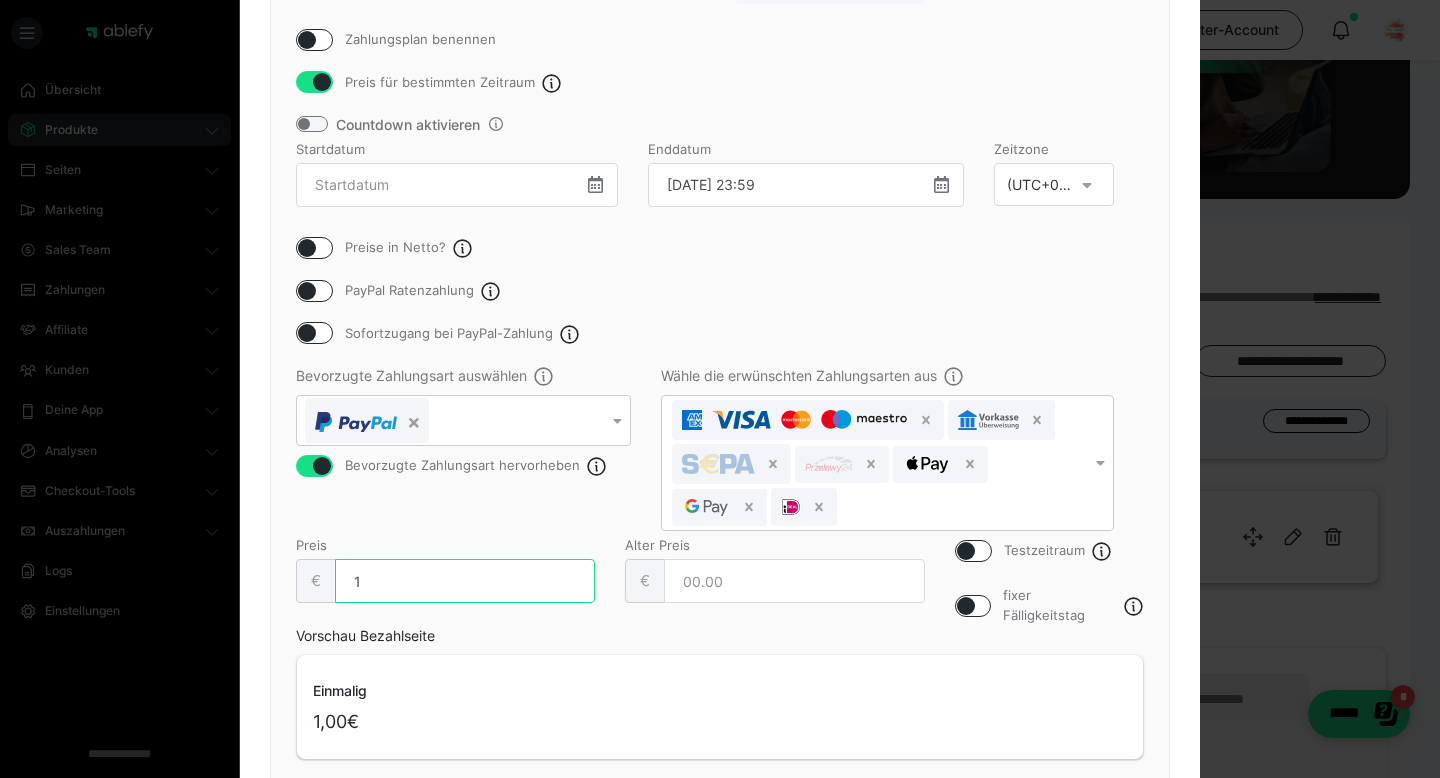 type on "1" 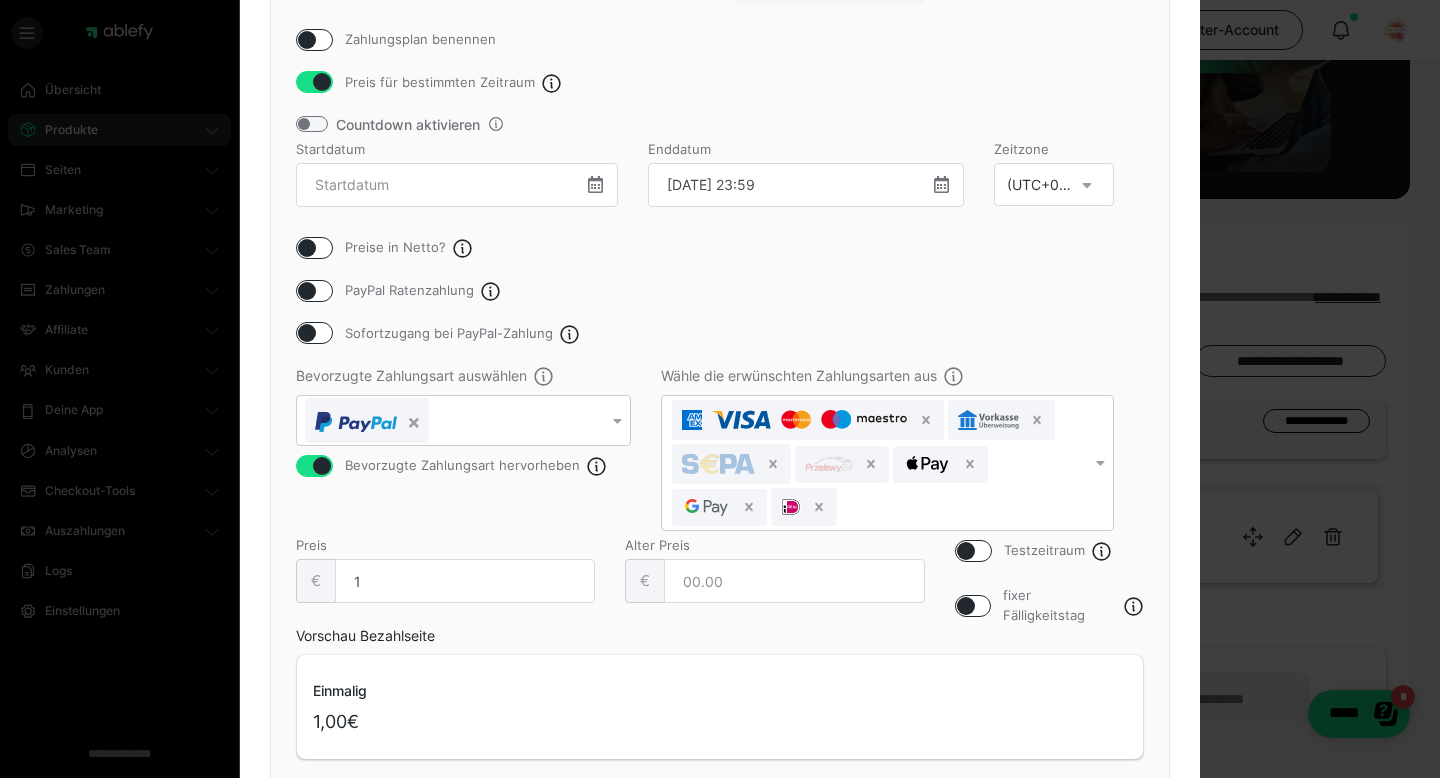 click on "Einmalzahlung Abonnement Limitiertes Abo Ratenzahlung Zahlungsplan benennen Preis für bestimmten Zeitraum Countdown aktivieren Startdatum ‹ [DATE] › Mo Di Mi Do Fr Sa So 30 1 2 3 4 5 6 7 8 9 10 11 12 13 14 15 16 17 18 19 20 21 22 23 24 25 26 27 28 29 30 31 1 2 3 4 5 6 7 8 9 10 00:00 Enddatum [DATE] 23:59 ‹ [DATE] › Mo Di Mi Do Fr Sa So 30 1 2 3 4 5 6 7 8 9 10 11 12 13 14 15 16 17 18 19 20 21 22 23 24 25 26 27 28 29 30 31 1 2 3 4 5 6 7 8 9 10 23:59 Zeitzone (UTC+01:00) Berlin Preise in [GEOGRAPHIC_DATA]? PayPal Ratenzahlung Sofortzugang bei PayPal-Zahlung Bevorzugte Zahlungsart auswählen Bevorzugte Zahlungsart hervorheben Wähle die erwünschten Zahlungsarten aus Testzeitraum fixer Fälligkeitstag Preis € 1 Alter Preis € Vorschau Bezahlseite Einmalig 1,00€ Abbrechen Plan speichern" at bounding box center (720, 376) 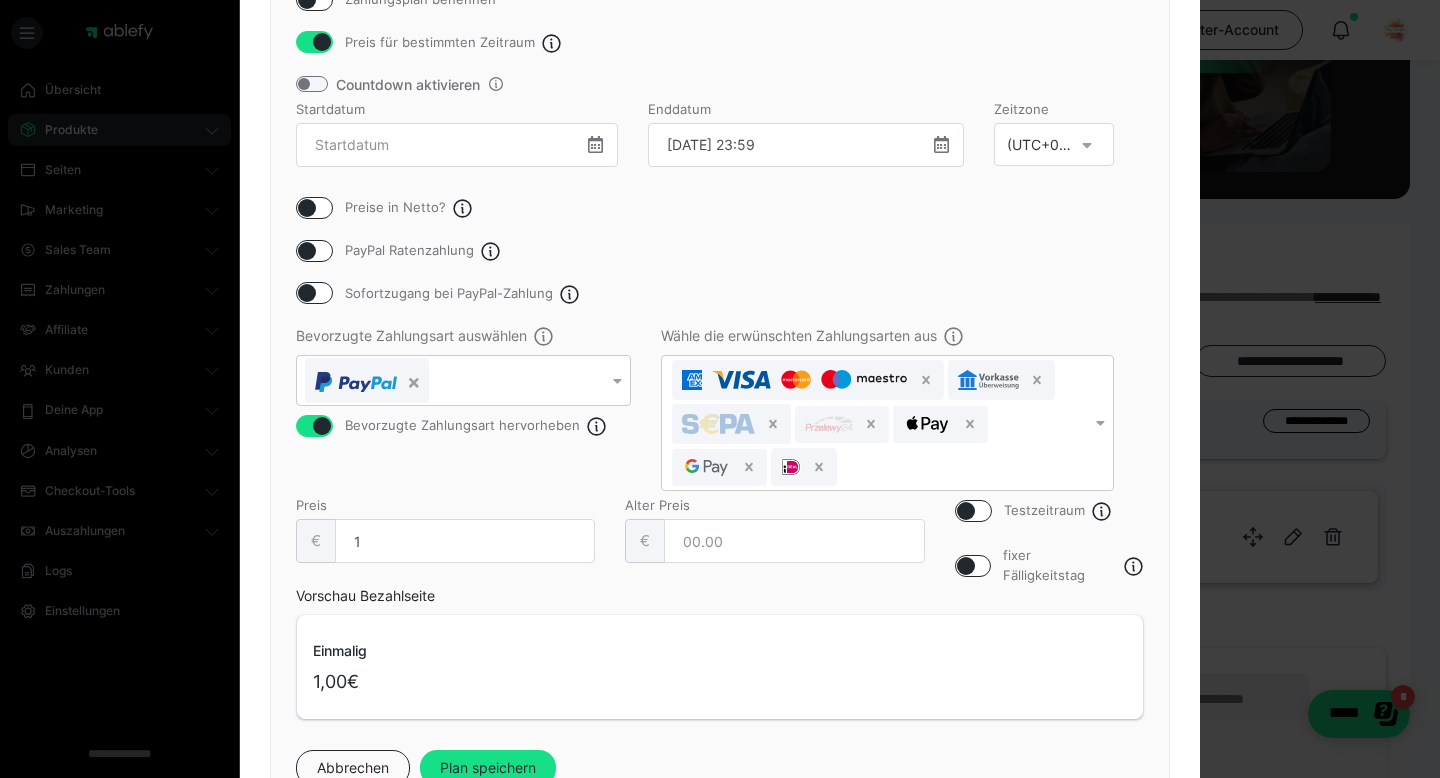 scroll, scrollTop: 366, scrollLeft: 0, axis: vertical 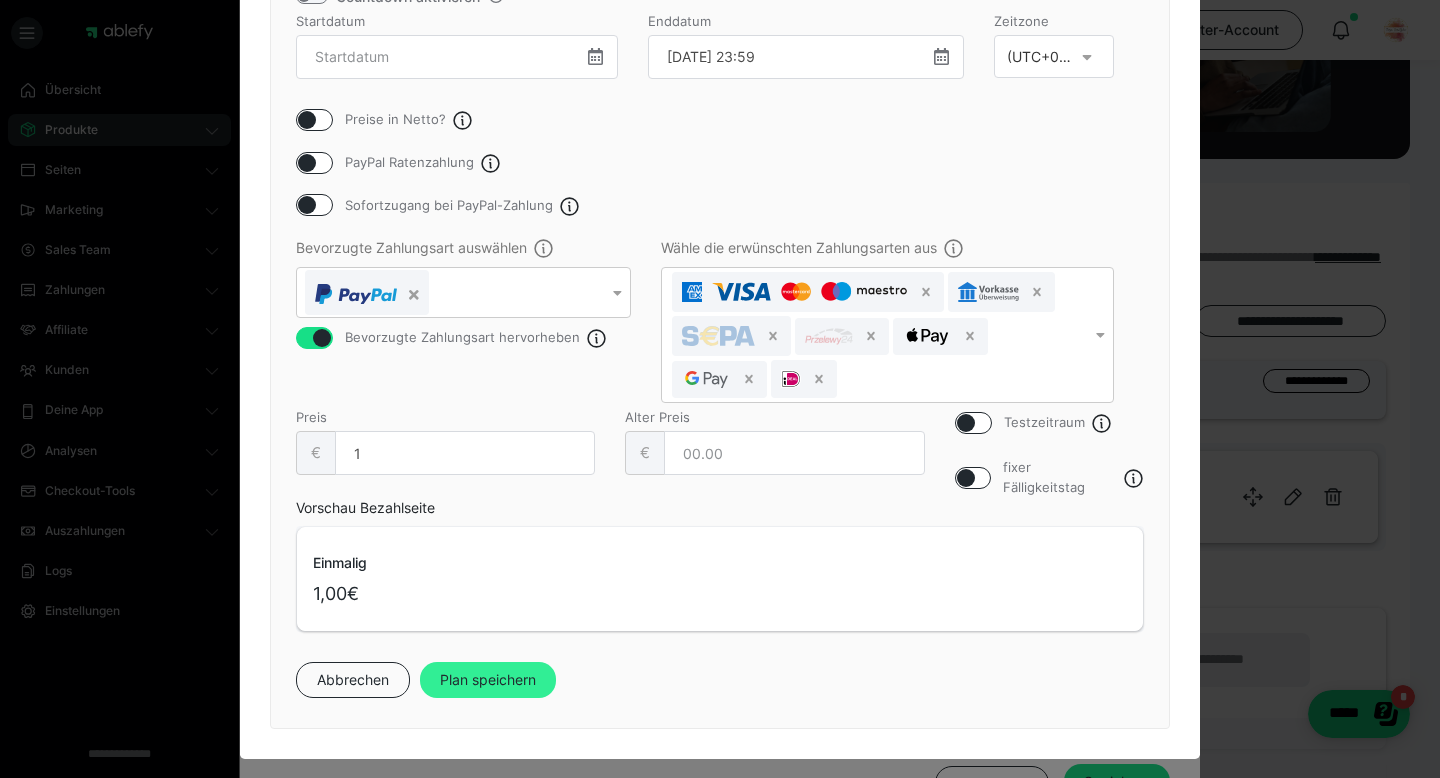 click on "Plan speichern" at bounding box center (488, 680) 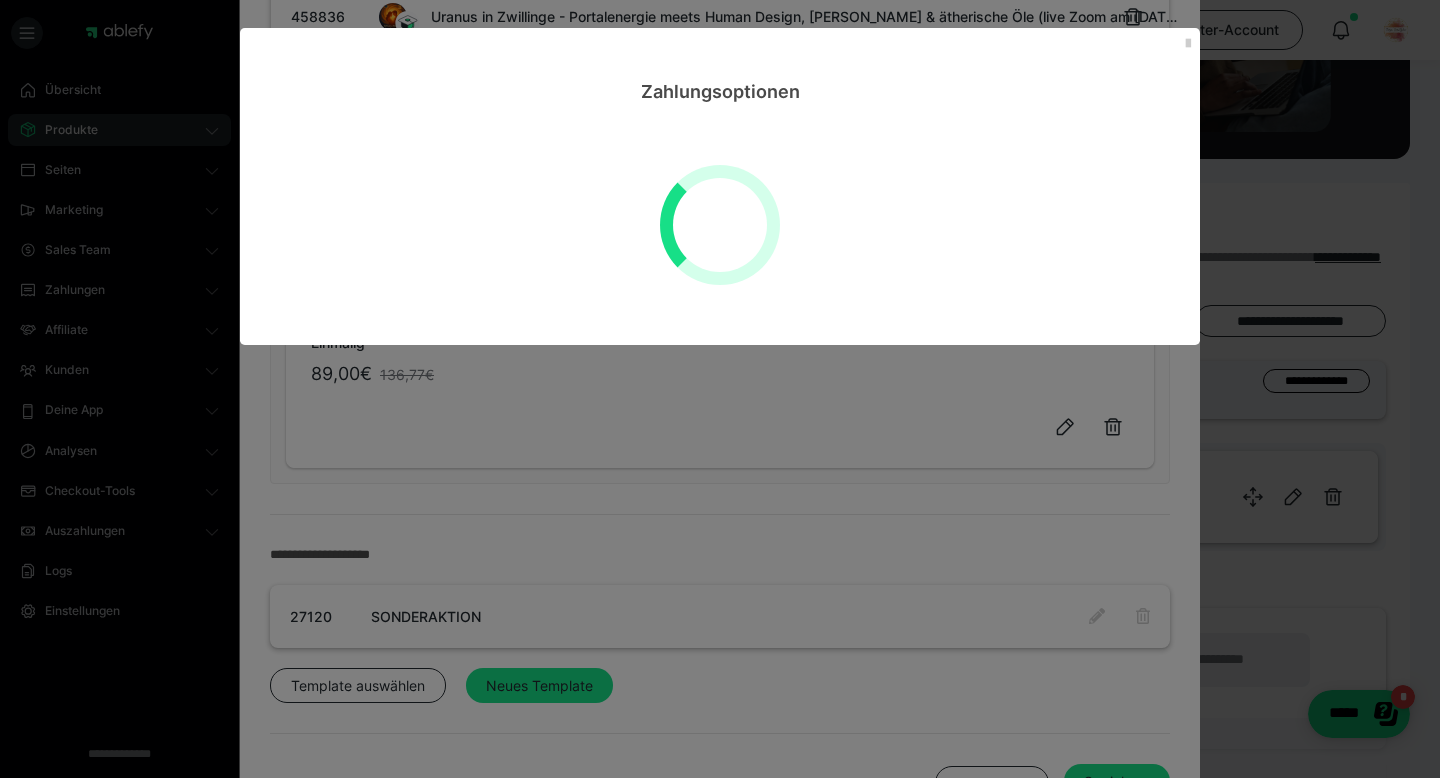 scroll, scrollTop: 0, scrollLeft: 0, axis: both 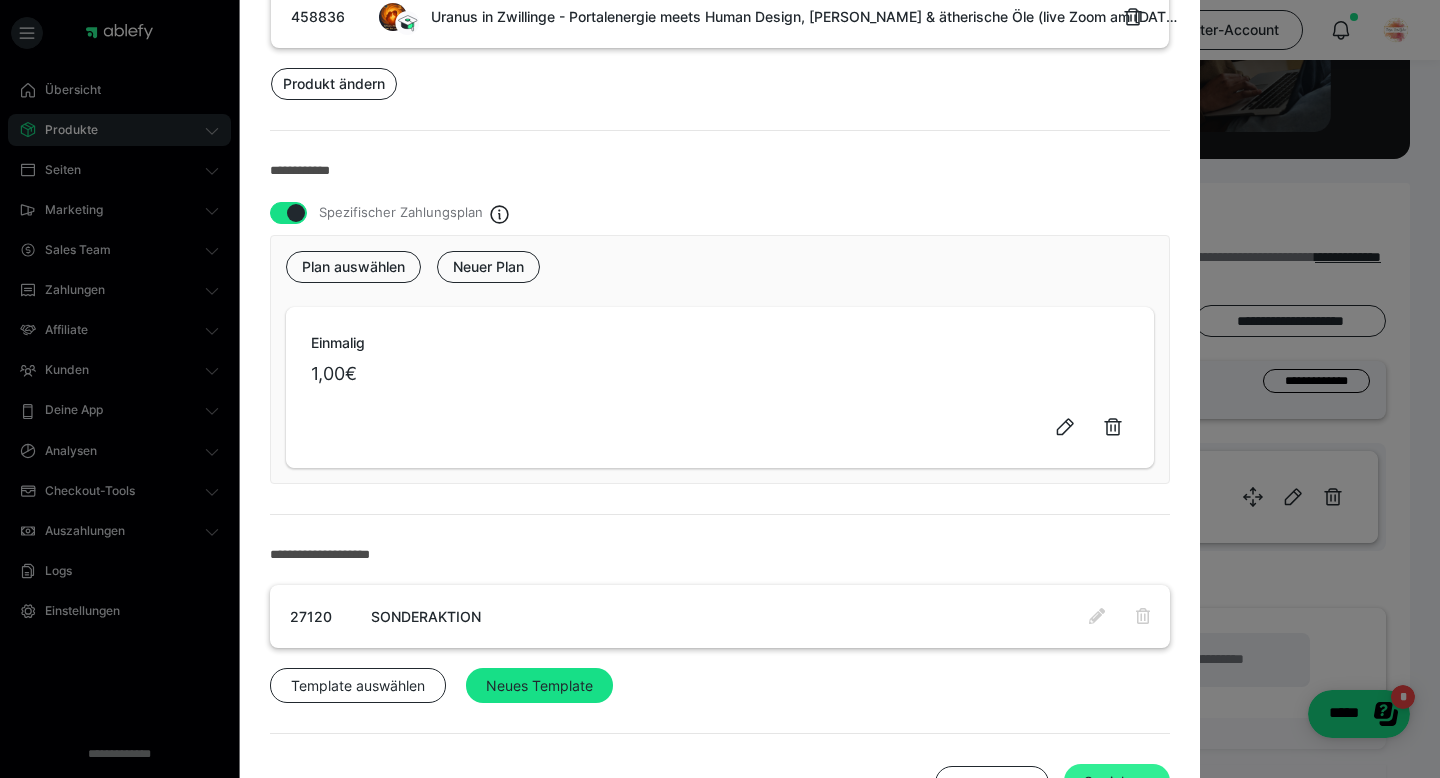 click on "Speichern" at bounding box center [1117, 782] 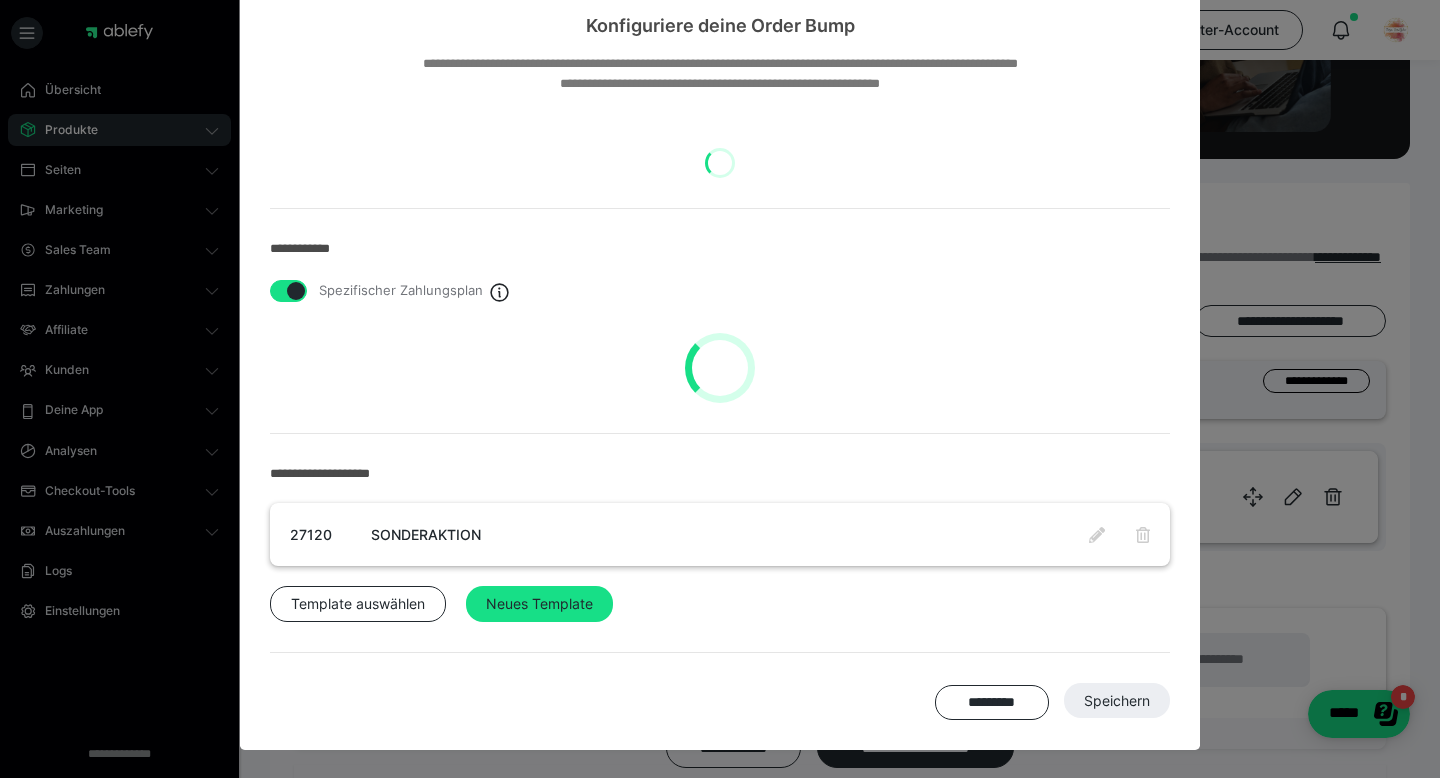 scroll, scrollTop: 64, scrollLeft: 0, axis: vertical 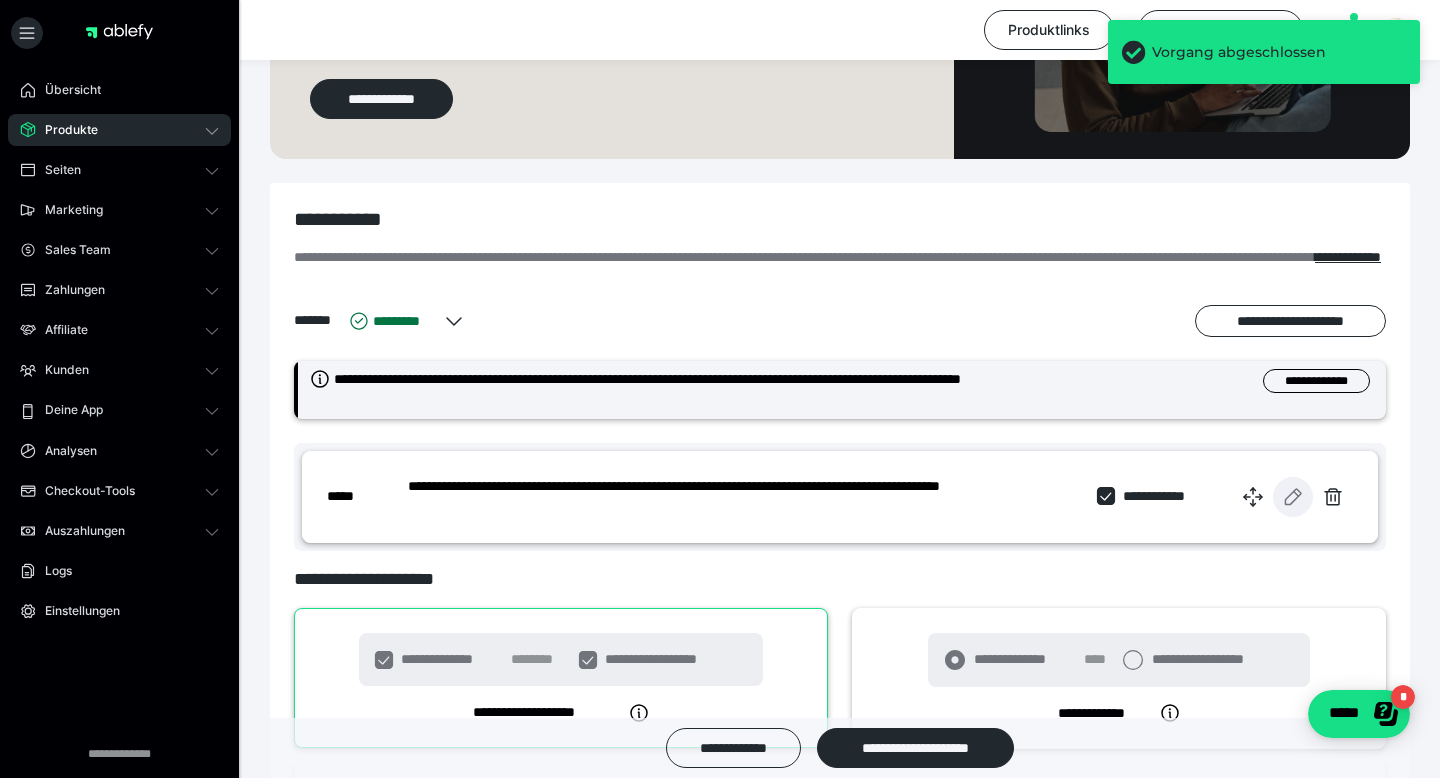 type 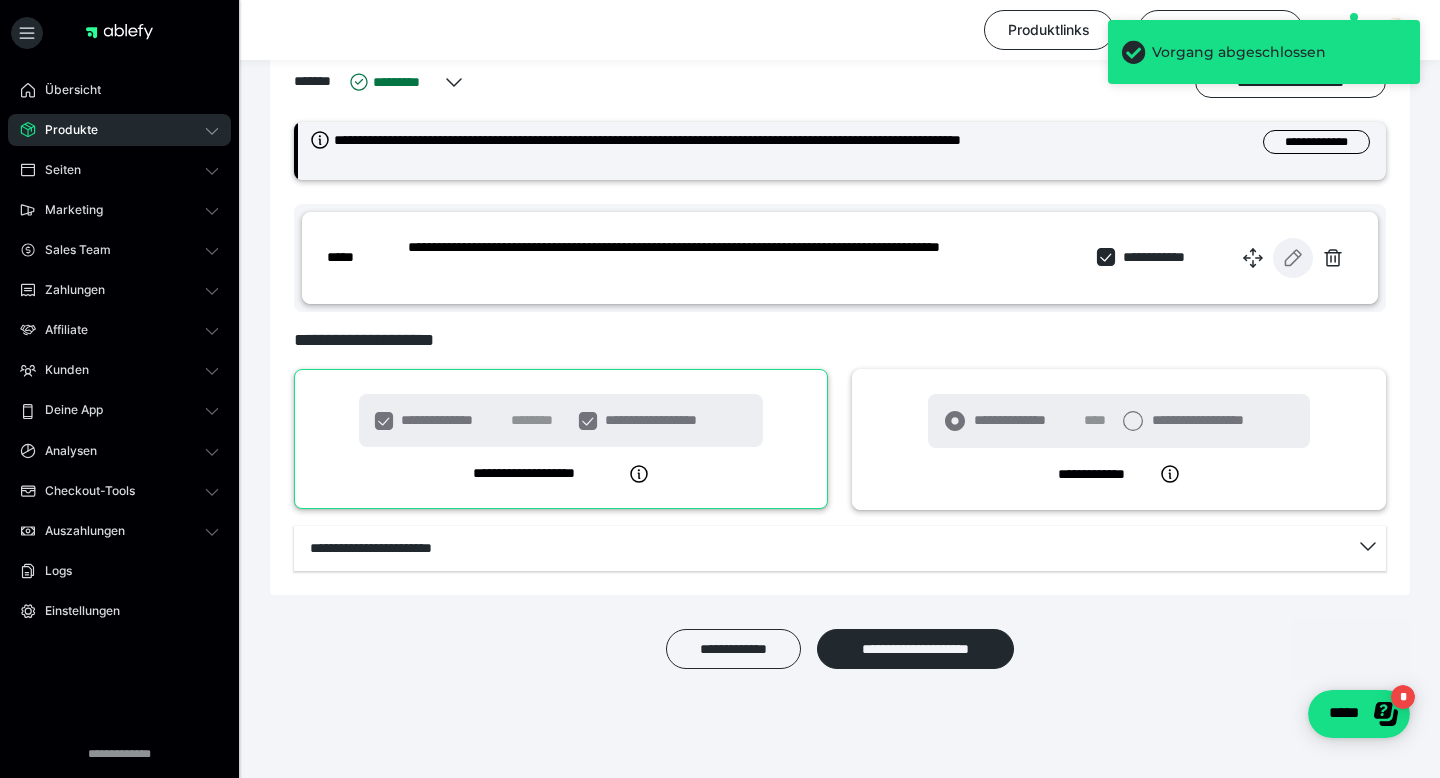 scroll, scrollTop: 745, scrollLeft: 0, axis: vertical 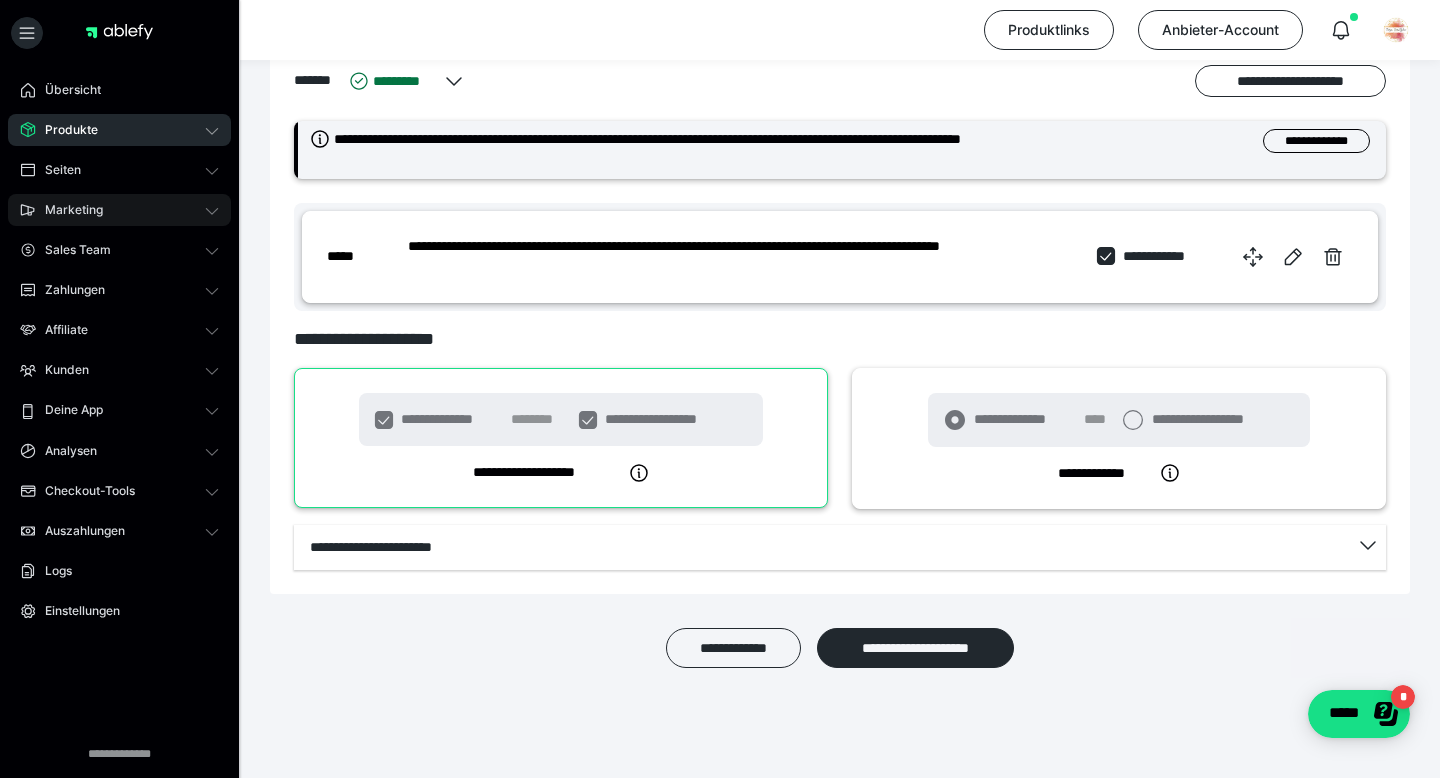 click on "Marketing" at bounding box center [67, 210] 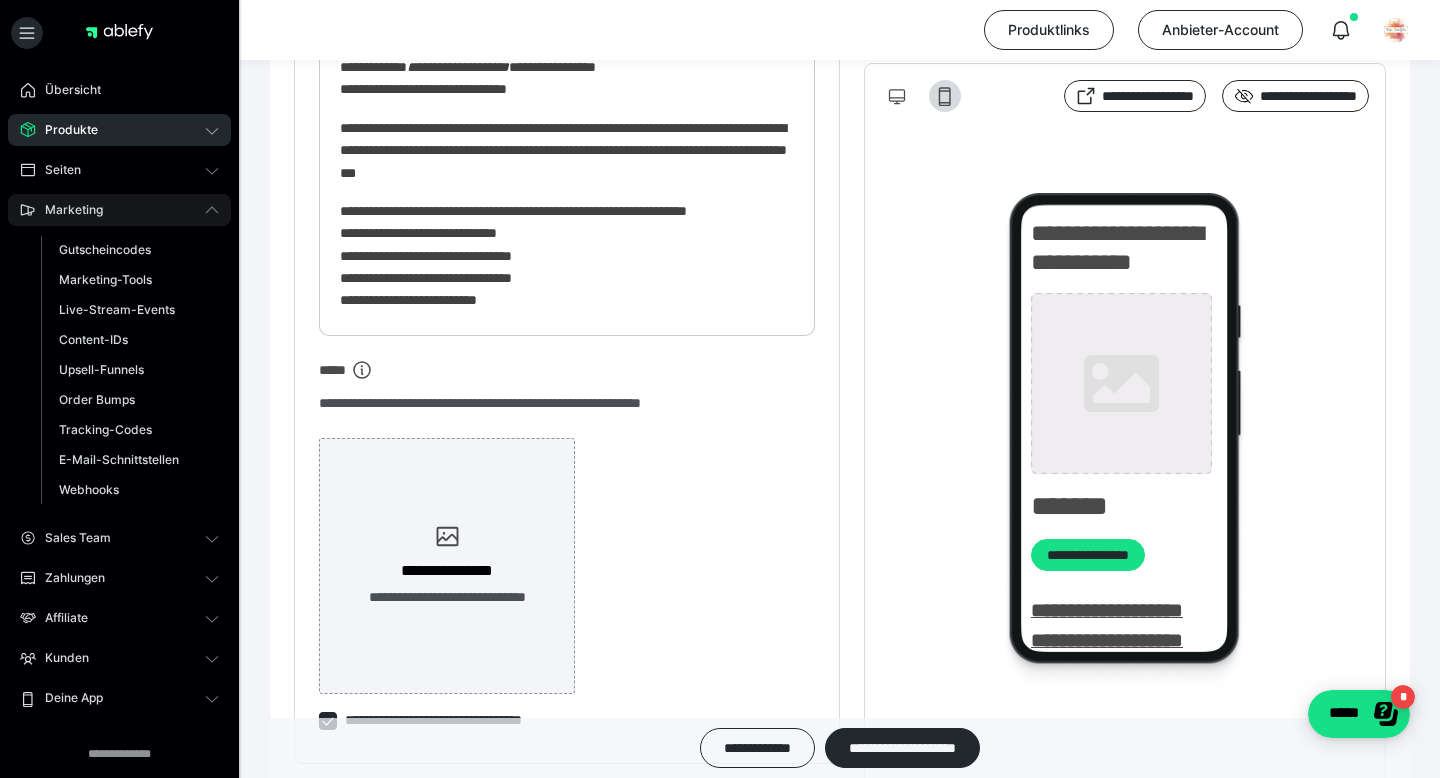 type on "**********" 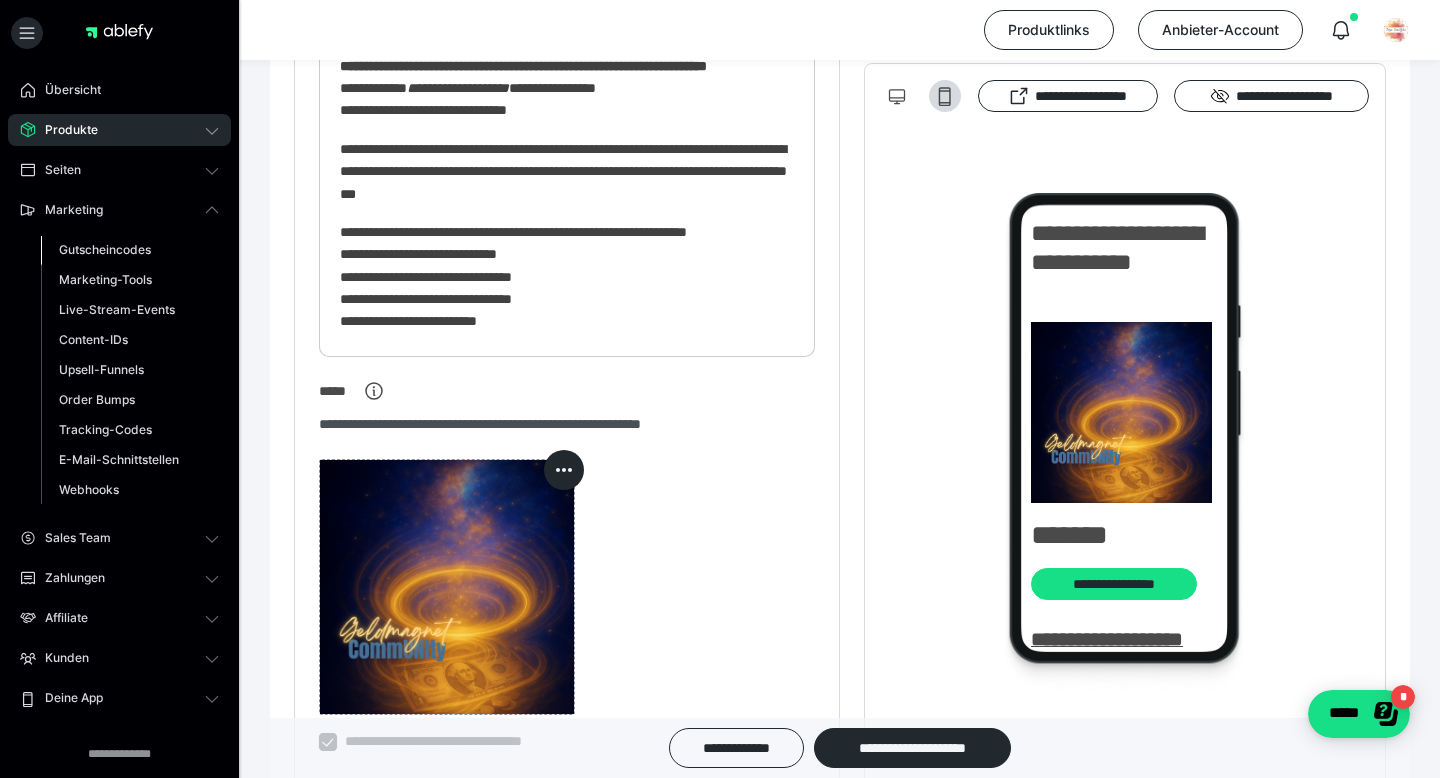 click on "Gutscheincodes" at bounding box center (105, 249) 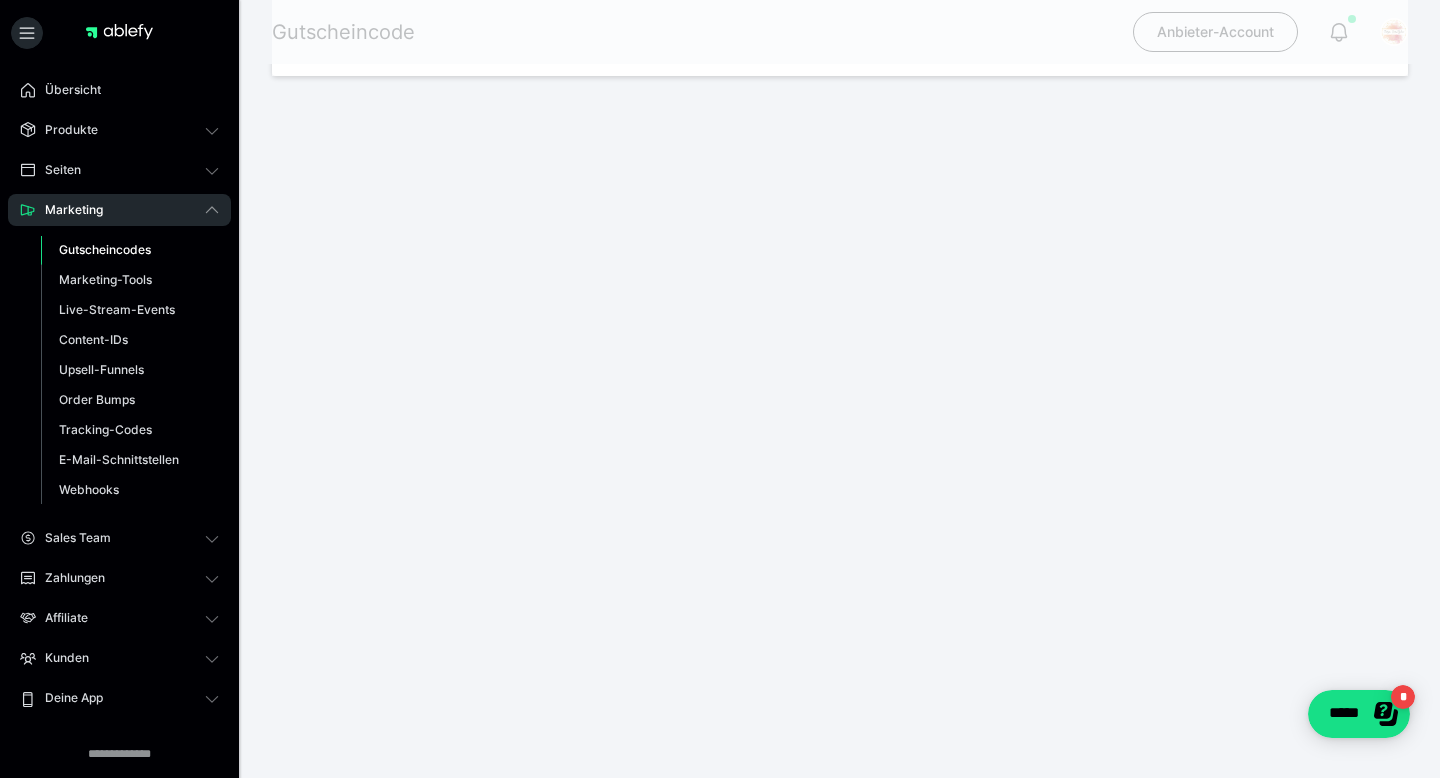 scroll, scrollTop: 0, scrollLeft: 0, axis: both 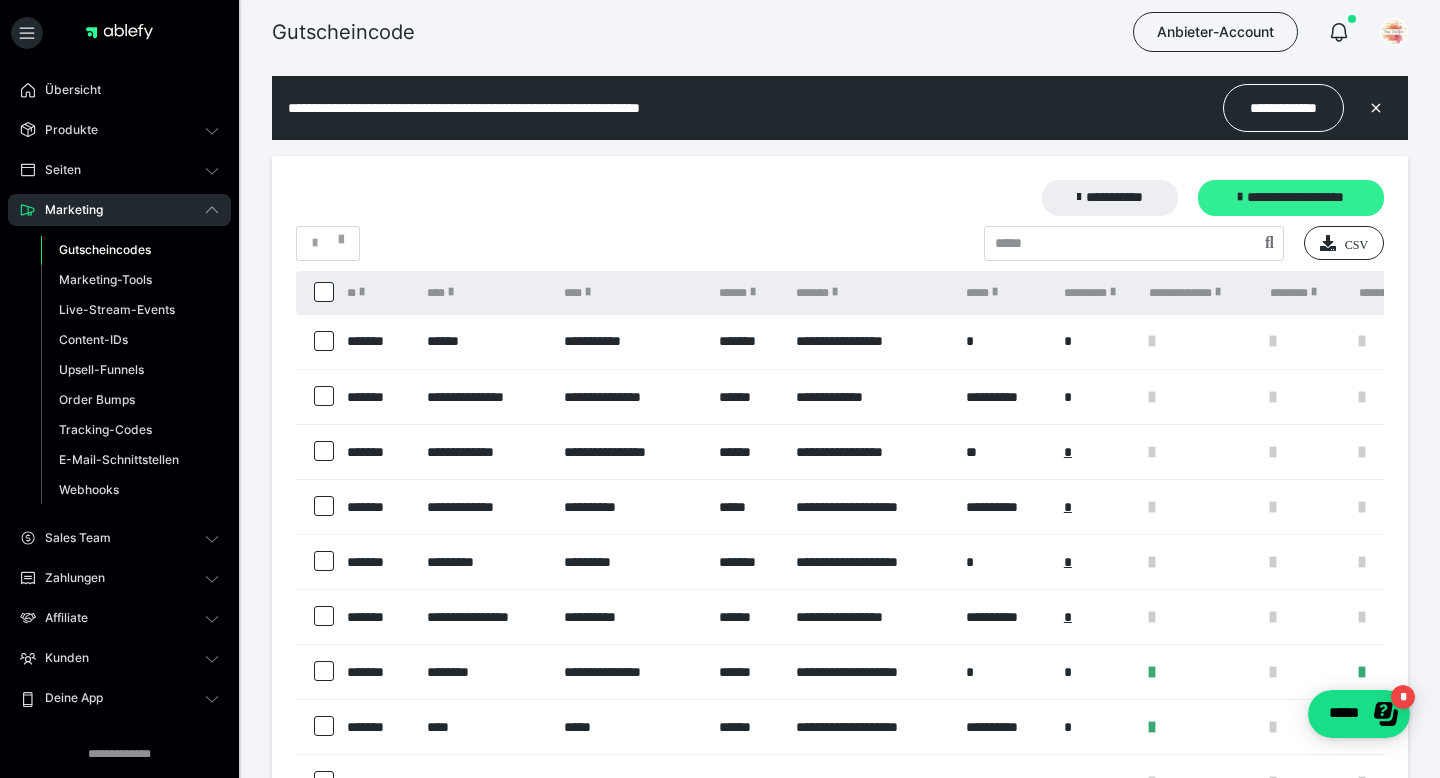 click on "**********" at bounding box center (1291, 198) 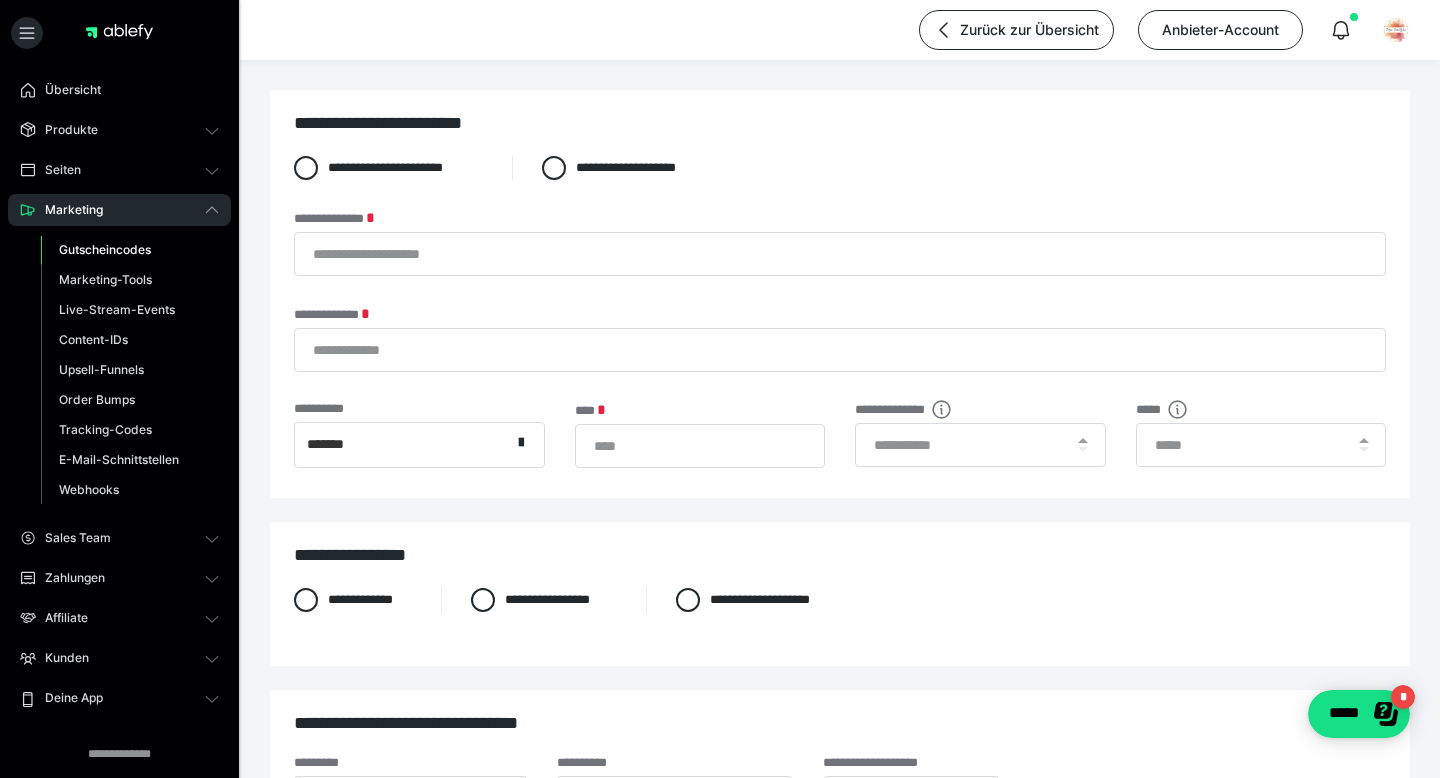 scroll, scrollTop: 0, scrollLeft: 0, axis: both 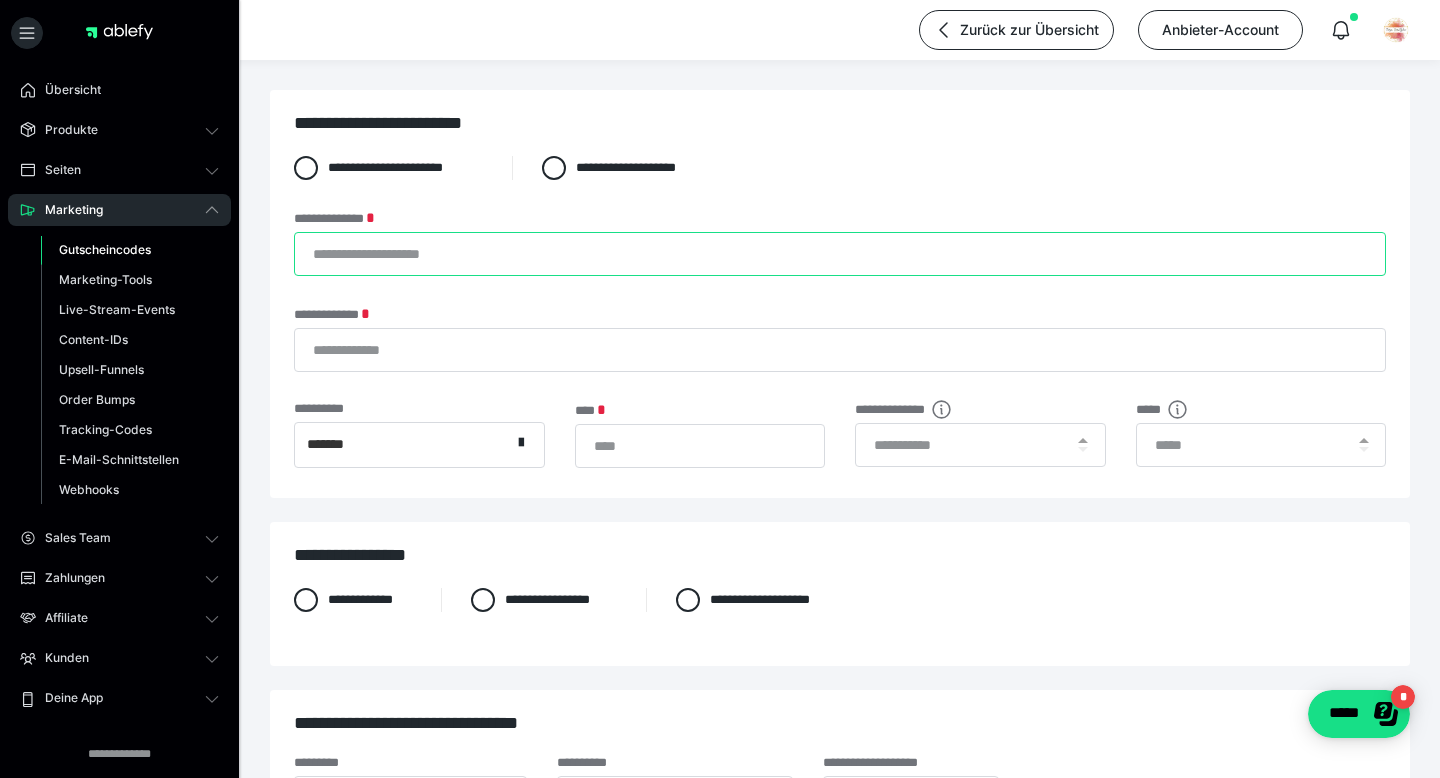 click on "**********" at bounding box center [840, 254] 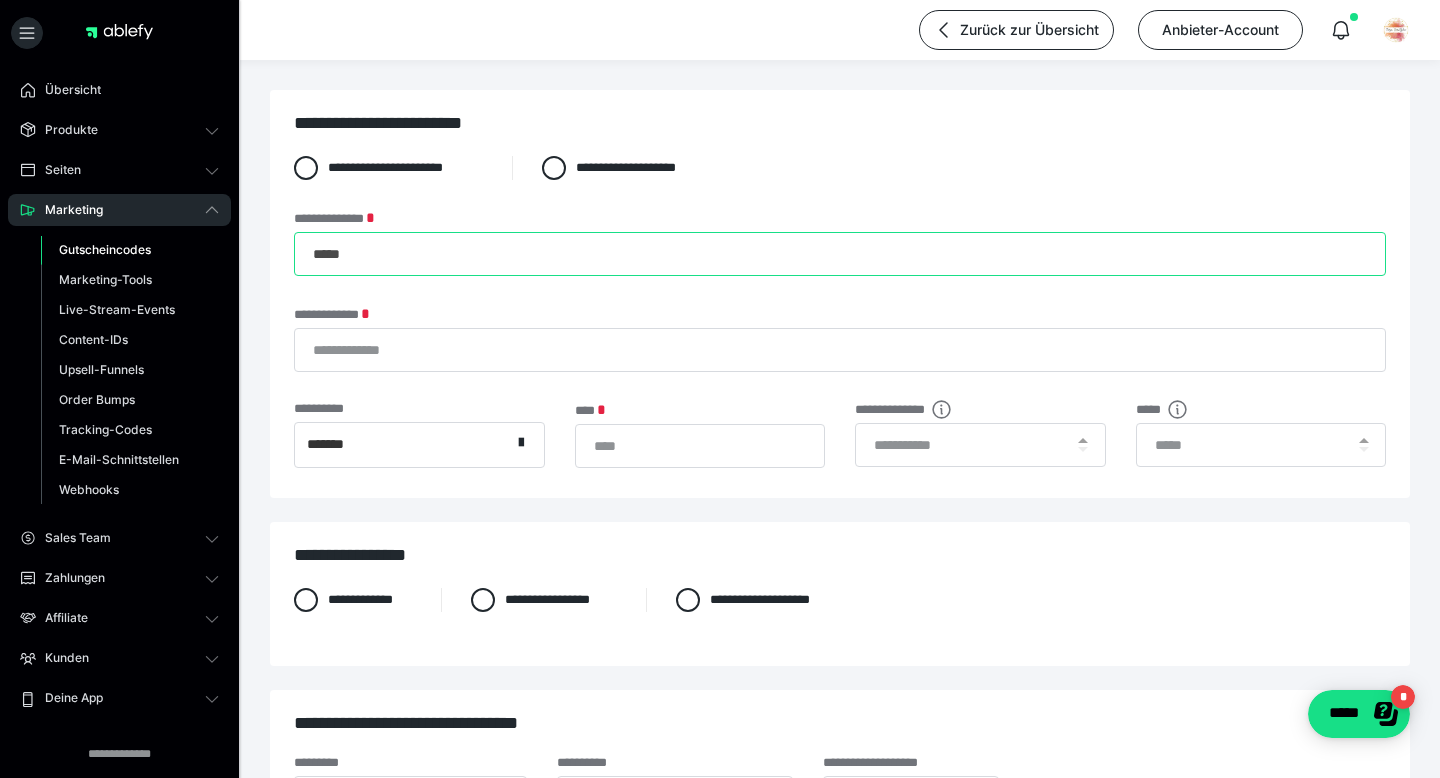 type on "*****" 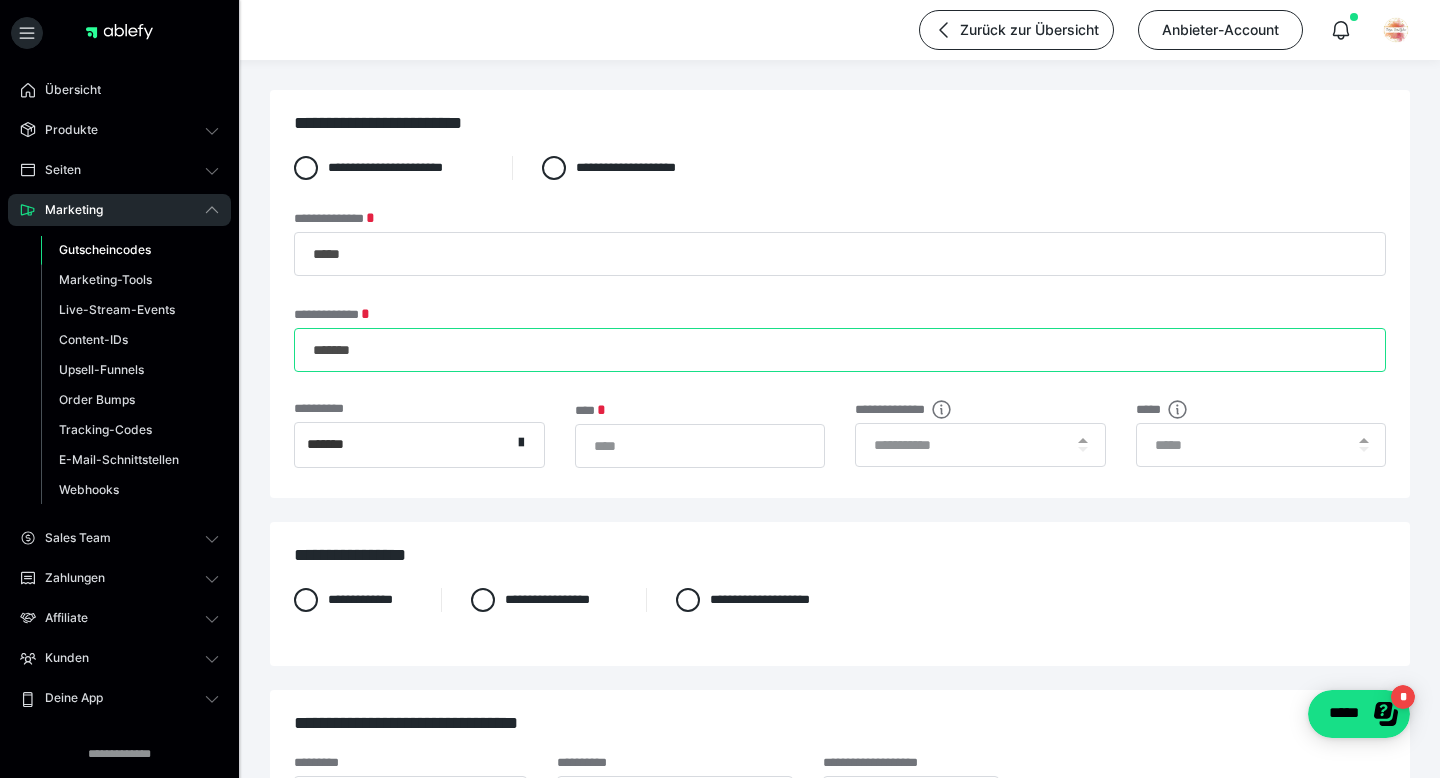 type on "*******" 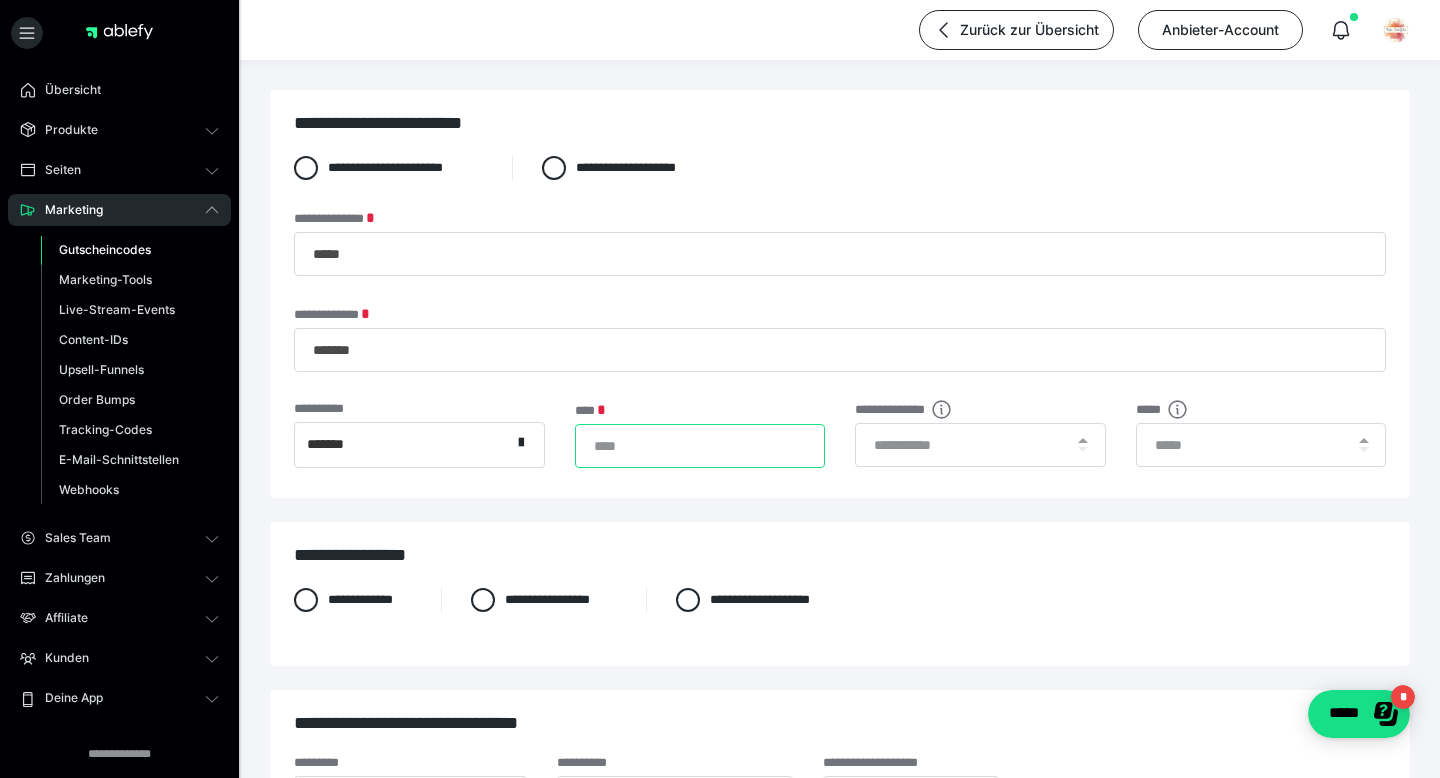 click on "*" at bounding box center [700, 446] 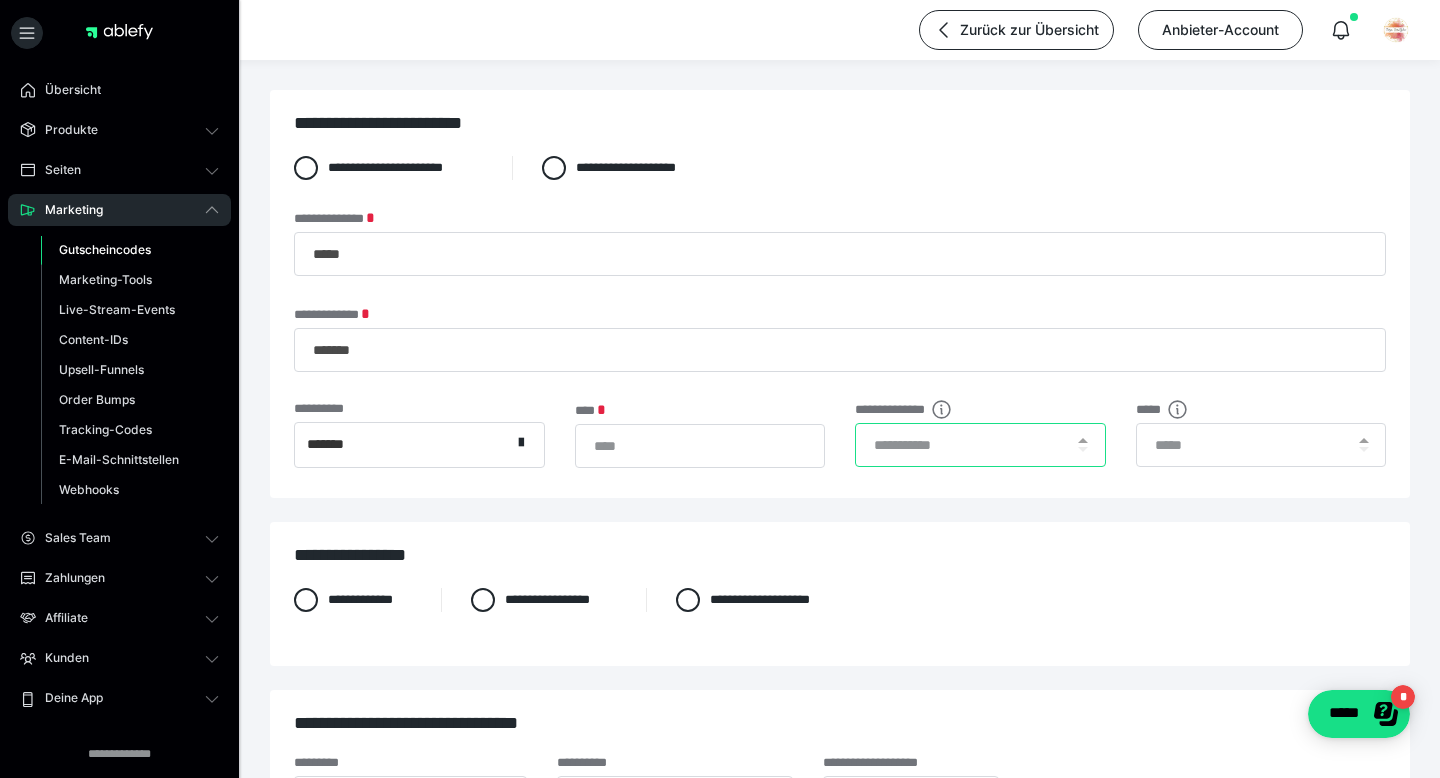 click at bounding box center (980, 445) 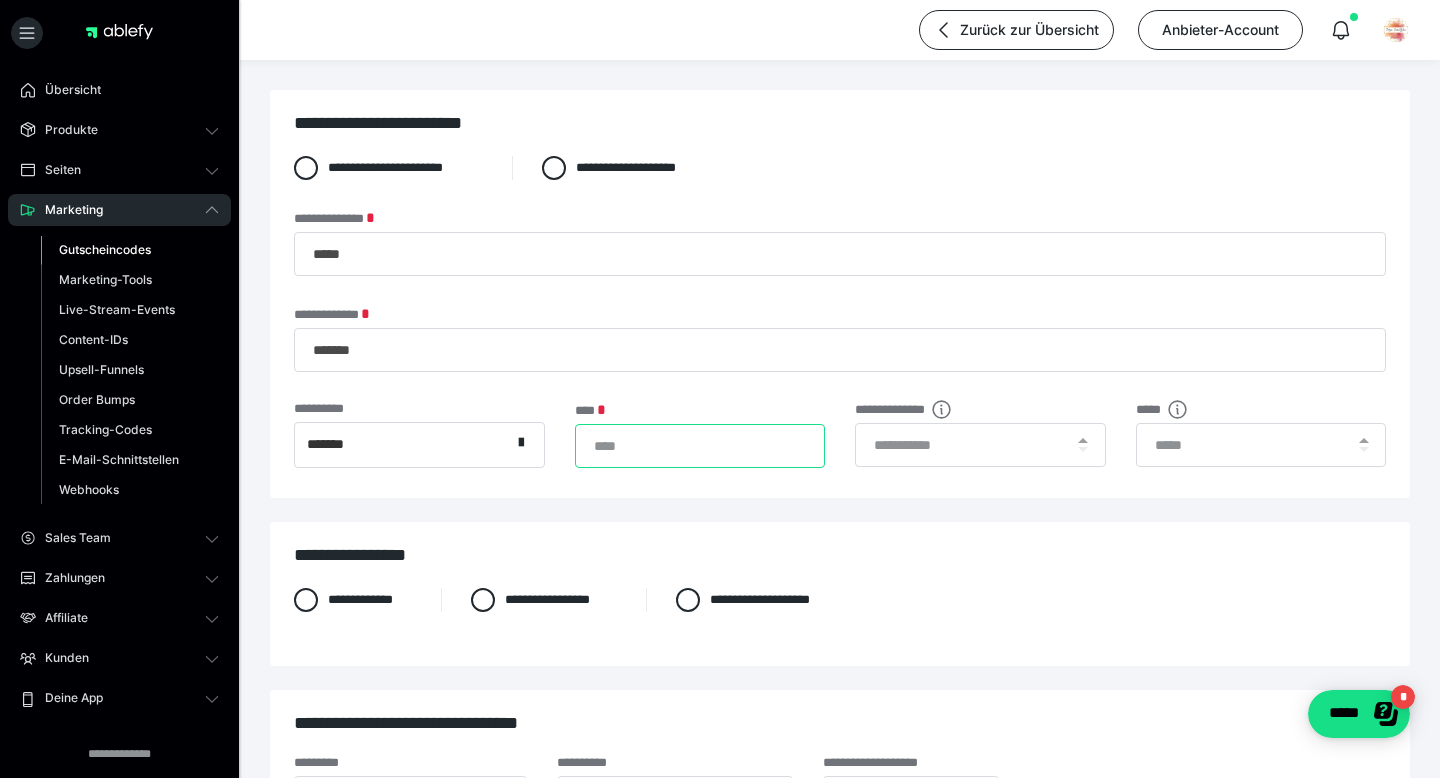 click on "**" at bounding box center (700, 446) 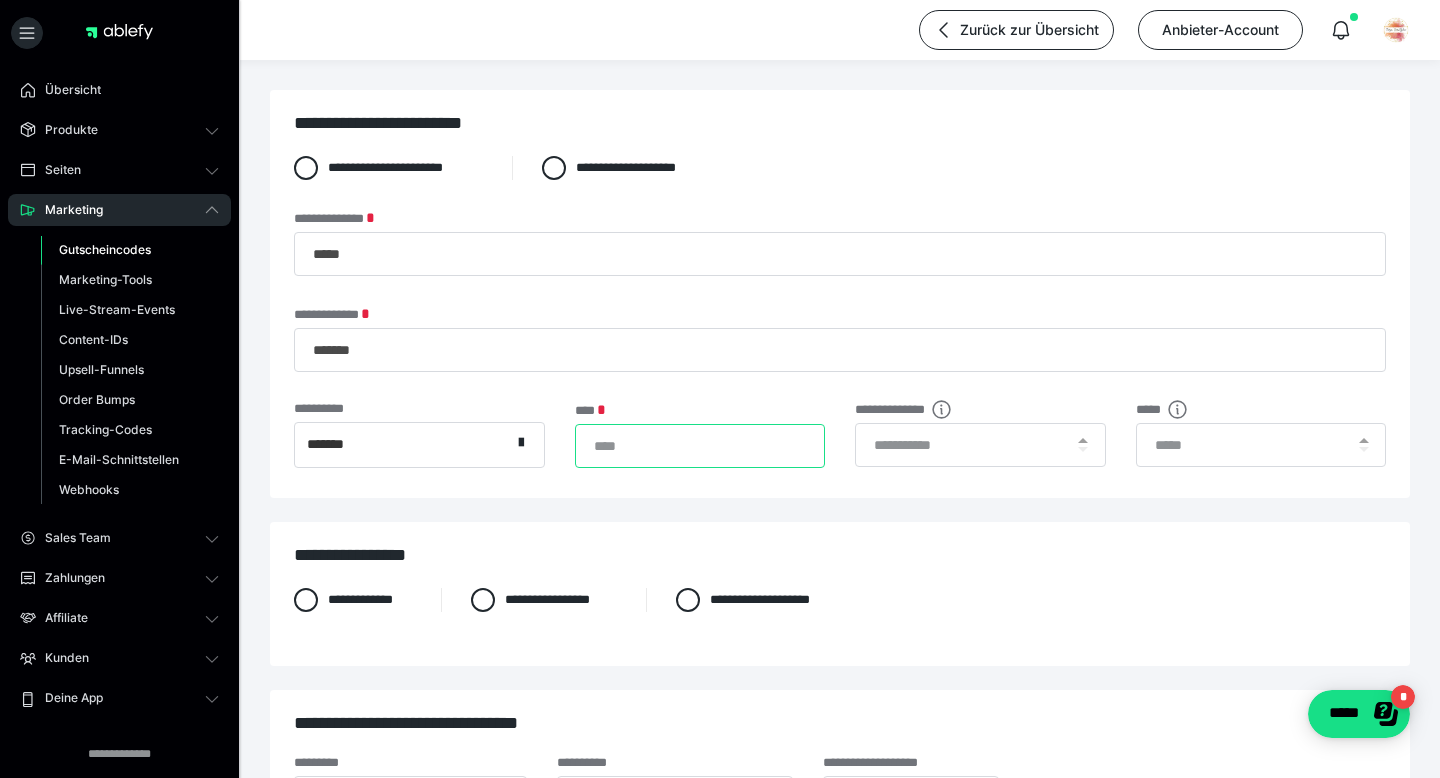 type on "**" 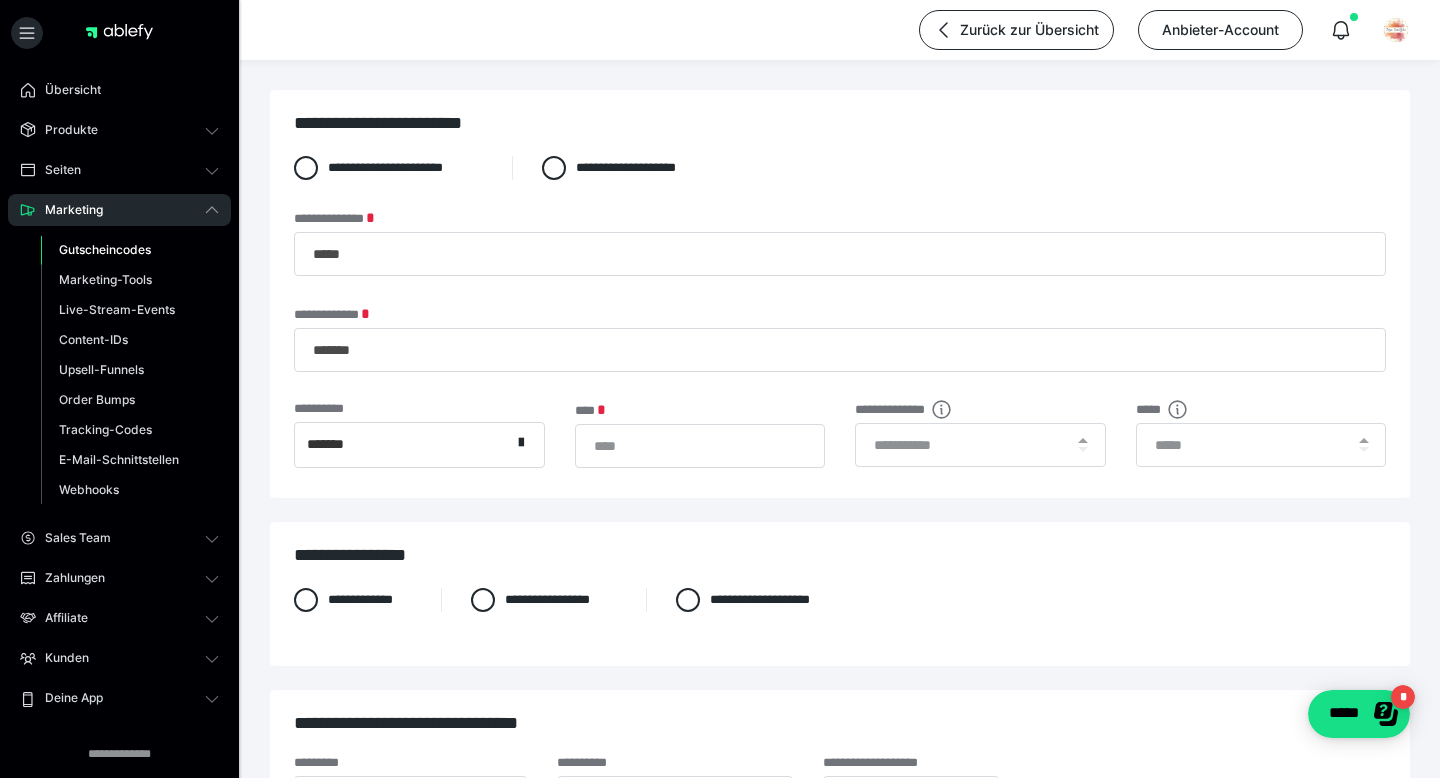 click on "**********" at bounding box center (840, 618) 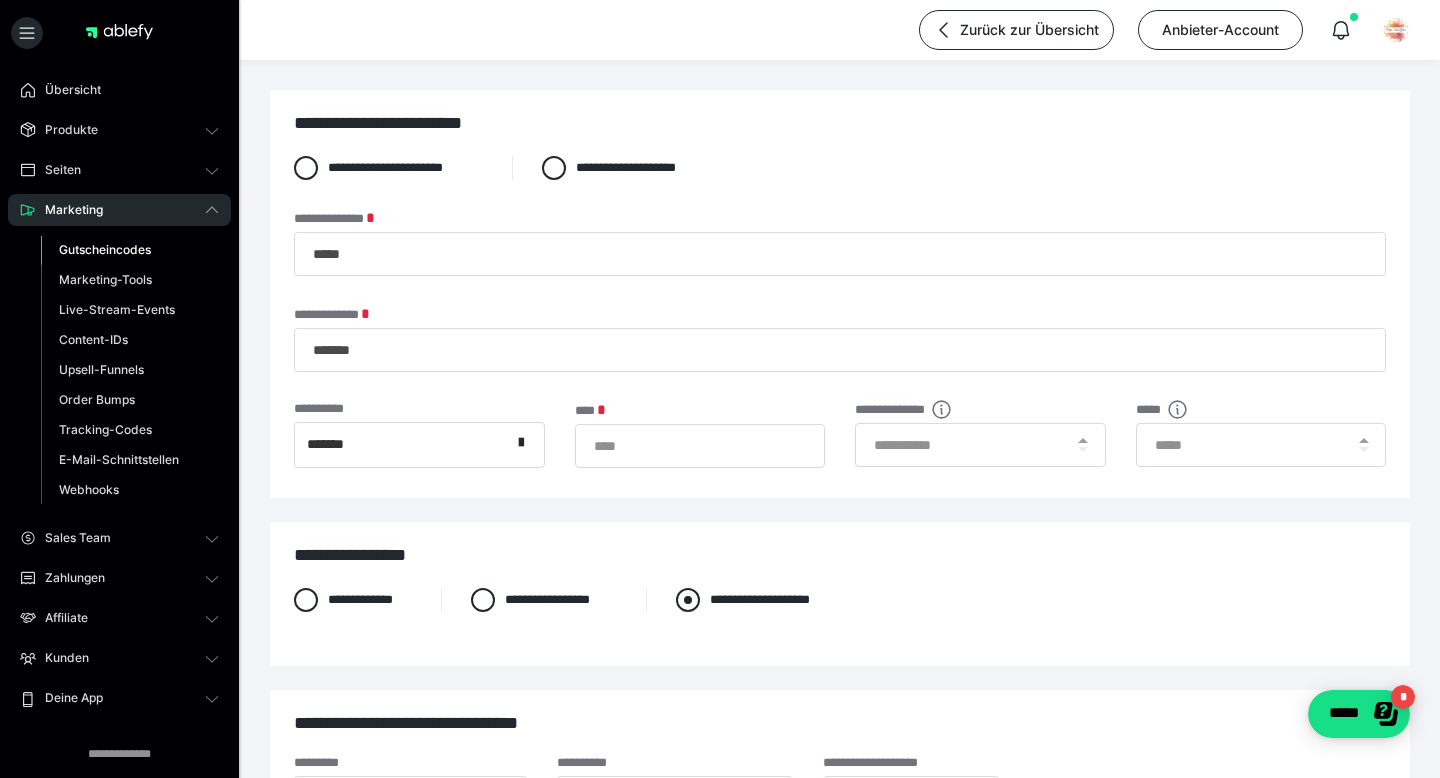 click at bounding box center [688, 600] 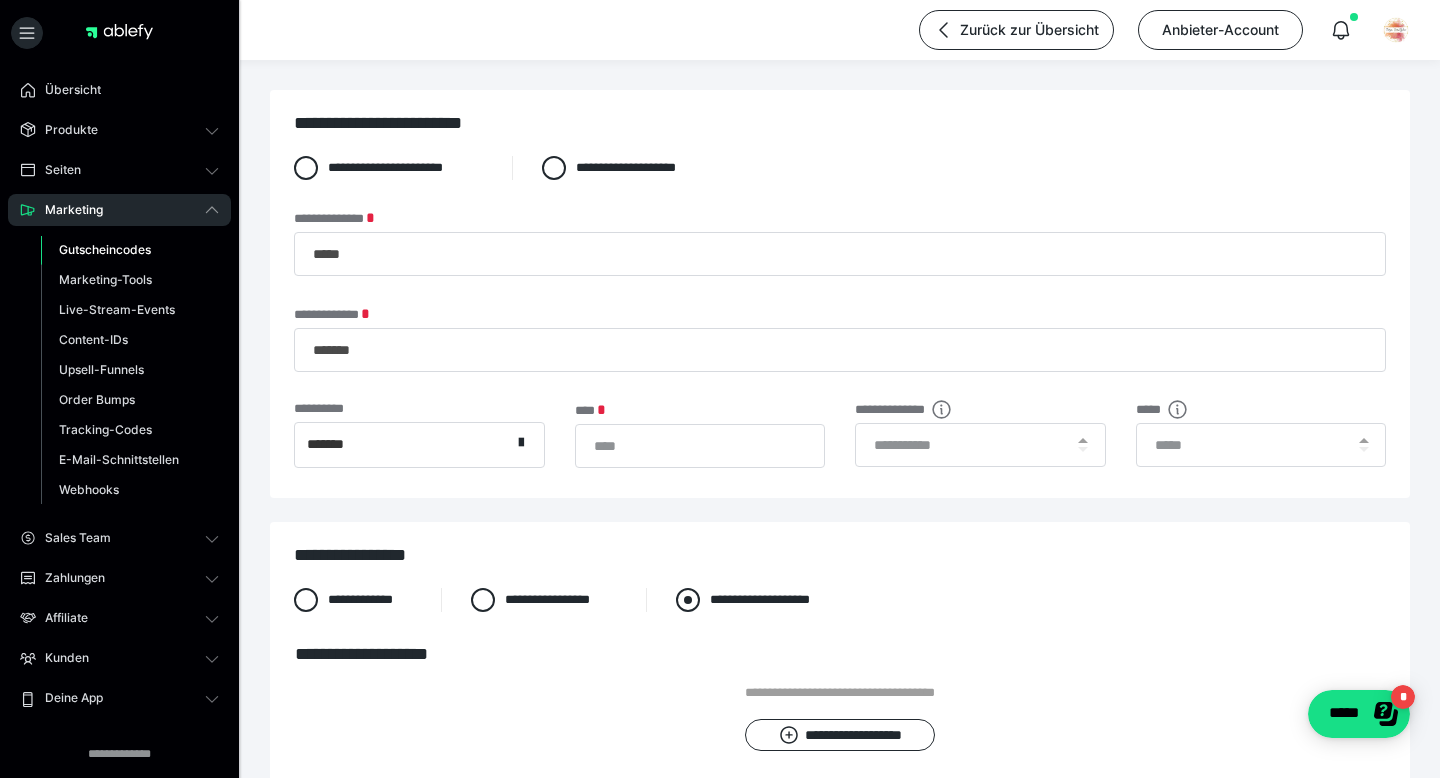 click on "**********" at bounding box center (334, 594) 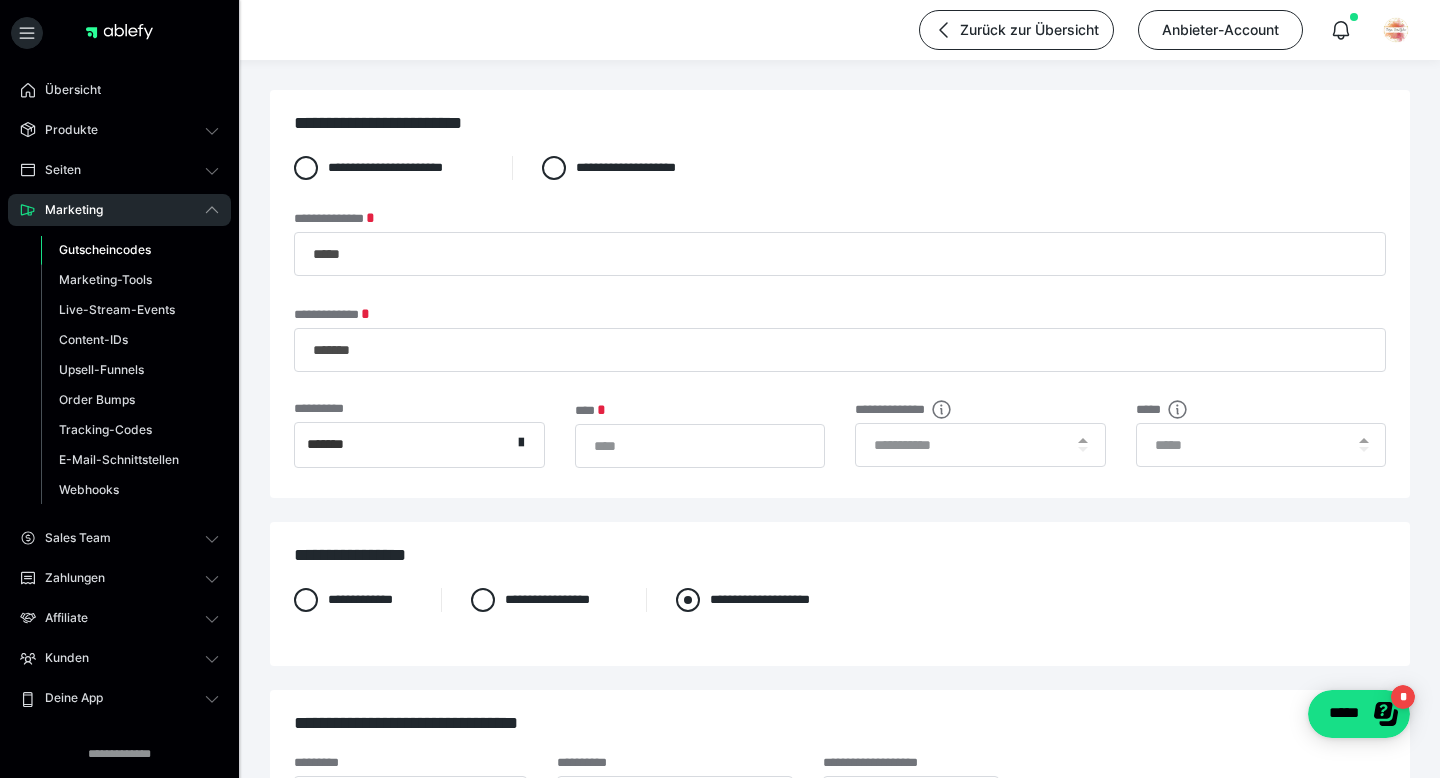click on "**********" at bounding box center [511, 594] 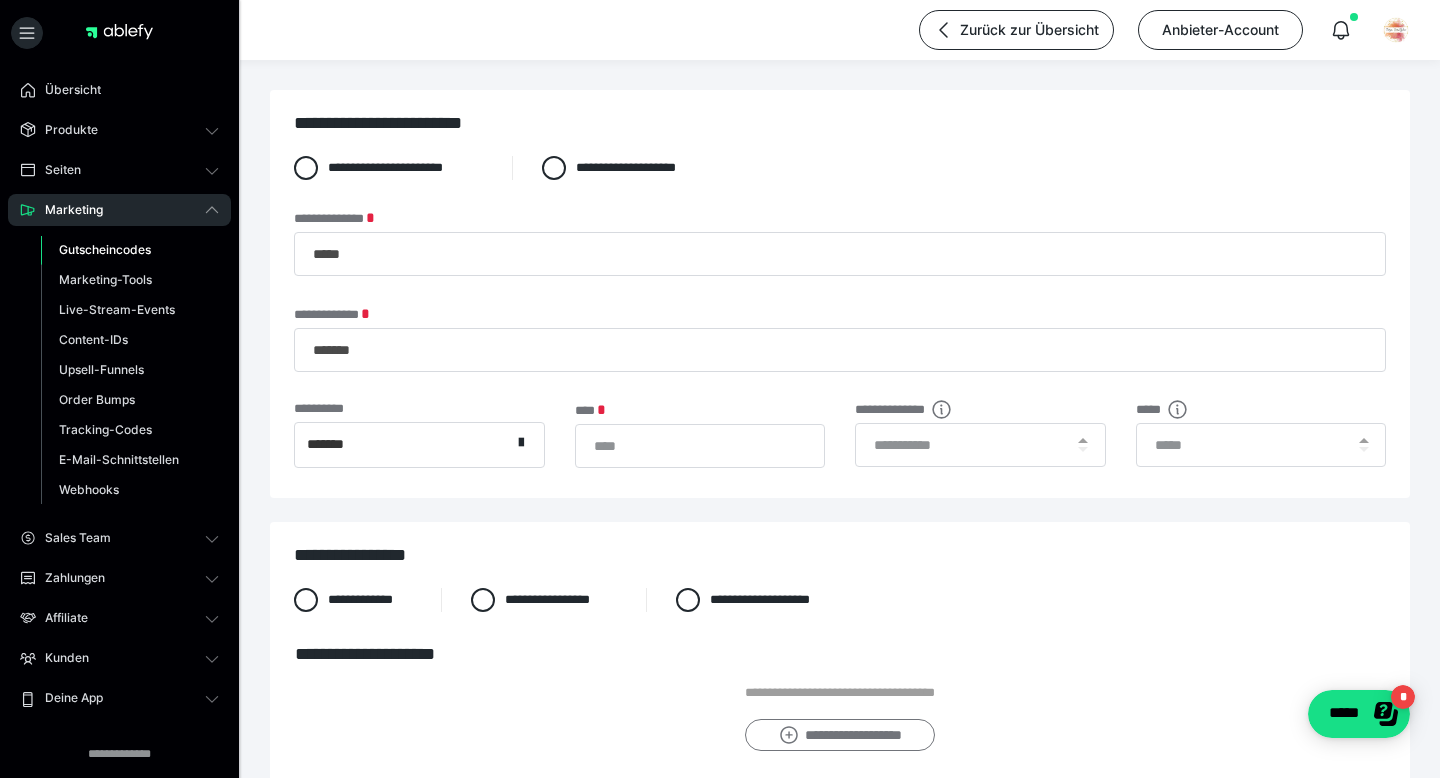 click on "**********" at bounding box center [839, 735] 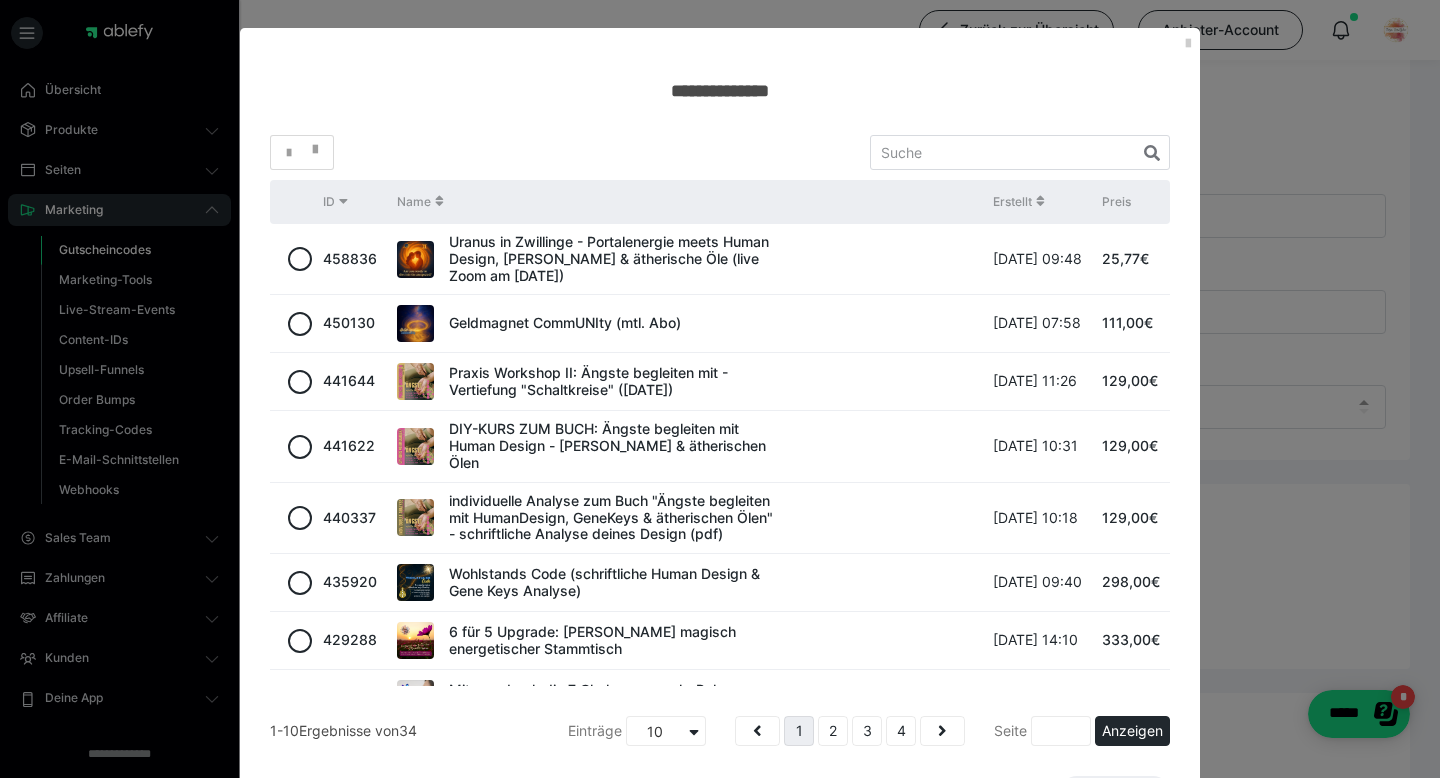 scroll, scrollTop: 40, scrollLeft: 0, axis: vertical 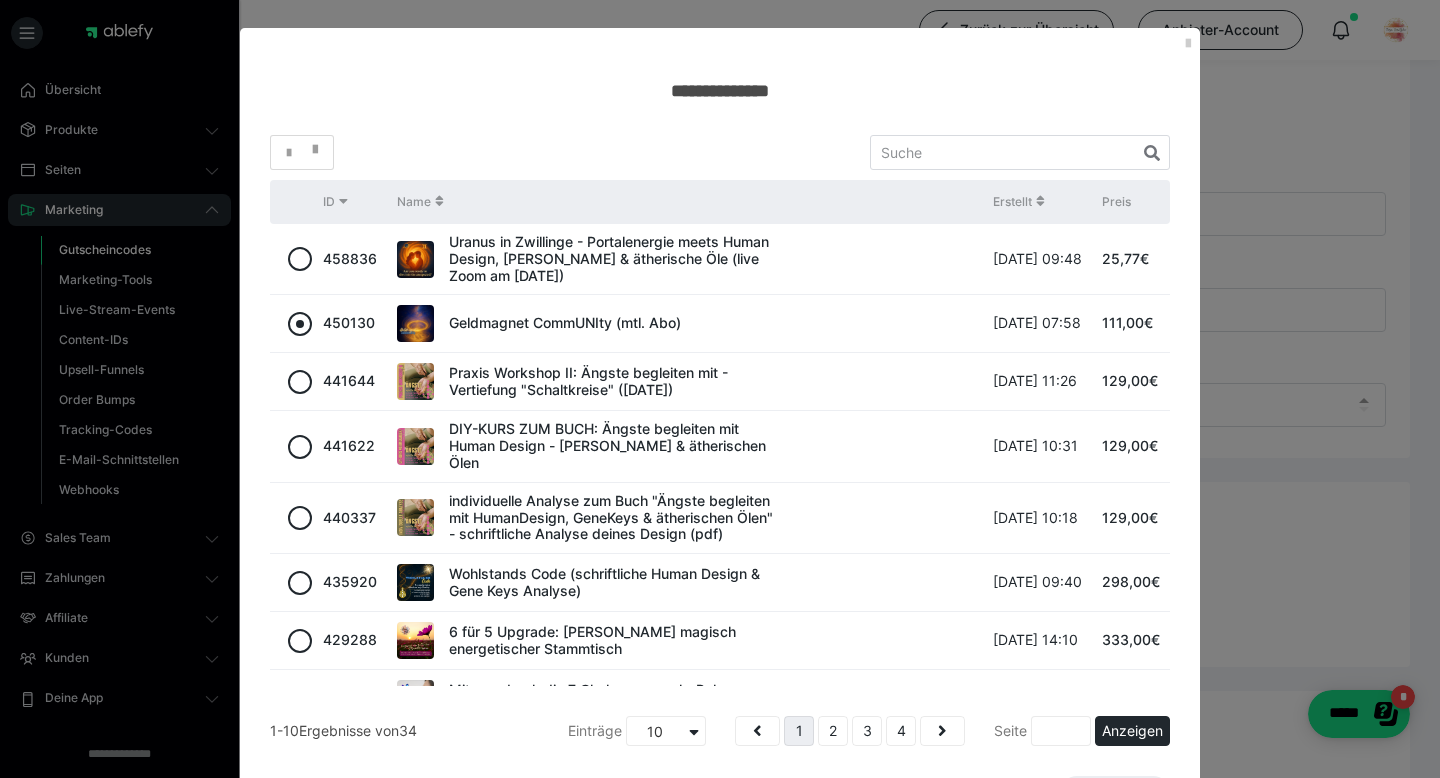 click at bounding box center [300, 324] 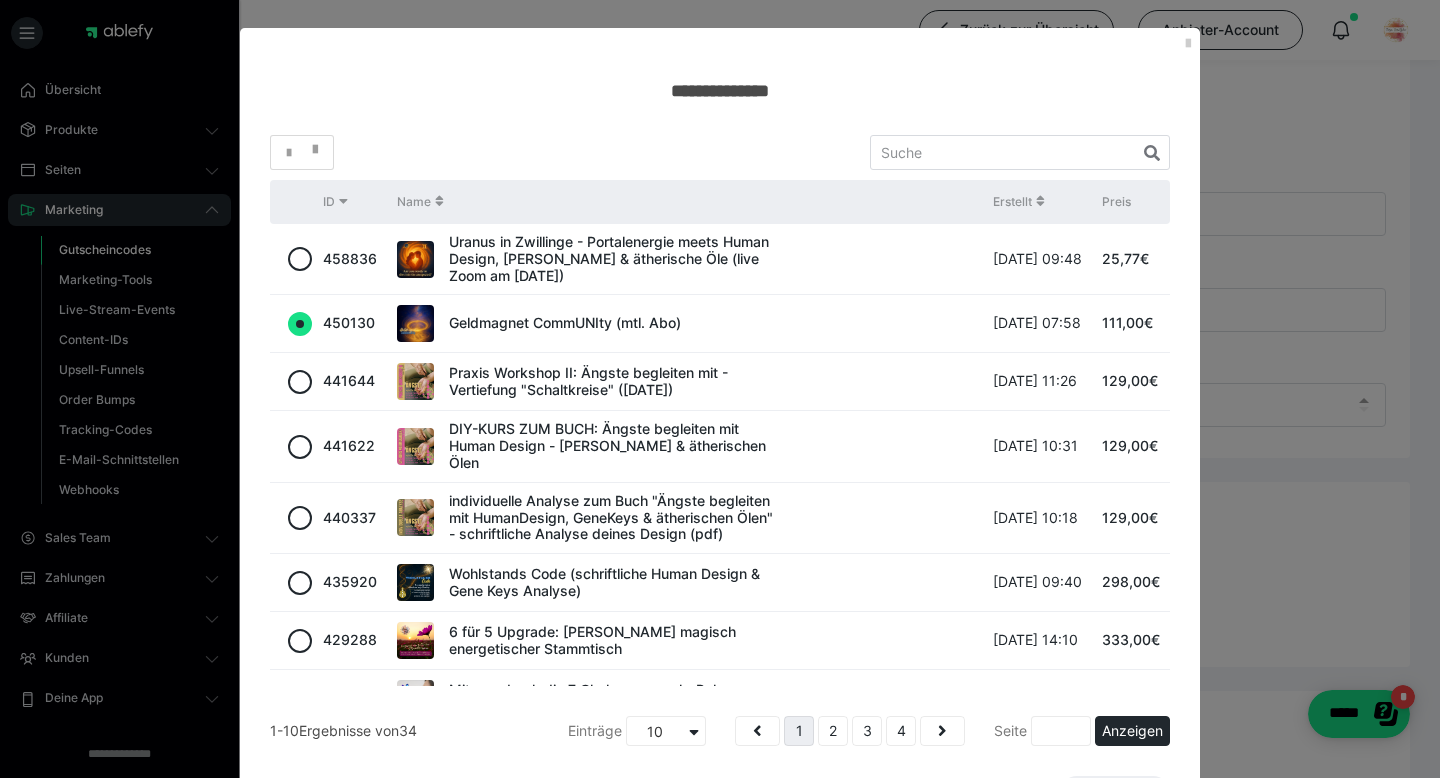 radio on "true" 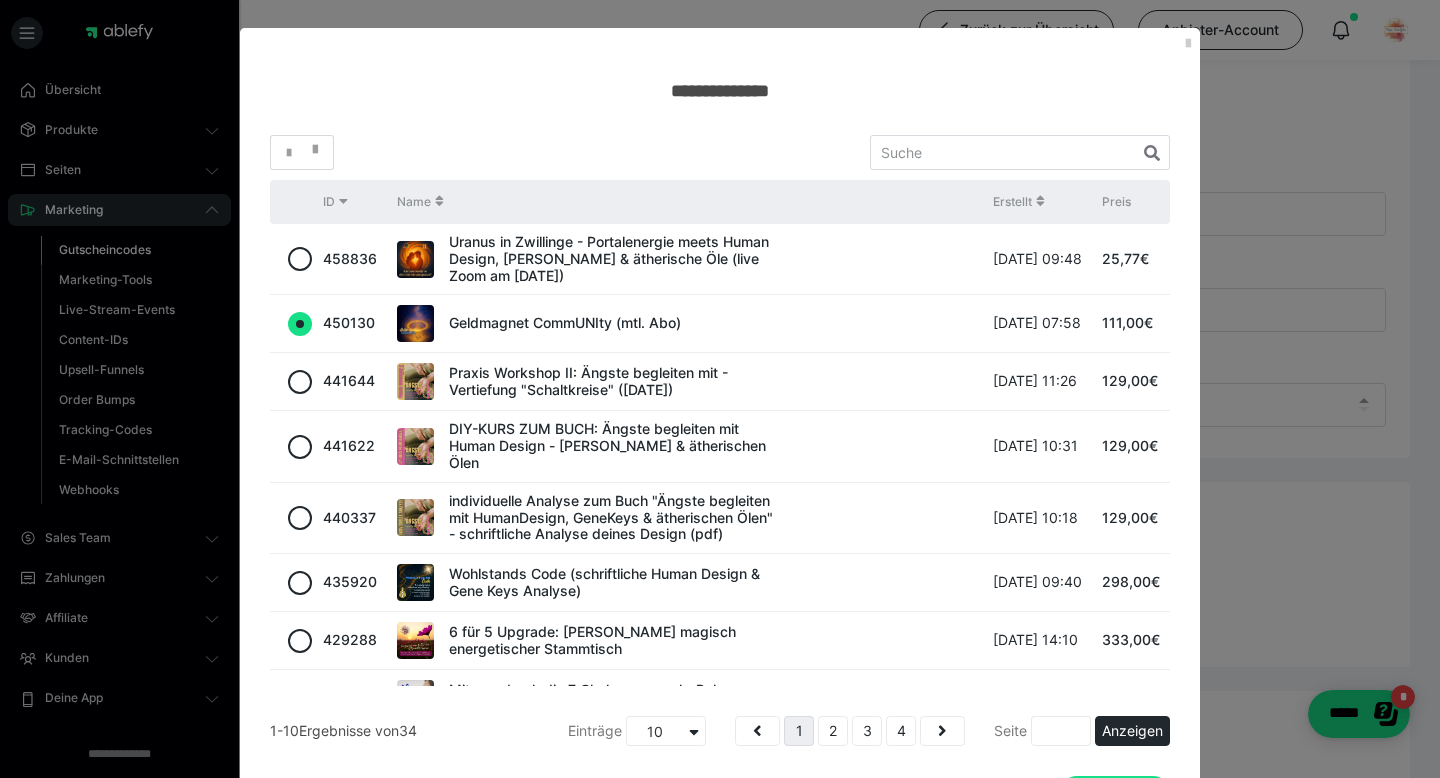 click on "* ID Name Erstellt Preis 458836 Uranus in [GEOGRAPHIC_DATA] - Portalenergie meets Human Design, [PERSON_NAME] & ätherische Öle (live Zoom am [DATE]) [DATE] 09:48 25,77€ 450130 Geldmagnet CommUNIty (mtl. Abo) [DATE] 07:58 111,00€ 441644 Praxis Workshop II: Ängste begleiten mit - Vertiefung "Schaltkreise" ([DATE]) [DATE] 11:26 129,00€ 441622 DIY-KURS ZUM BUCH: Ängste begleiten mit Human Design - [PERSON_NAME] & ätherischen Ölen [DATE] 10:31 129,00€ 440337 individuelle Analyse zum Buch "Ängste begleiten mit HumanDesign, GeneKeys & ätherischen Ölen" - schriftliche Analyse deines Design (pdf) [DATE] 10:18 129,00€ 435920 Wohlstands Code (schriftliche Human Design & Gene Keys Analyse)  [DATE] 09:40 298,00€ 429288 6 für 5 Upgrade: [PERSON_NAME] magisch energetischer Stammtisch [DATE] 14:10 333,00€ 426850 Mit uns durch die 7 Chakren zu mehr Balance - Energie - Glück  (DIY)  [DATE] 11:48 129,00€ 407651 Hermetic Deep-Dive - in 8 Wochen die Universellen Gesetze meistern 407641 1" at bounding box center (720, 474) 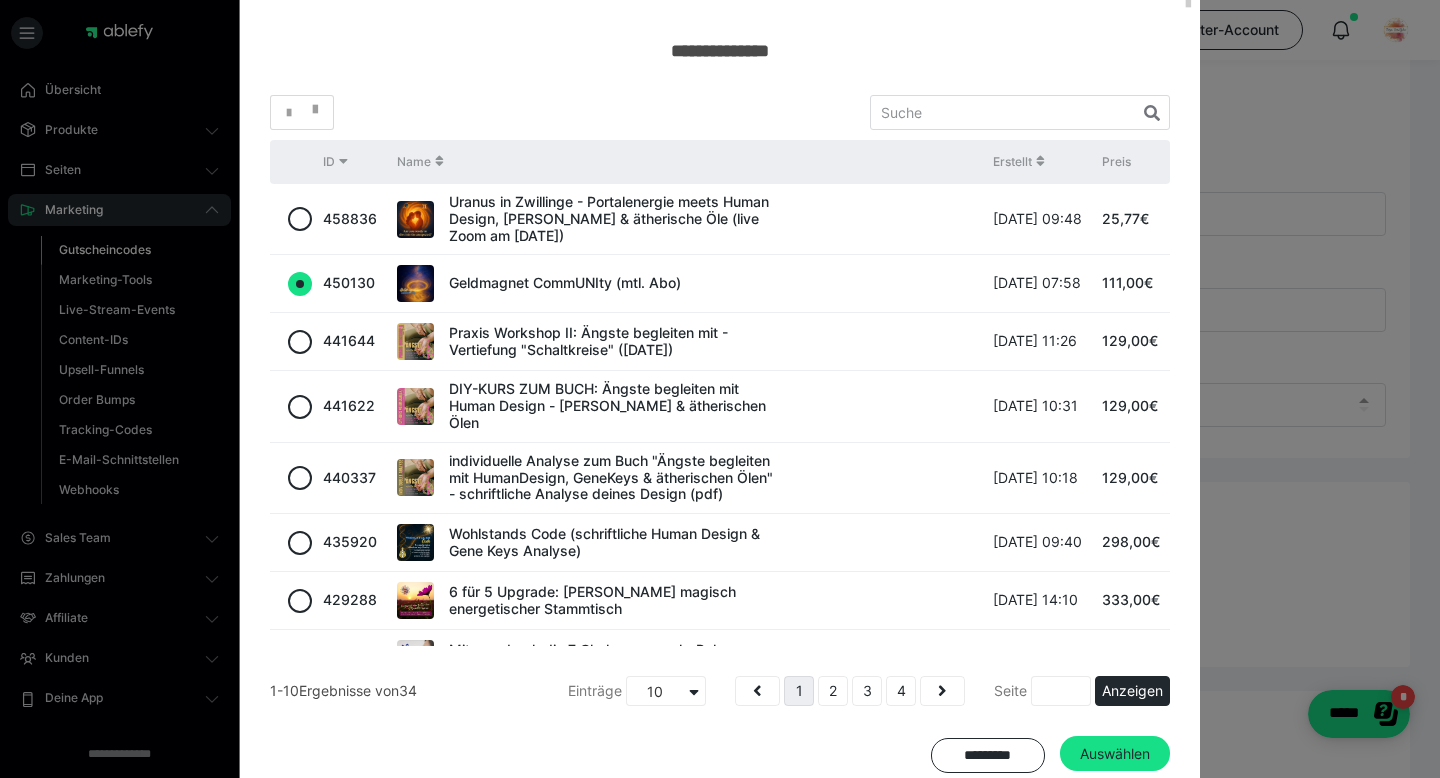 scroll, scrollTop: 74, scrollLeft: 0, axis: vertical 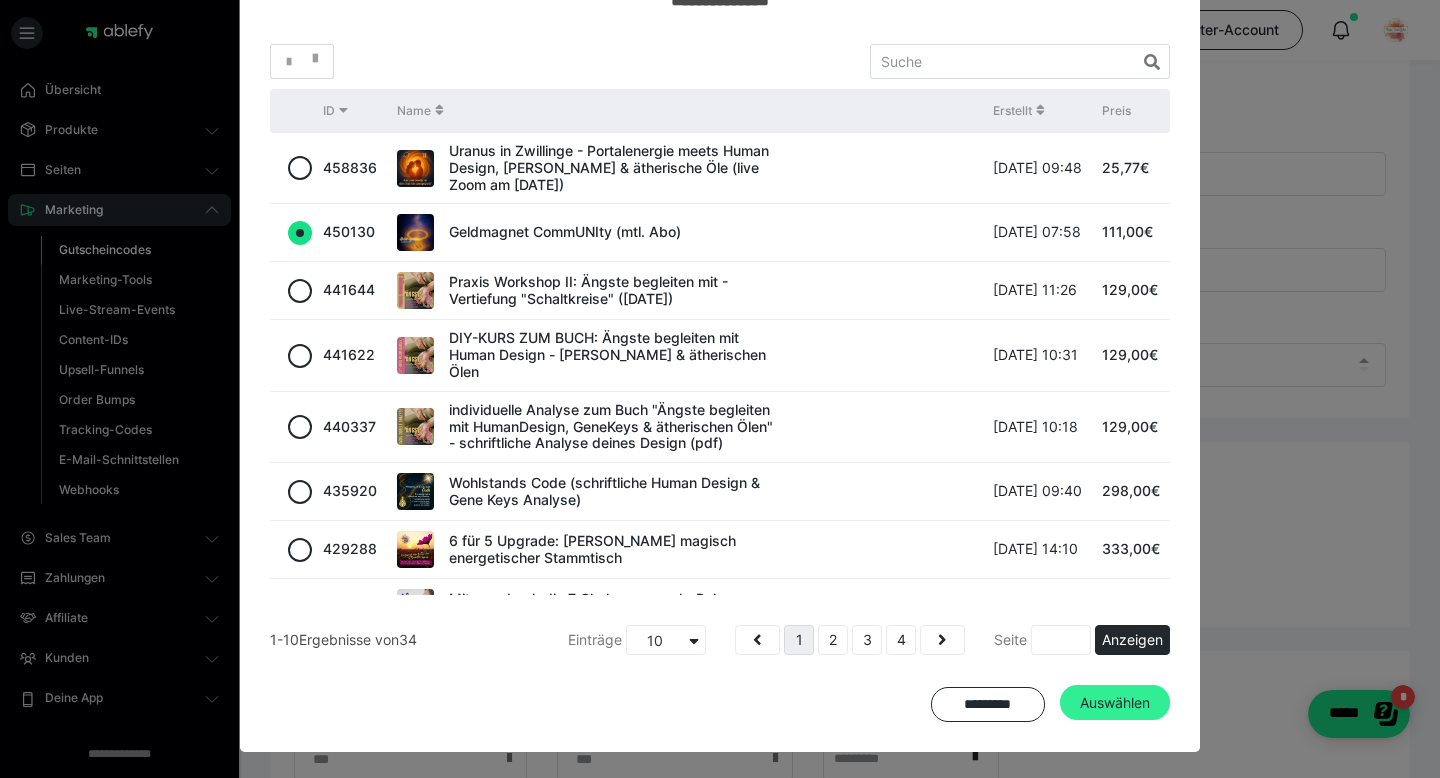 click on "Auswählen" at bounding box center [1115, 703] 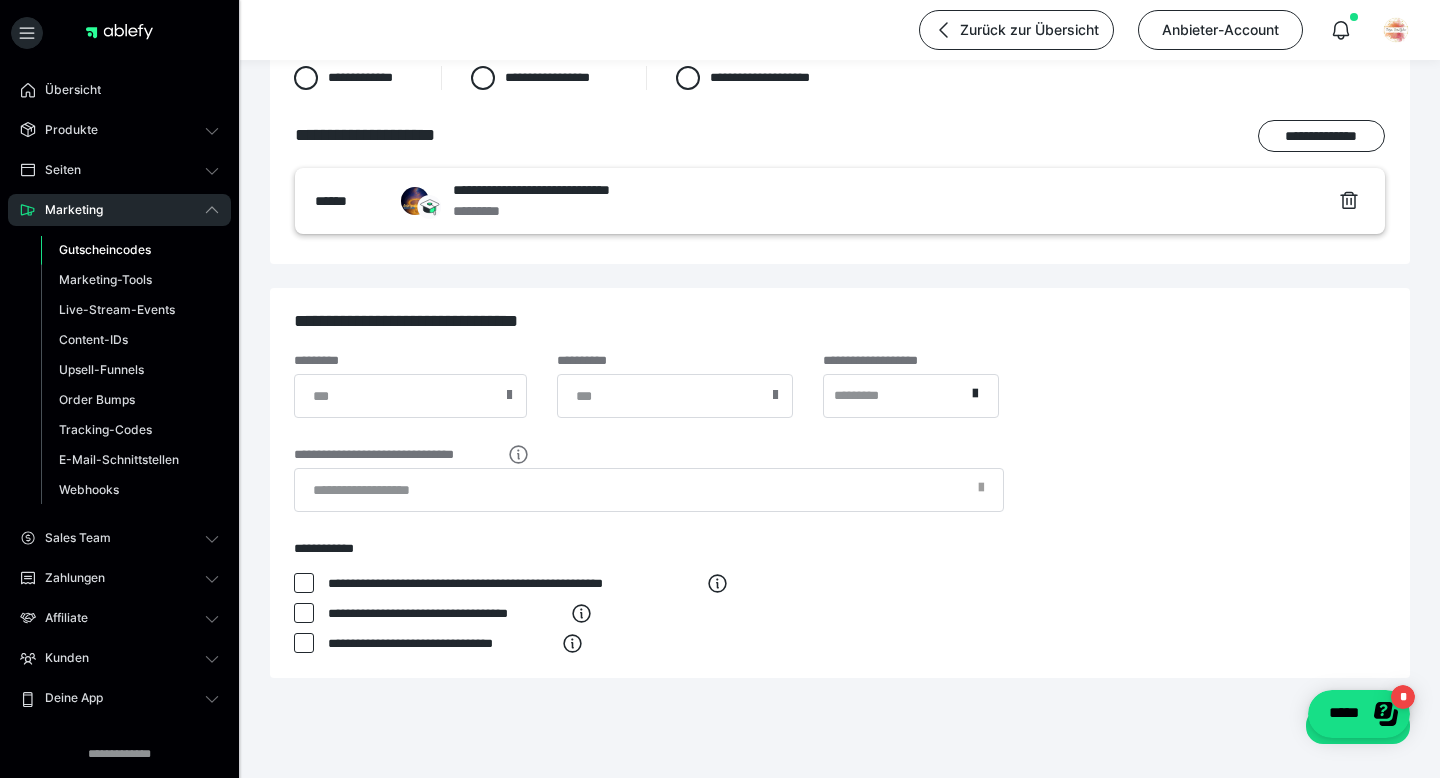 scroll, scrollTop: 560, scrollLeft: 0, axis: vertical 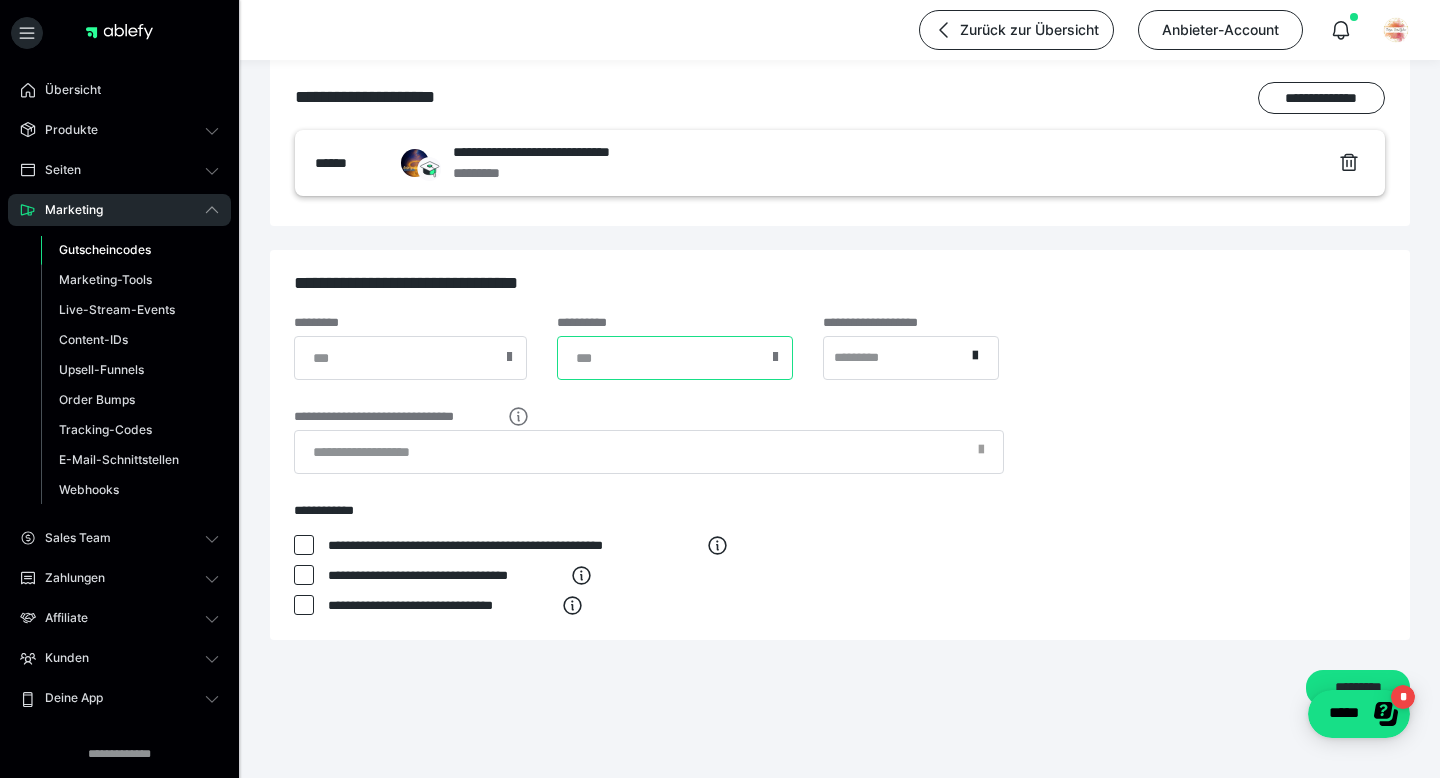 click at bounding box center (675, 358) 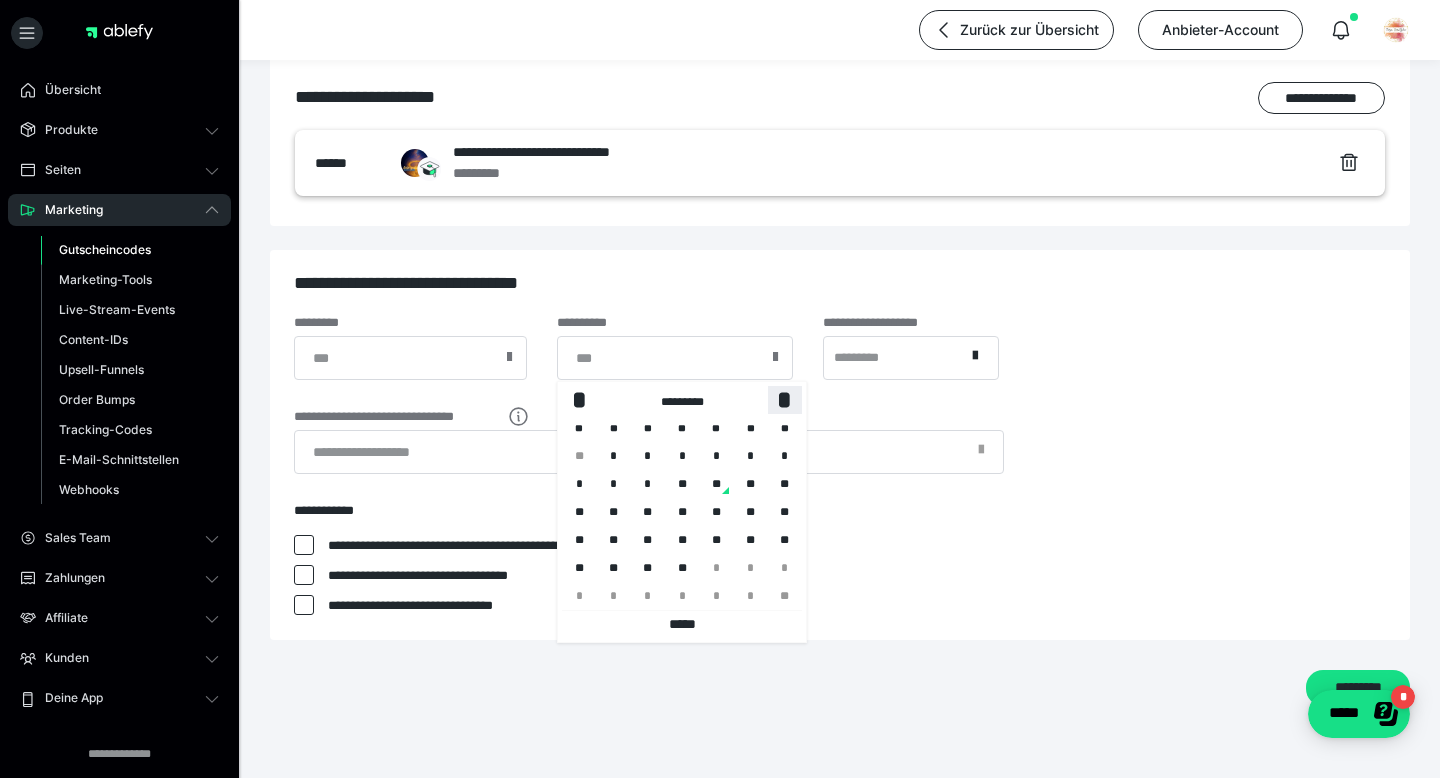 click on "*" at bounding box center (785, 399) 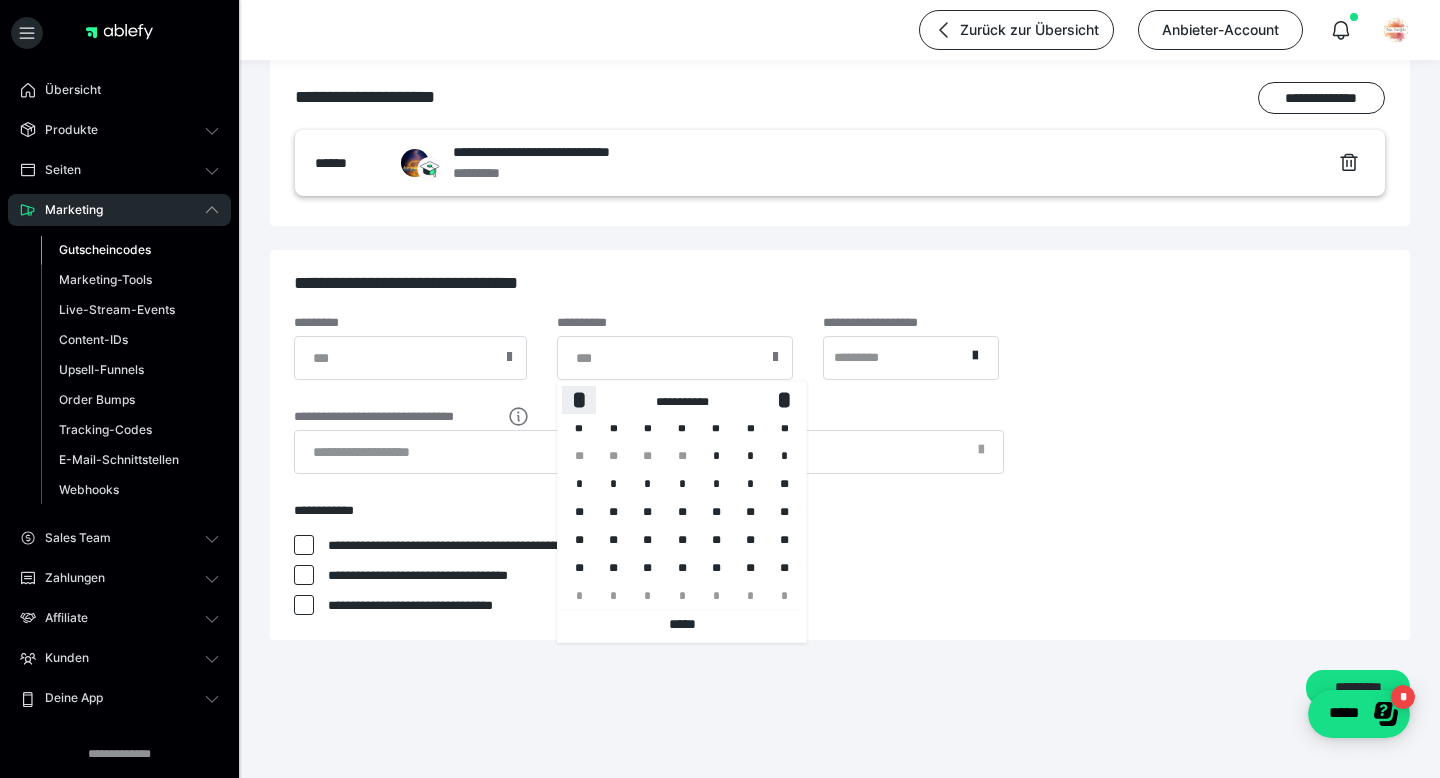 click on "*" at bounding box center (579, 399) 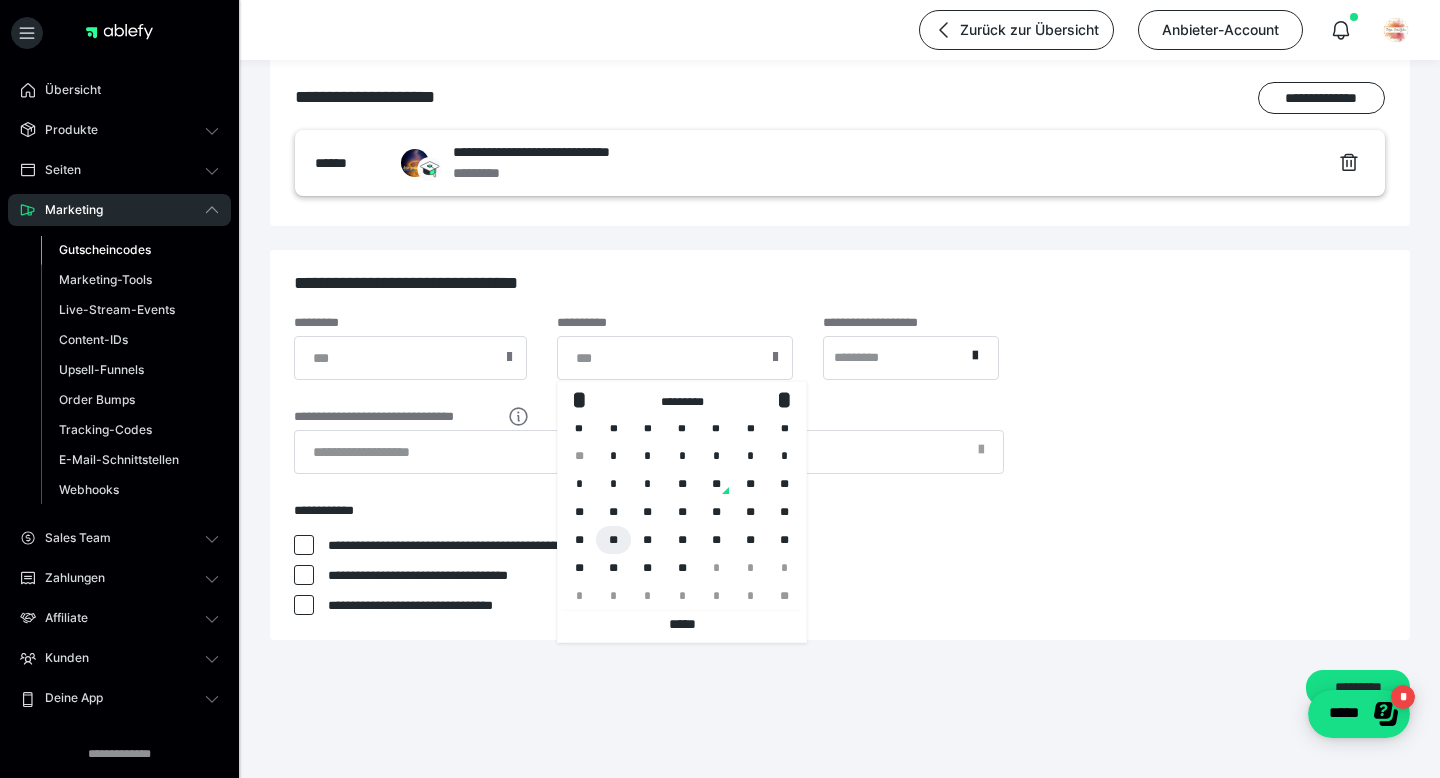 click on "**" at bounding box center (613, 540) 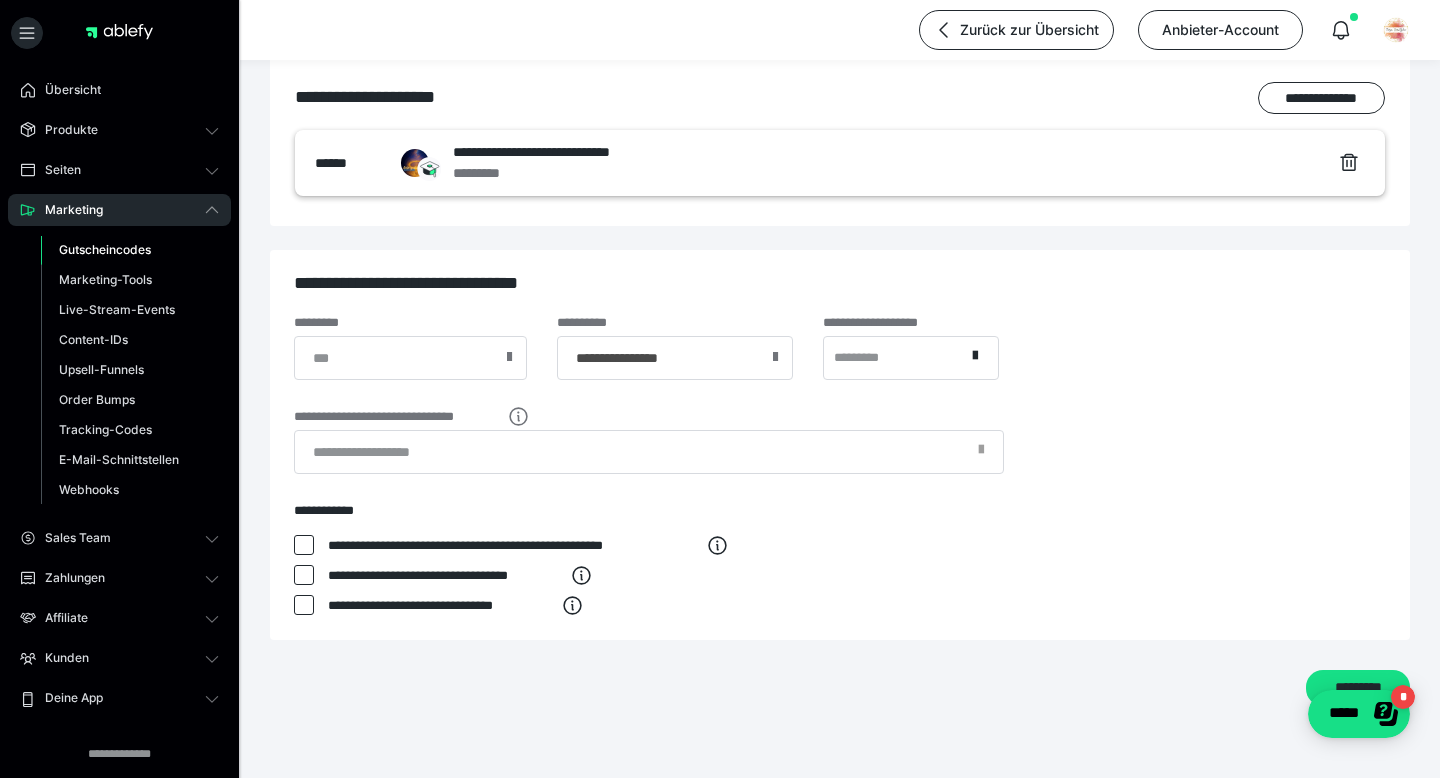 click at bounding box center [304, 545] 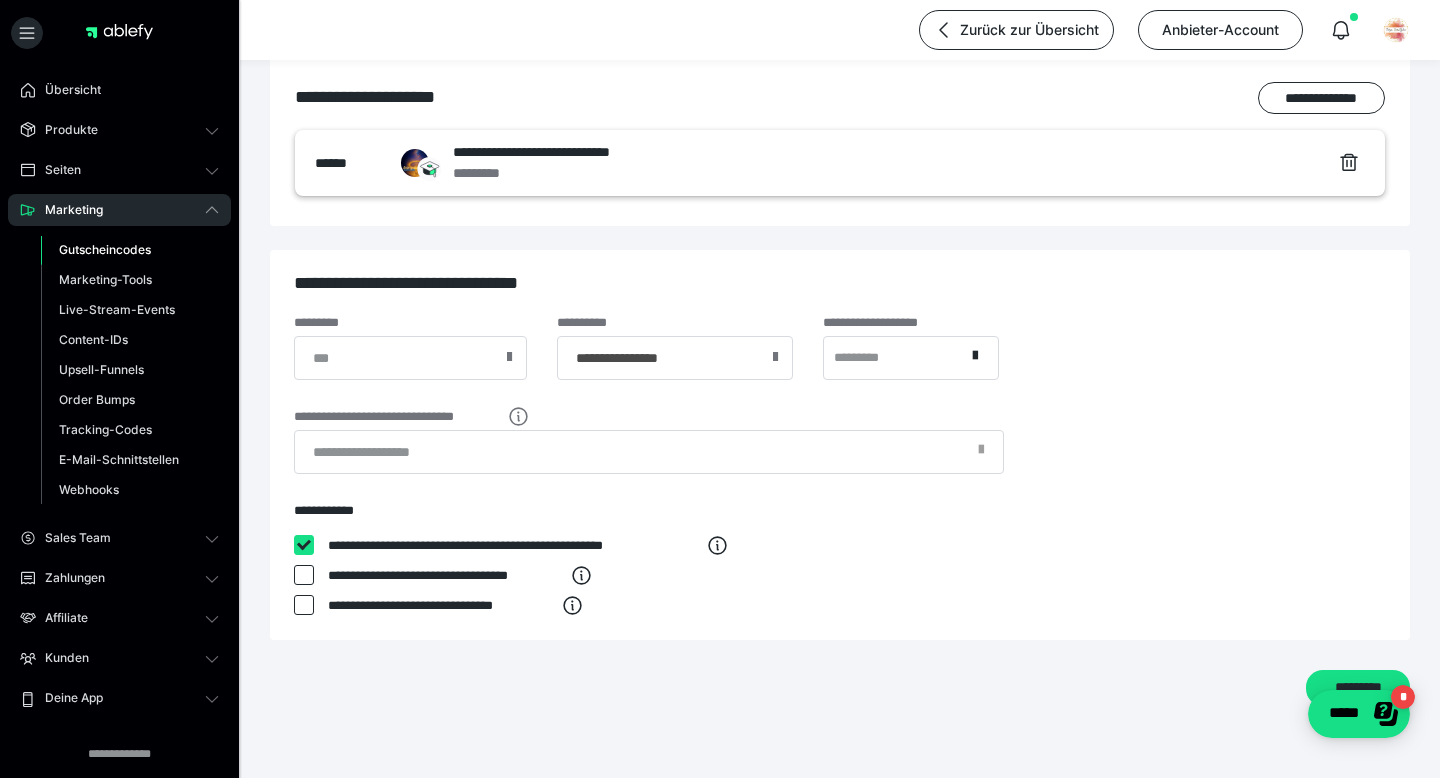 checkbox on "****" 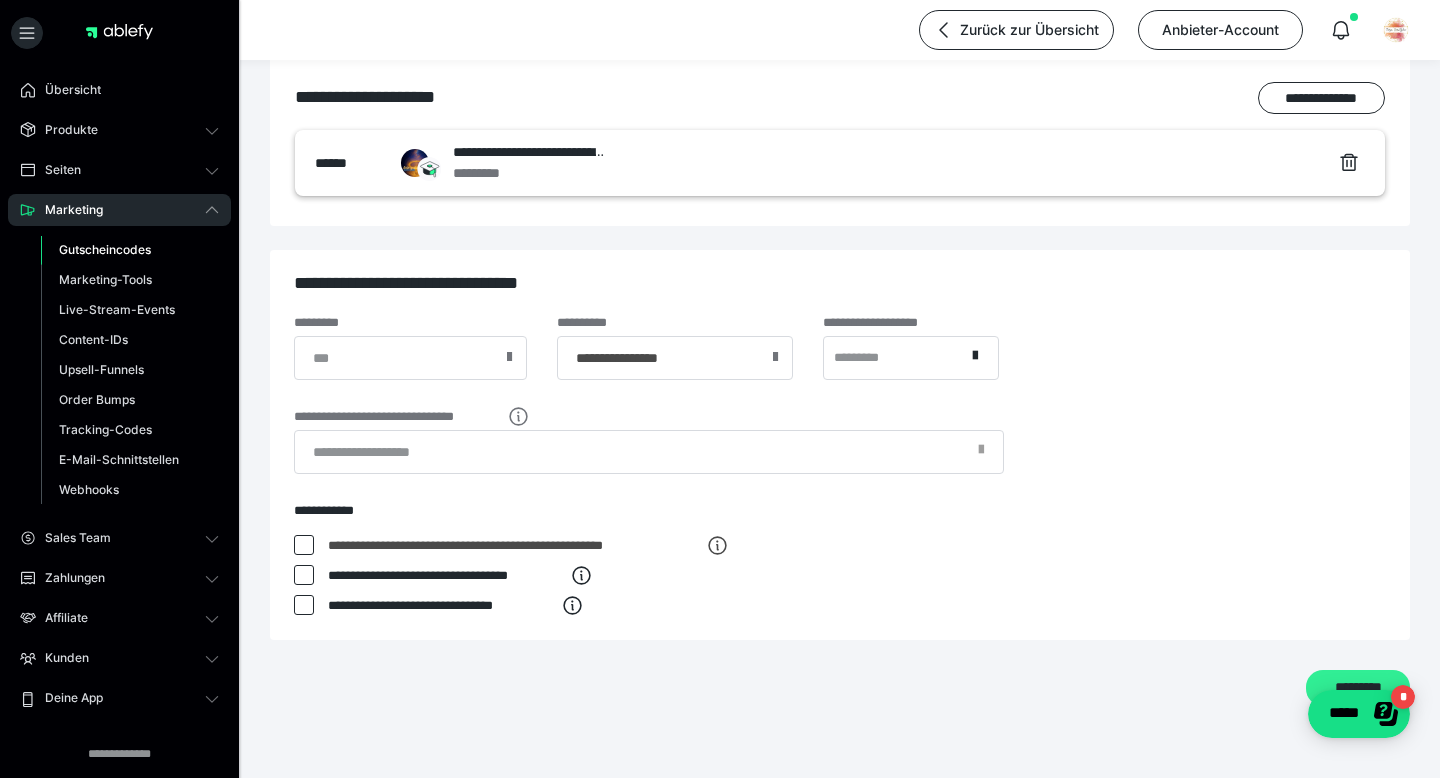 click on "*********" at bounding box center [1358, 688] 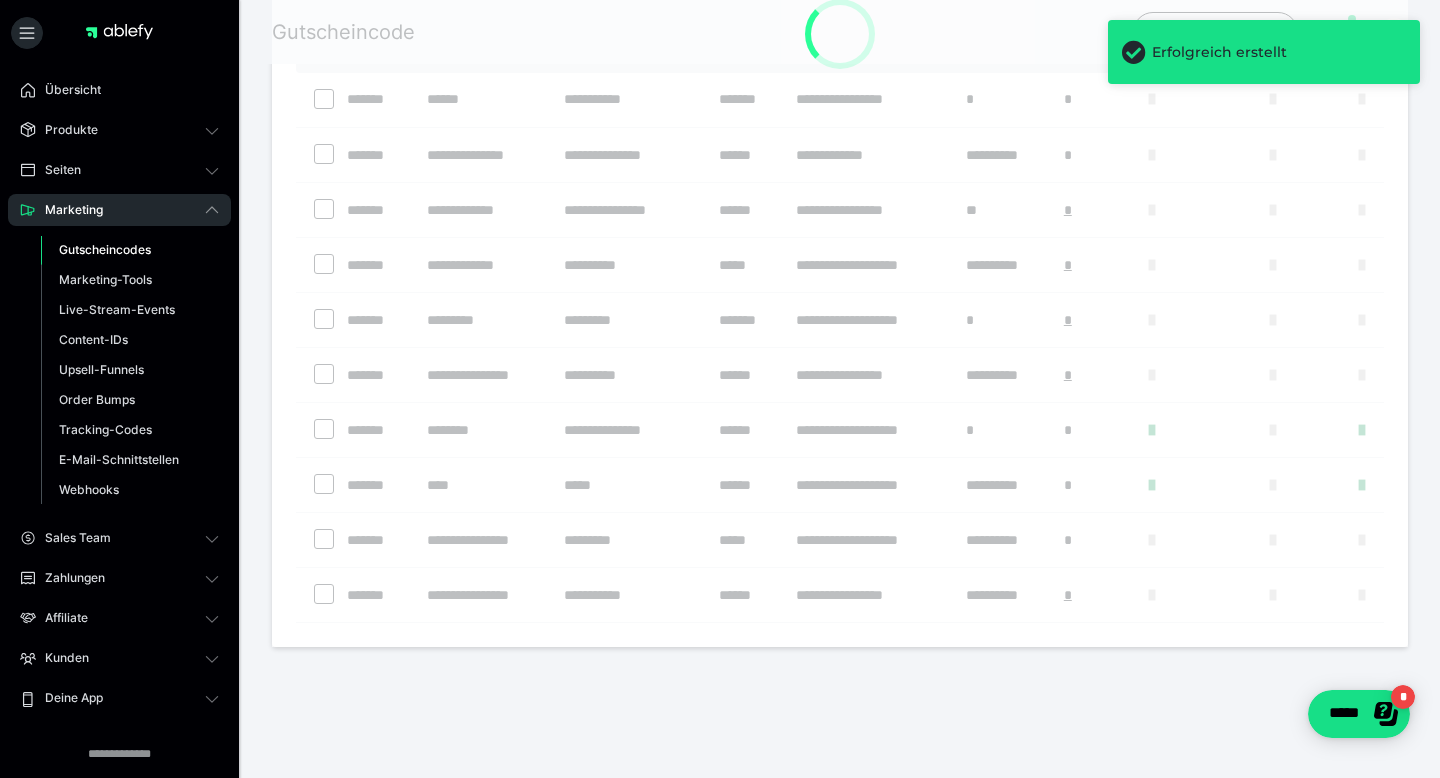 scroll, scrollTop: 0, scrollLeft: 0, axis: both 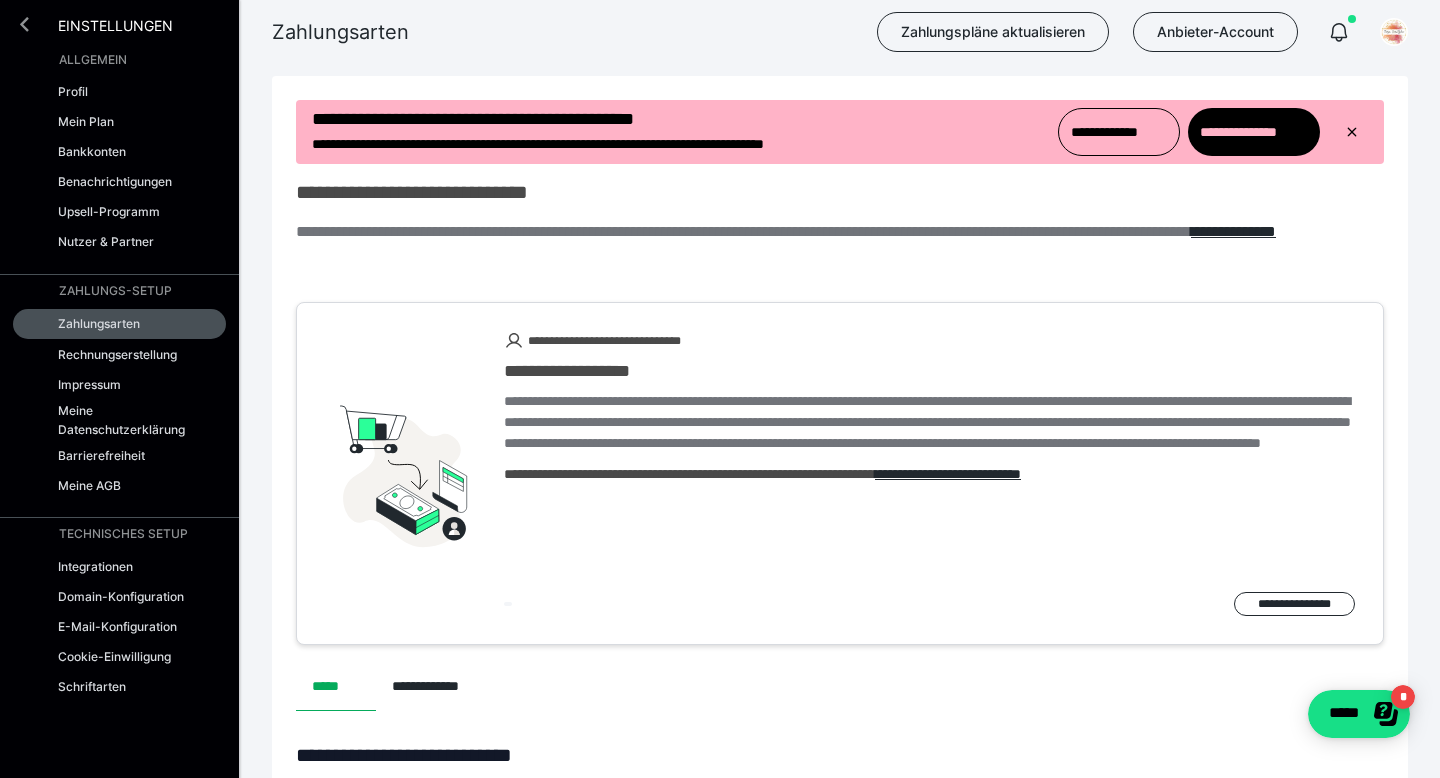 click at bounding box center [24, 24] 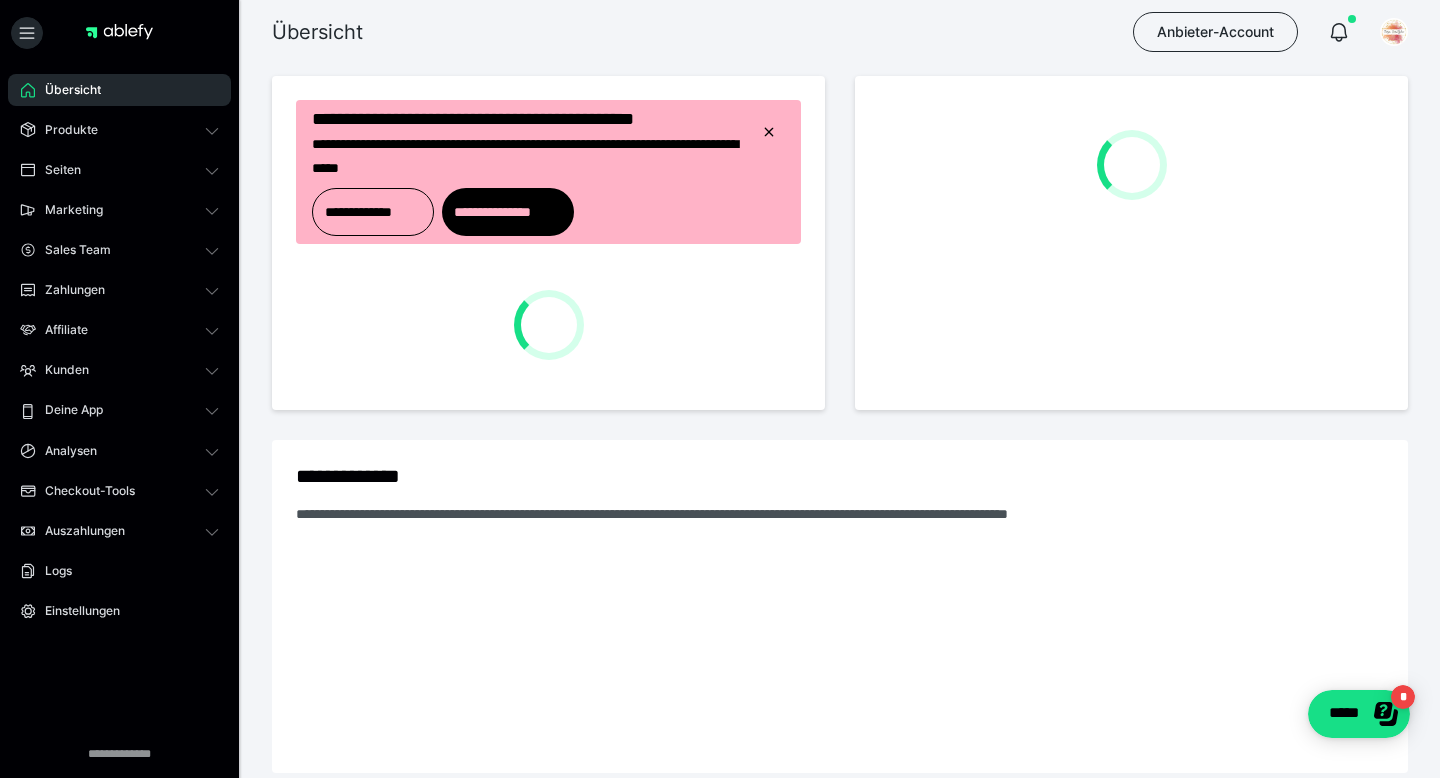 scroll, scrollTop: 0, scrollLeft: 0, axis: both 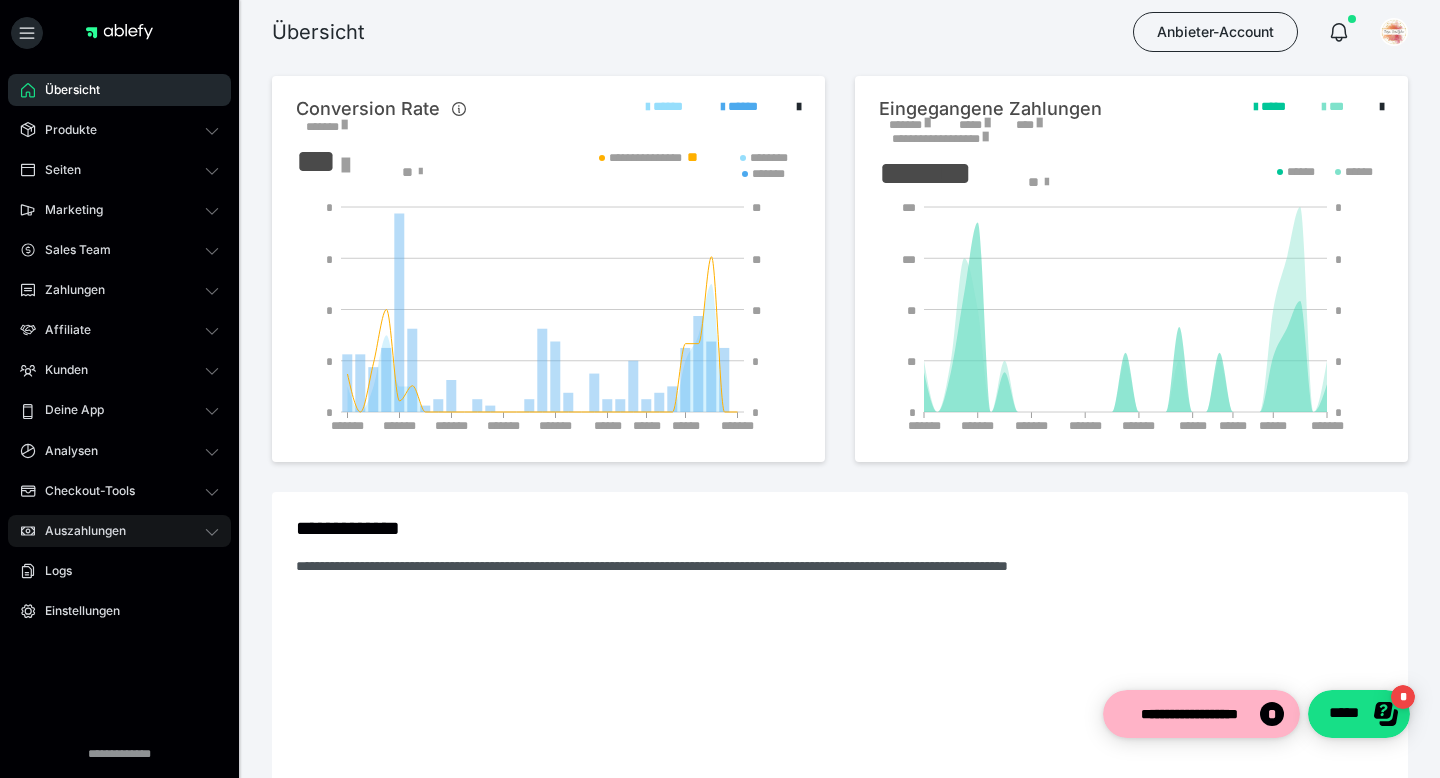 click on "Auszahlungen" at bounding box center (78, 531) 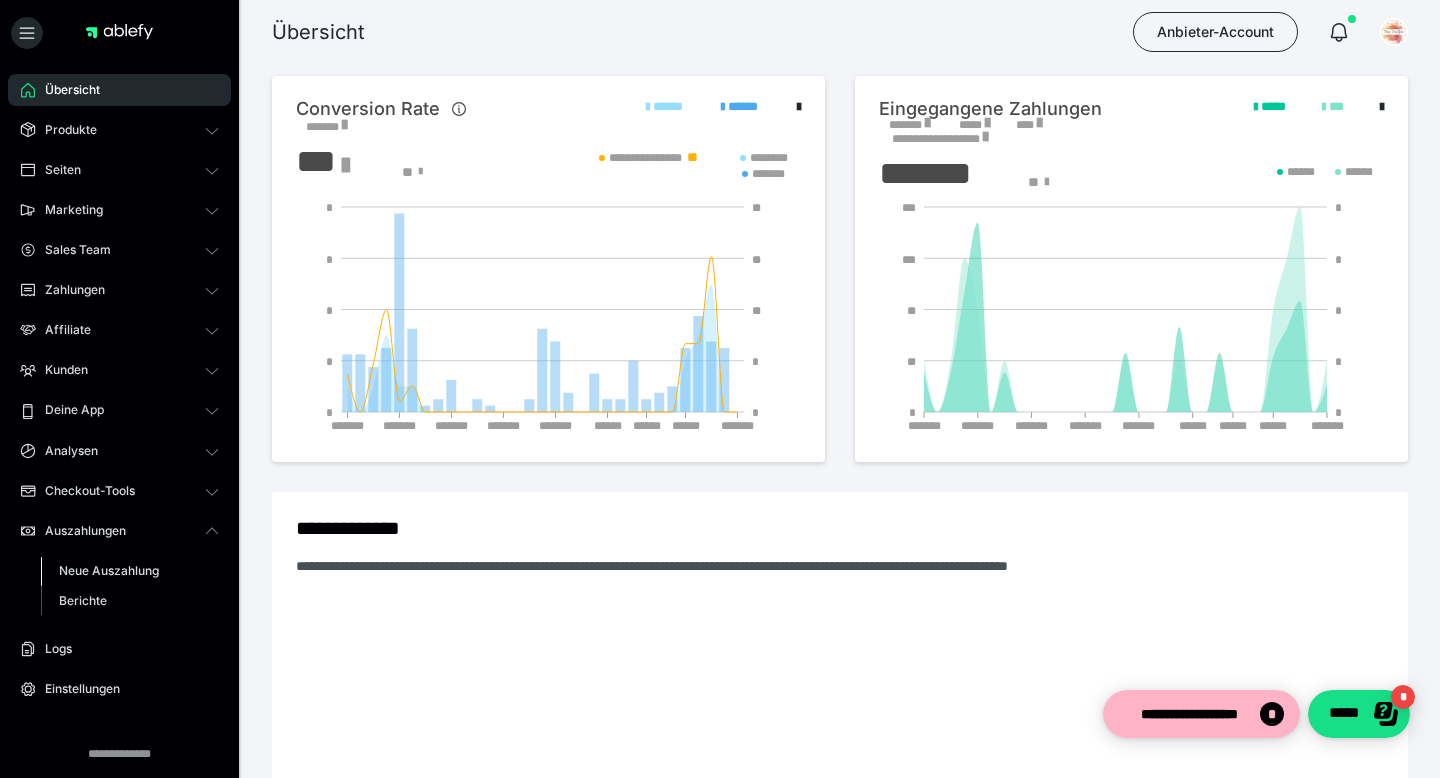 click on "Neue Auszahlung" at bounding box center [109, 570] 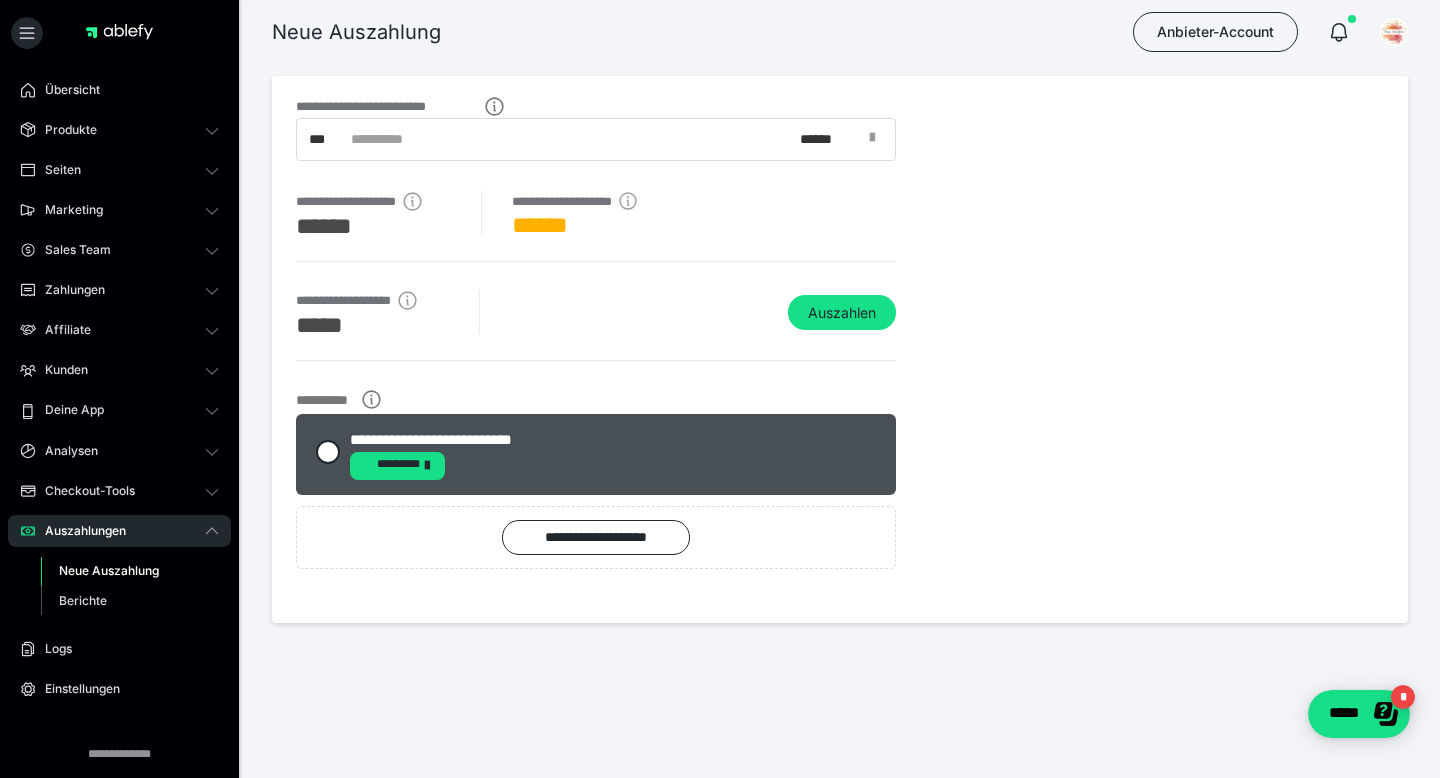click at bounding box center [872, 138] 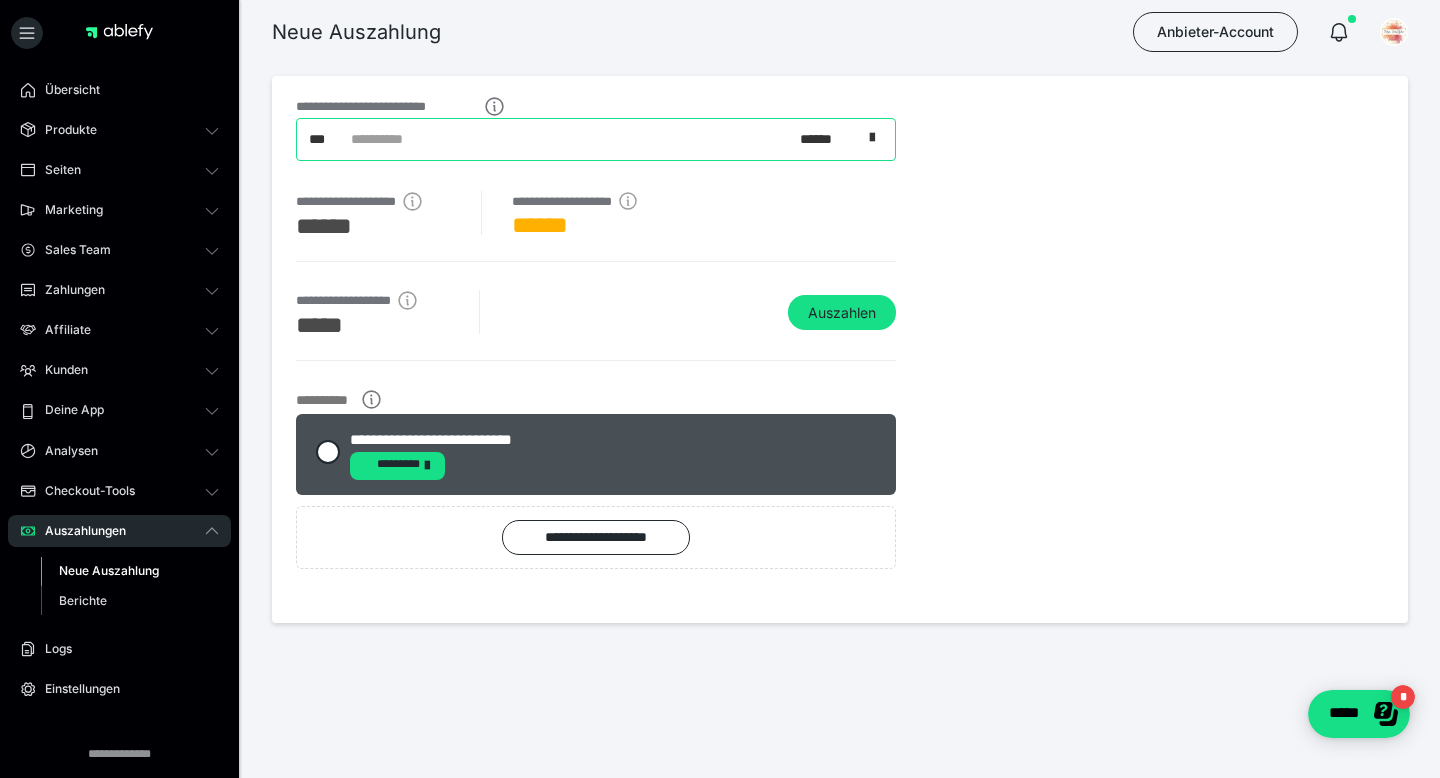 click at bounding box center [872, 138] 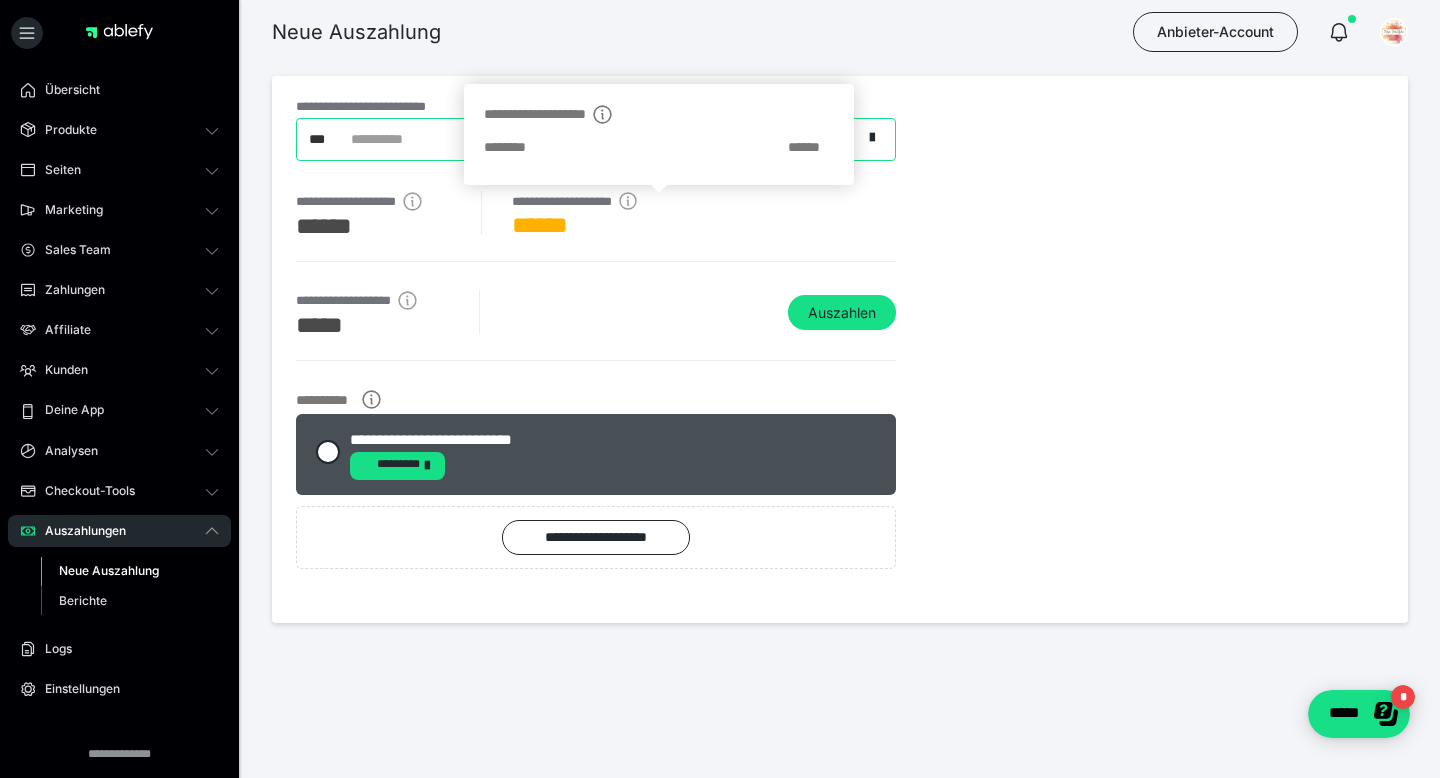 click 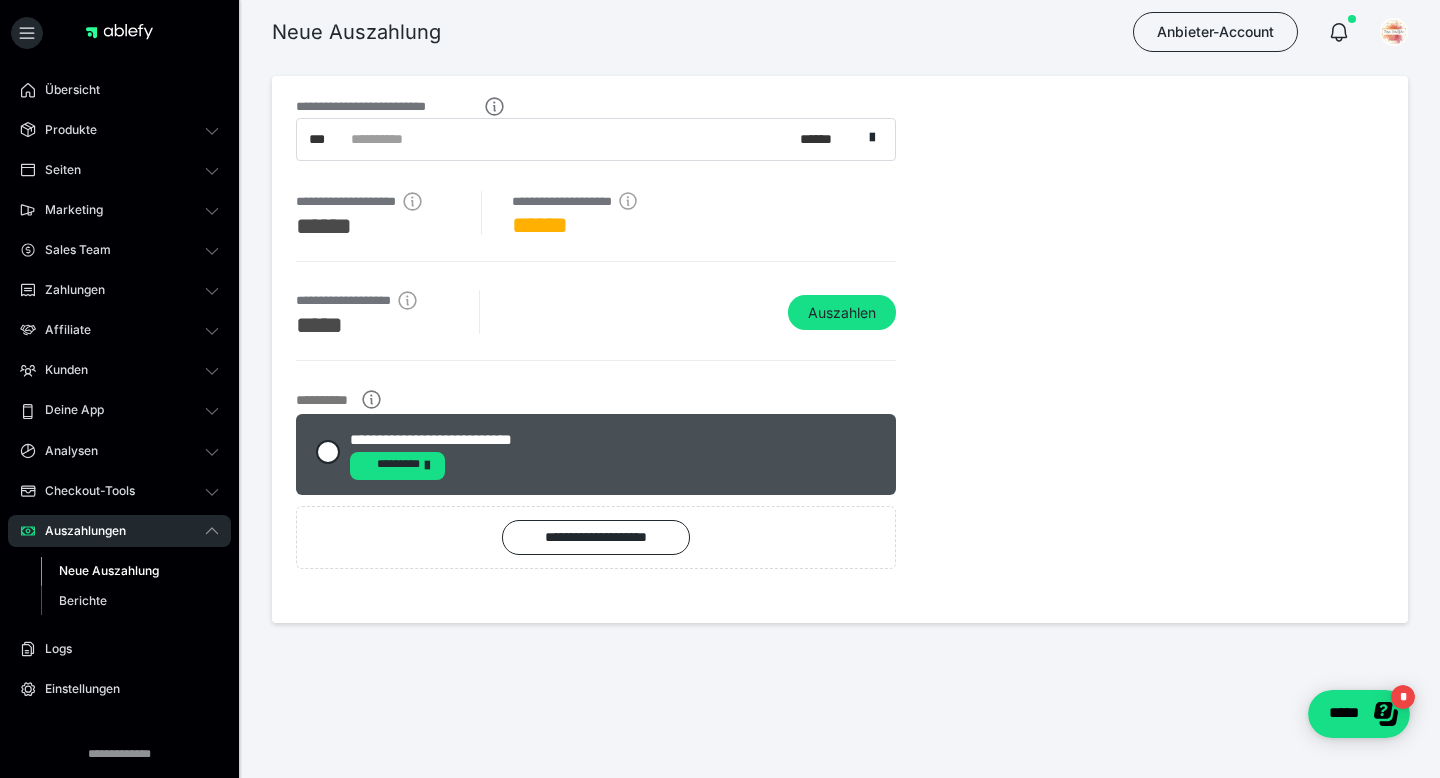 click on "**********" at bounding box center [596, 226] 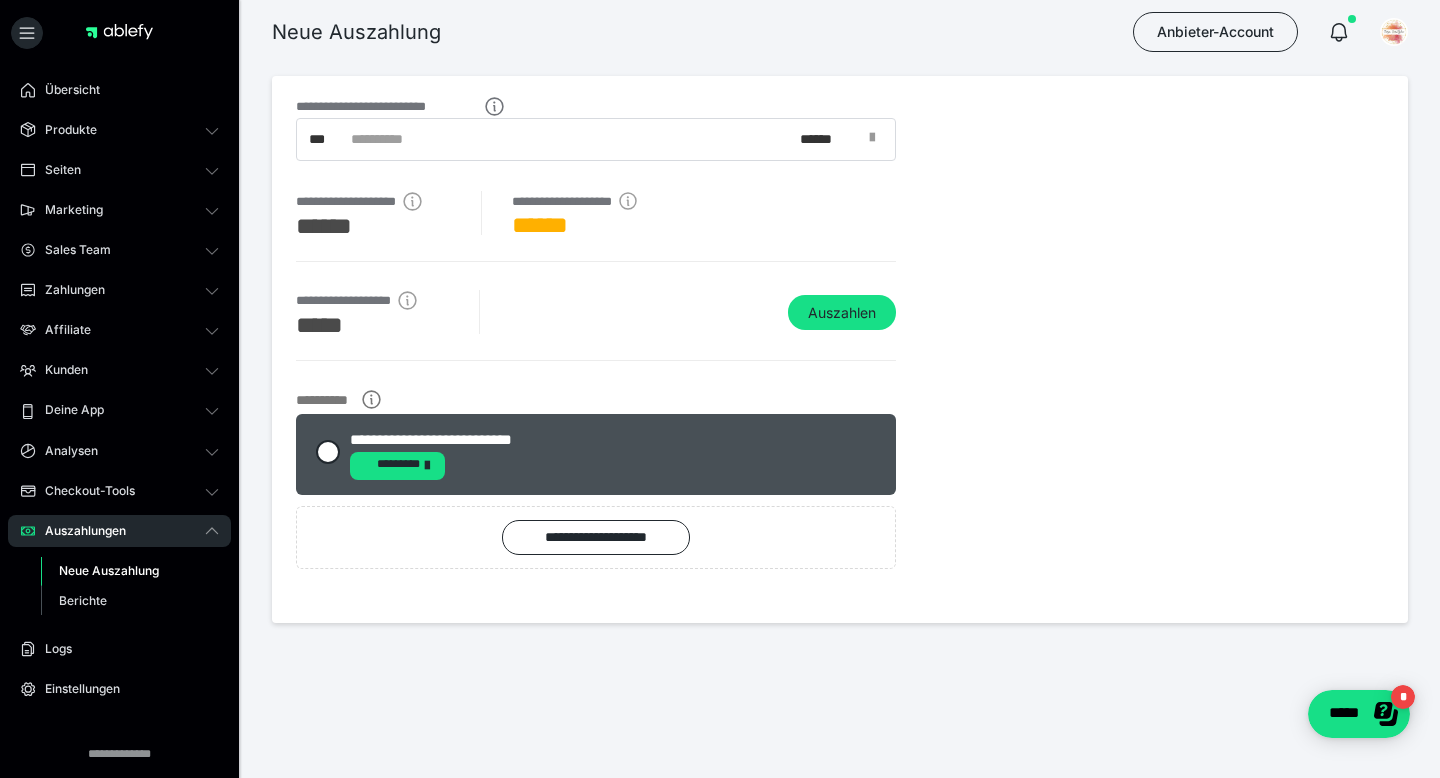 click at bounding box center [872, 138] 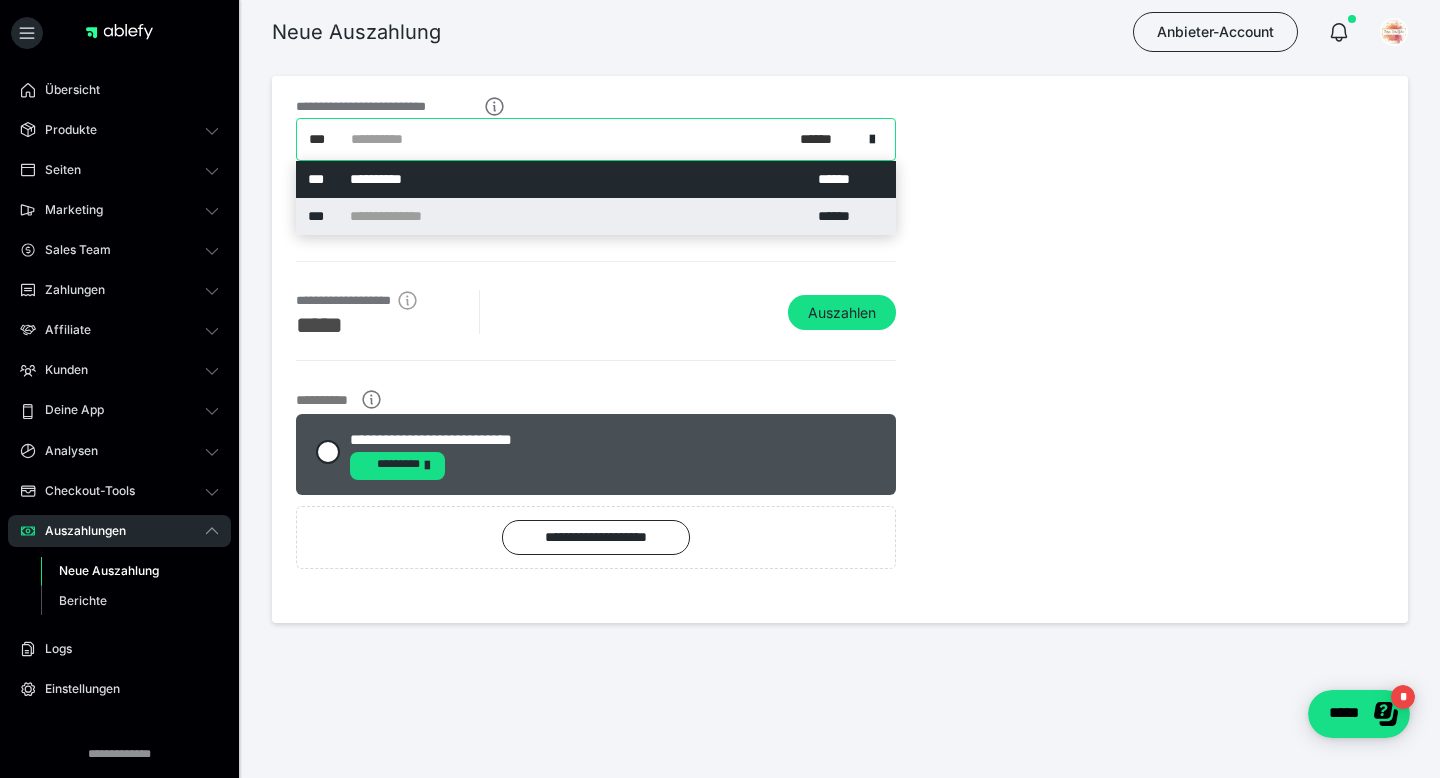 click on "**********" at bounding box center (596, 216) 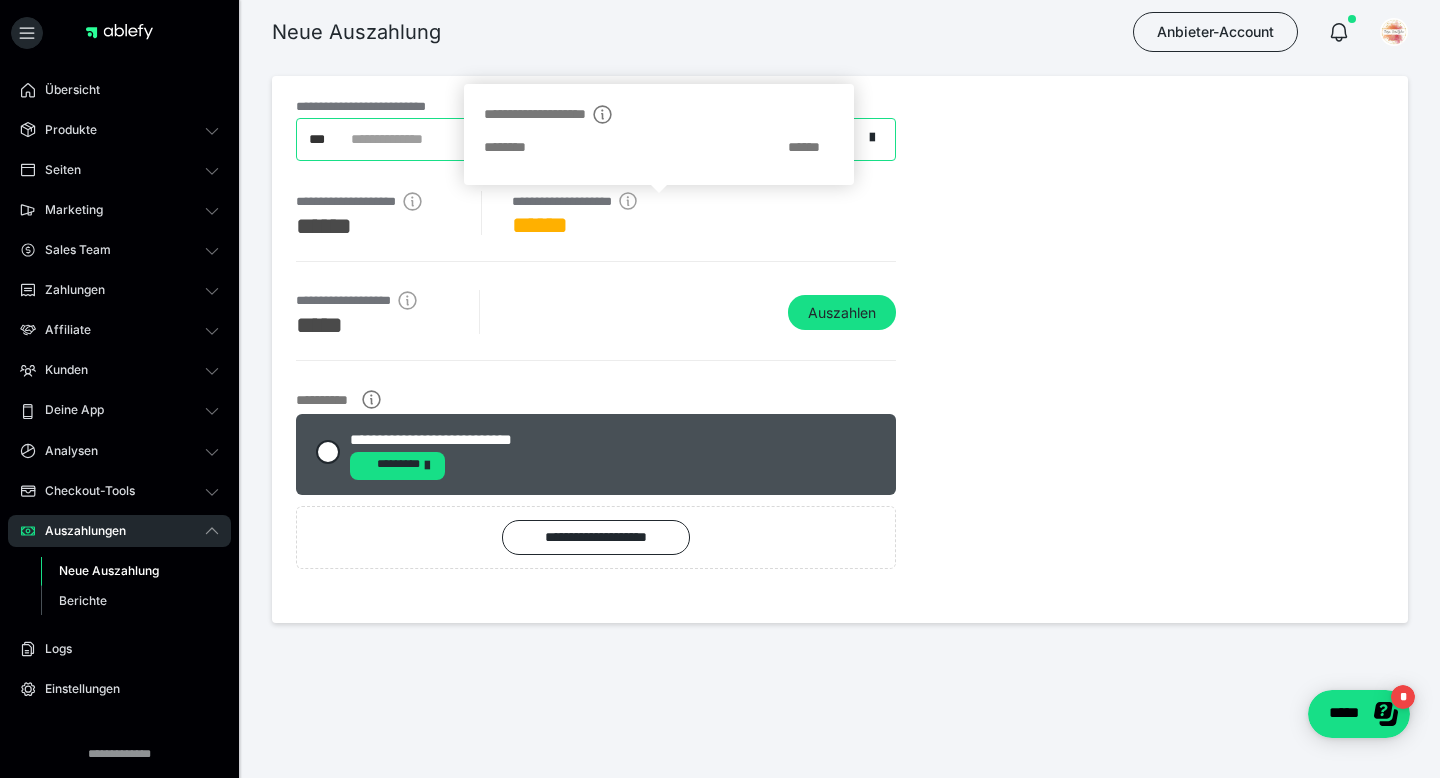 click on "**********" at bounding box center [659, 134] 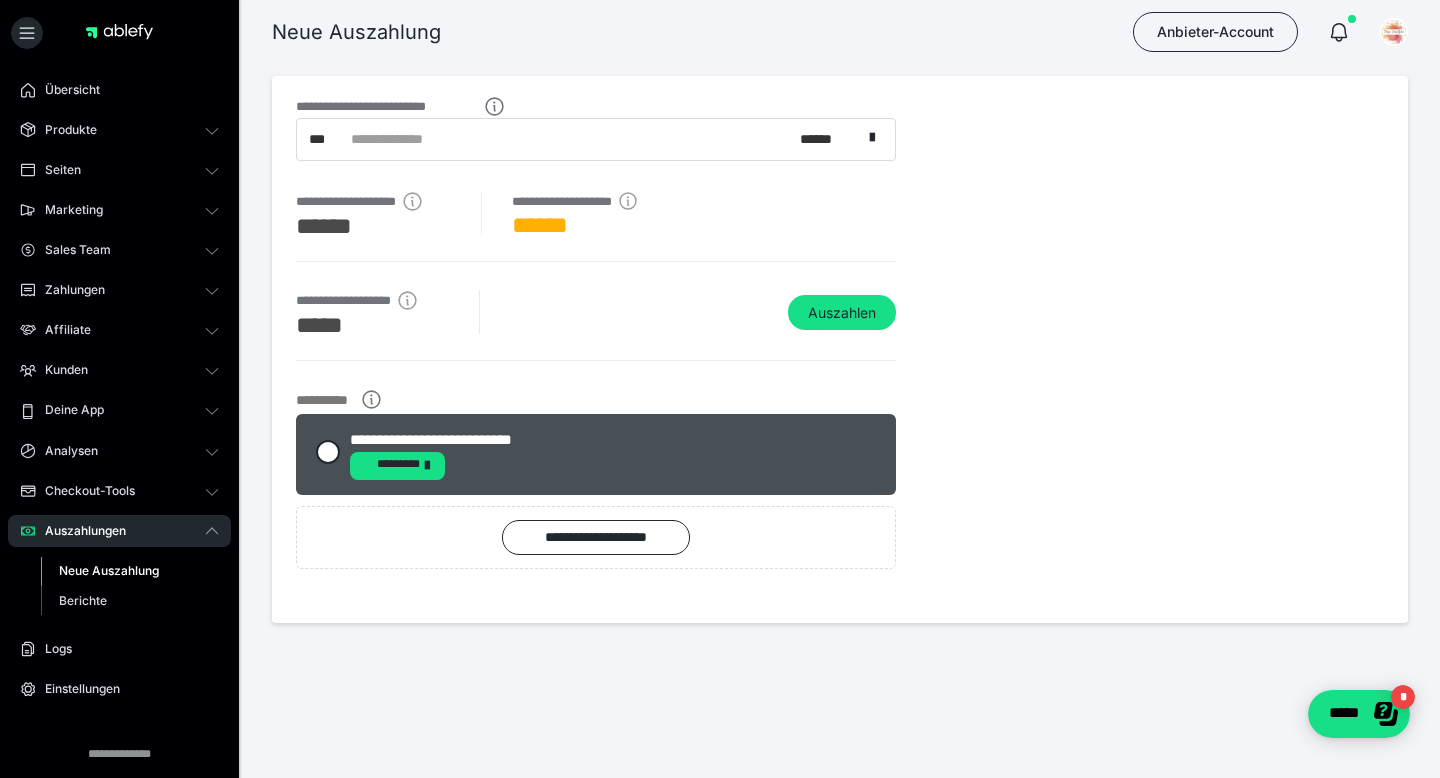 click on "**********" at bounding box center (596, 325) 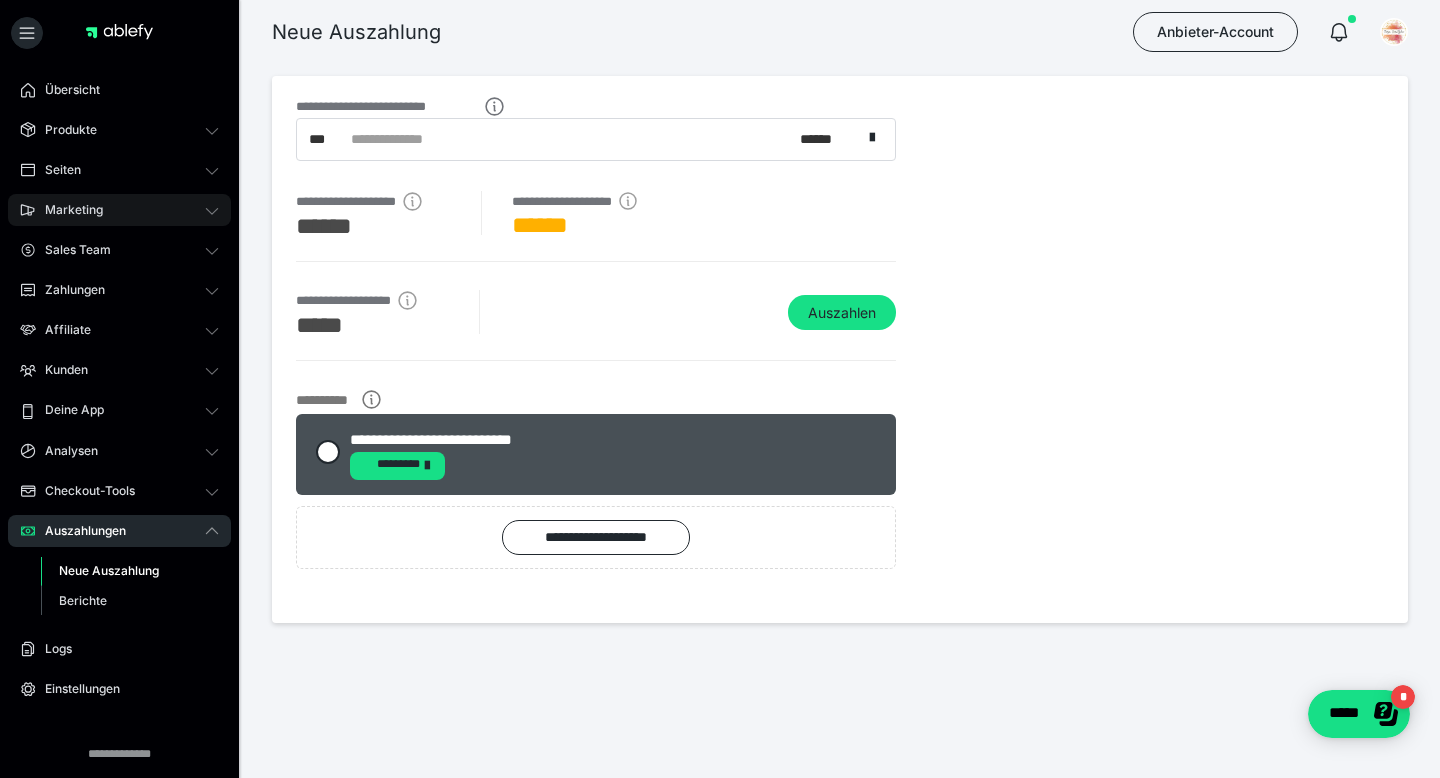 click on "Marketing" at bounding box center (67, 210) 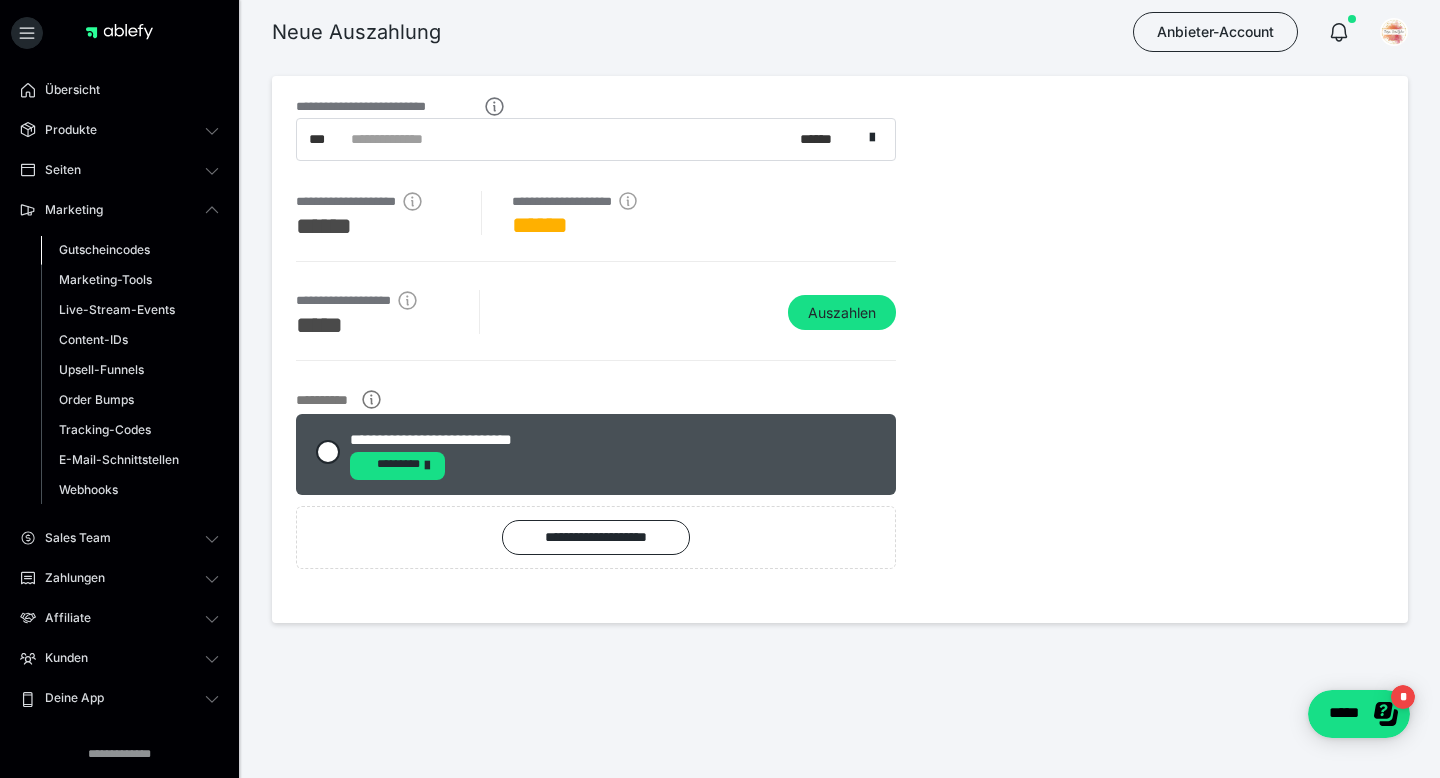 click on "Gutscheincodes" at bounding box center (104, 249) 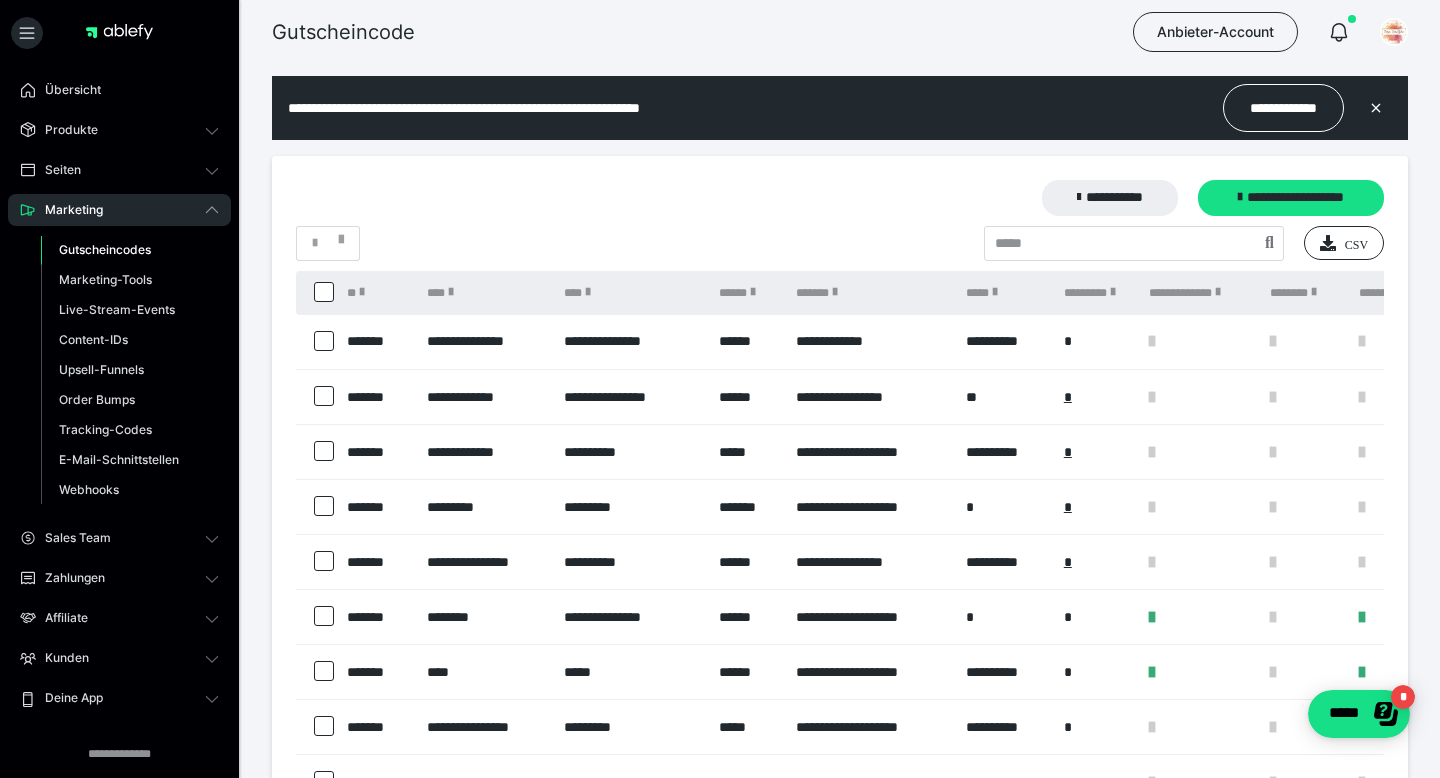 scroll, scrollTop: 0, scrollLeft: 0, axis: both 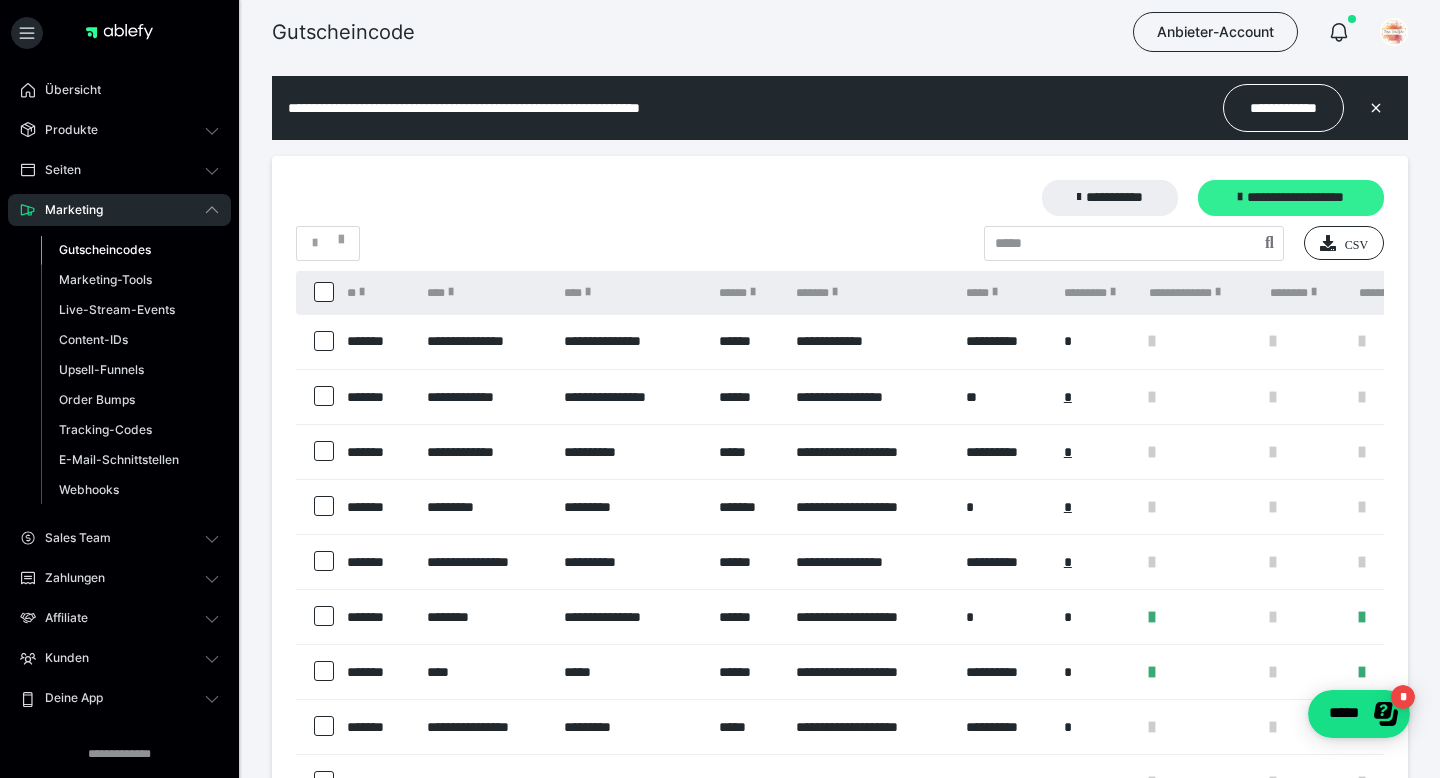 click on "**********" at bounding box center [1291, 198] 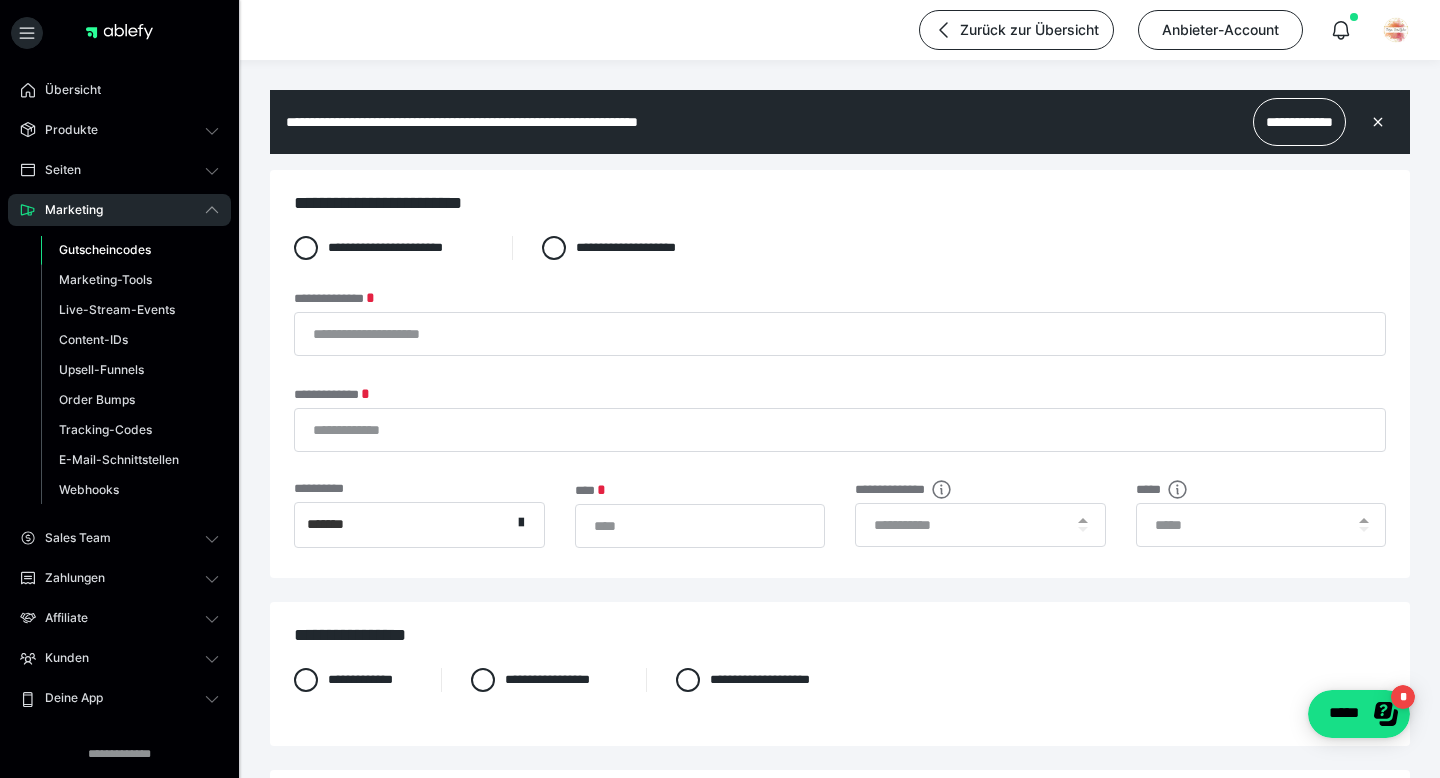 scroll, scrollTop: 0, scrollLeft: 0, axis: both 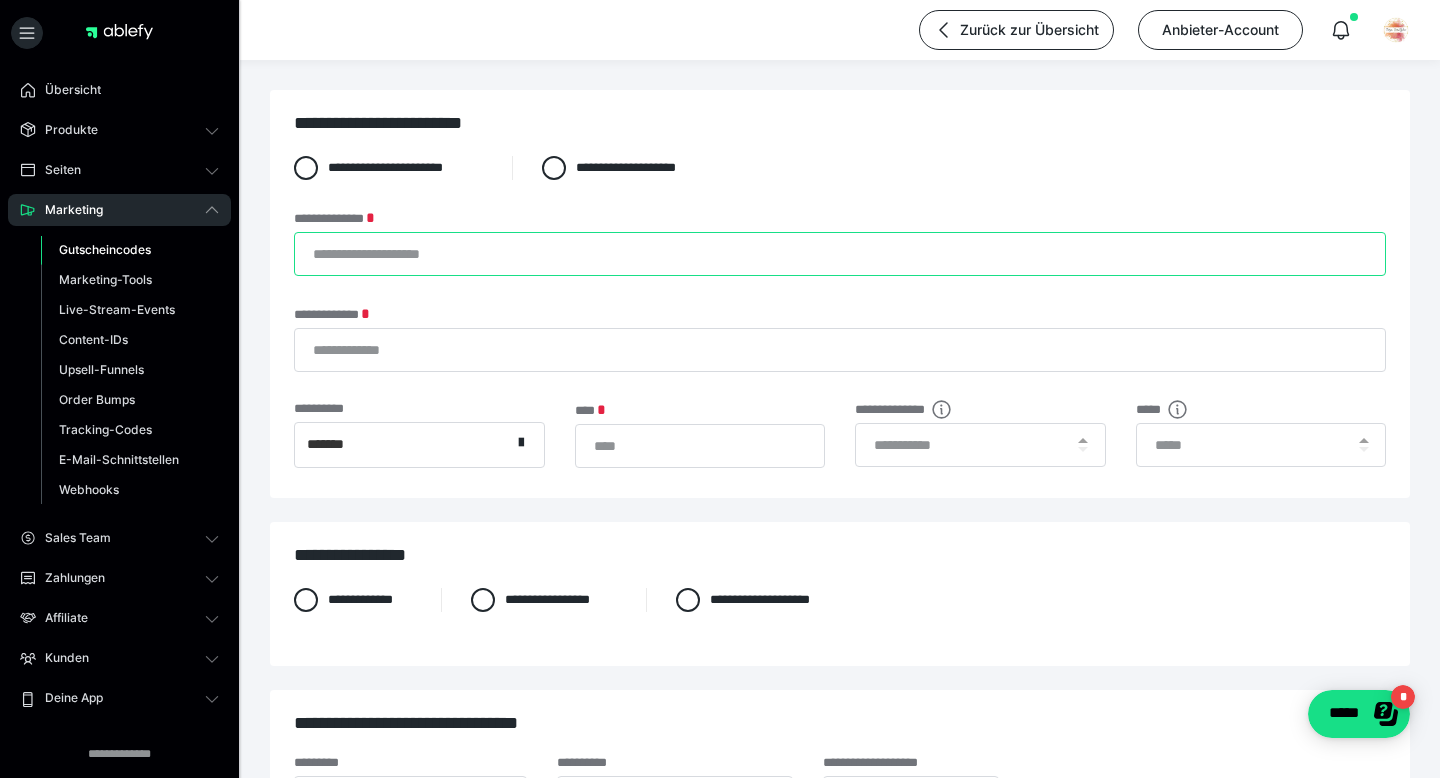 click on "**********" at bounding box center [840, 254] 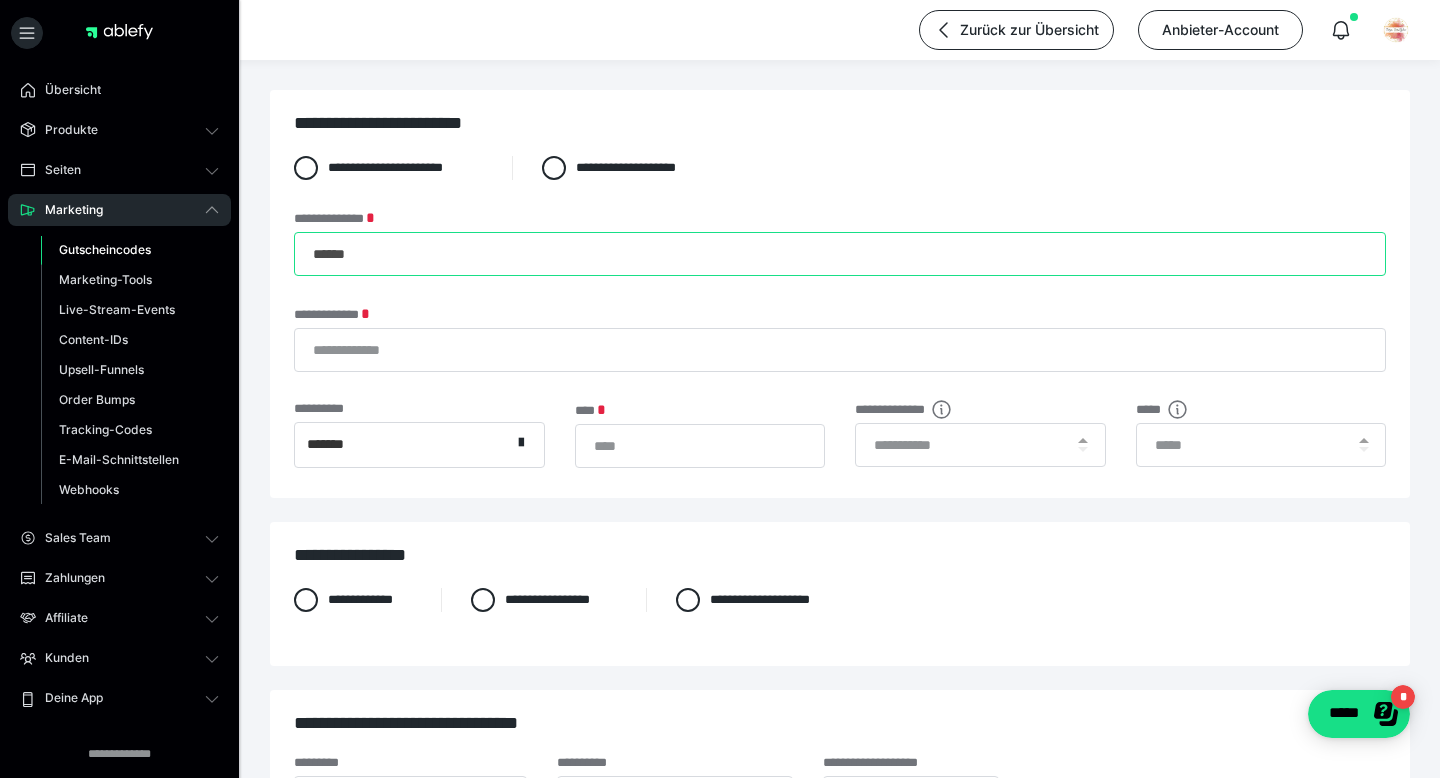 type on "******" 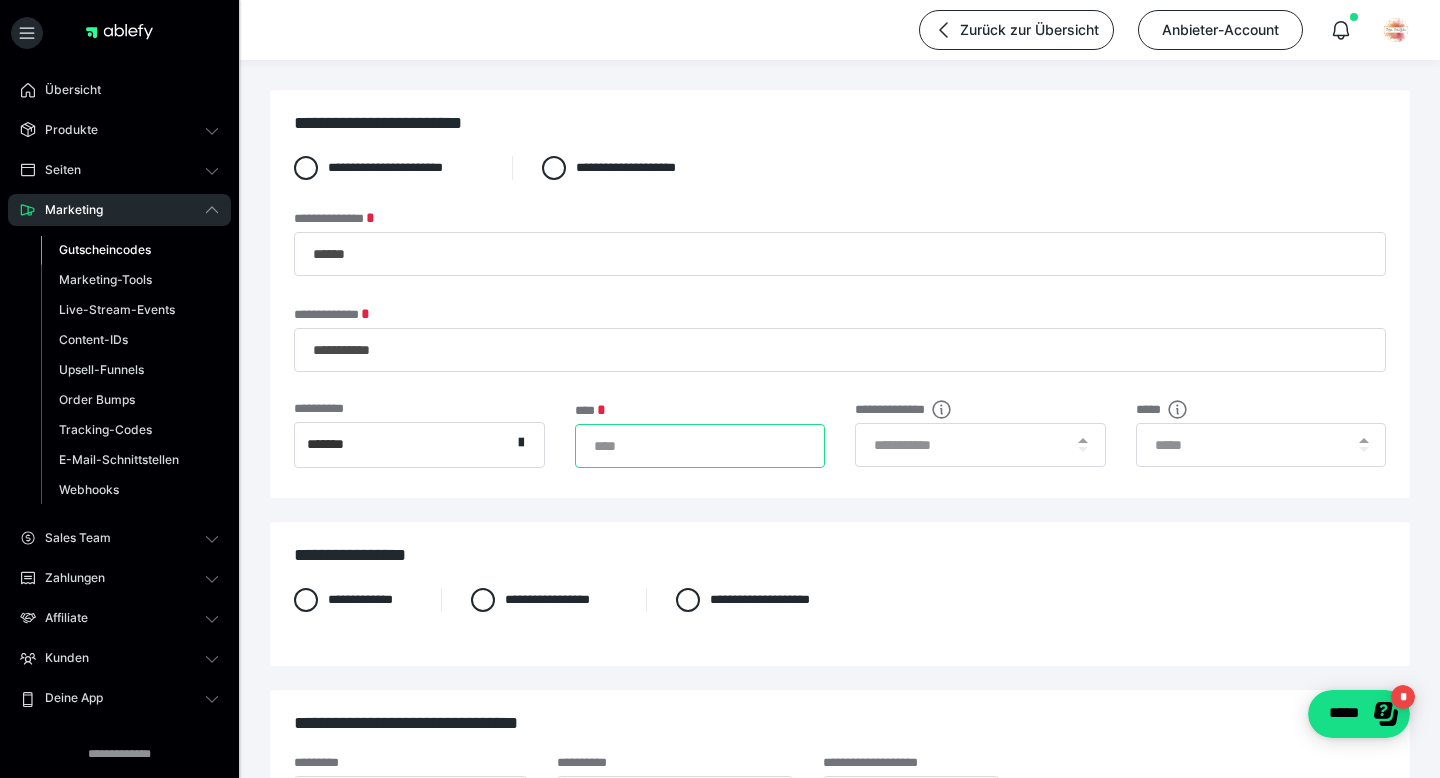 type on "**********" 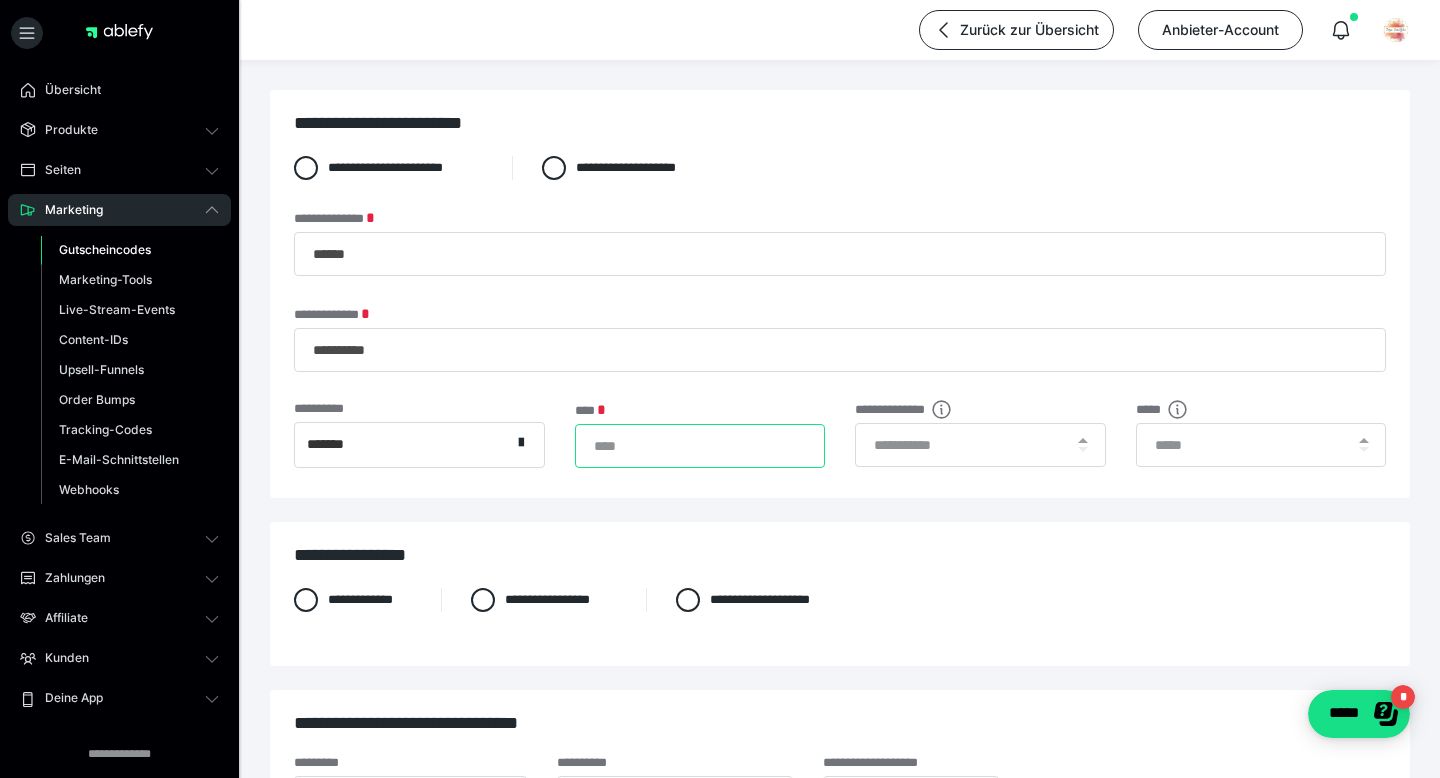 click on "*" at bounding box center [700, 446] 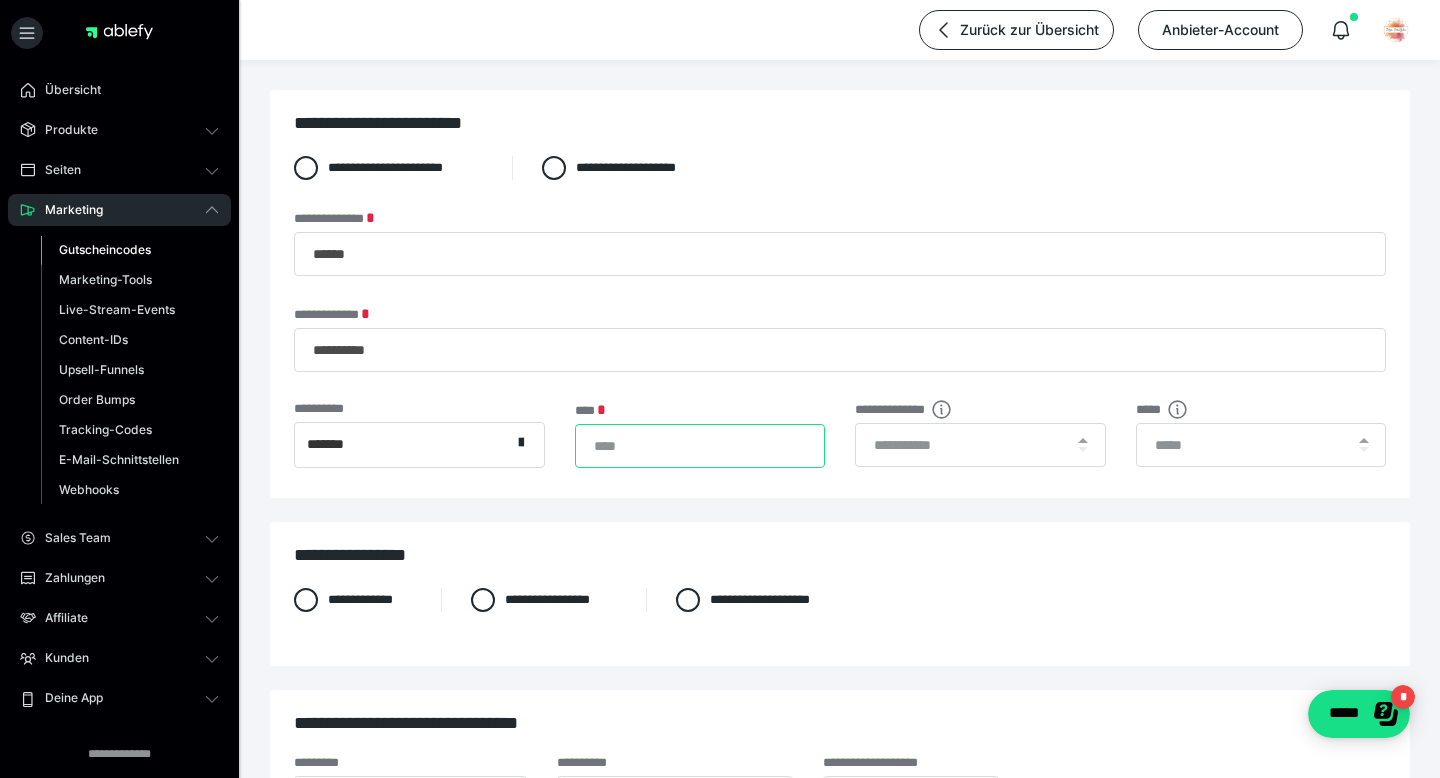 type on "***" 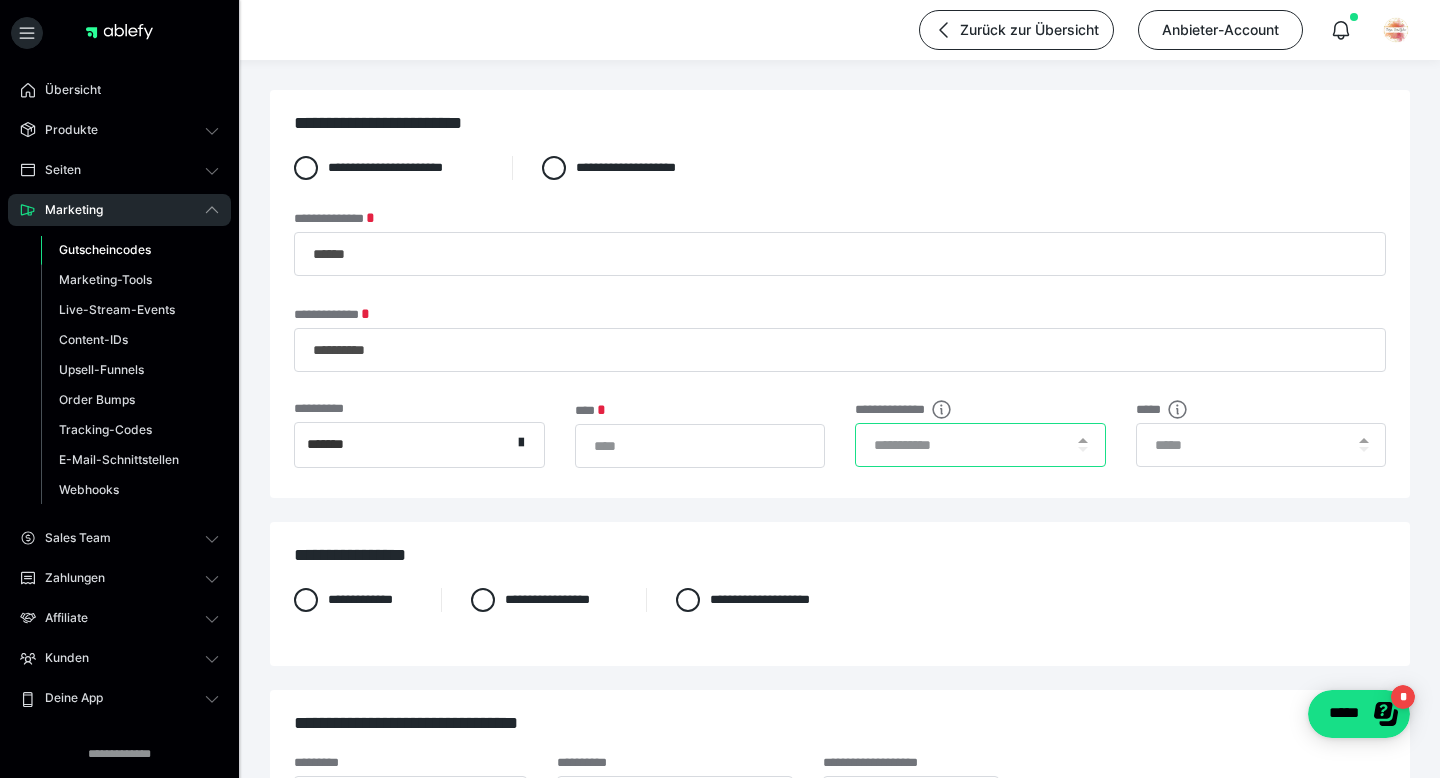 click at bounding box center [980, 445] 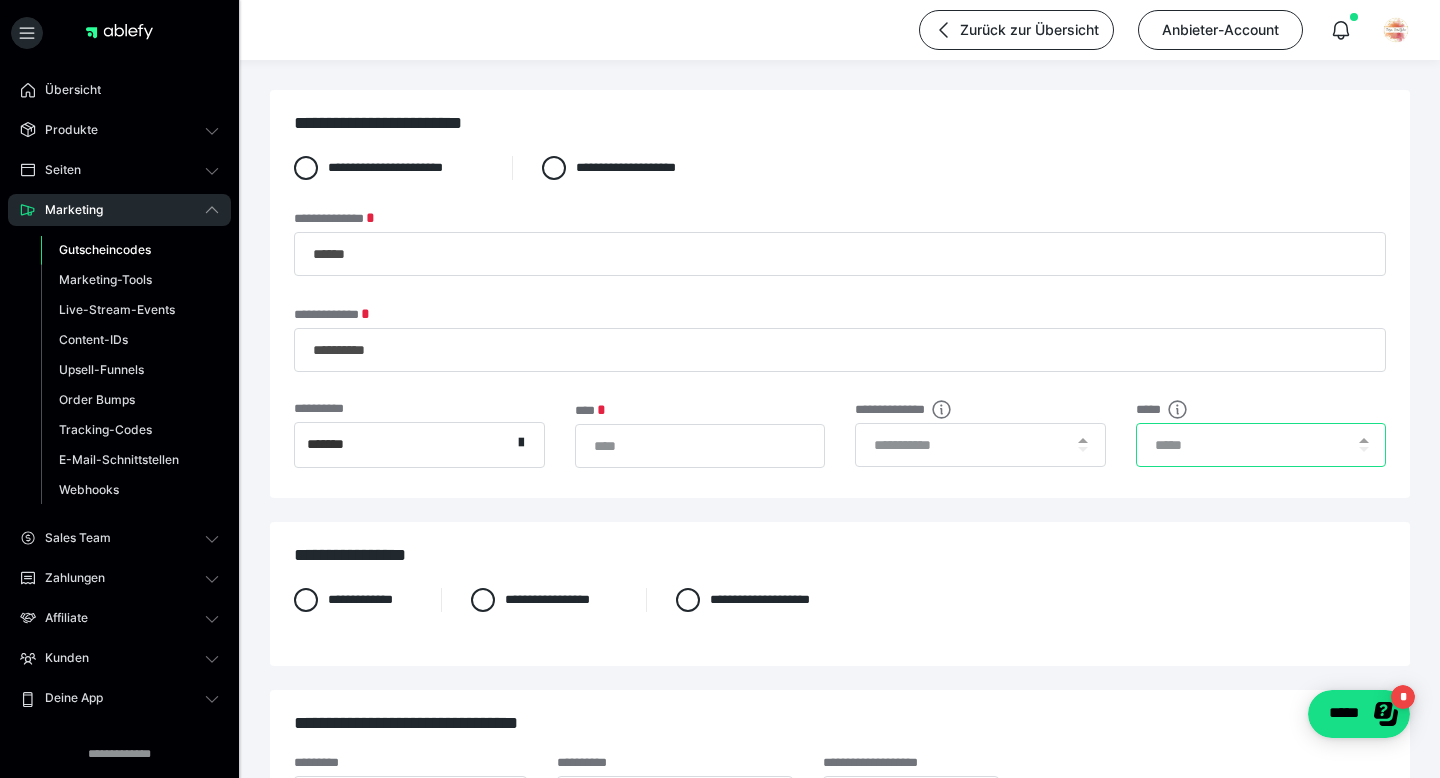 click at bounding box center [1261, 445] 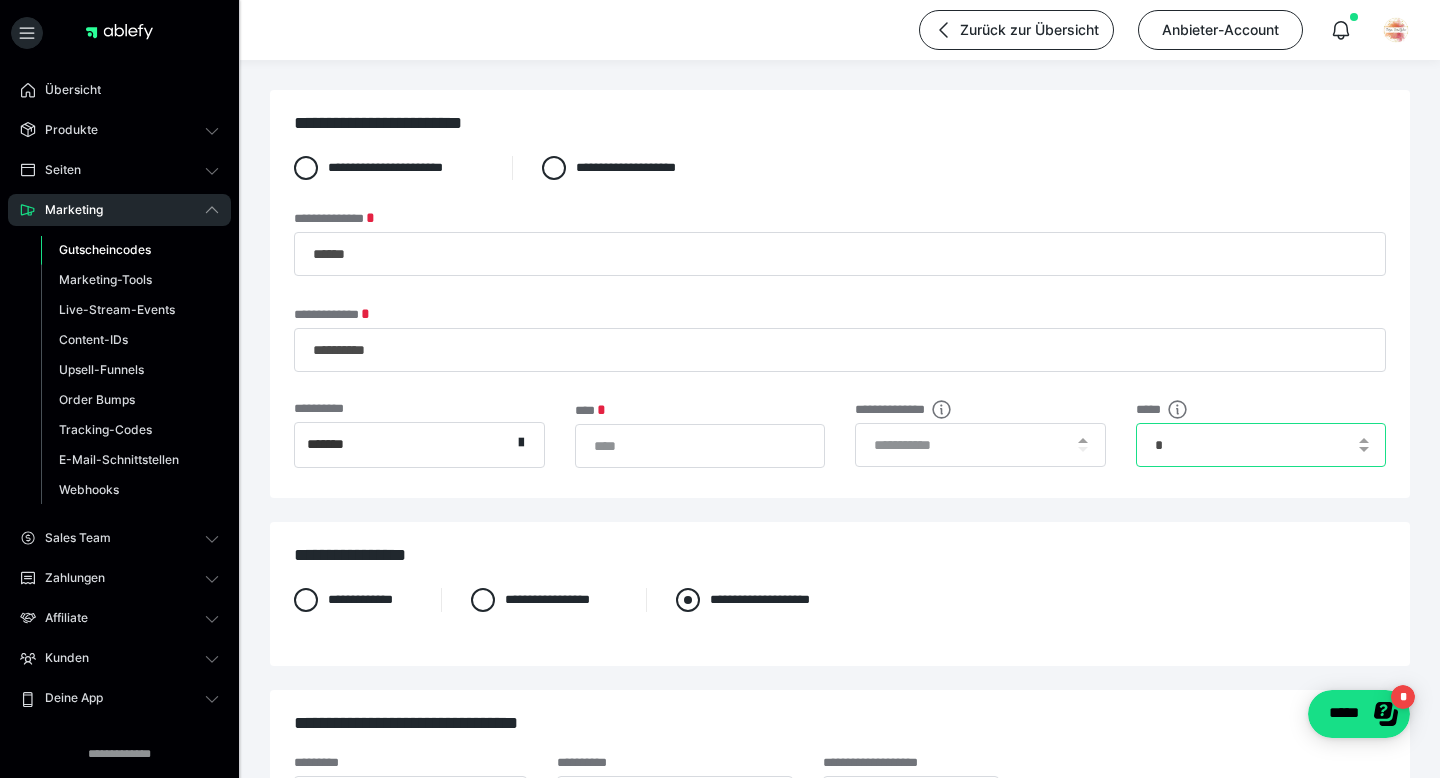 type on "*" 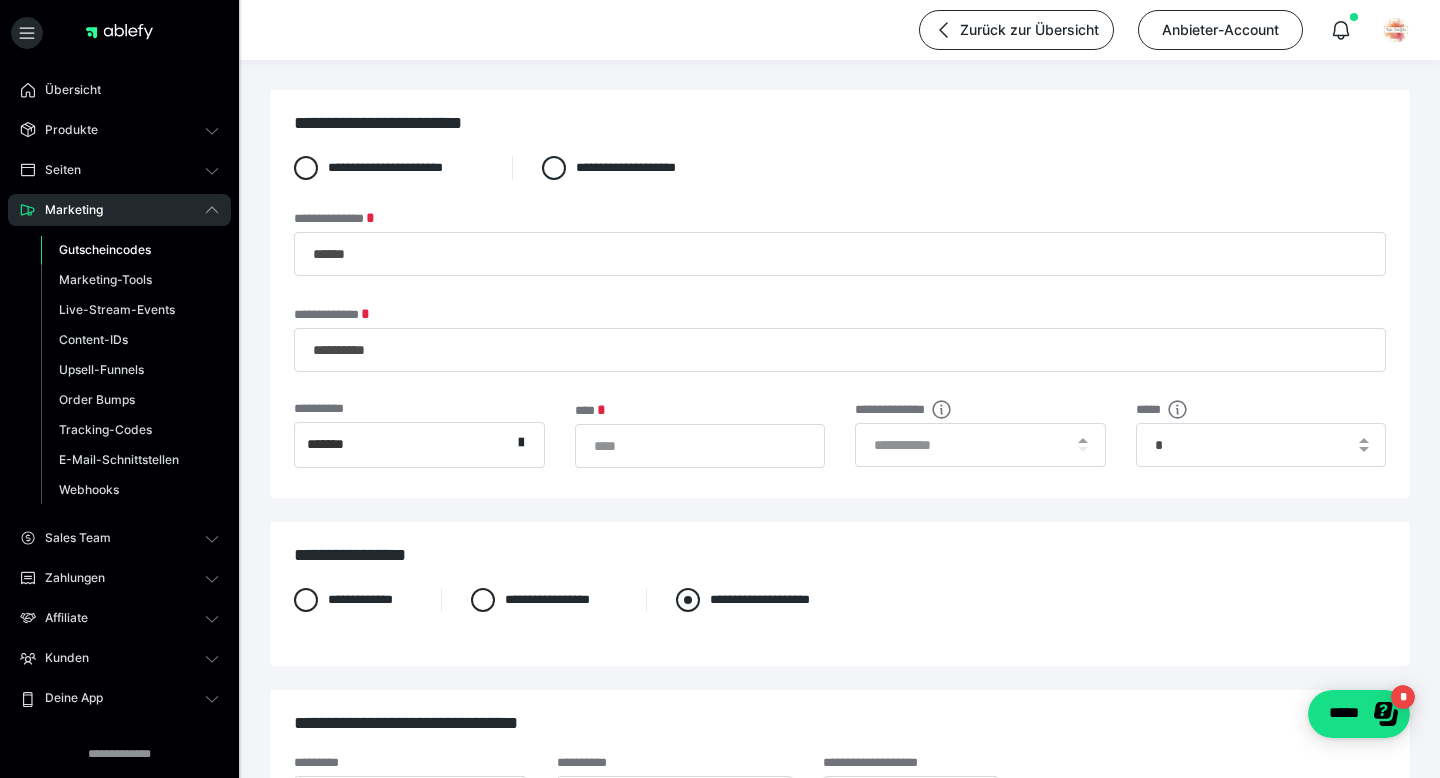 click at bounding box center [688, 600] 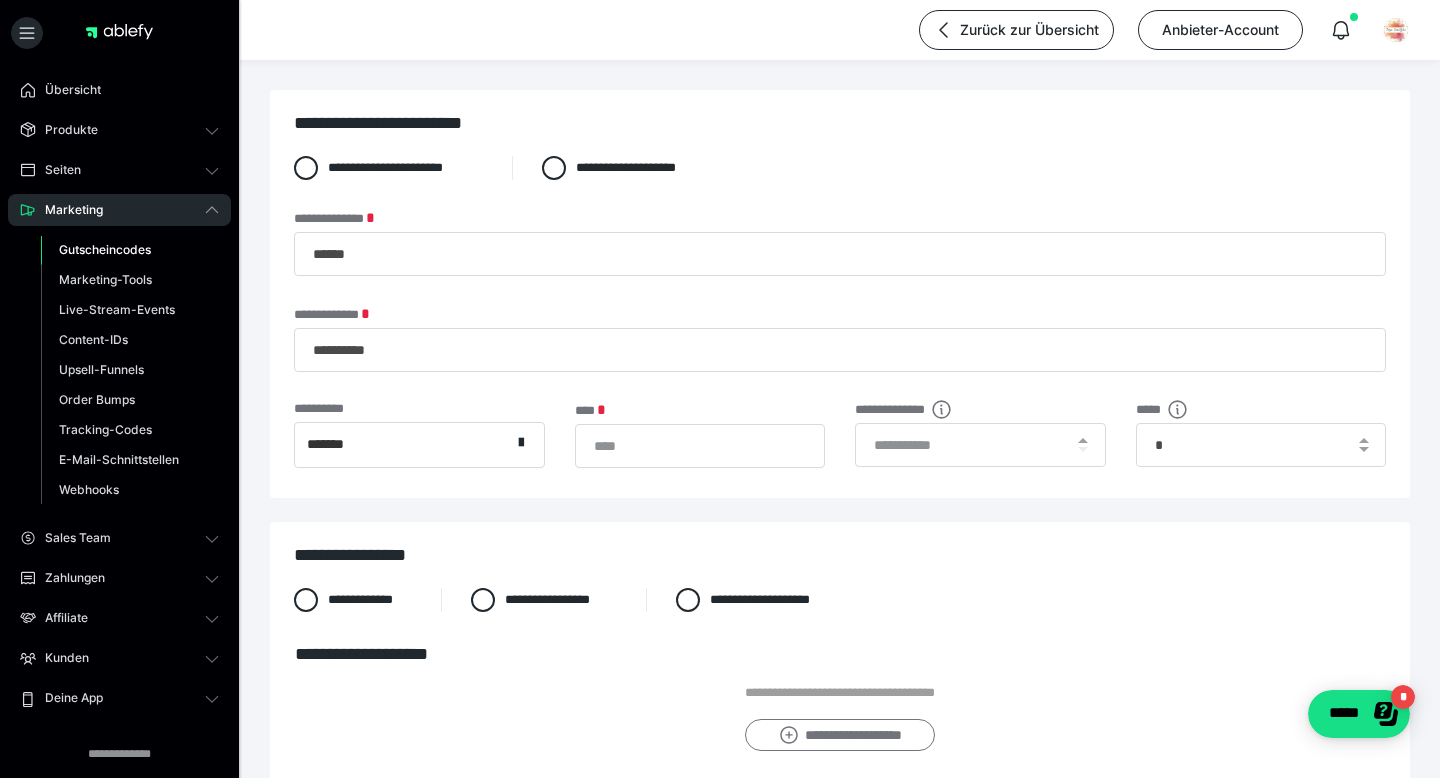 click on "**********" at bounding box center [839, 735] 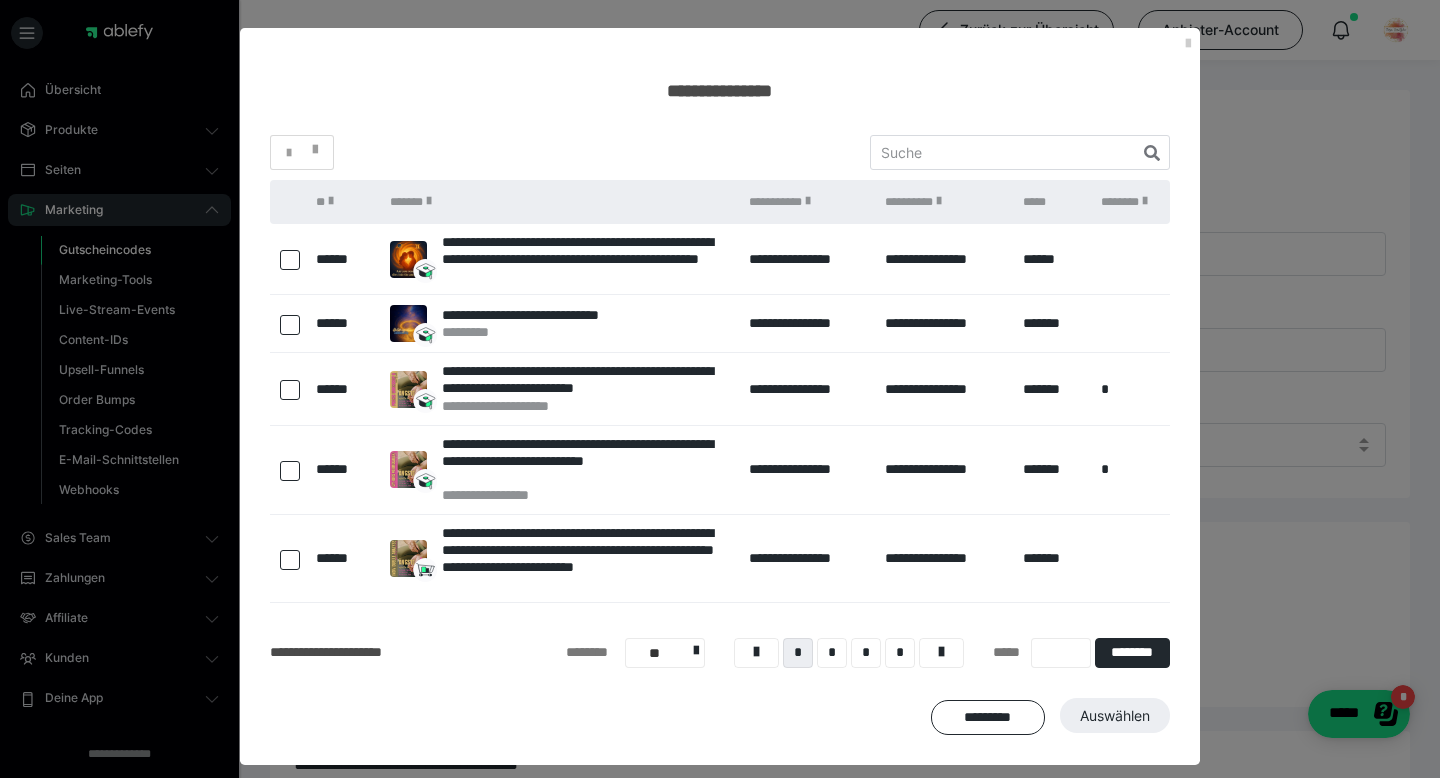 click at bounding box center [290, 260] 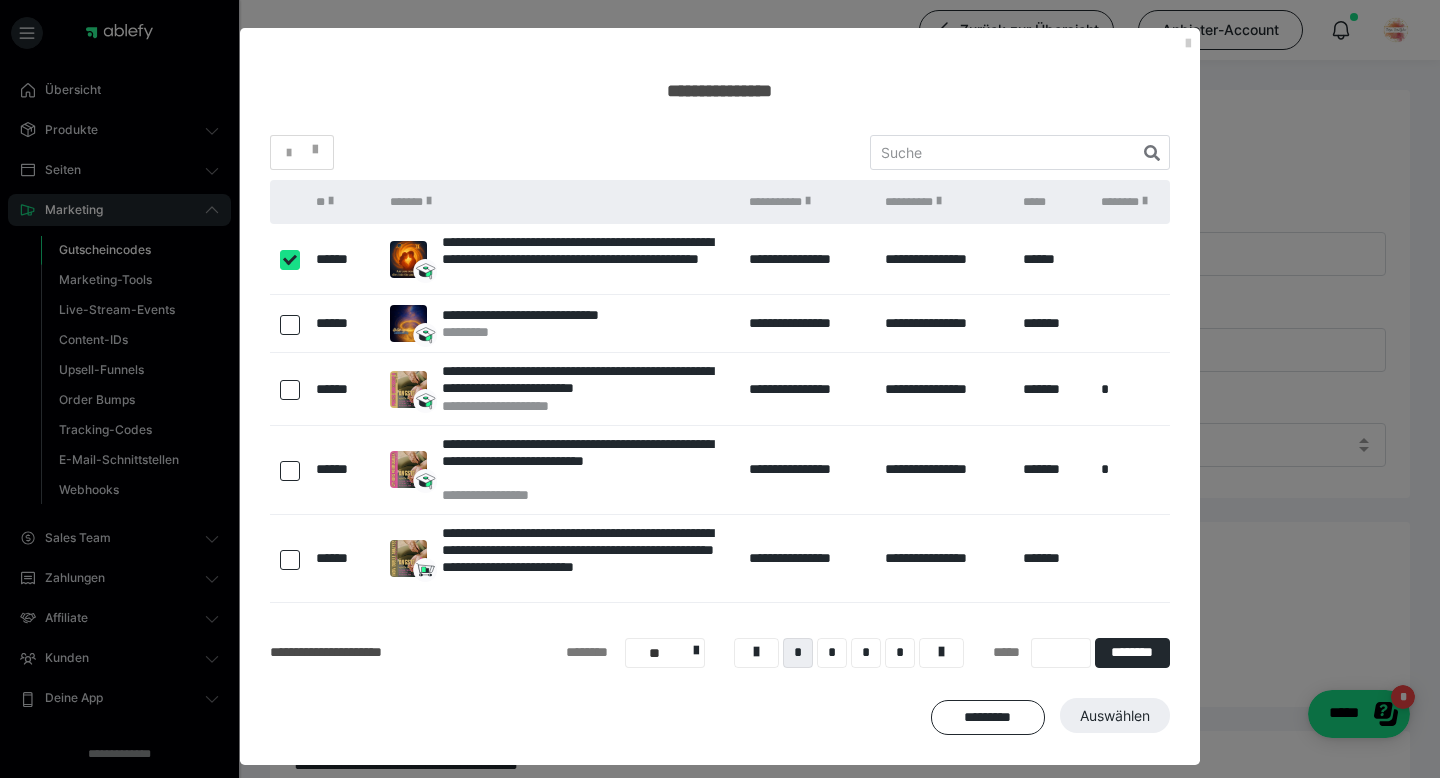 checkbox on "****" 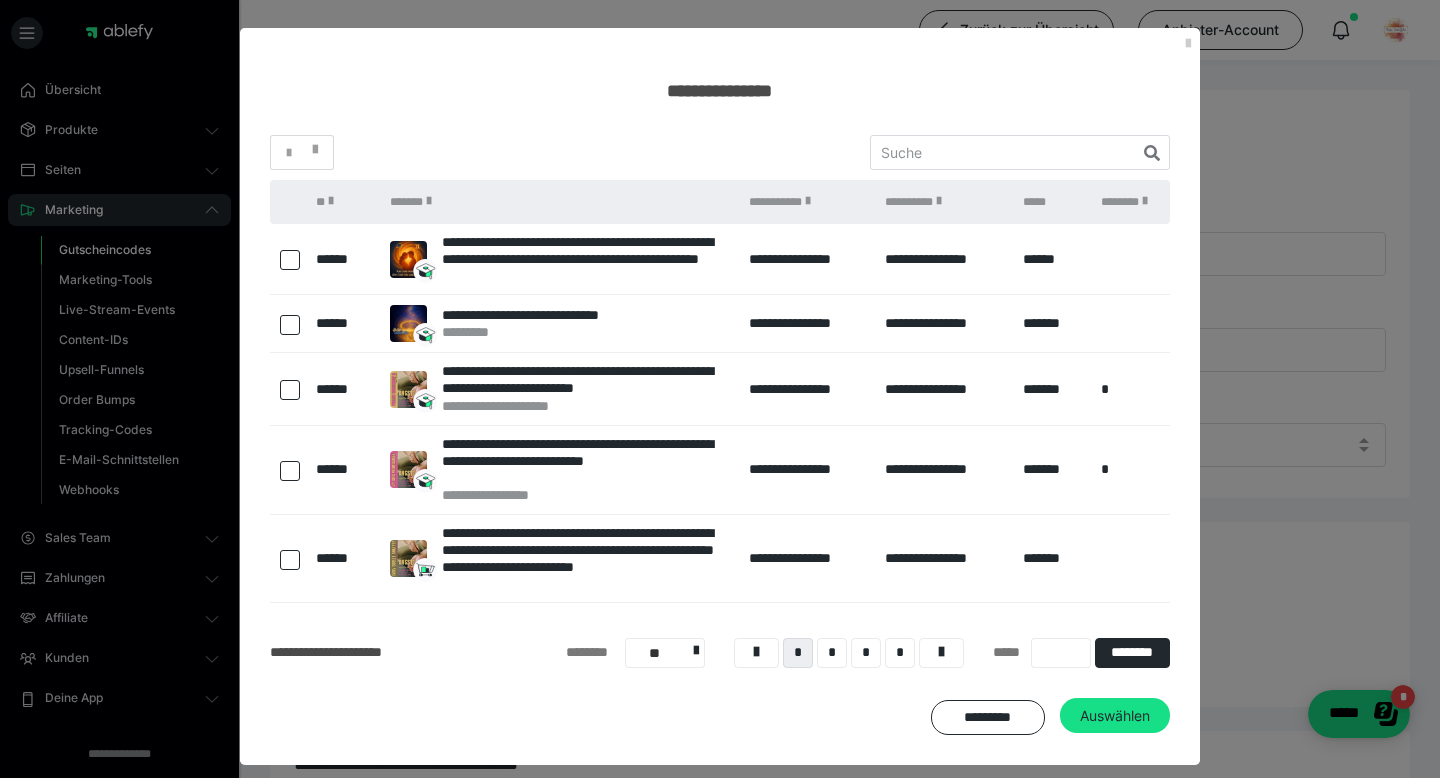 click on "Auswählen" at bounding box center [1115, 716] 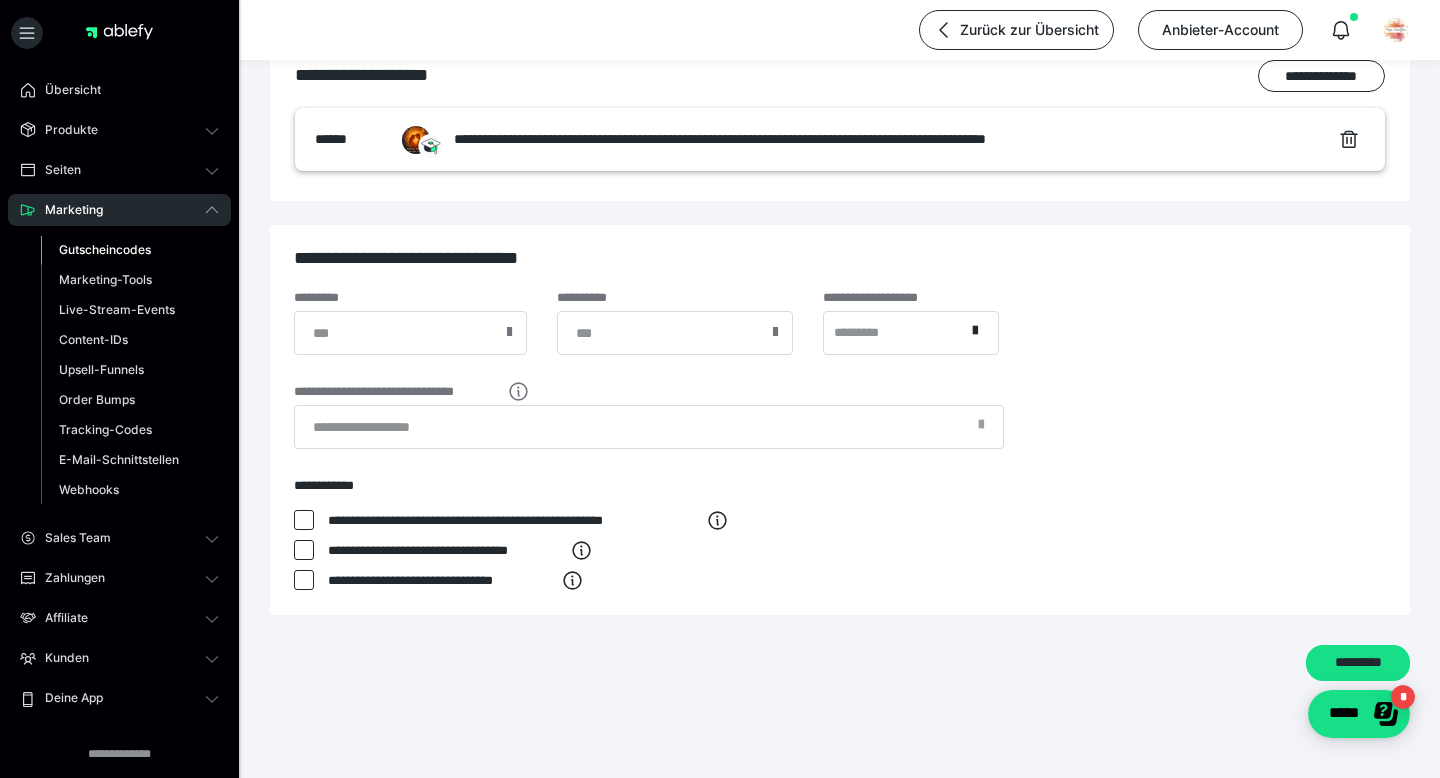 scroll, scrollTop: 584, scrollLeft: 0, axis: vertical 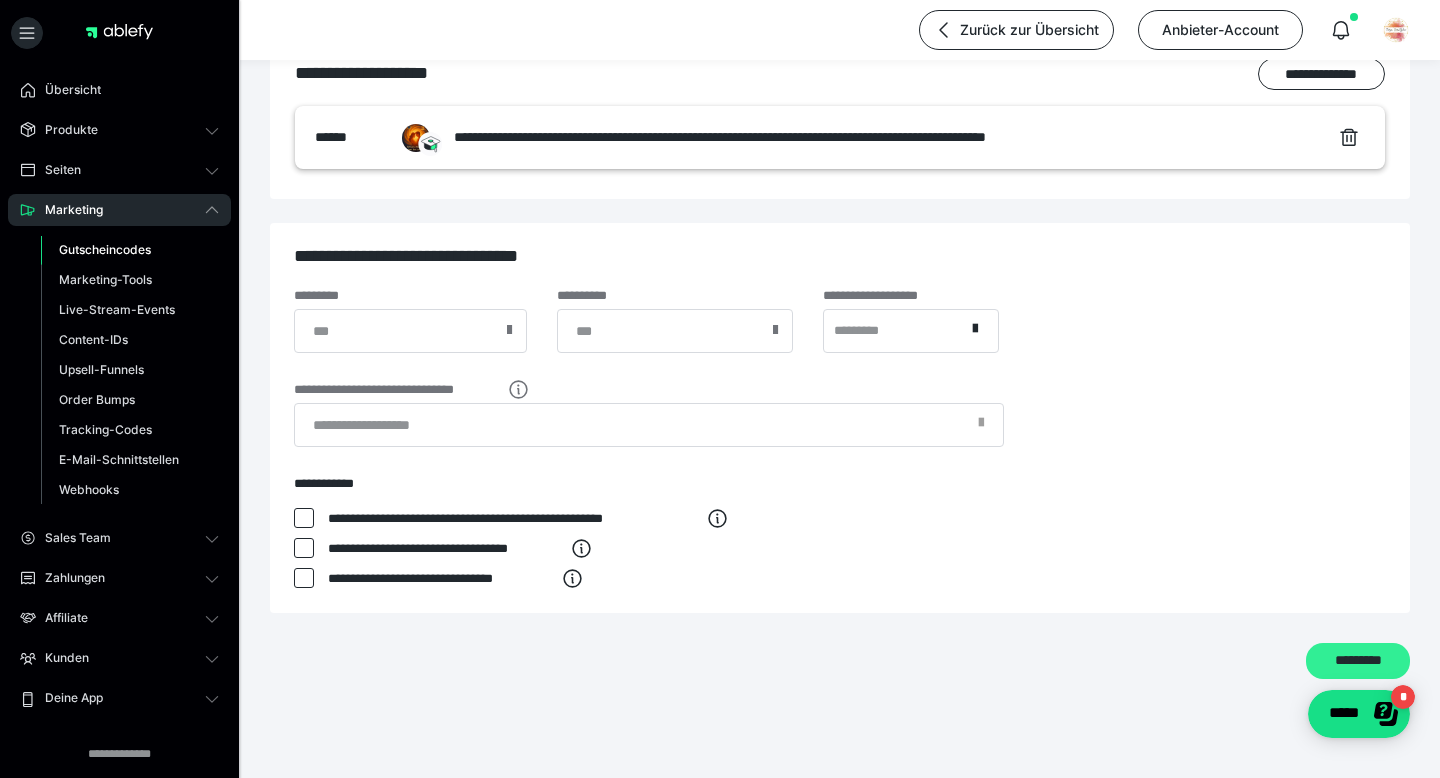 click on "*********" at bounding box center (1358, 661) 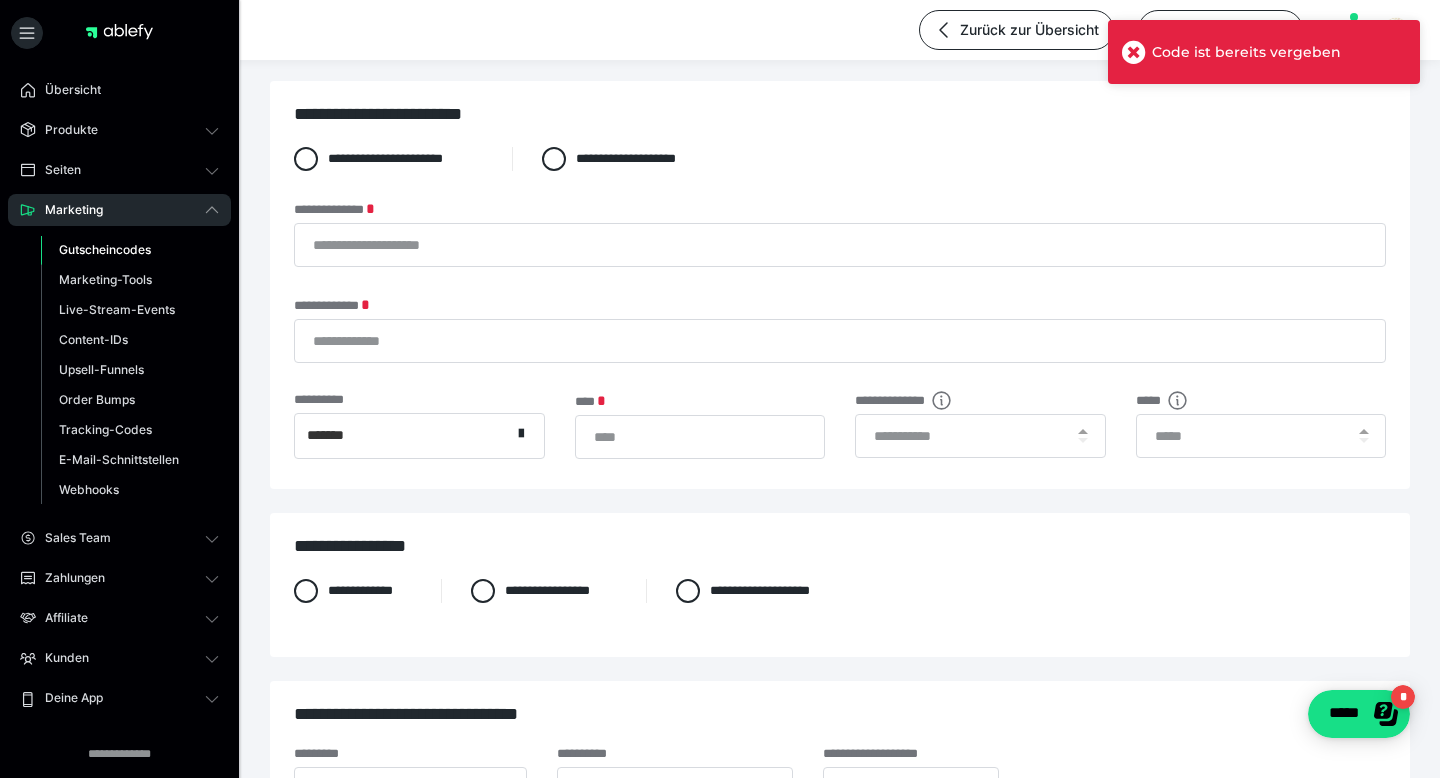 scroll, scrollTop: 0, scrollLeft: 0, axis: both 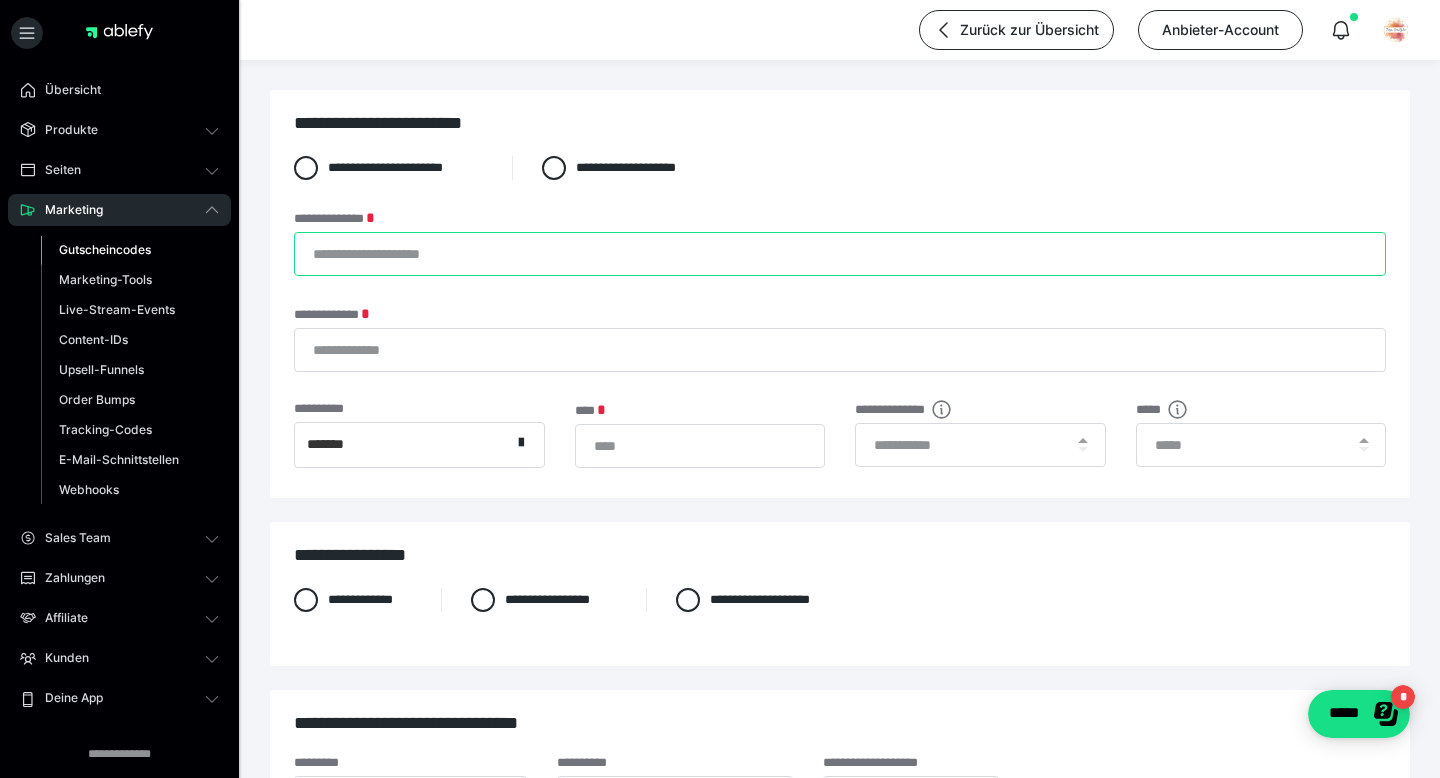 click on "**********" at bounding box center (840, 254) 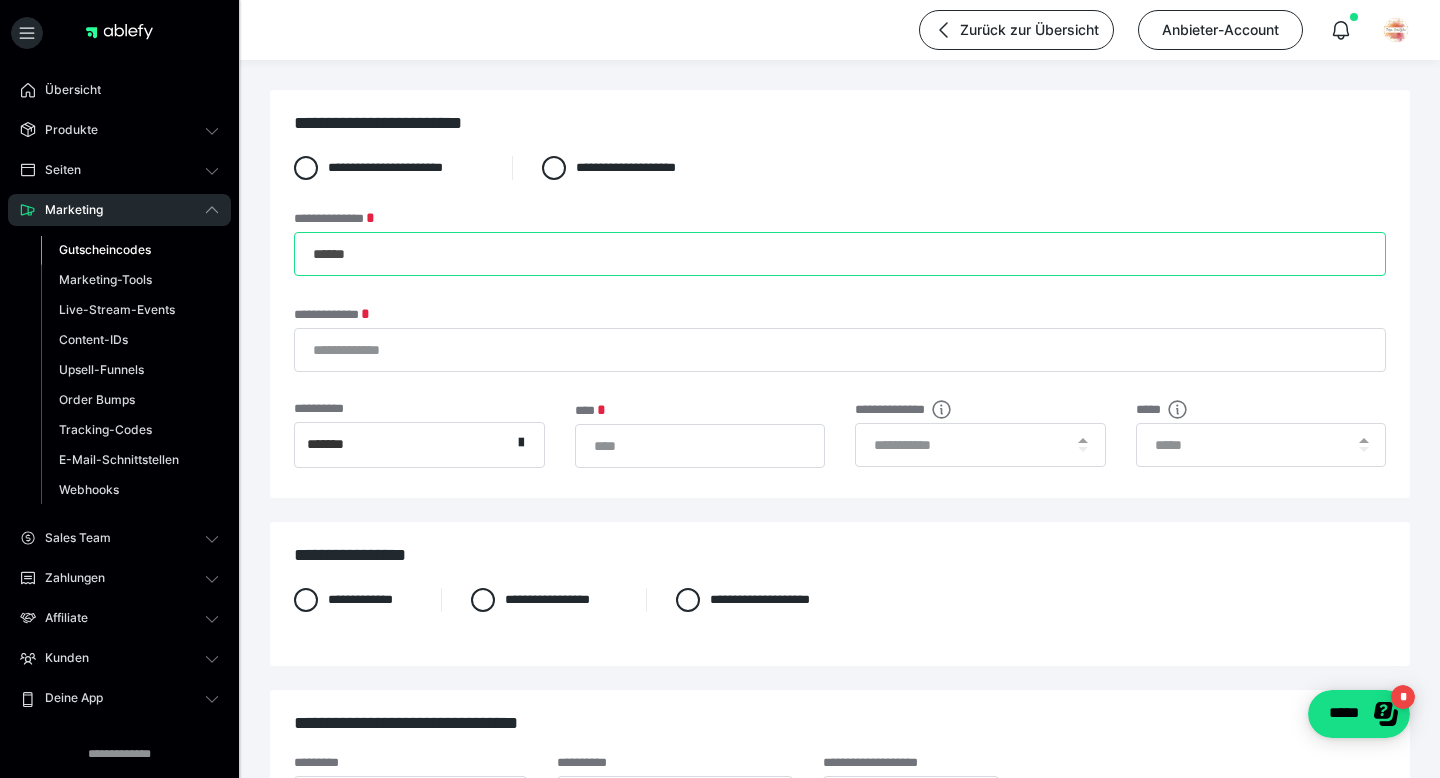 type on "******" 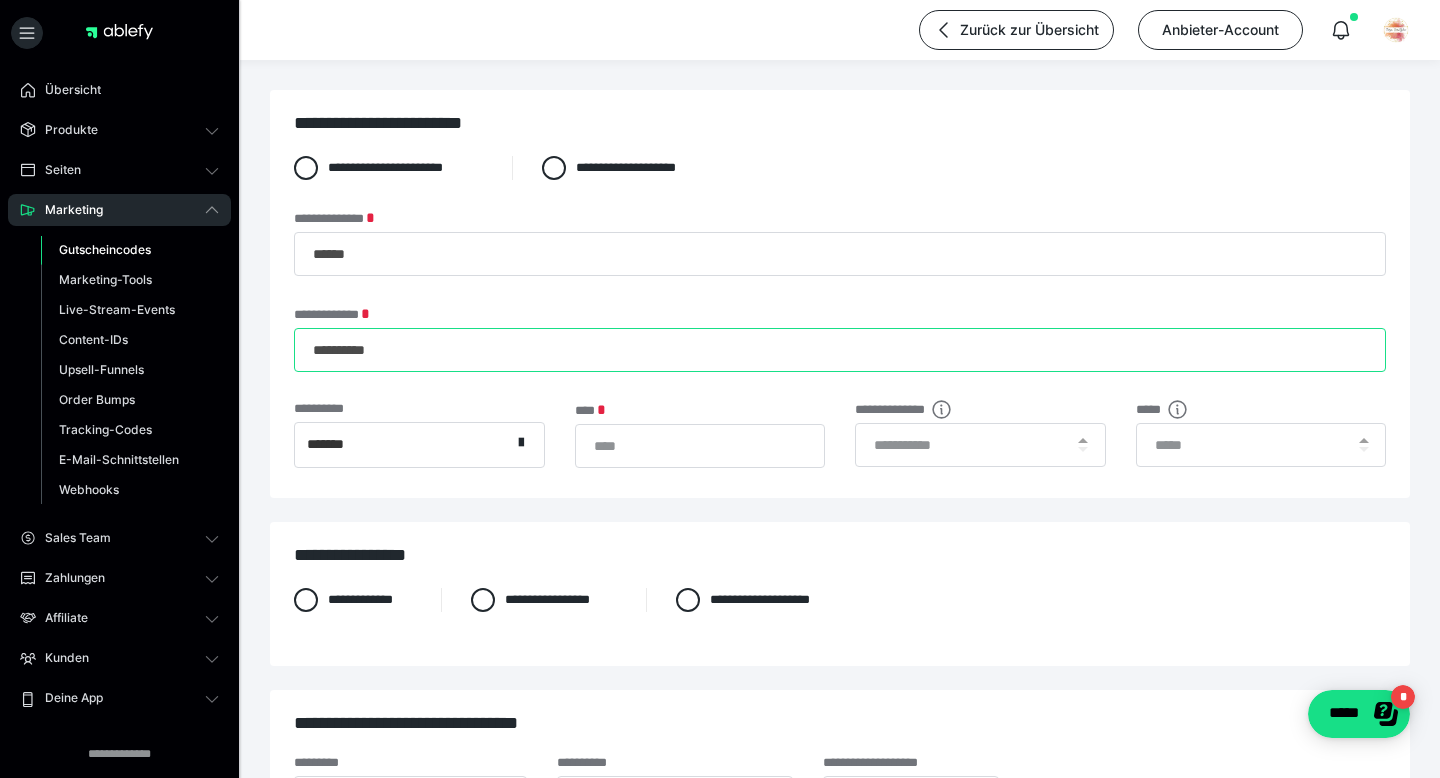 type on "**********" 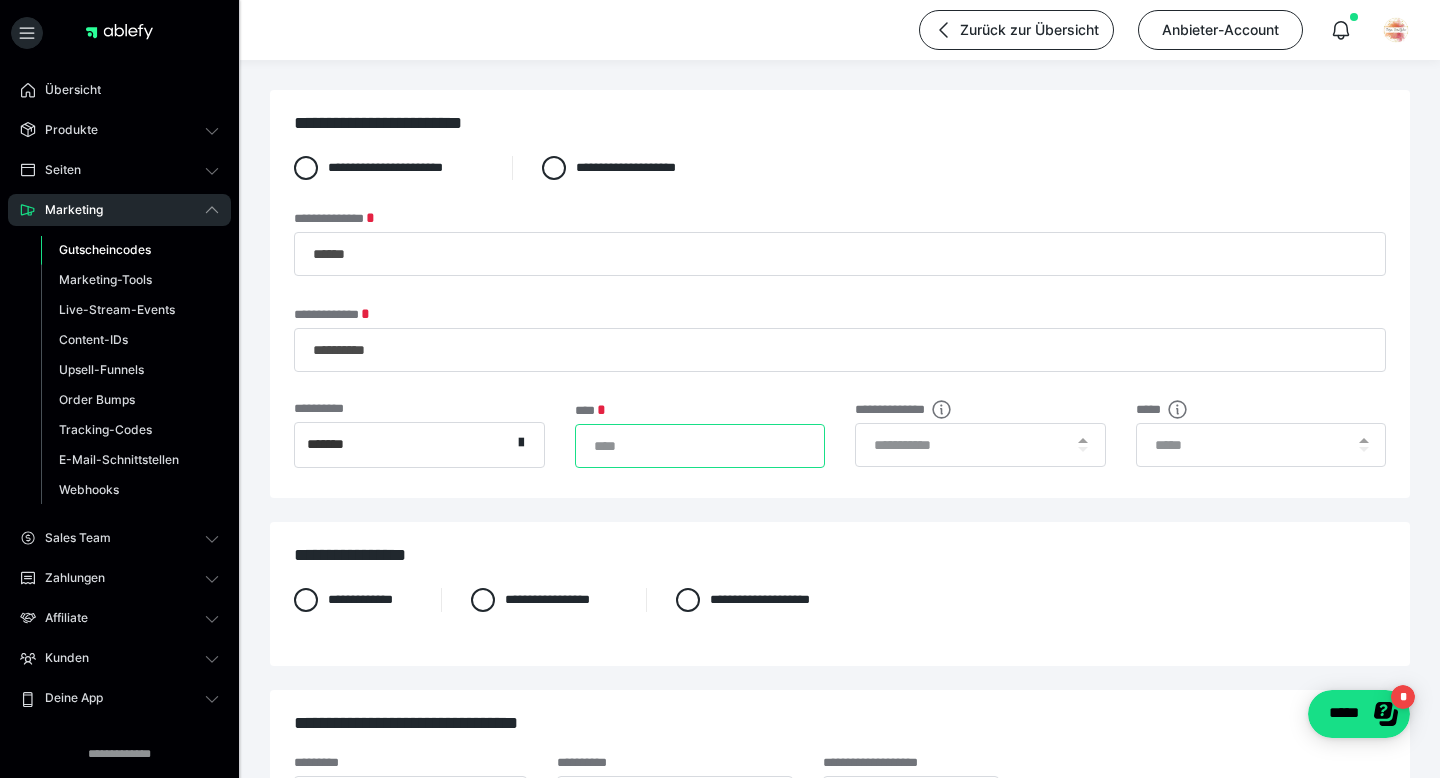 click on "*" at bounding box center (700, 446) 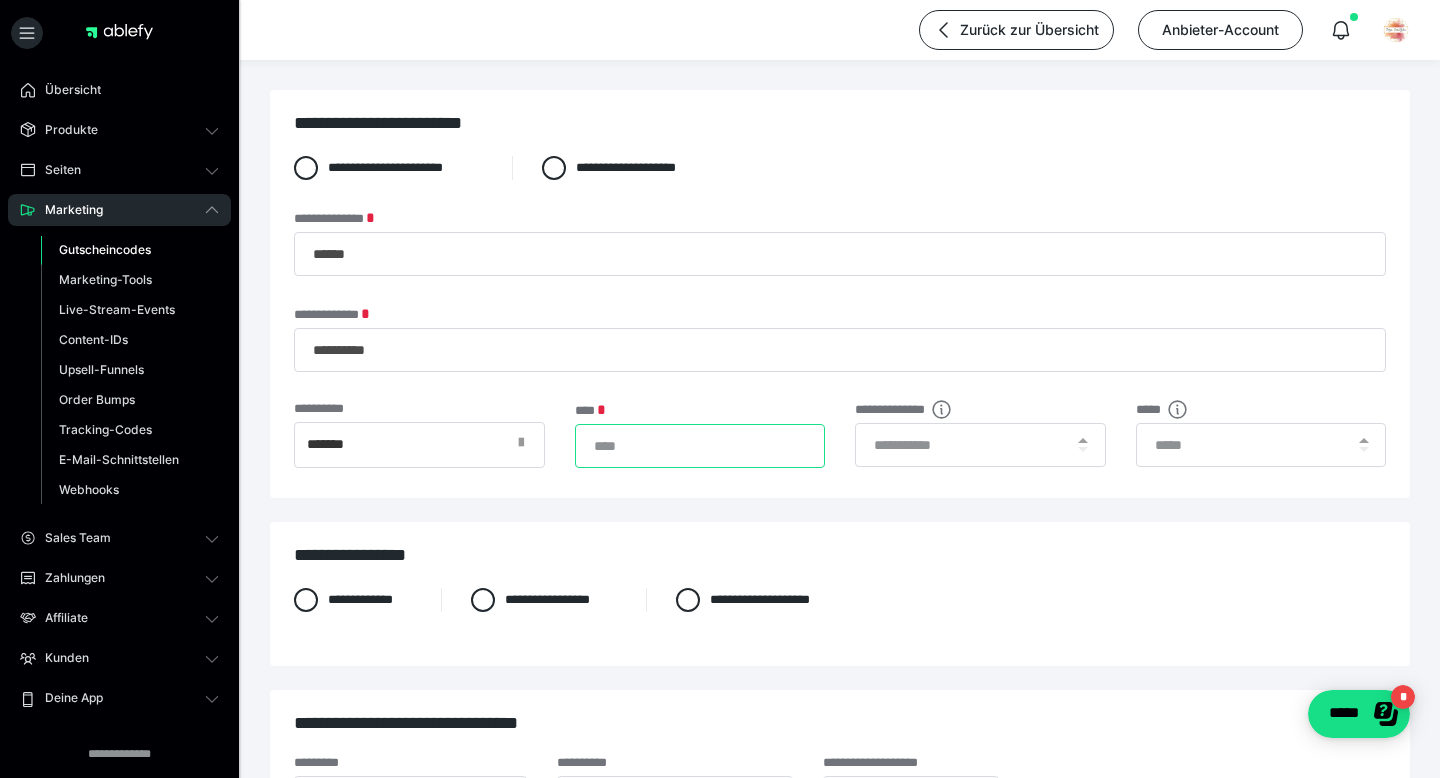 type on "***" 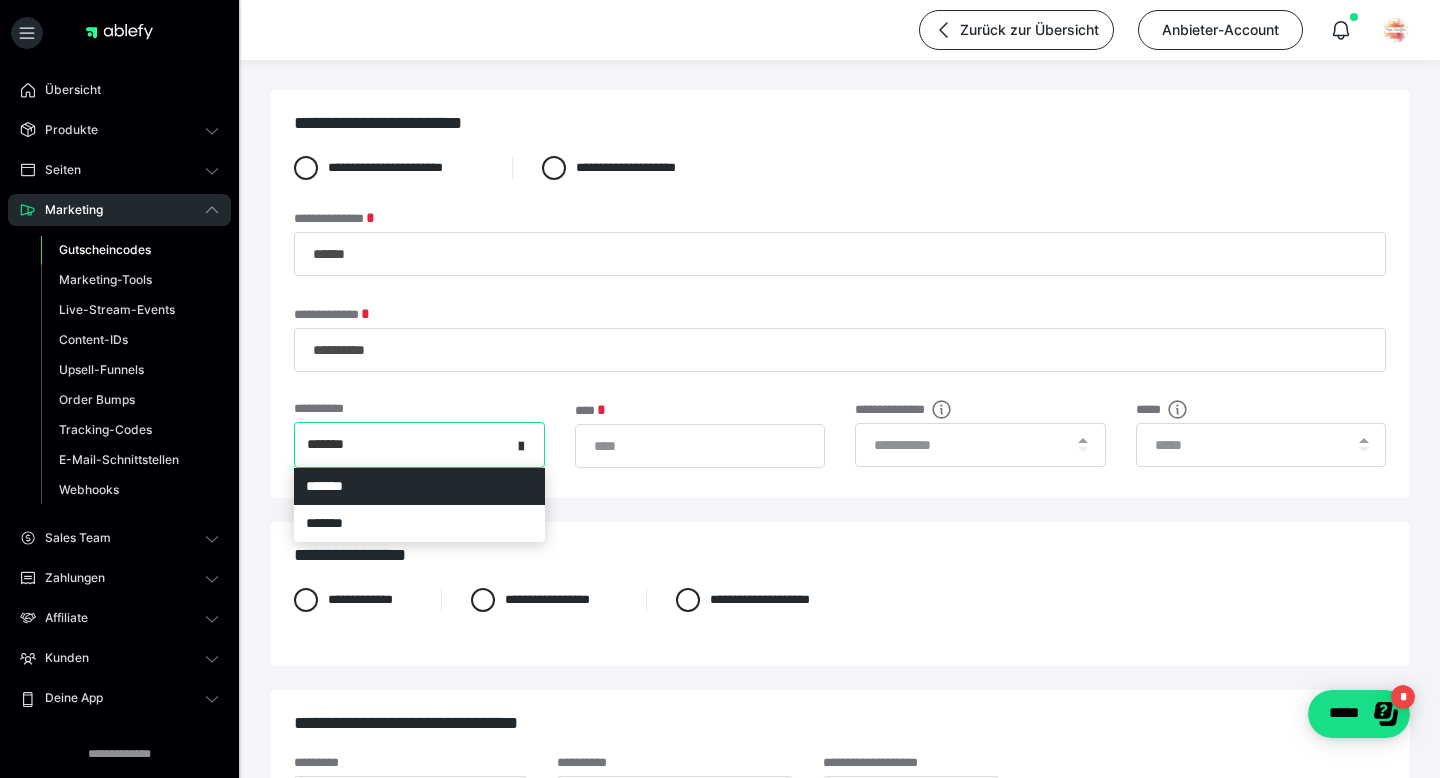 click at bounding box center (527, 445) 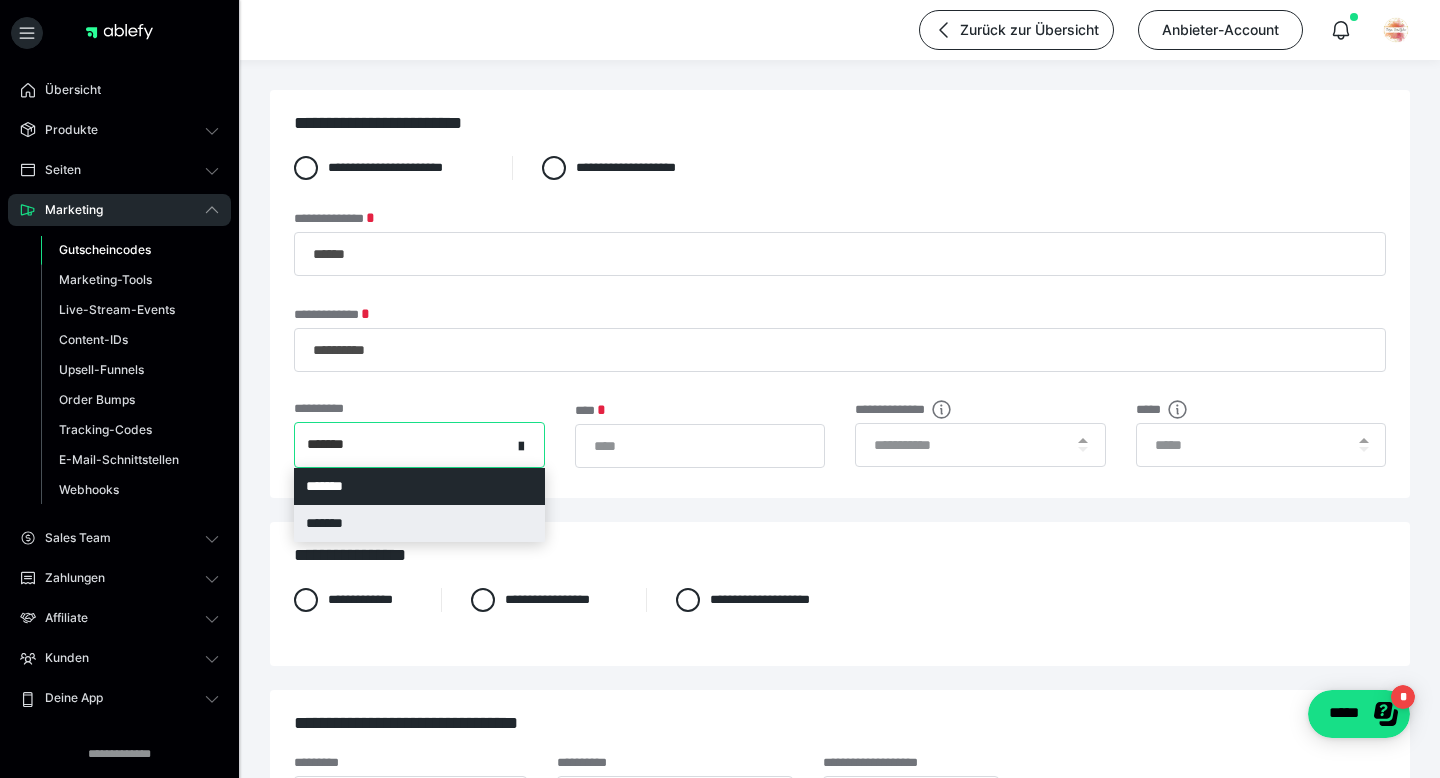 click on "*******" at bounding box center [419, 523] 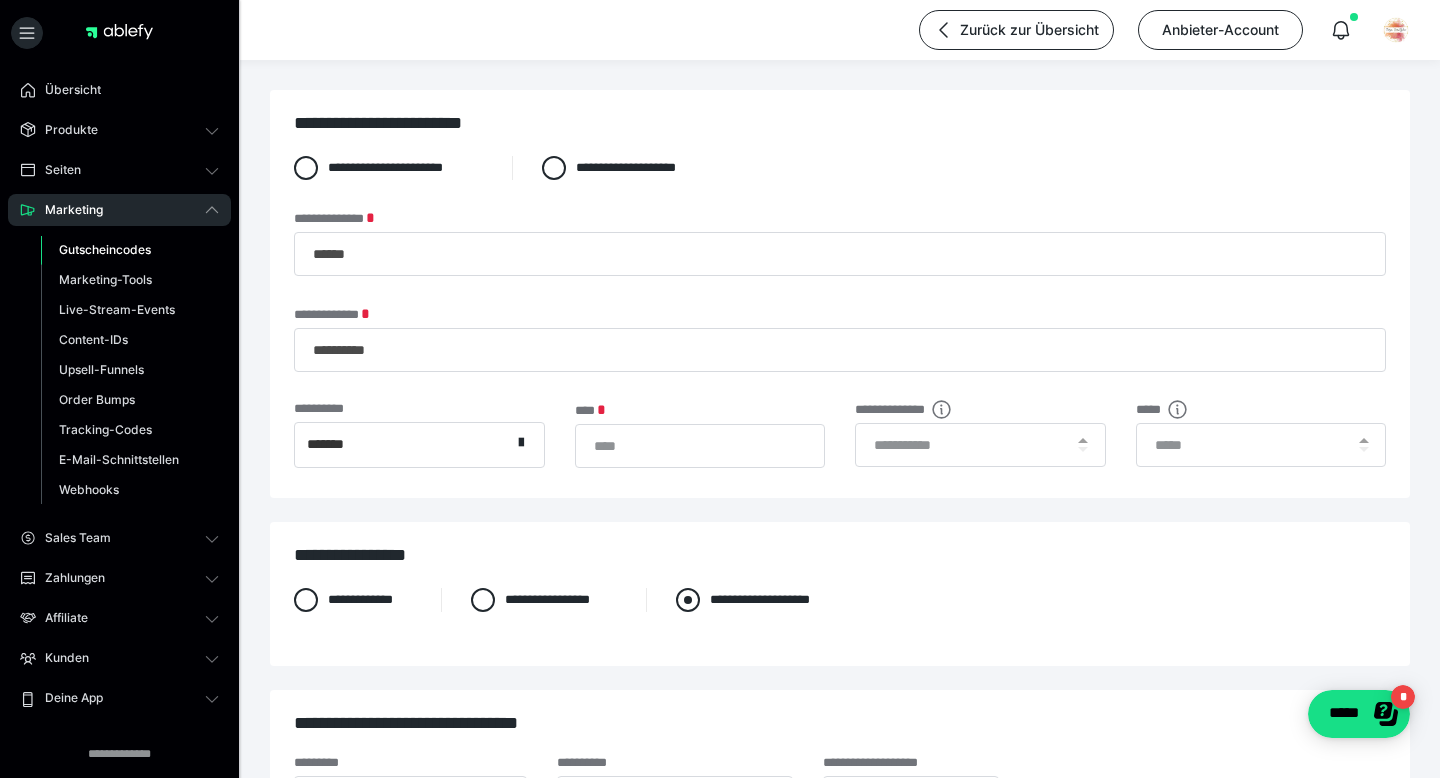 click at bounding box center [688, 600] 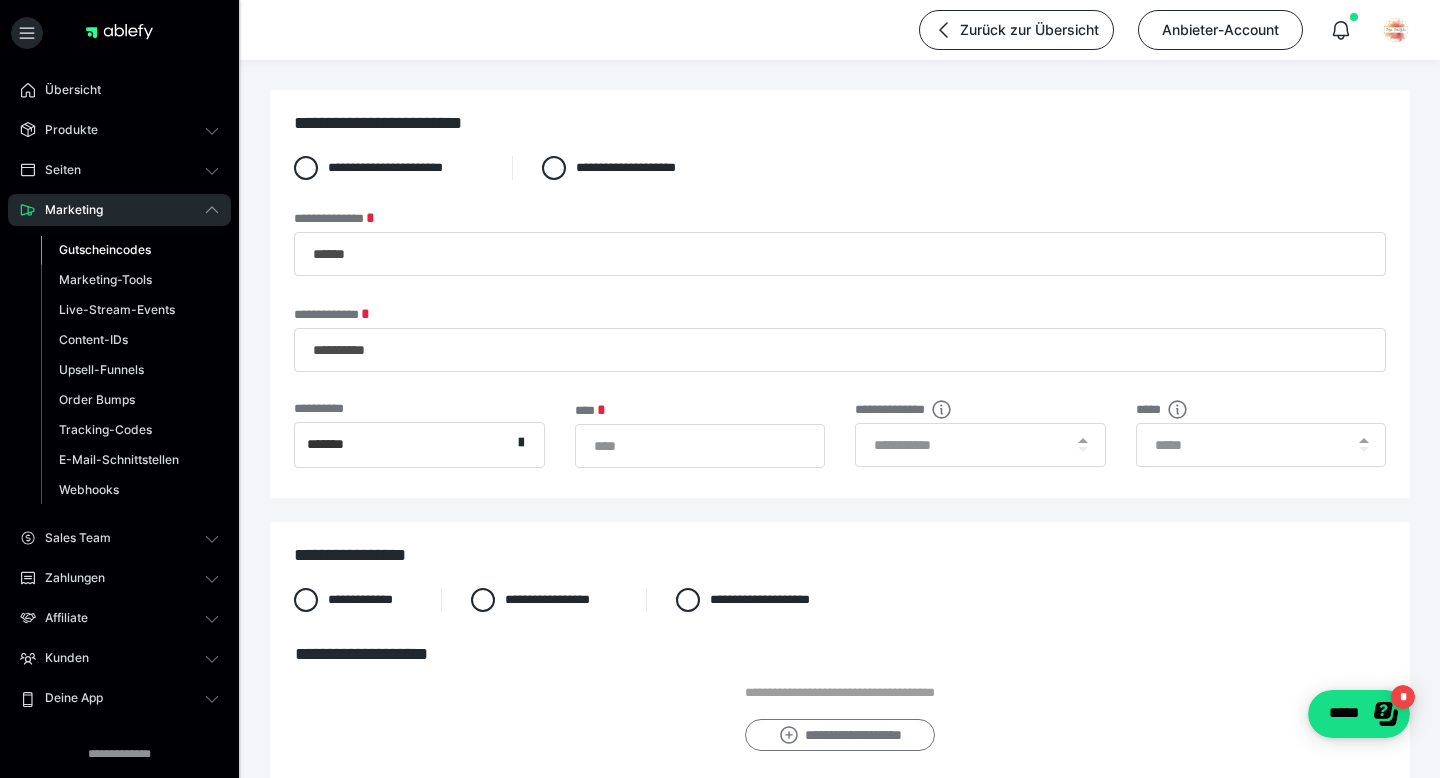 click on "**********" at bounding box center (839, 735) 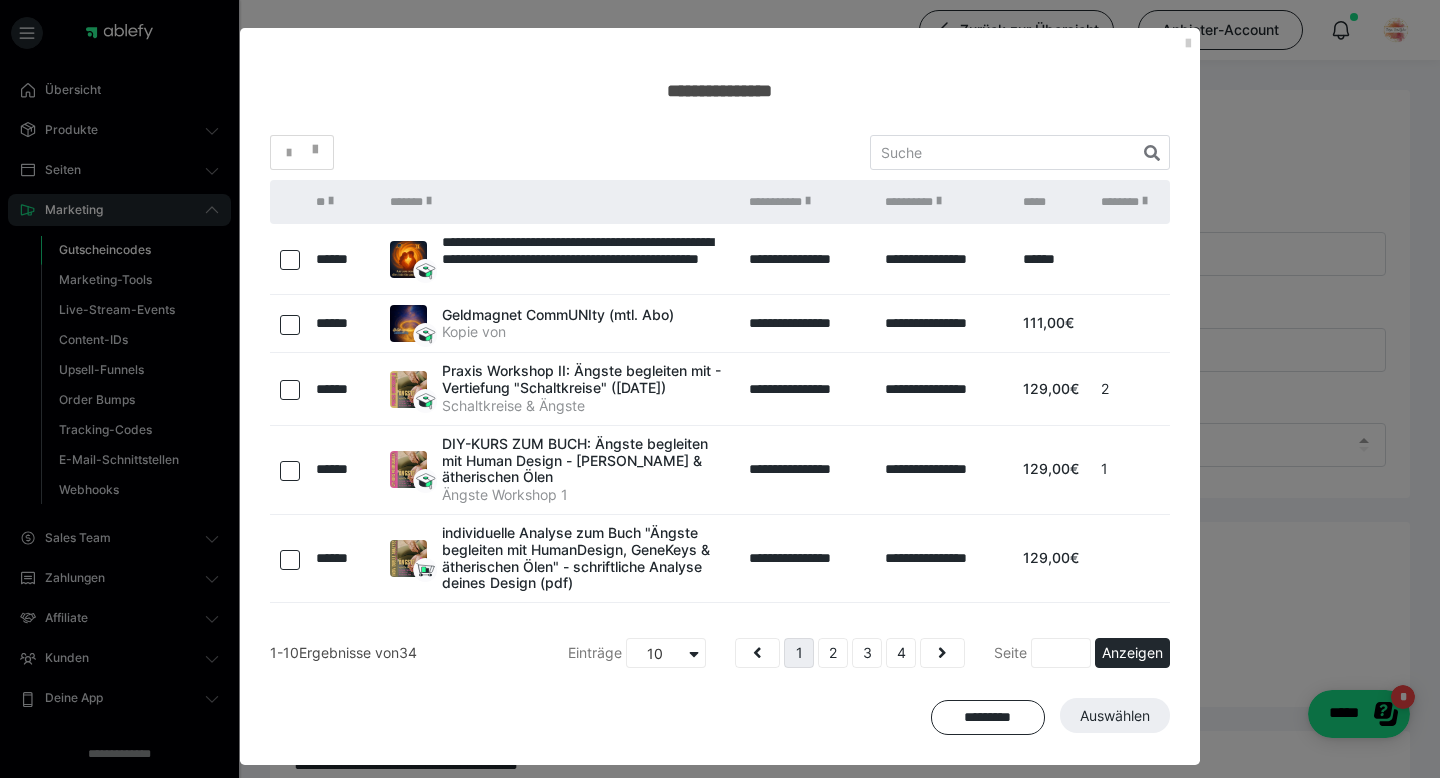 click at bounding box center (290, 260) 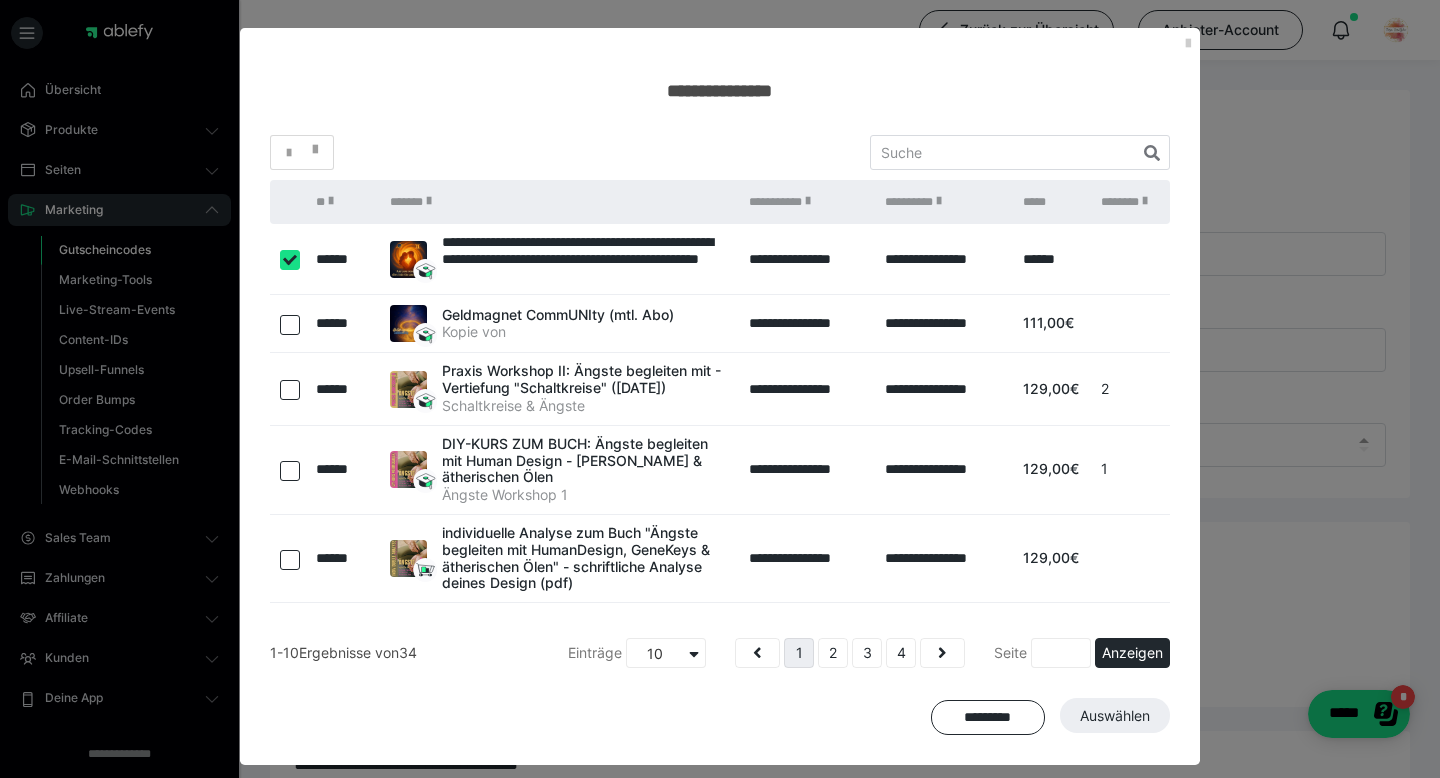 checkbox on "****" 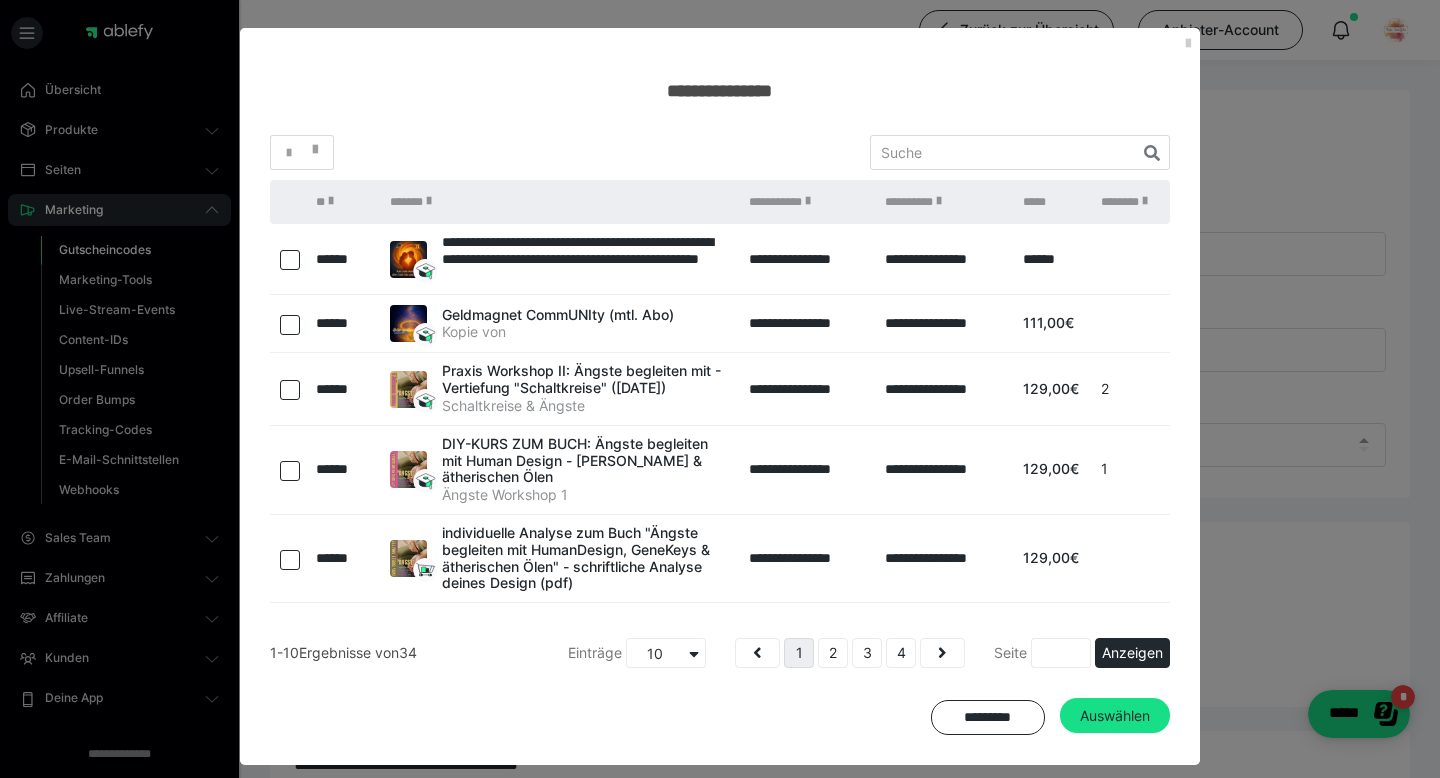 click on "**********" at bounding box center [720, 435] 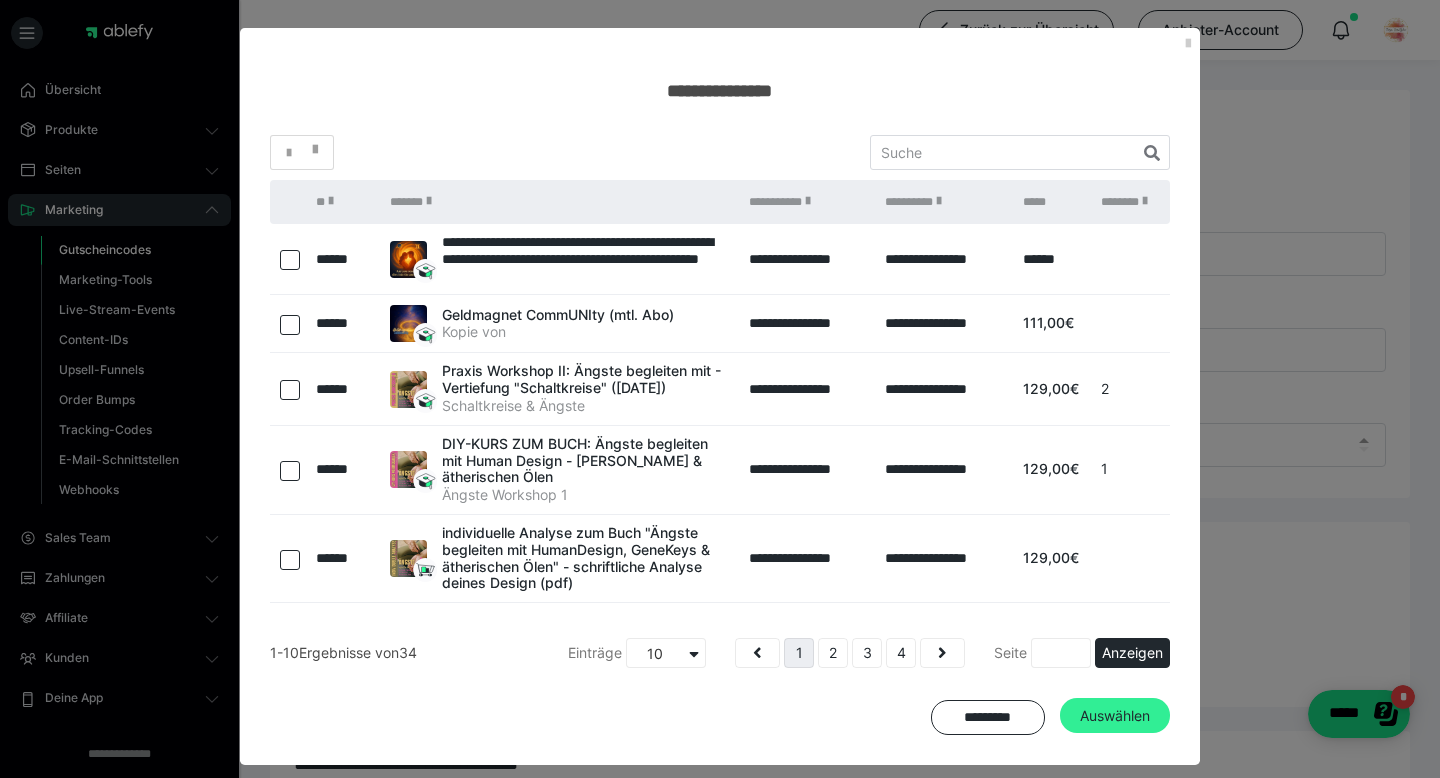 click on "Auswählen" at bounding box center [1115, 716] 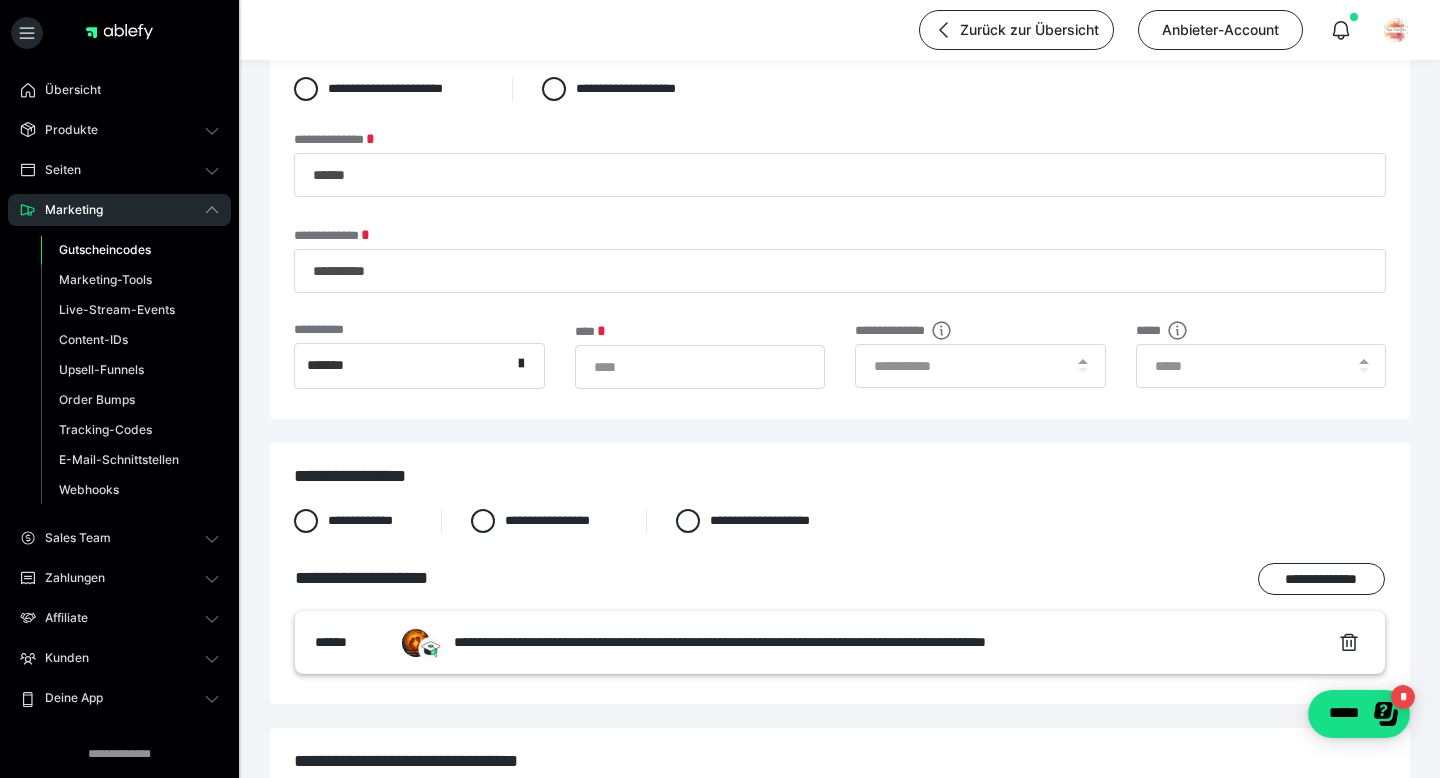 scroll, scrollTop: 64, scrollLeft: 0, axis: vertical 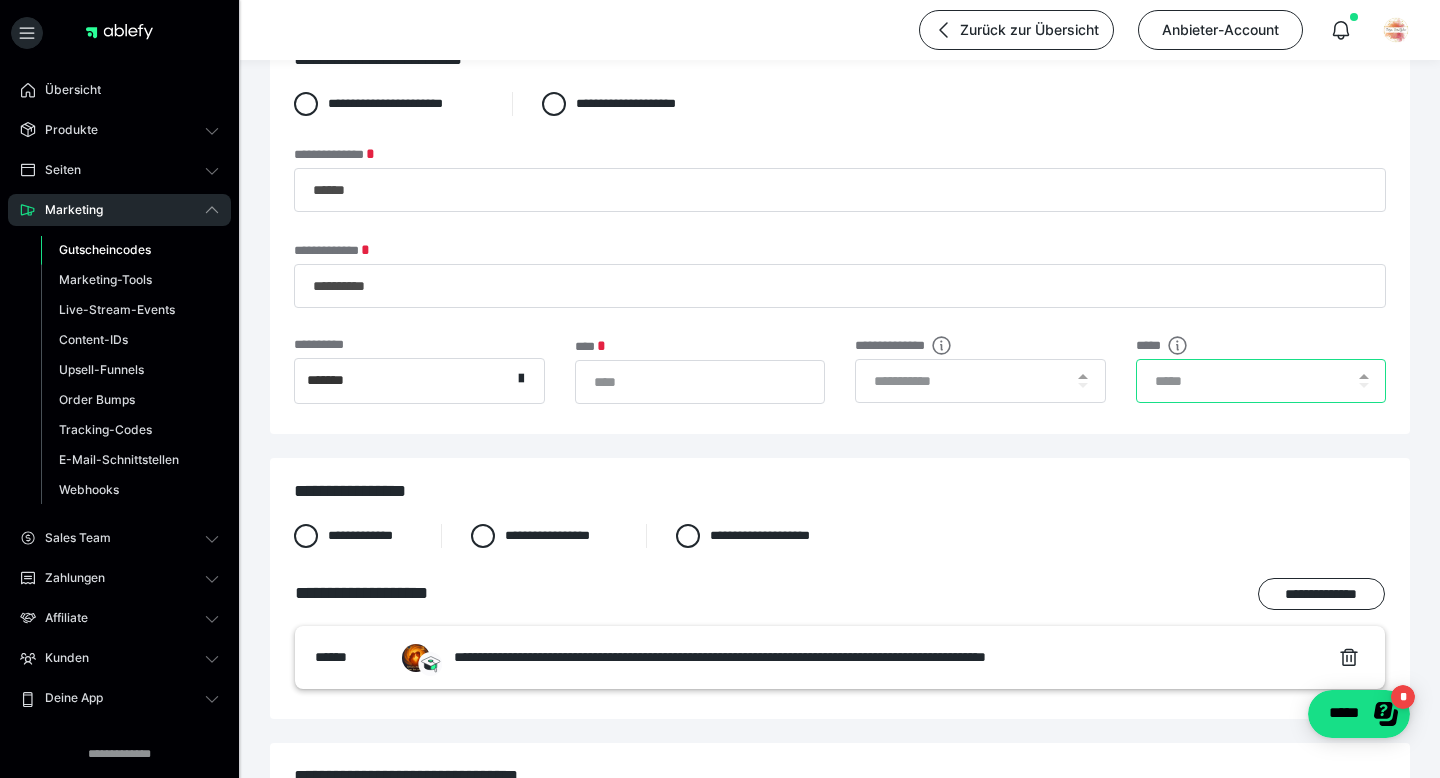 click at bounding box center [1261, 381] 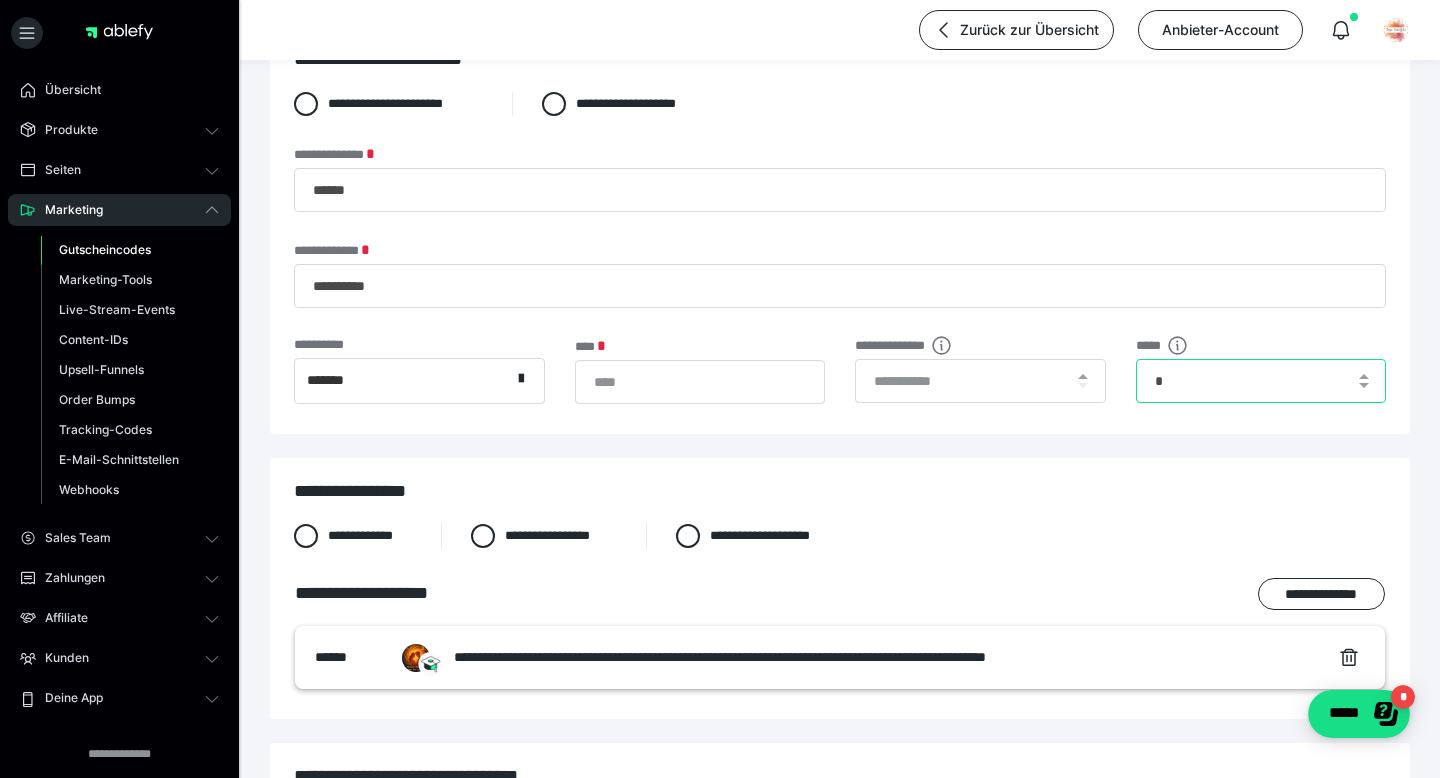 type on "*" 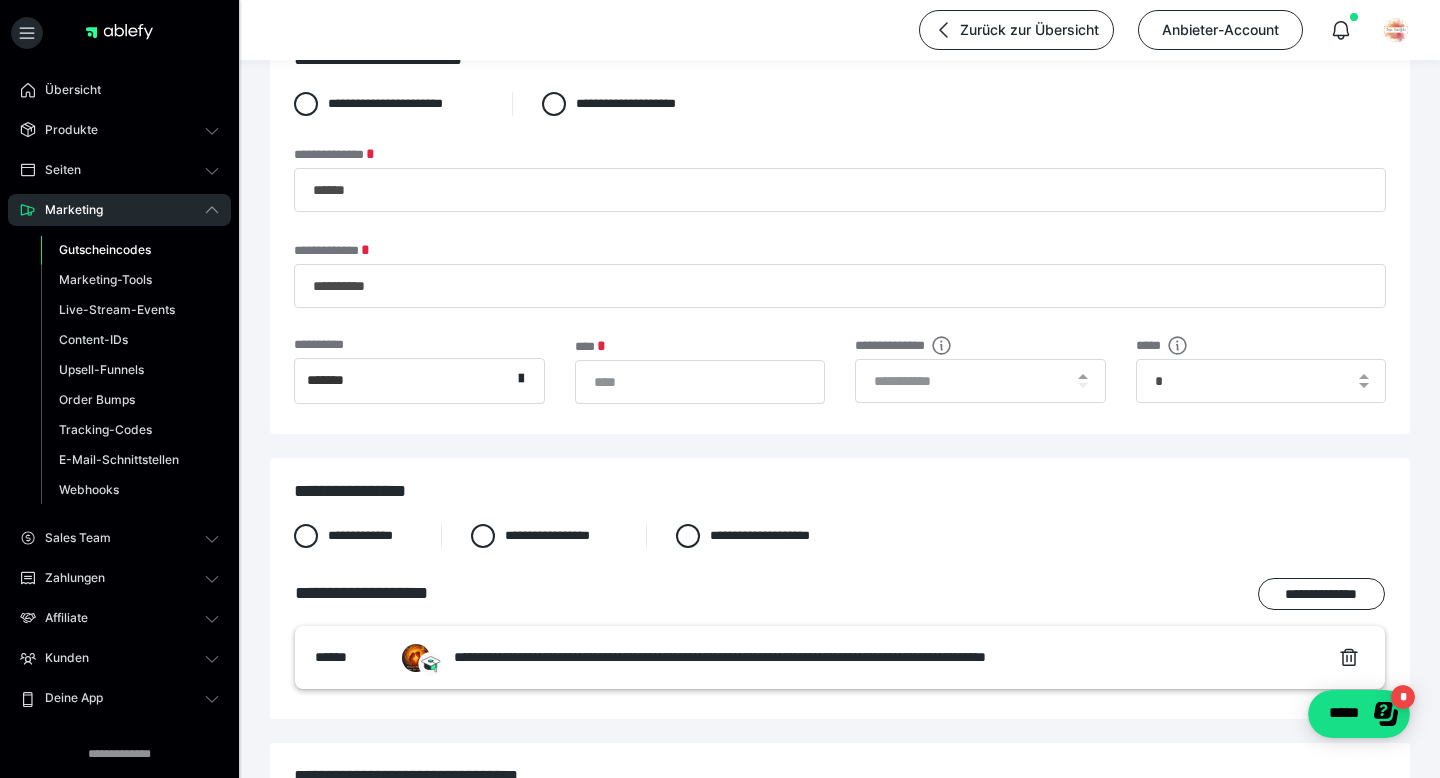 click on "**********" at bounding box center [840, 588] 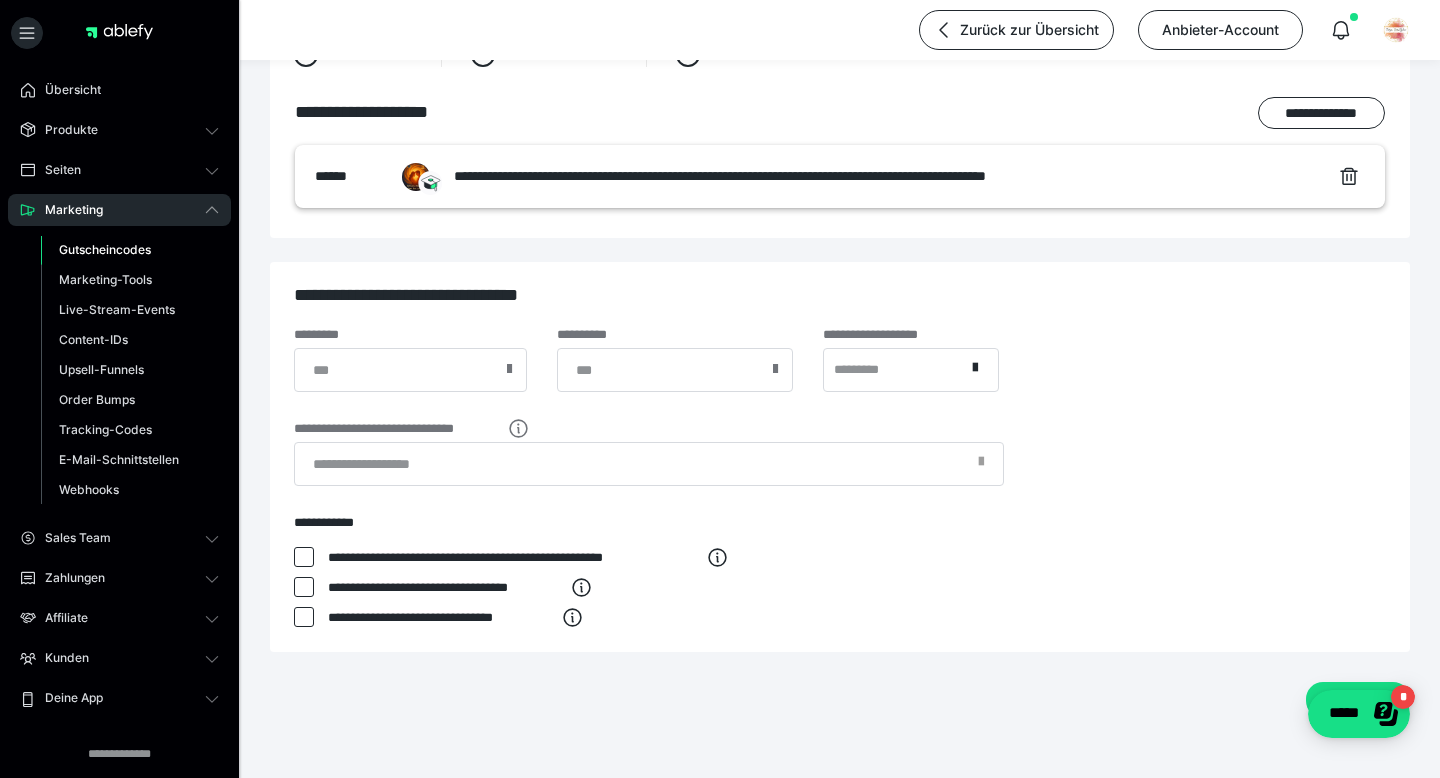 scroll, scrollTop: 584, scrollLeft: 0, axis: vertical 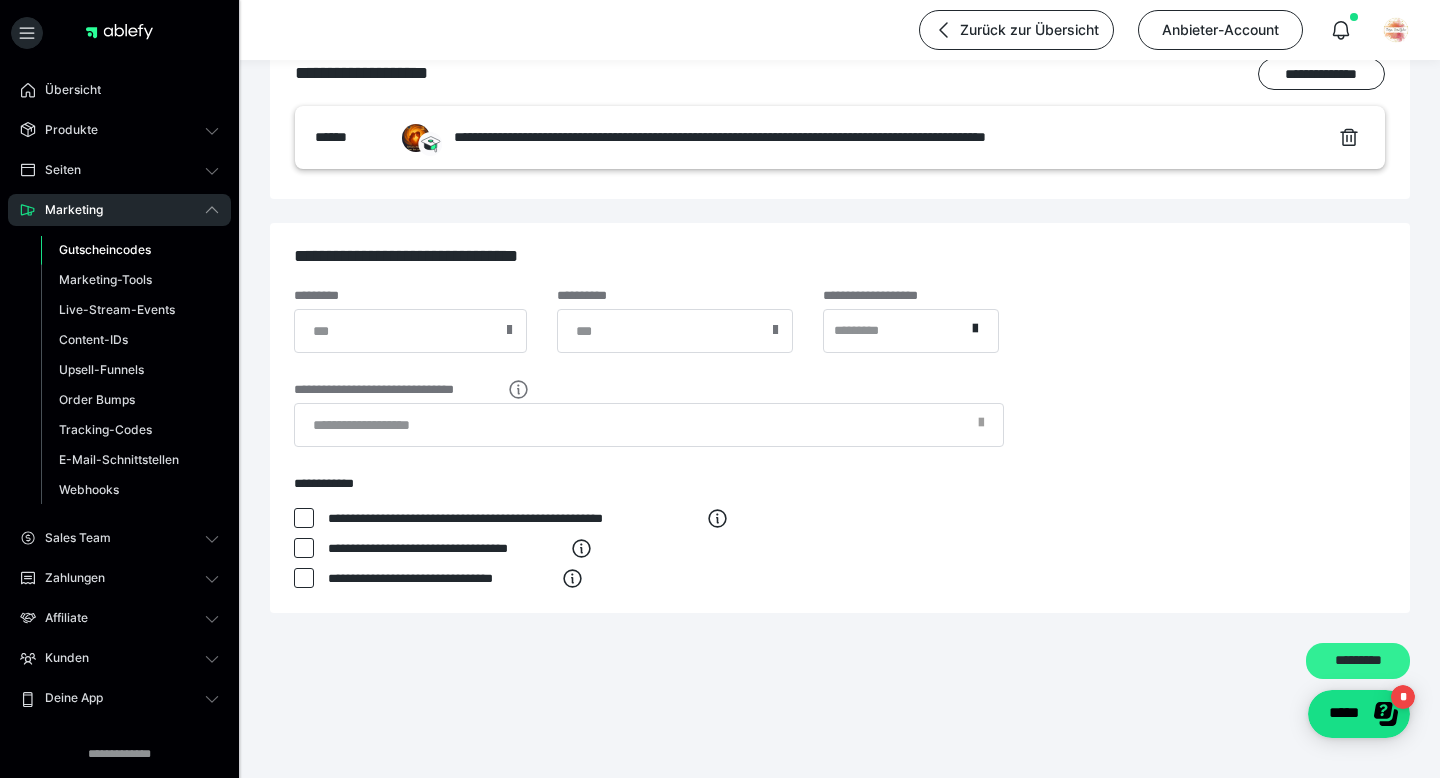 click on "*********" at bounding box center (1358, 661) 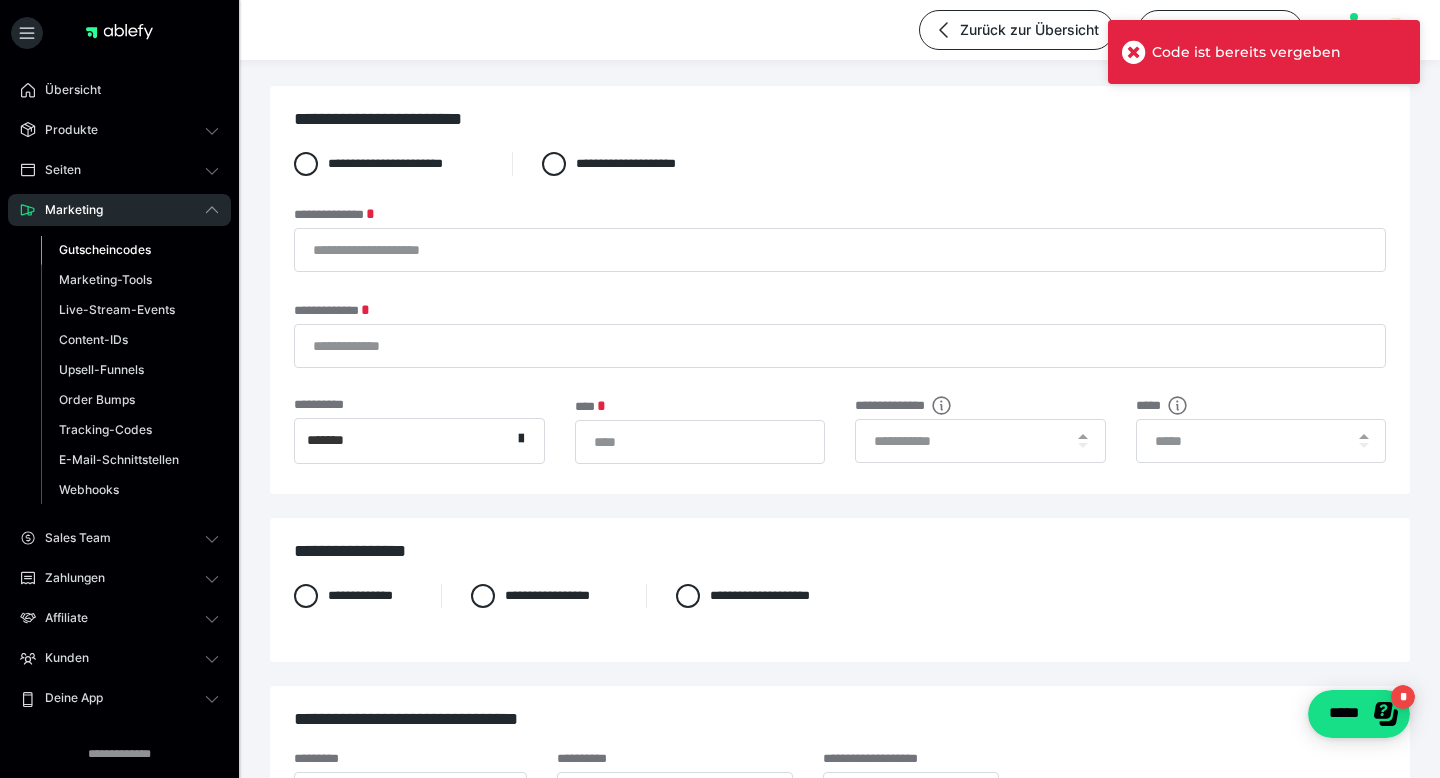 scroll, scrollTop: 0, scrollLeft: 0, axis: both 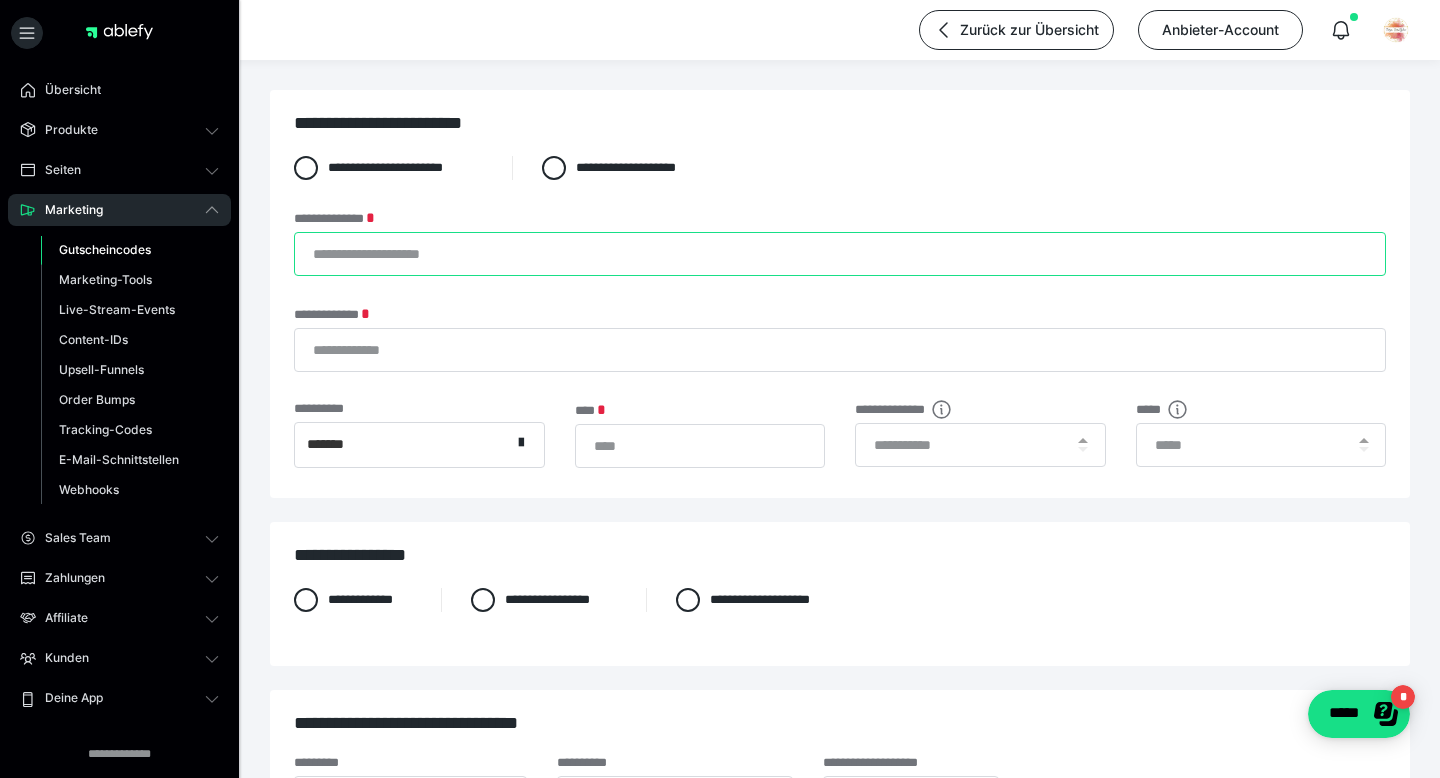 click on "**********" at bounding box center [840, 254] 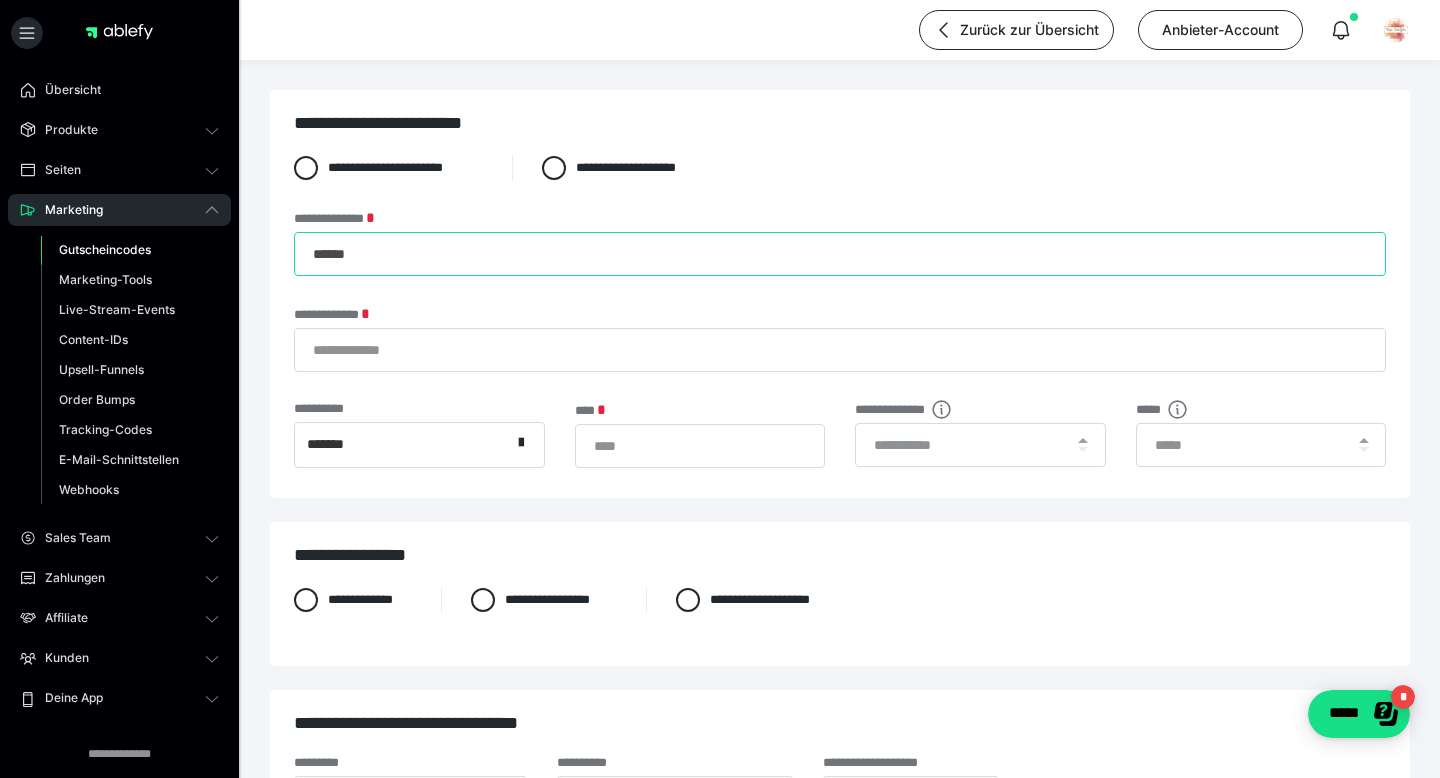 type on "******" 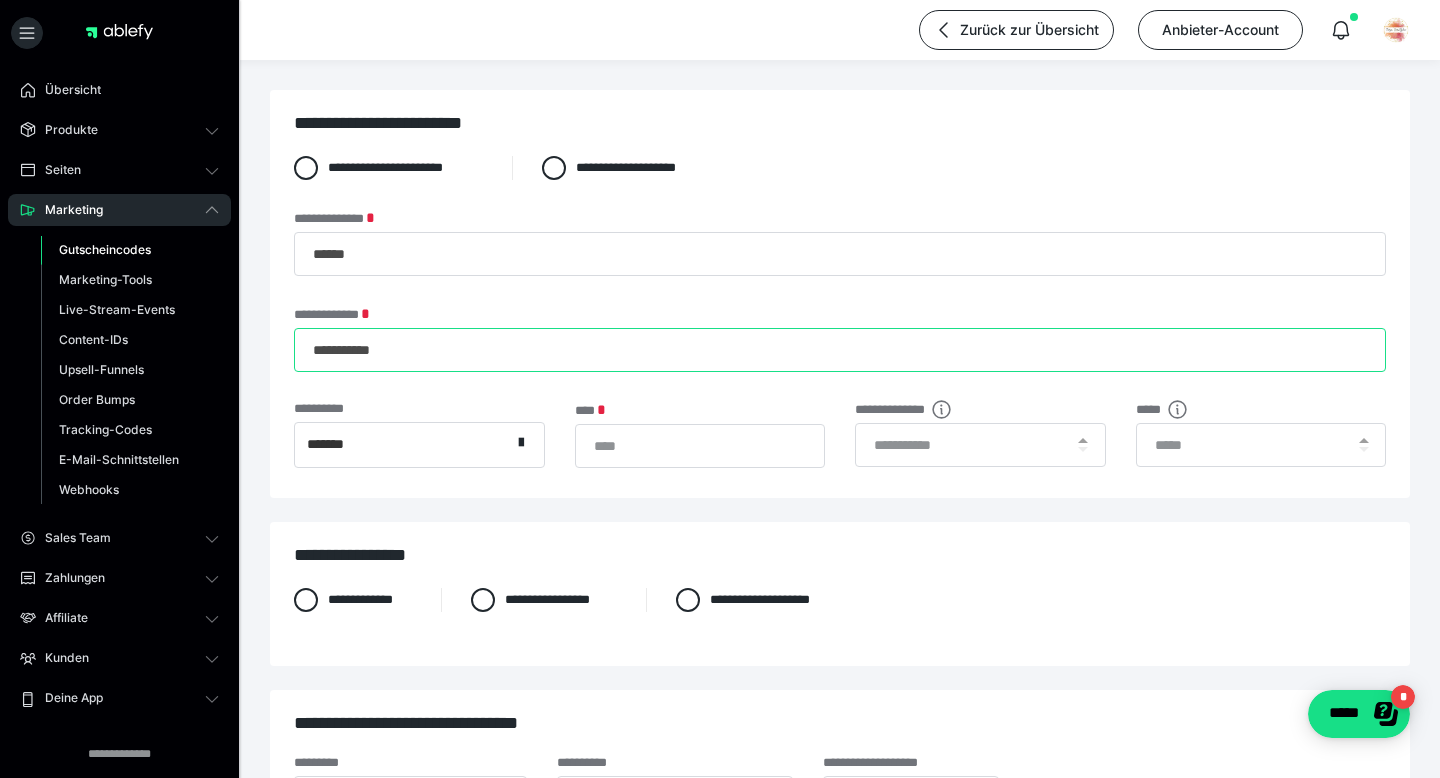 type on "**********" 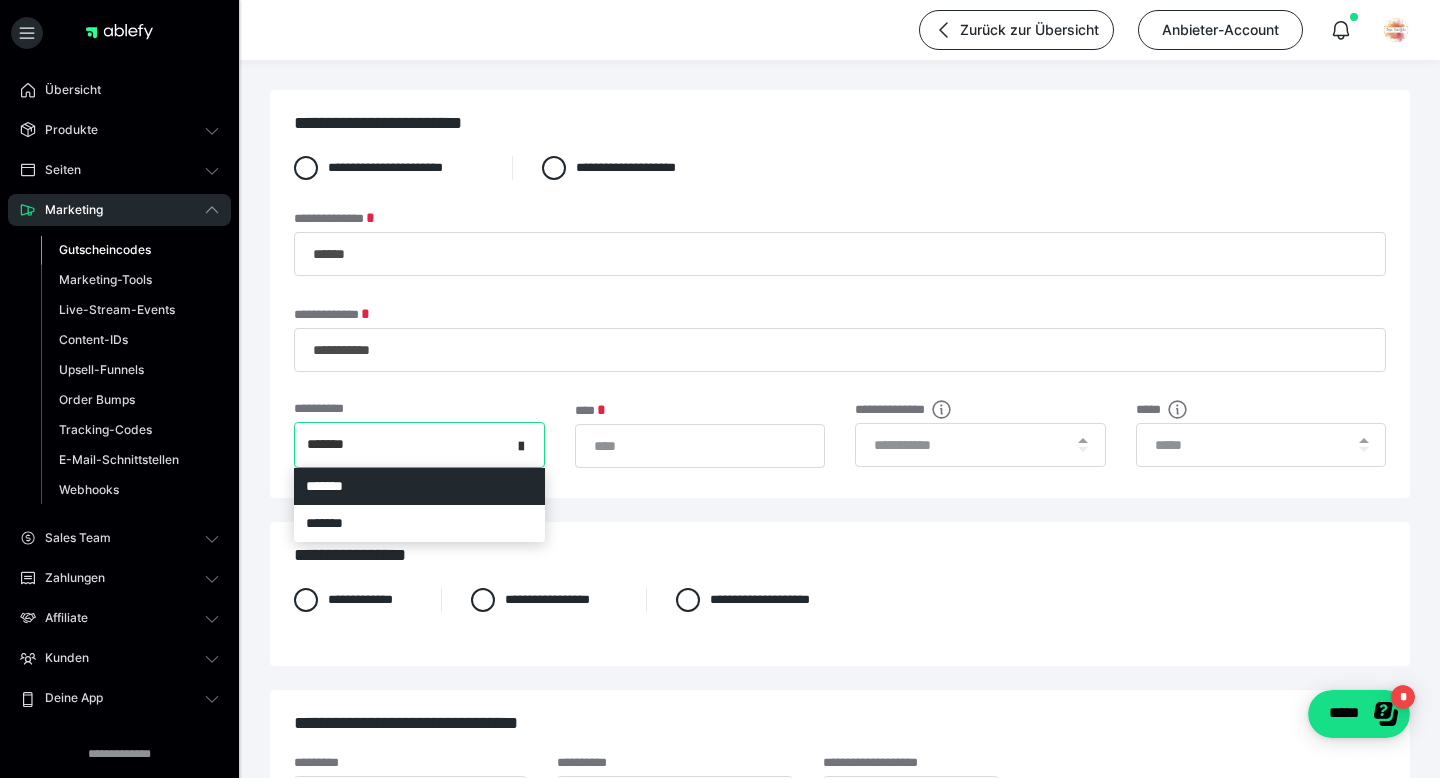 click at bounding box center [527, 445] 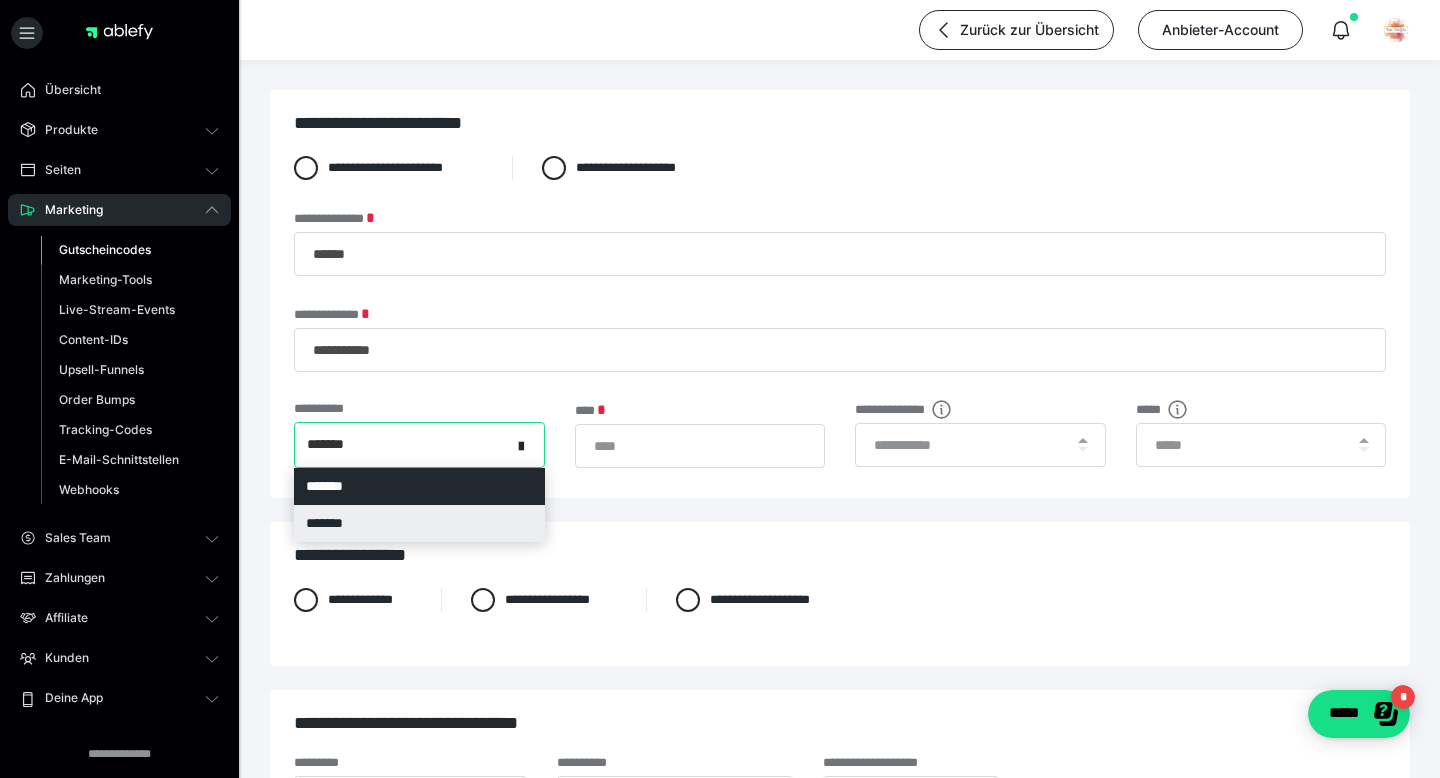 click on "*******" at bounding box center [419, 523] 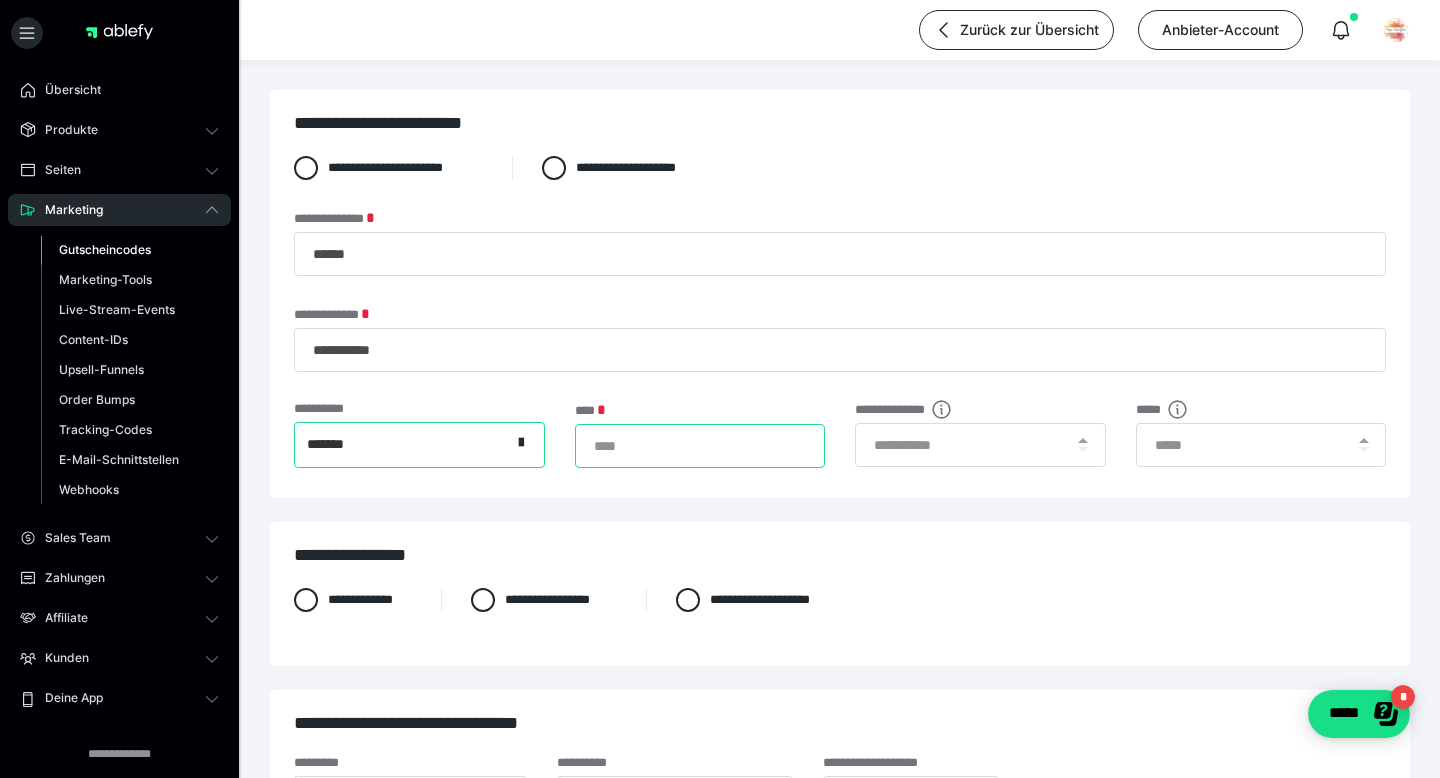 click on "*" at bounding box center (700, 446) 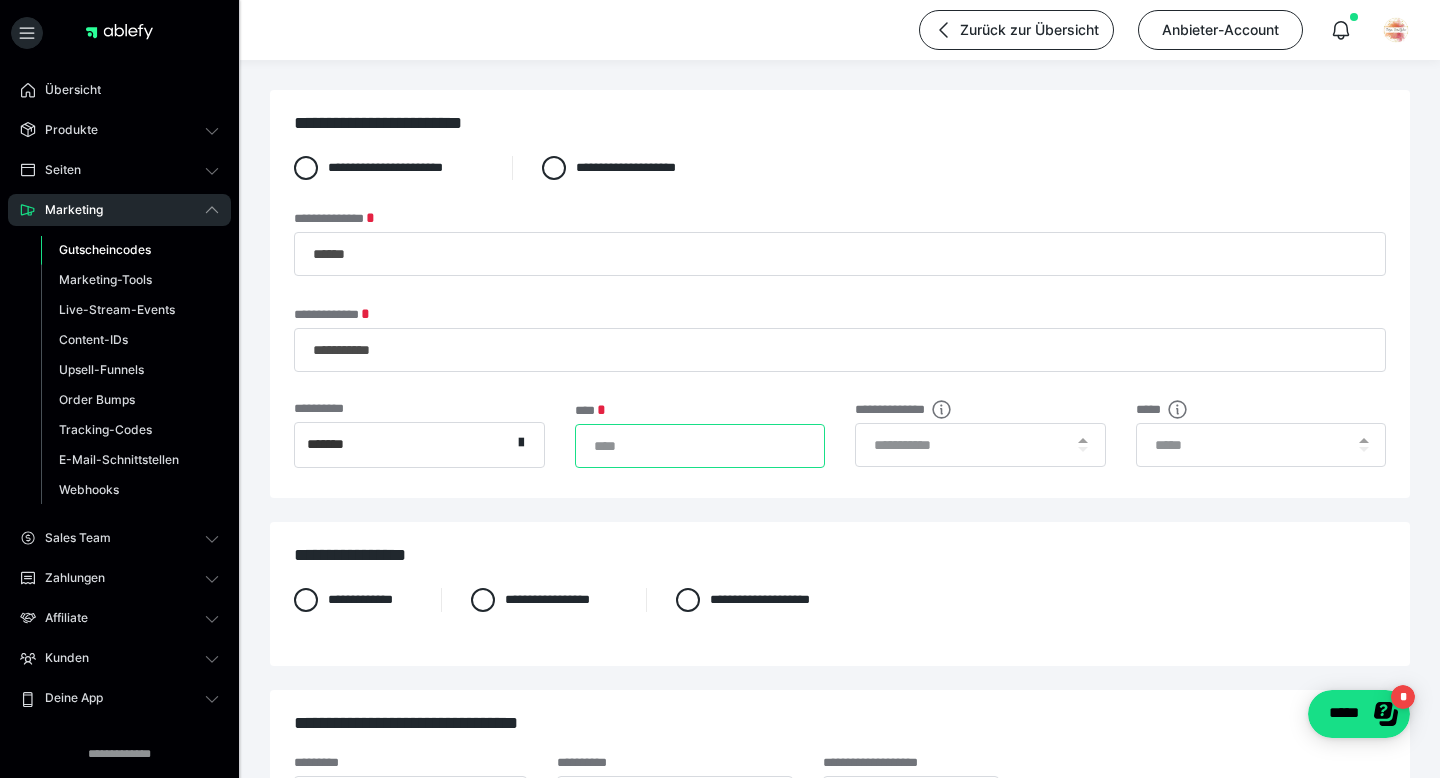 type on "***" 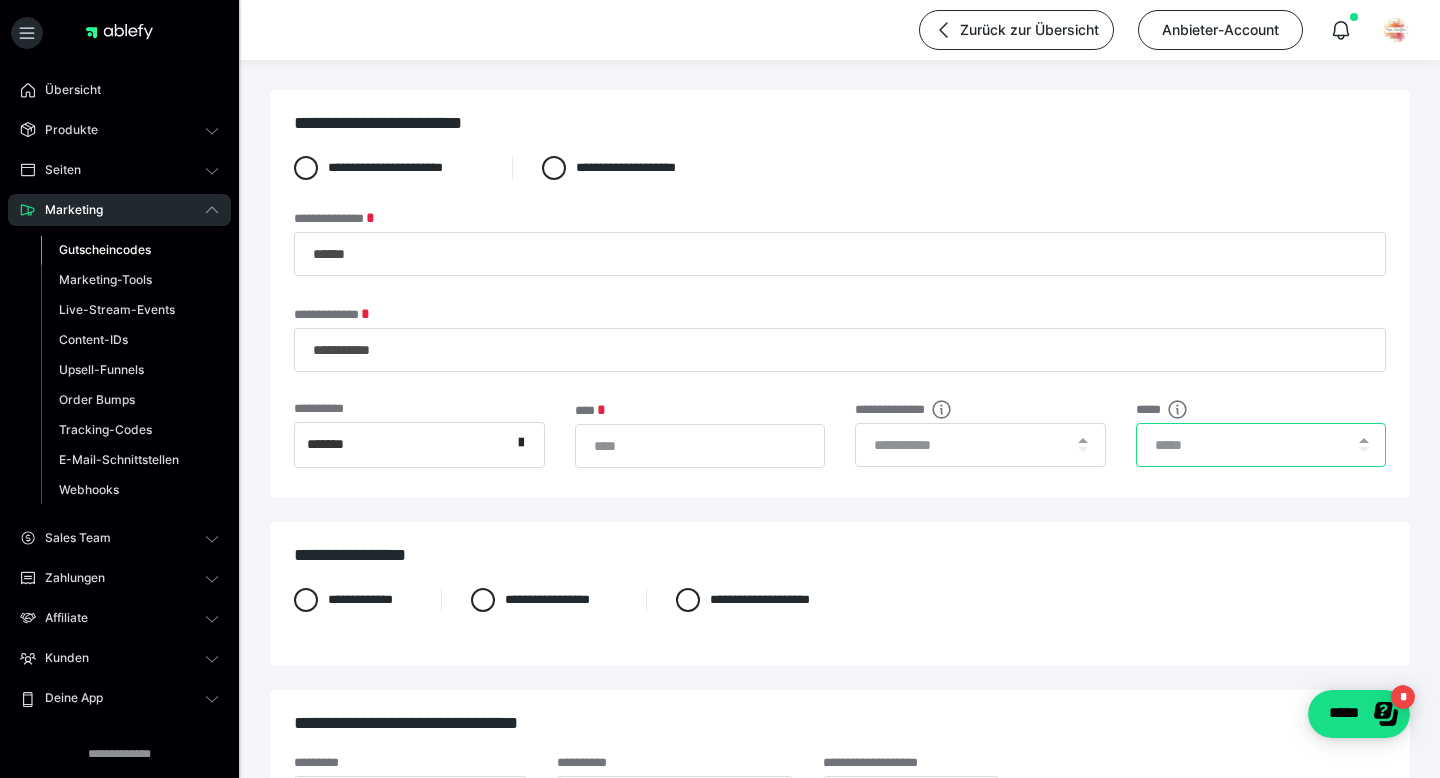 click at bounding box center (1261, 445) 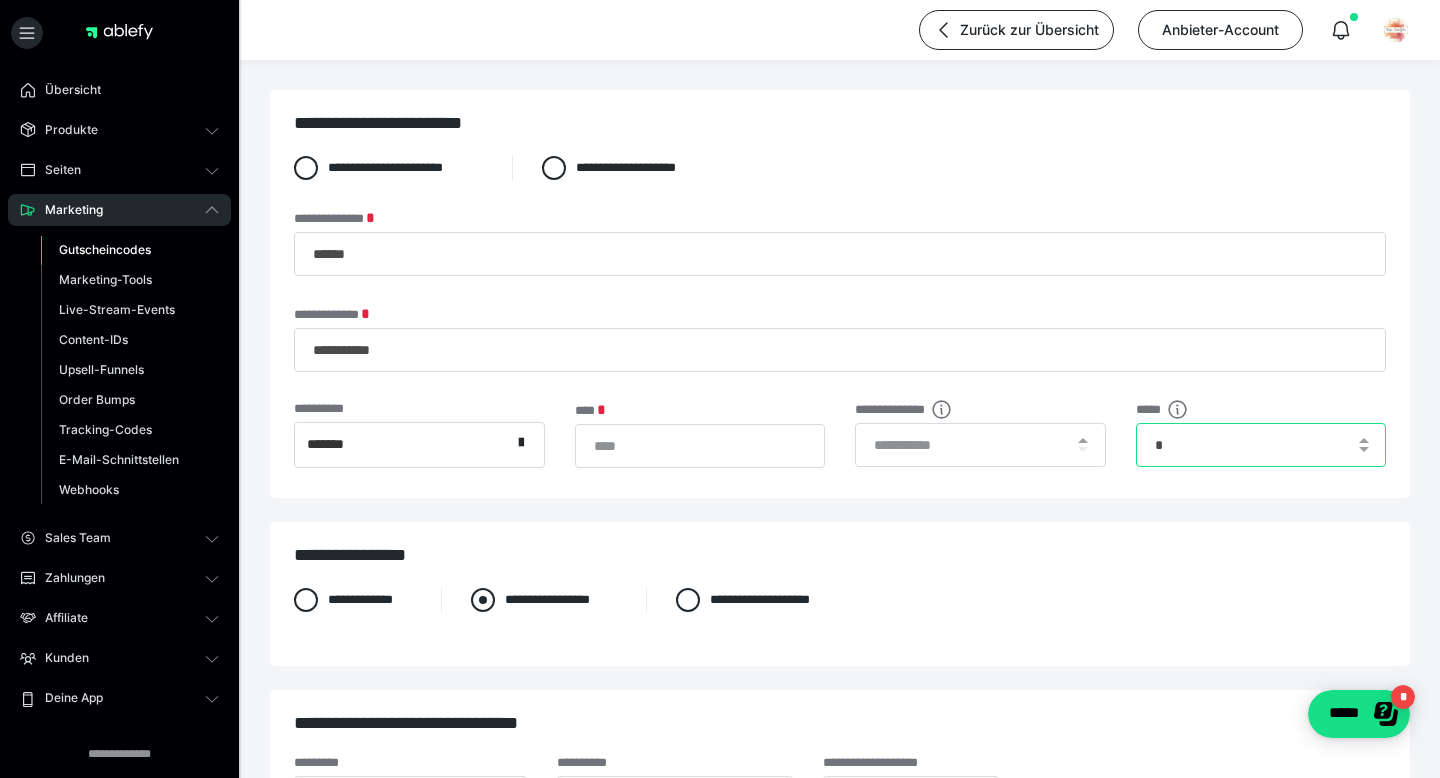 type on "*" 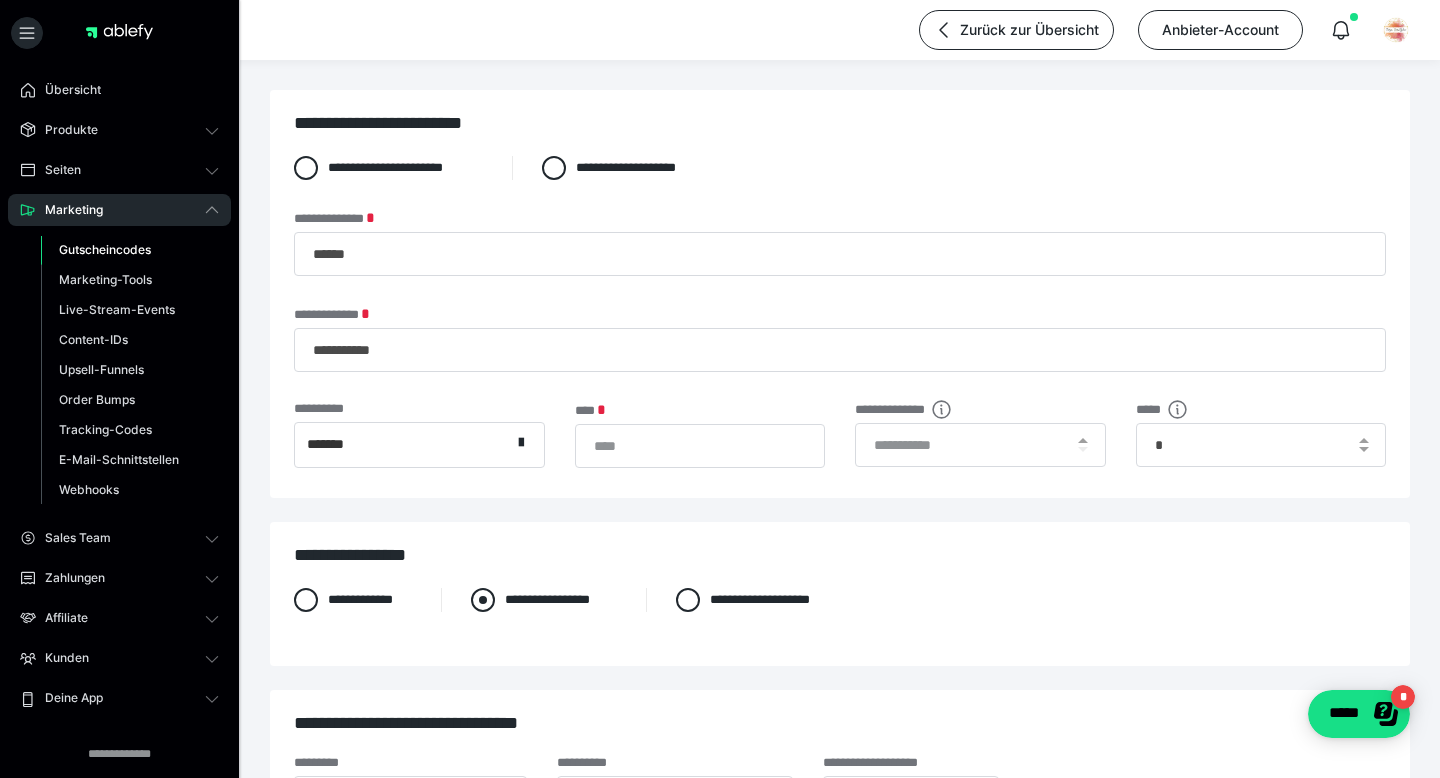 click on "**********" at bounding box center (543, 600) 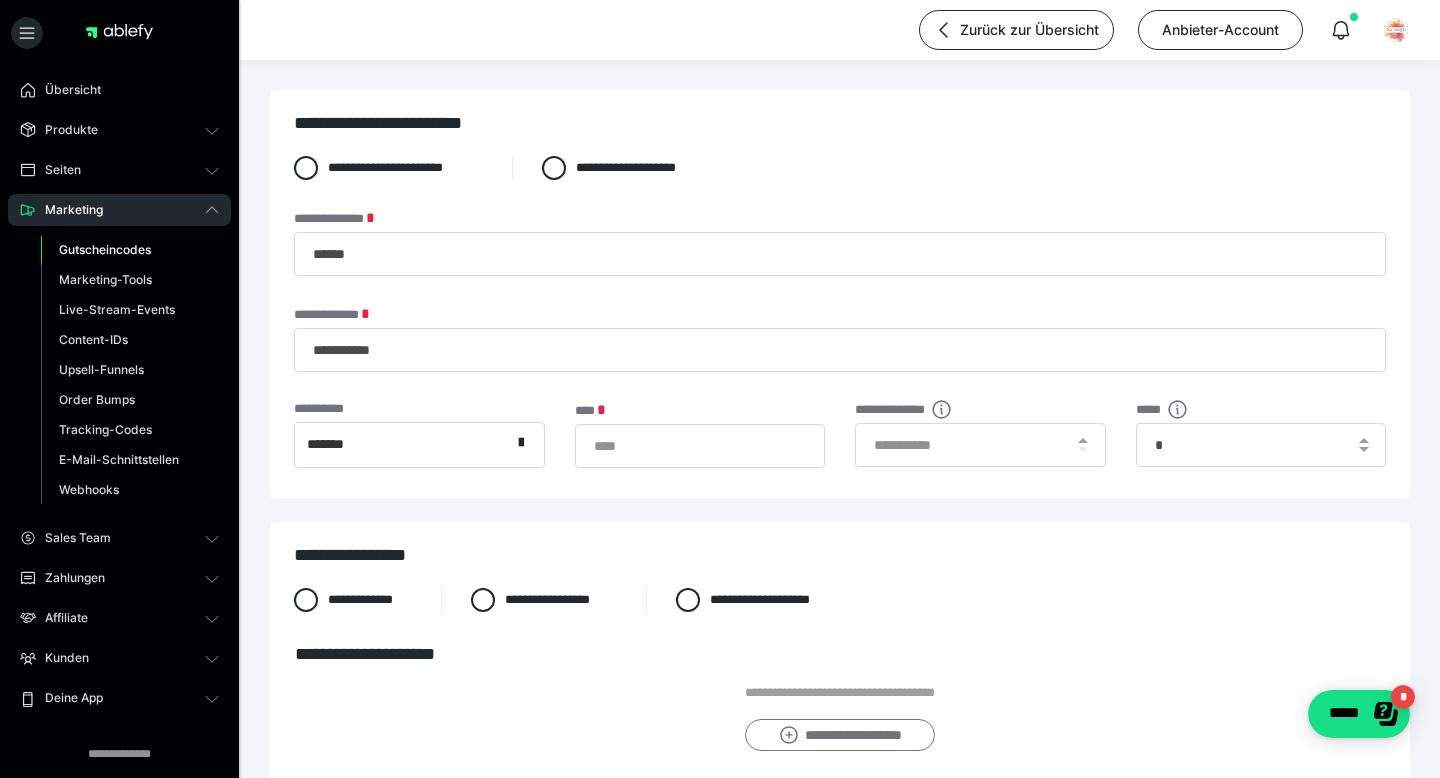 click on "**********" at bounding box center [839, 735] 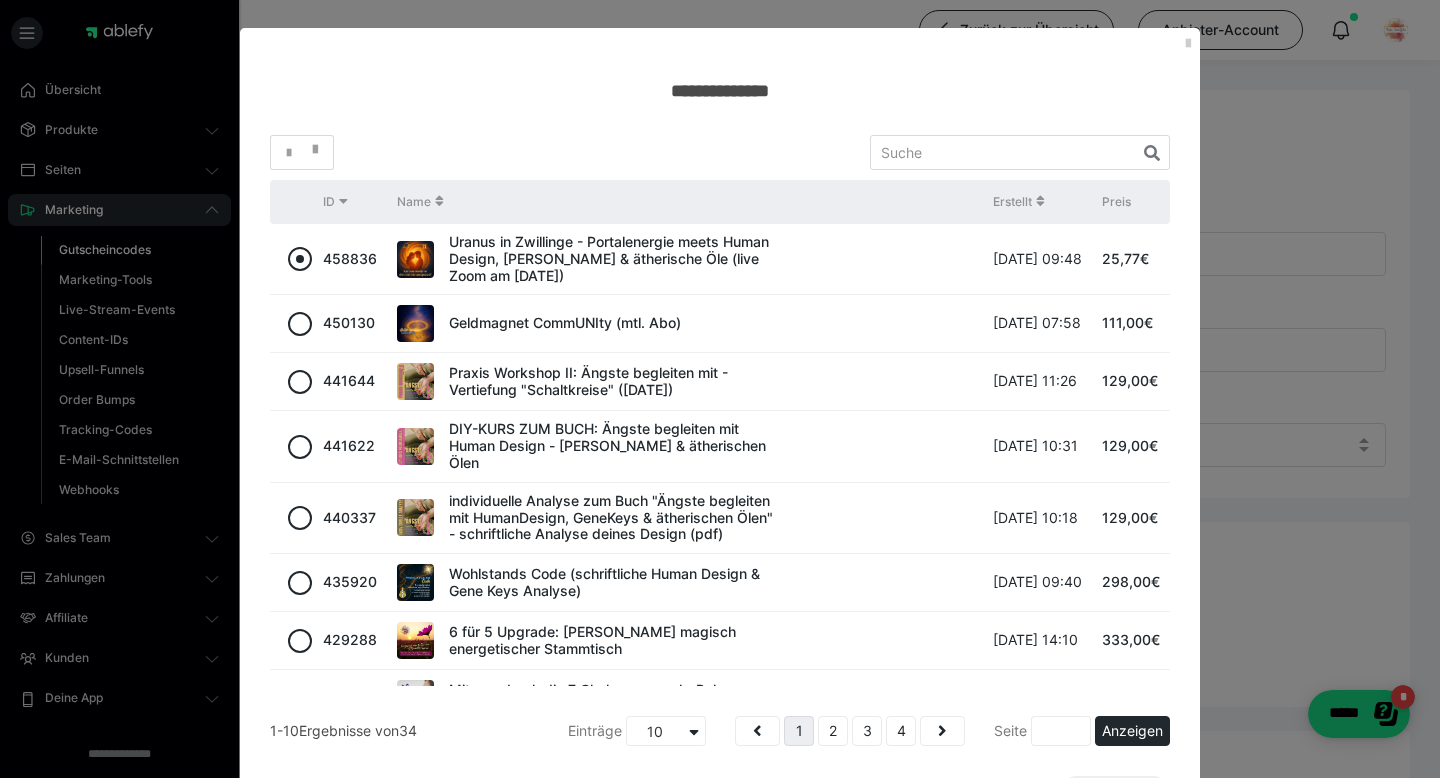 click at bounding box center (300, 259) 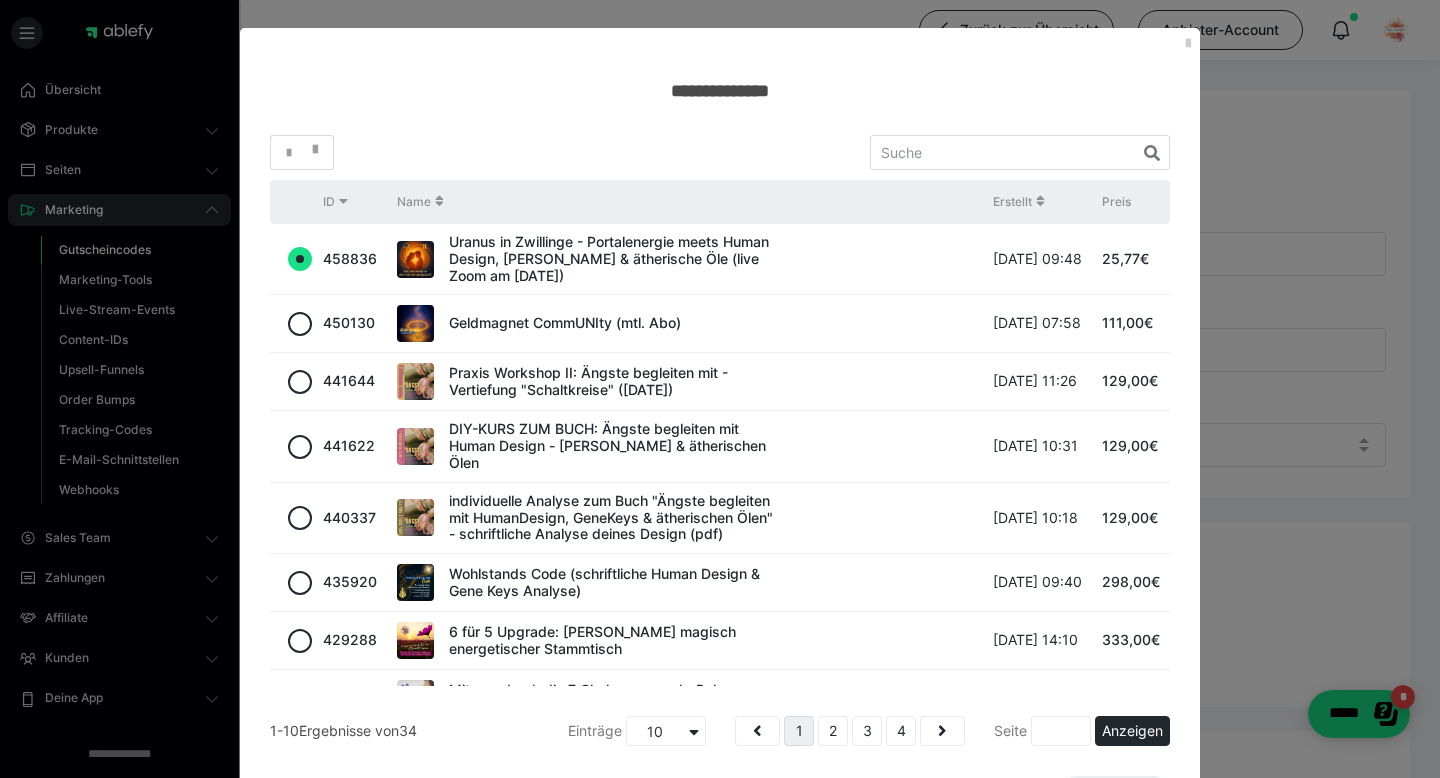 radio on "true" 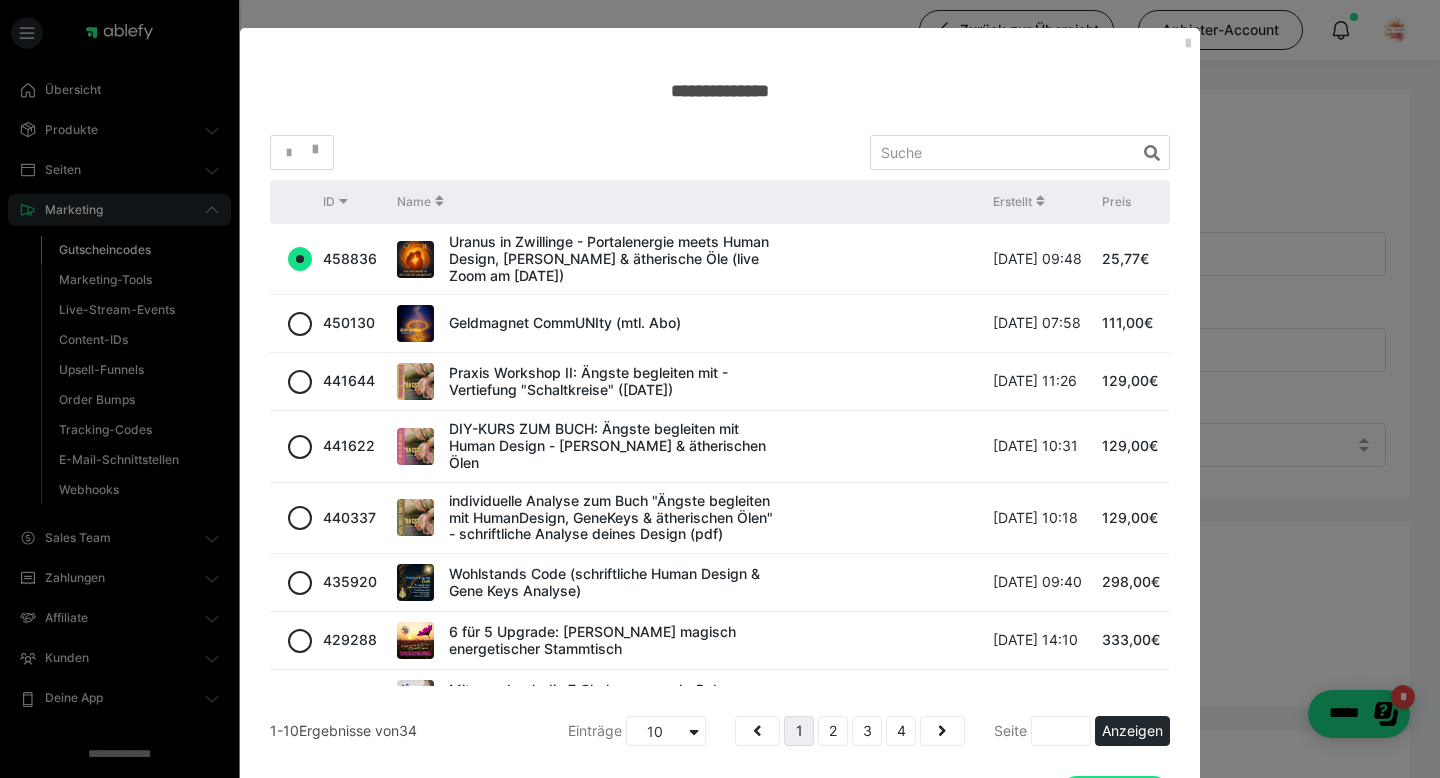 click on "* ID Name Erstellt Preis 458836 Uranus in [GEOGRAPHIC_DATA] - Portalenergie meets Human Design, [PERSON_NAME] & ätherische Öle (live Zoom am [DATE]) [DATE] 09:48 25,77€ 450130 Geldmagnet CommUNIty (mtl. Abo) [DATE] 07:58 111,00€ 441644 Praxis Workshop II: Ängste begleiten mit - Vertiefung "Schaltkreise" ([DATE]) [DATE] 11:26 129,00€ 441622 DIY-KURS ZUM BUCH: Ängste begleiten mit Human Design - [PERSON_NAME] & ätherischen Ölen [DATE] 10:31 129,00€ 440337 individuelle Analyse zum Buch "Ängste begleiten mit HumanDesign, GeneKeys & ätherischen Ölen" - schriftliche Analyse deines Design (pdf) [DATE] 10:18 129,00€ 435920 Wohlstands Code (schriftliche Human Design & Gene Keys Analyse)  [DATE] 09:40 298,00€ 429288 6 für 5 Upgrade: [PERSON_NAME] magisch energetischer Stammtisch [DATE] 14:10 333,00€ 426850 Mit uns durch die 7 Chakren zu mehr Balance - Energie - Glück  (DIY)  [DATE] 11:48 129,00€ 407651 Hermetic Deep-Dive - in 8 Wochen die Universellen Gesetze meistern 407641 1" at bounding box center (720, 474) 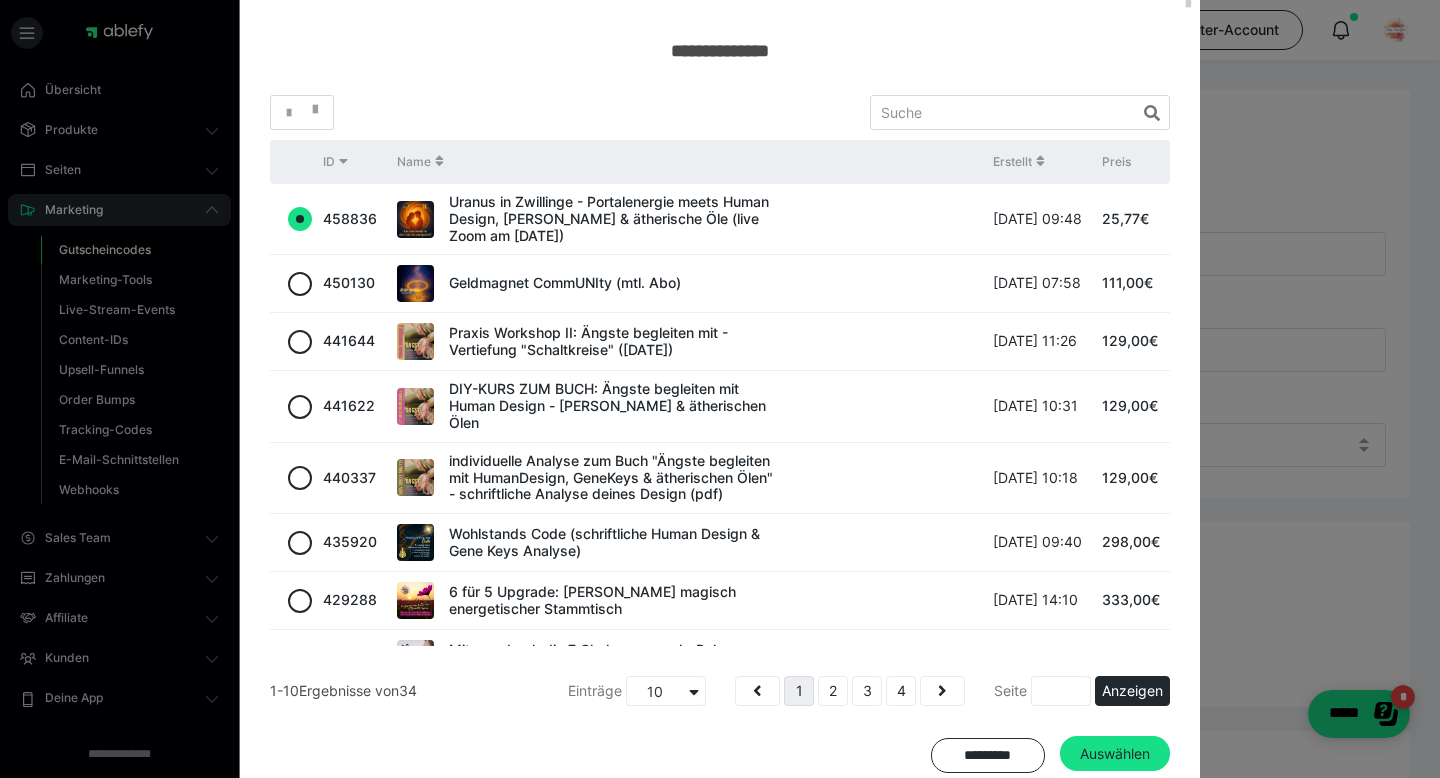 scroll, scrollTop: 80, scrollLeft: 0, axis: vertical 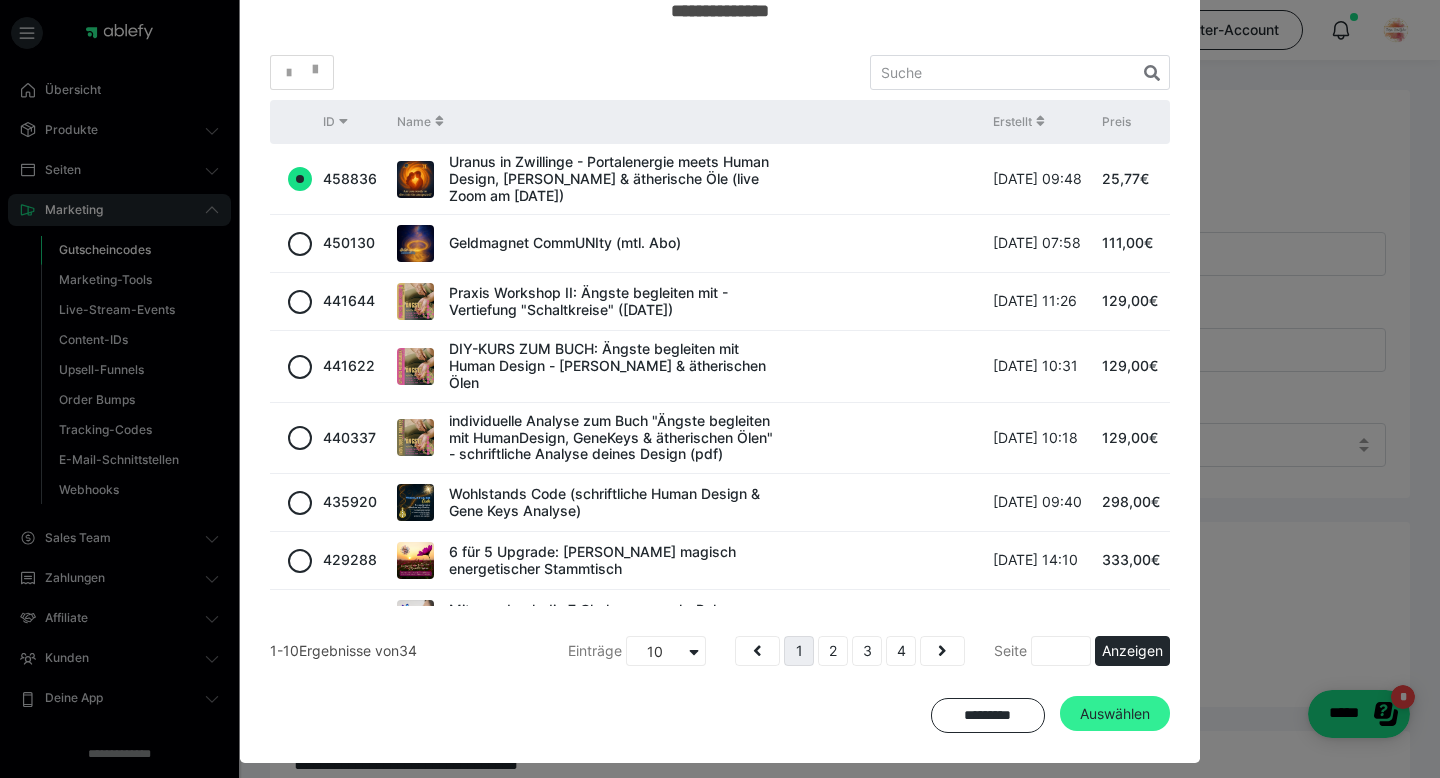 click on "Auswählen" at bounding box center (1115, 714) 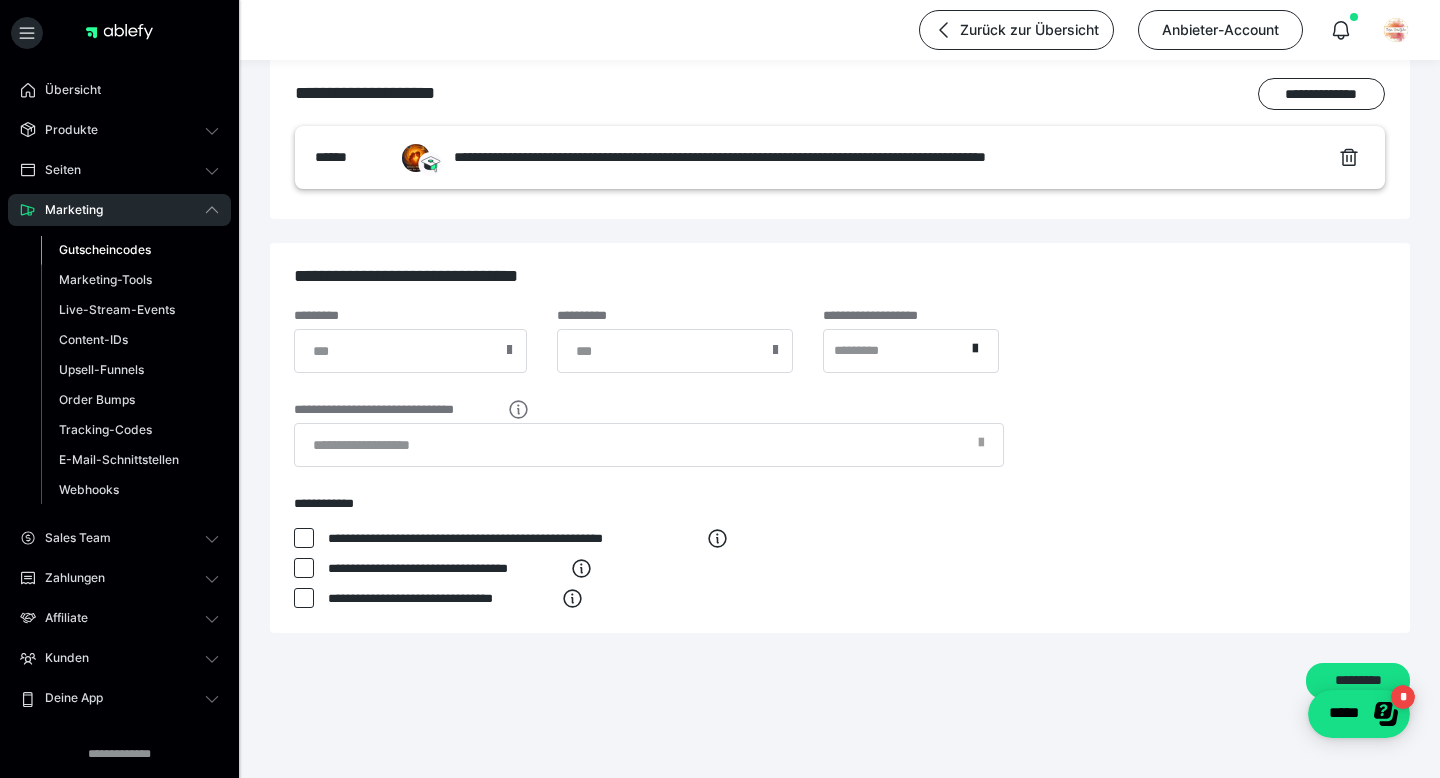 scroll, scrollTop: 584, scrollLeft: 0, axis: vertical 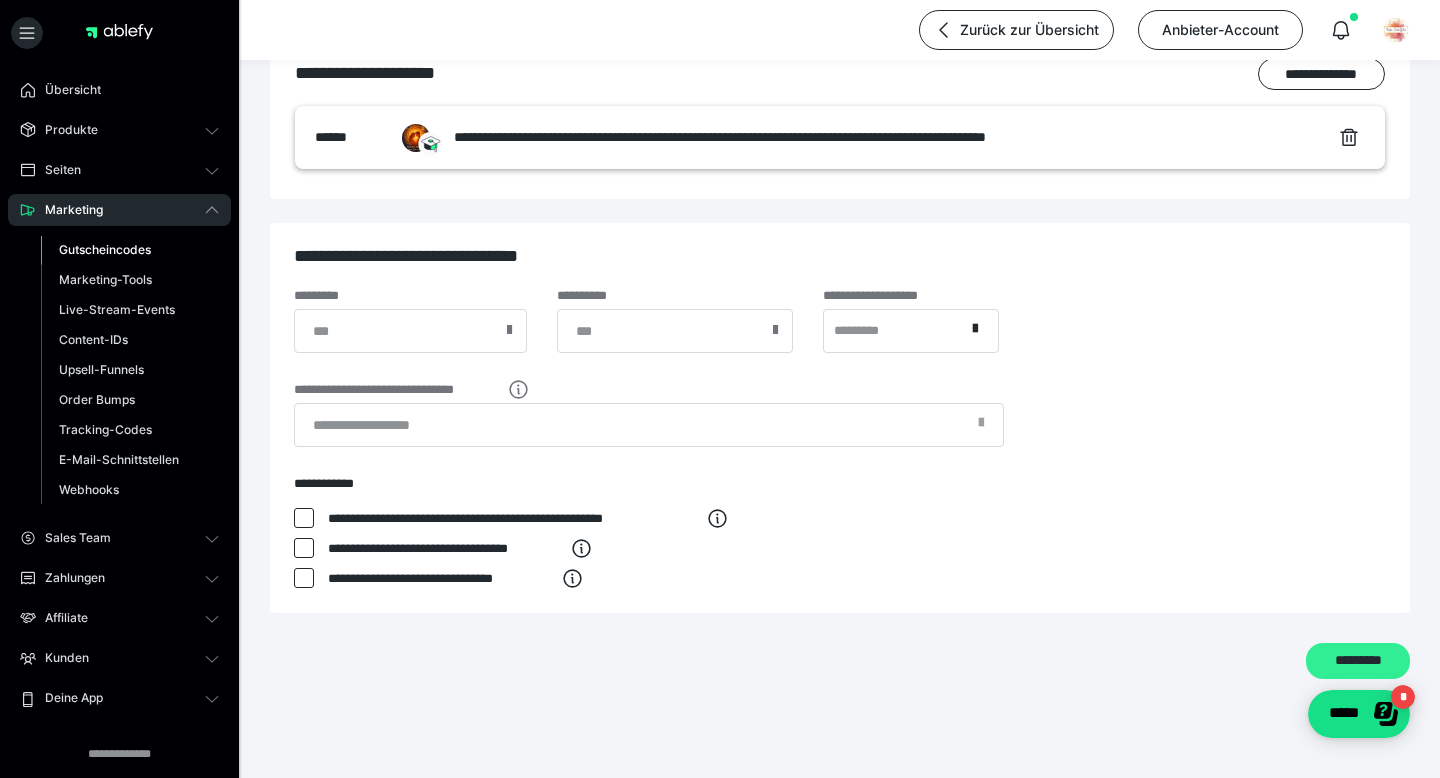 click on "*********" at bounding box center [1358, 661] 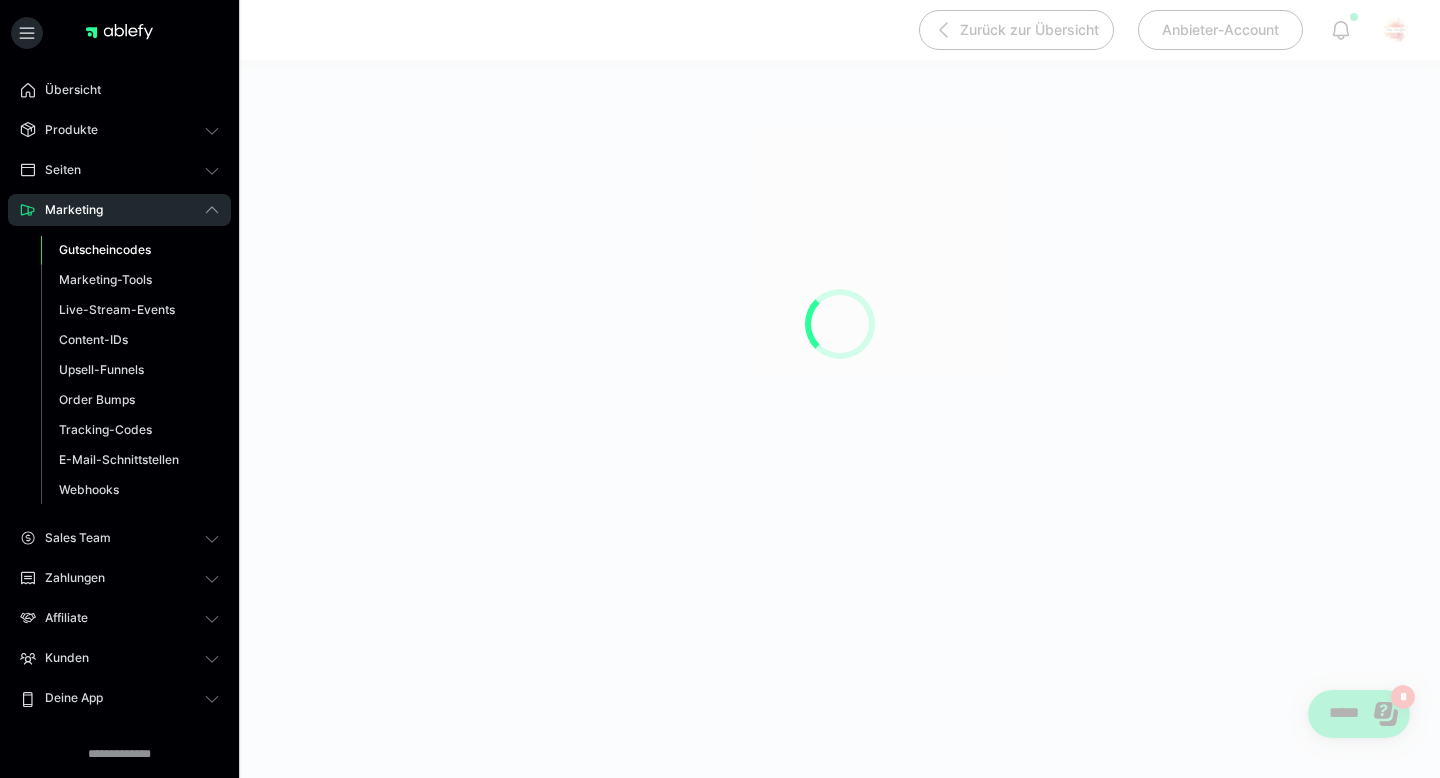 scroll, scrollTop: 190, scrollLeft: 0, axis: vertical 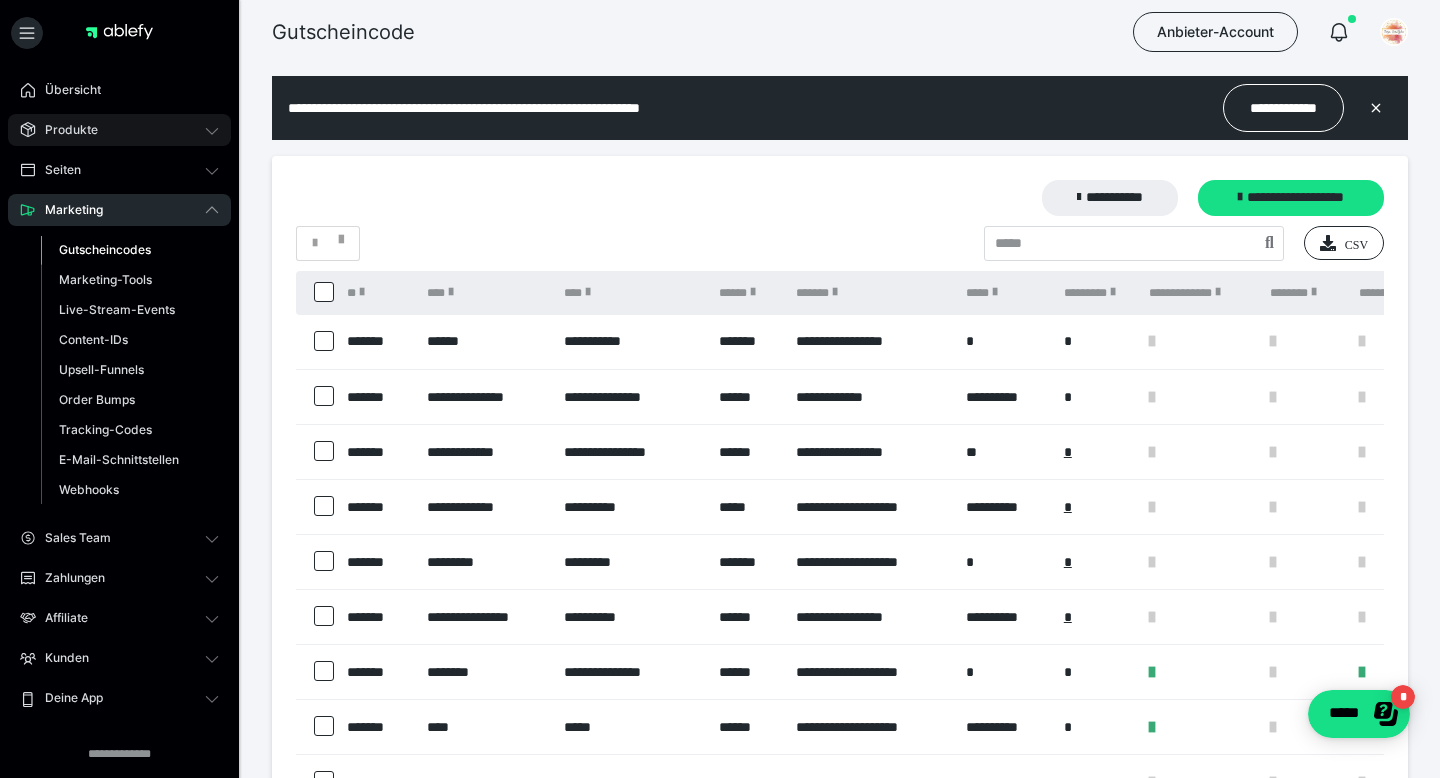 click on "Produkte" at bounding box center [64, 130] 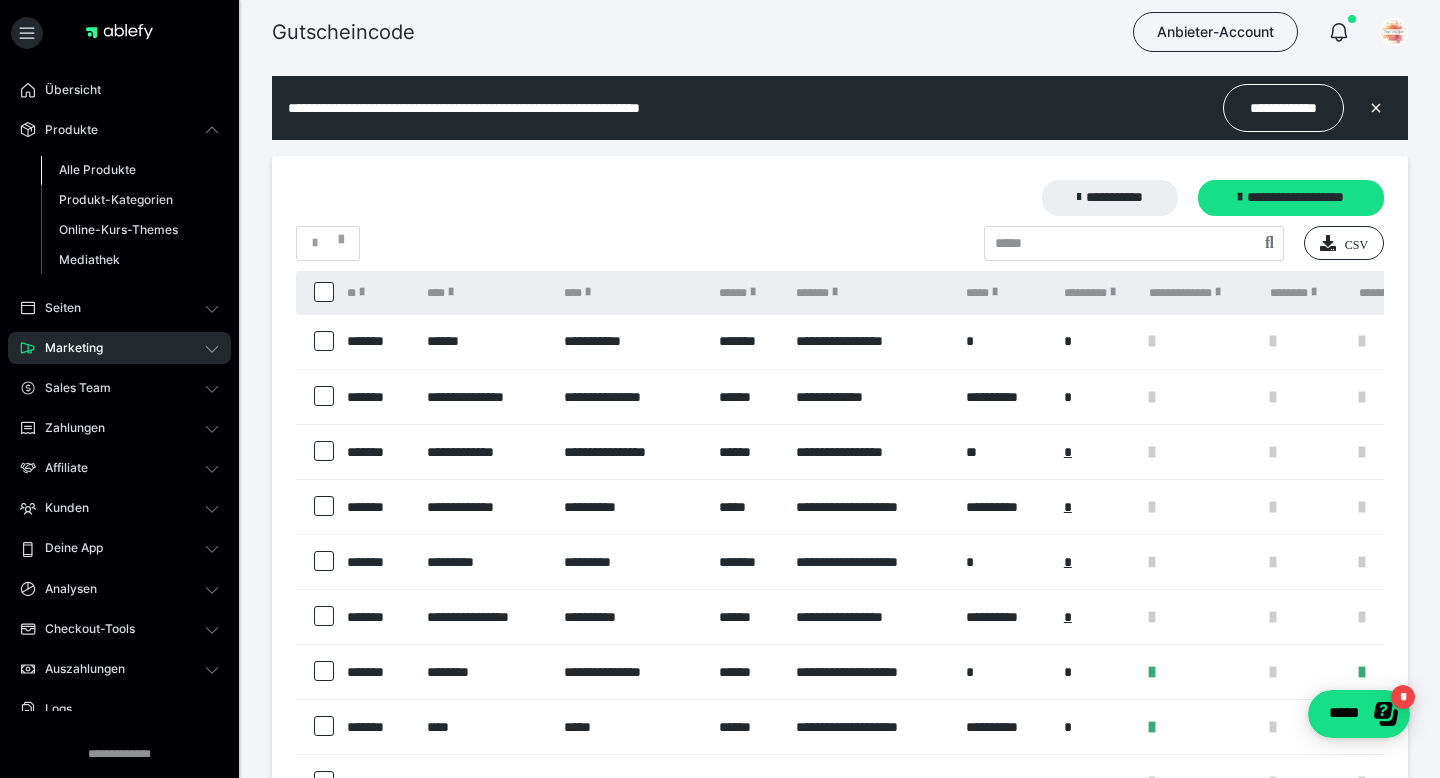 click on "Alle Produkte" at bounding box center [97, 169] 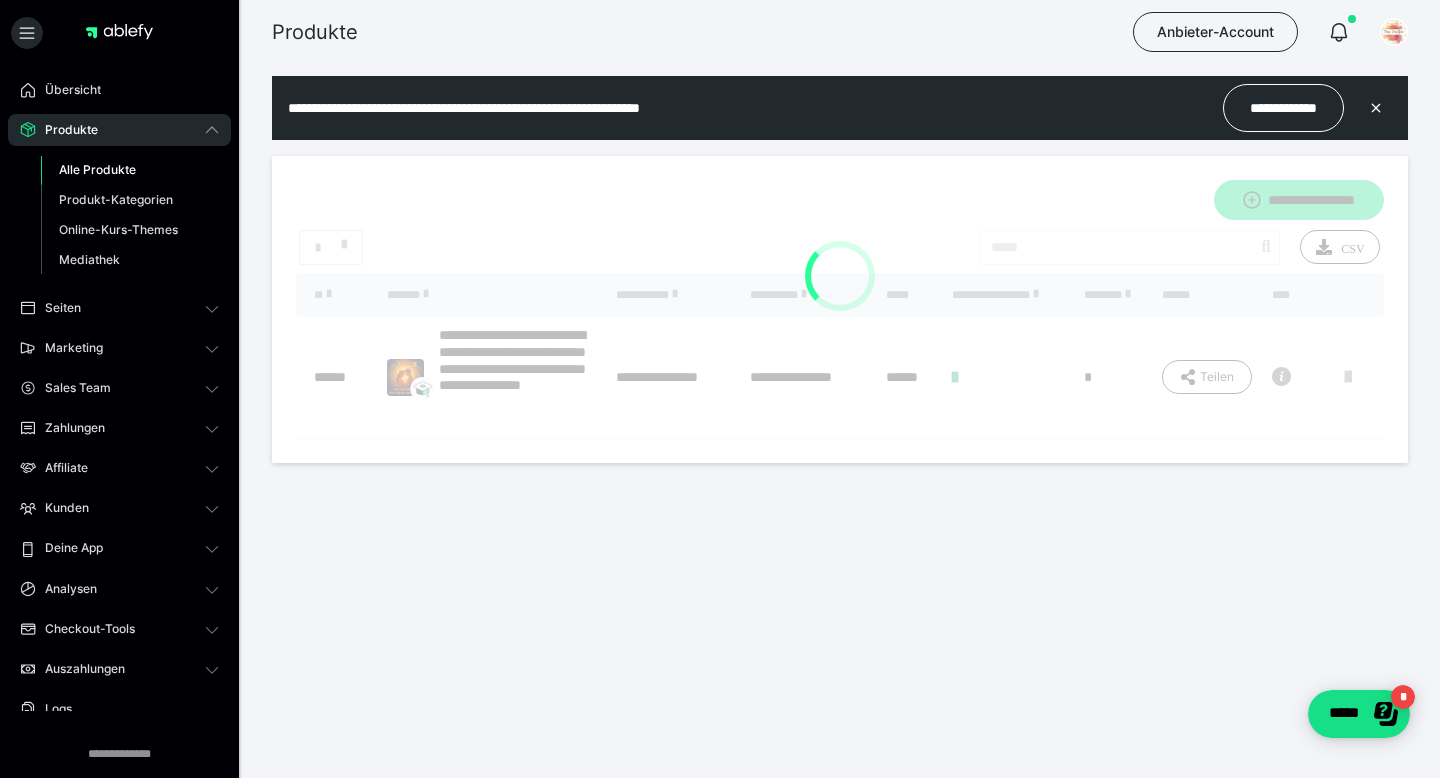 scroll, scrollTop: 0, scrollLeft: 0, axis: both 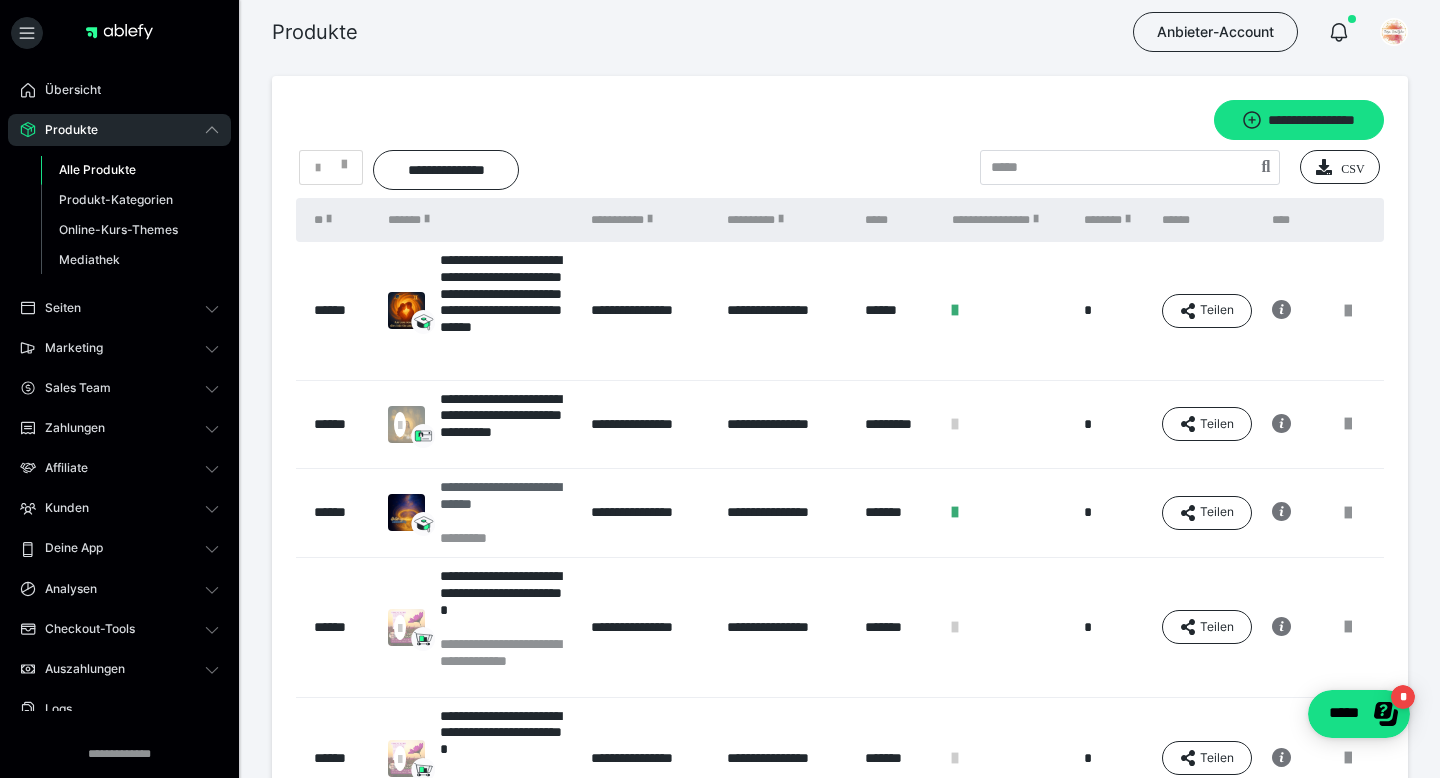 click on "**********" at bounding box center (505, 504) 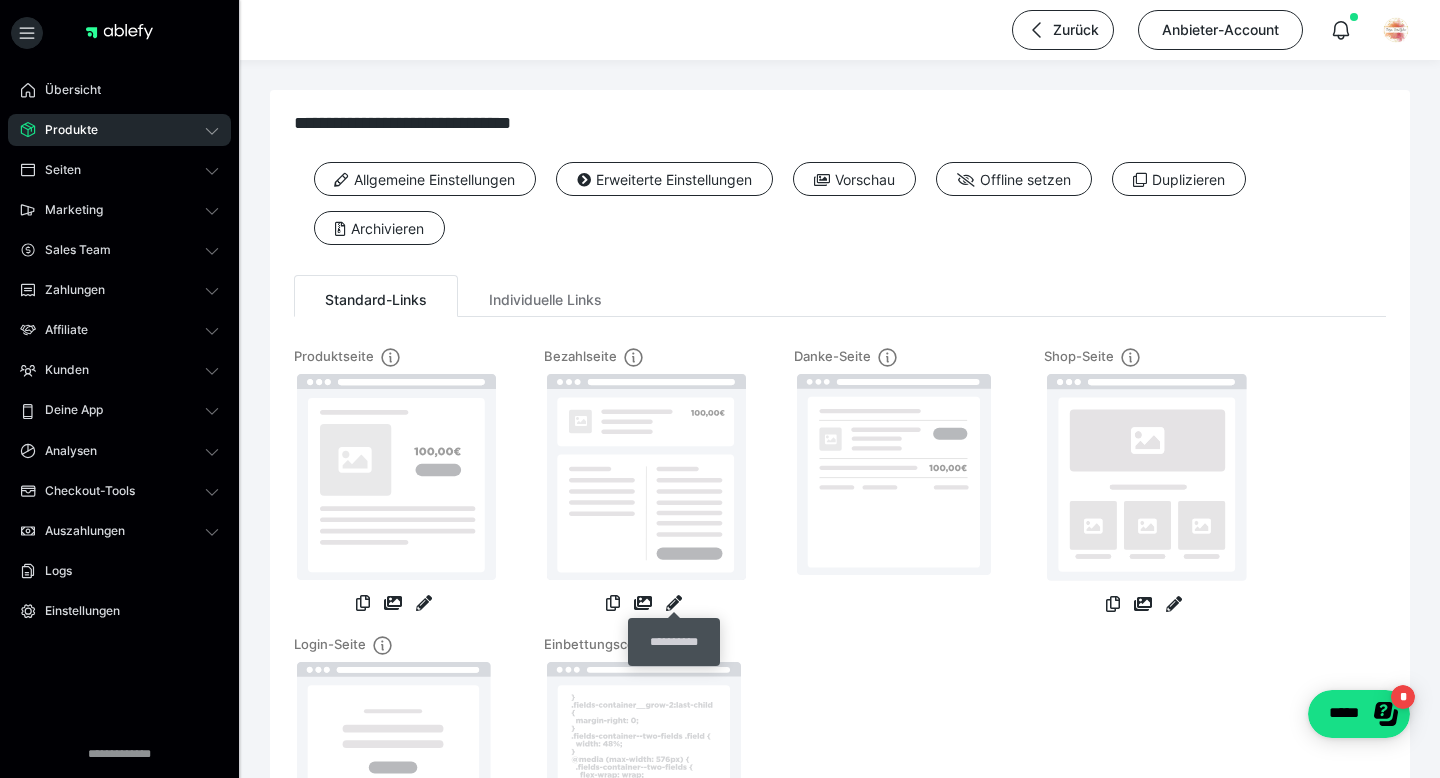 click on "**********" at bounding box center (720, 553) 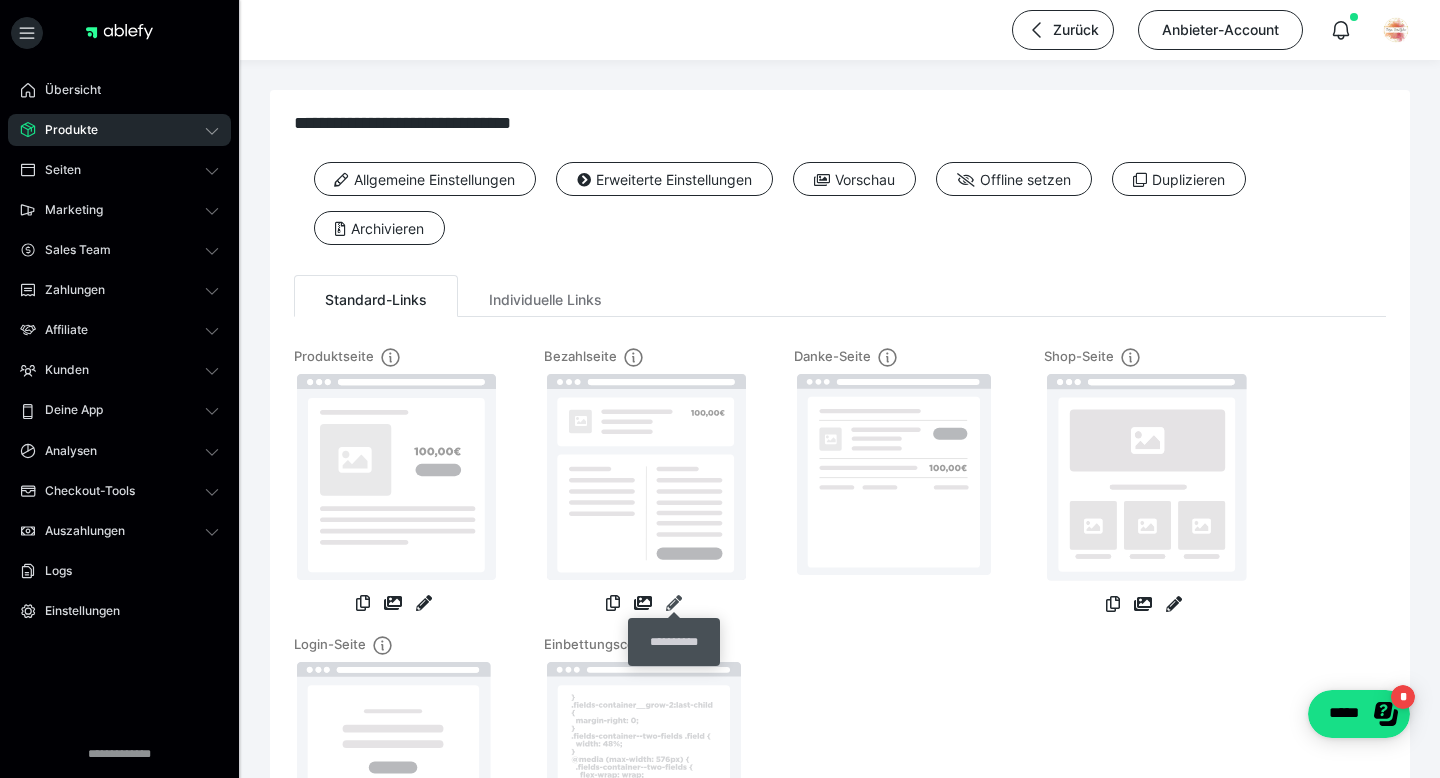 click at bounding box center (674, 603) 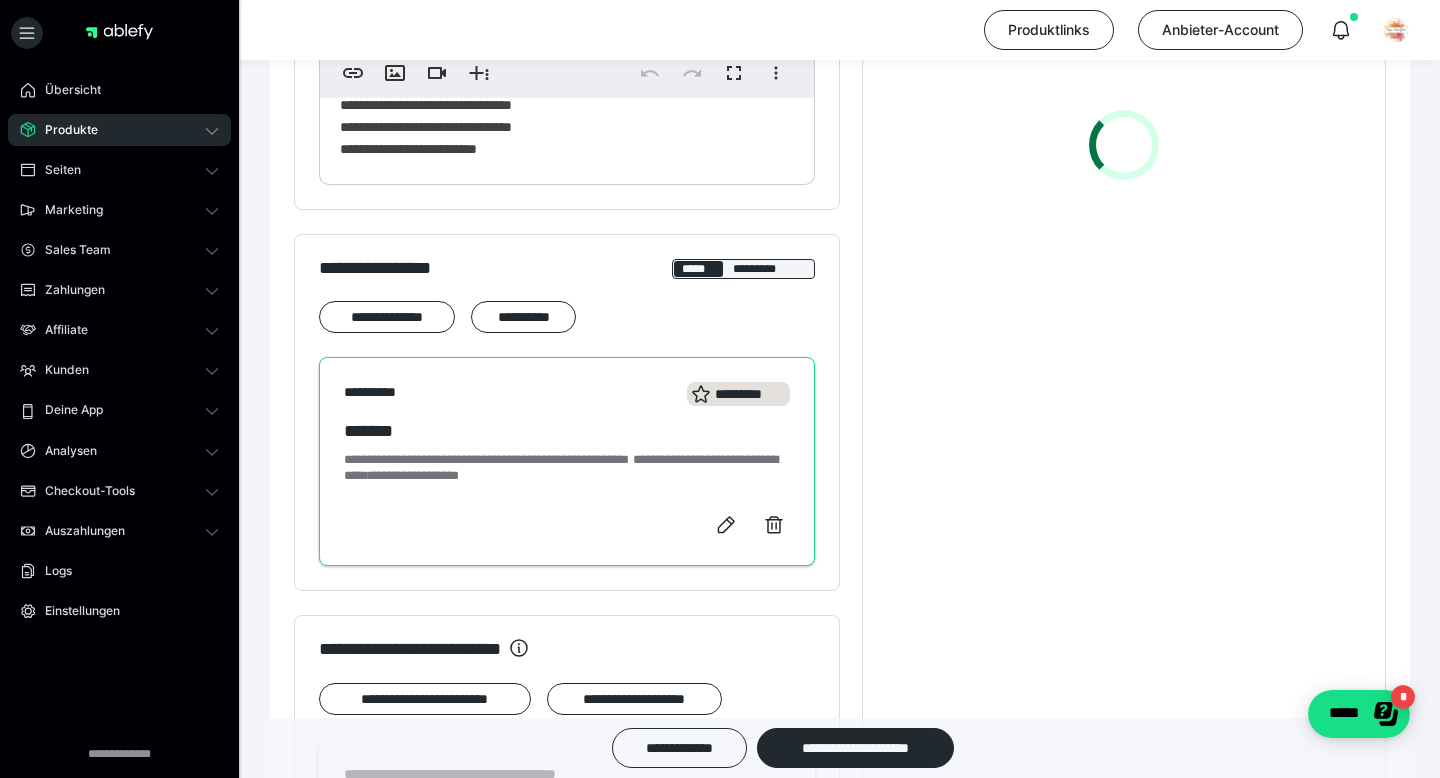 scroll, scrollTop: 960, scrollLeft: 0, axis: vertical 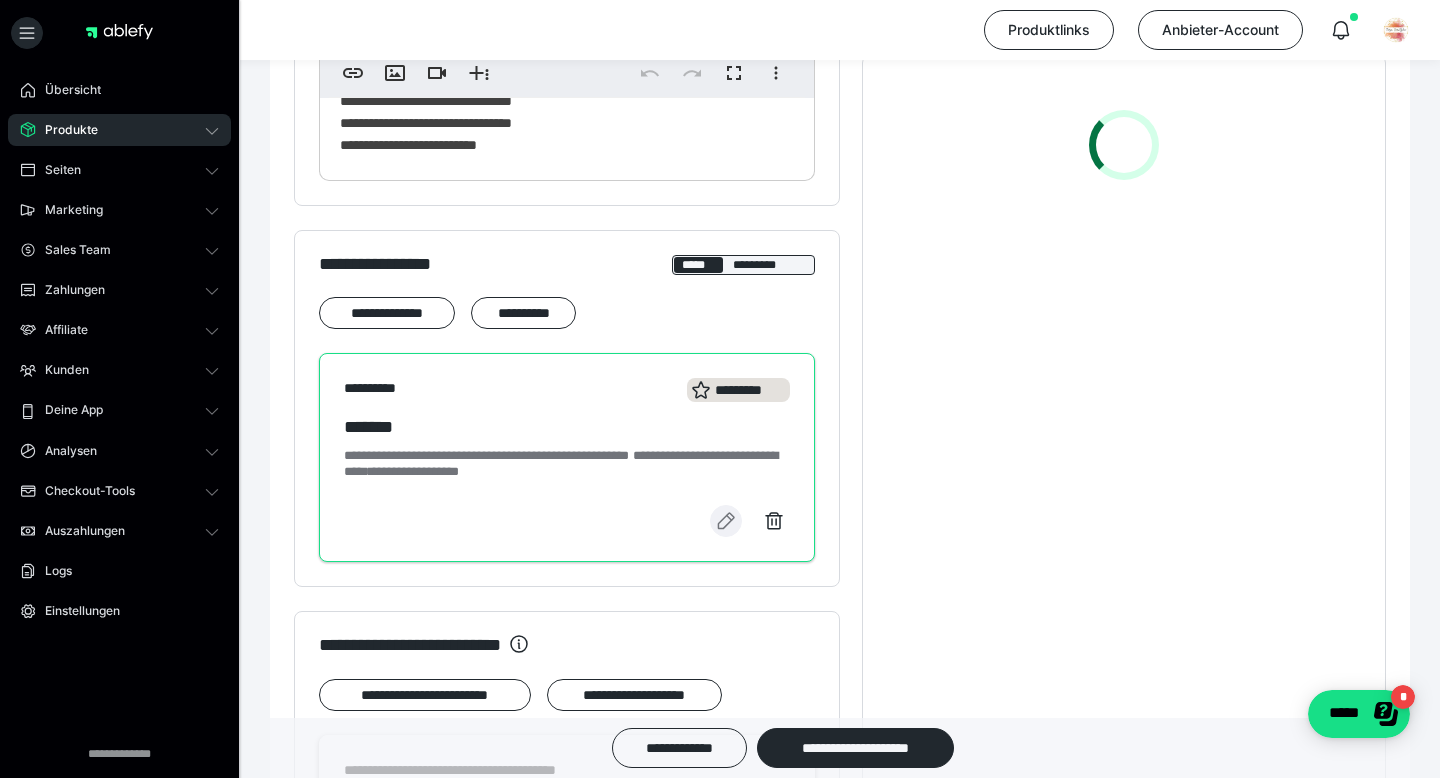 click 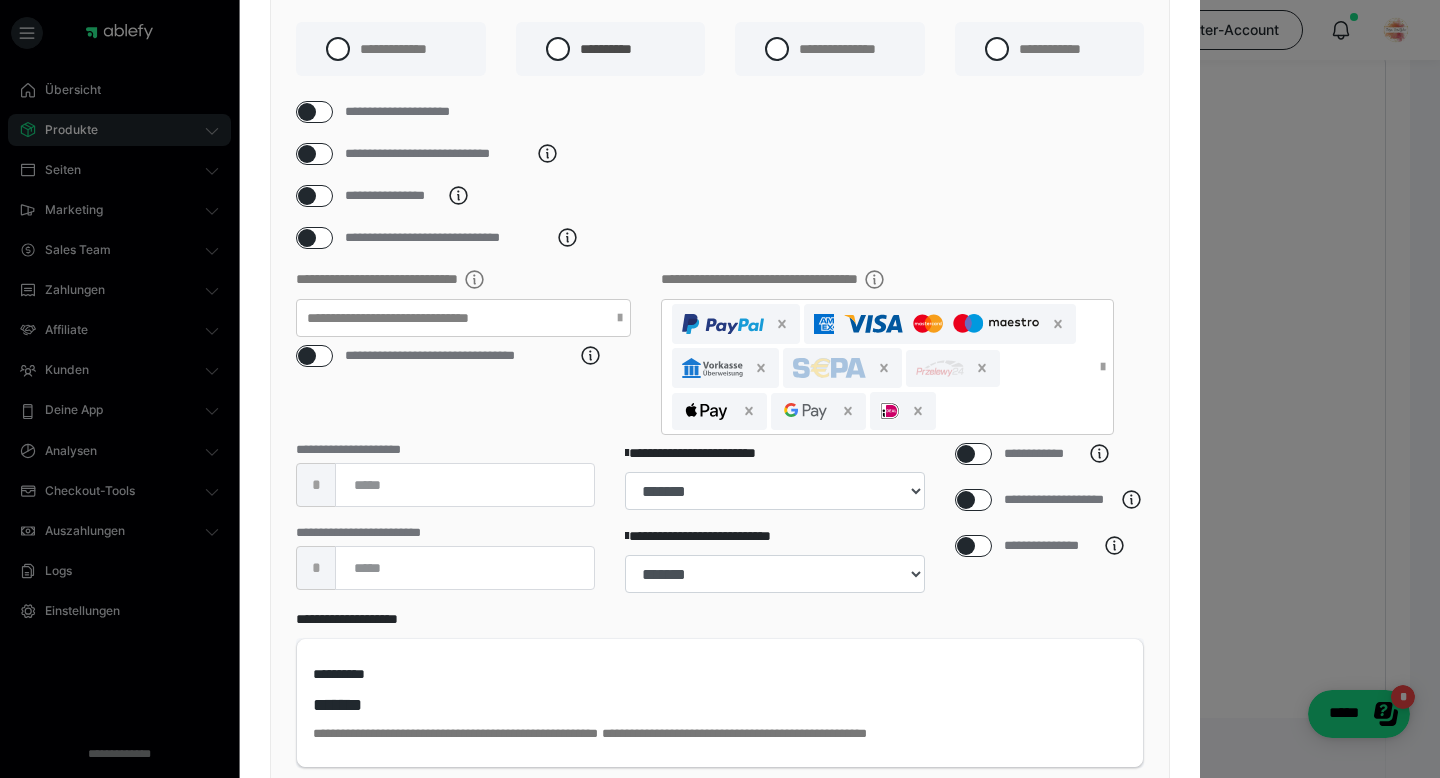 scroll, scrollTop: 160, scrollLeft: 0, axis: vertical 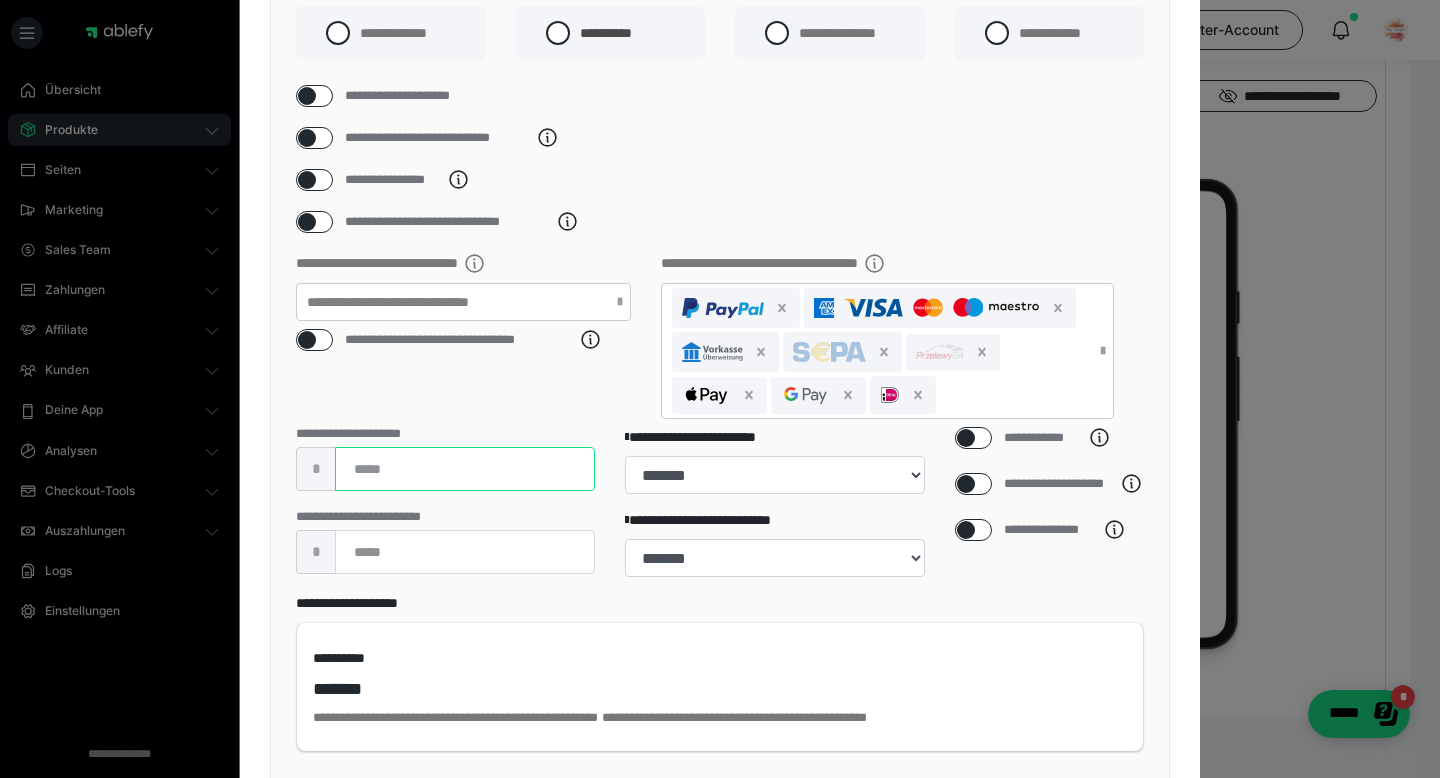 drag, startPoint x: 392, startPoint y: 504, endPoint x: 161, endPoint y: 516, distance: 231.31148 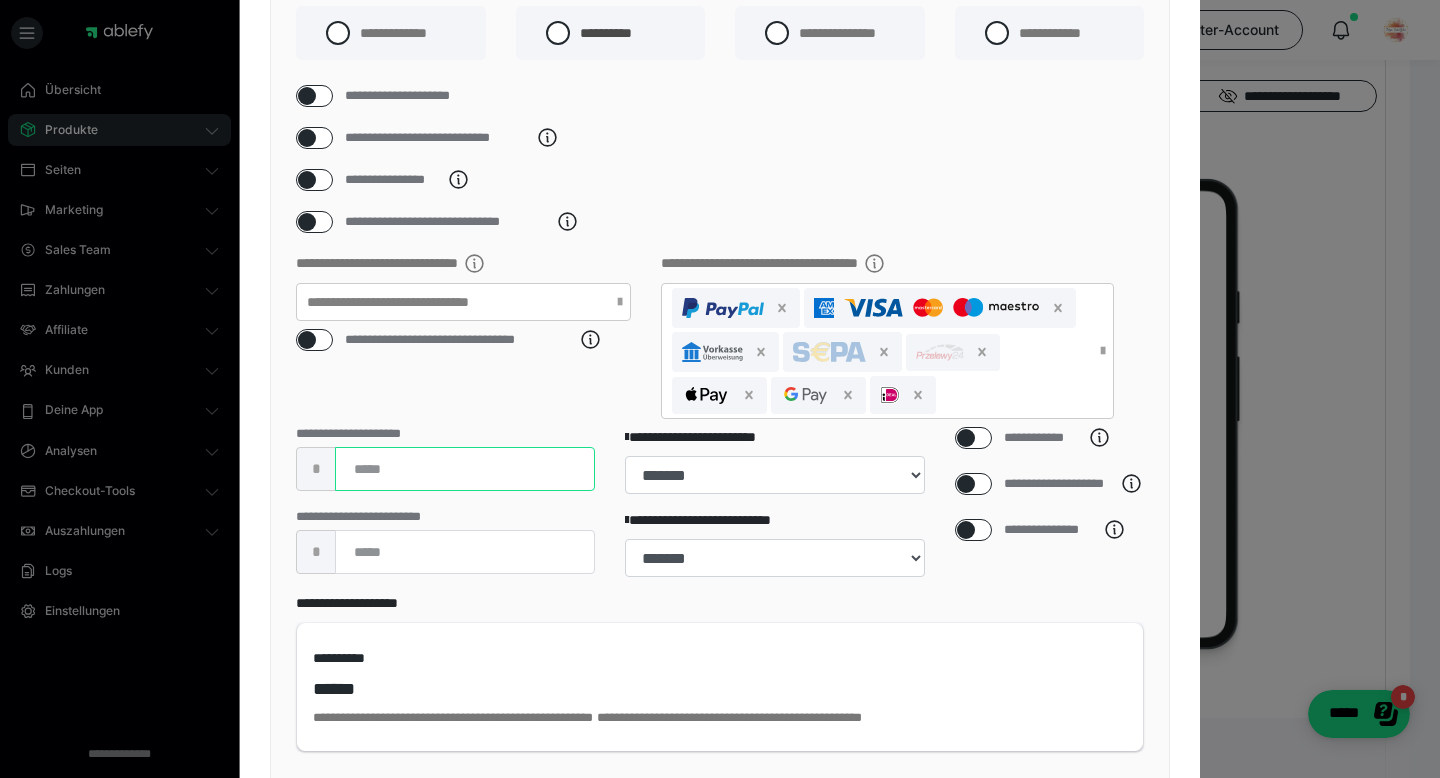 type on "*" 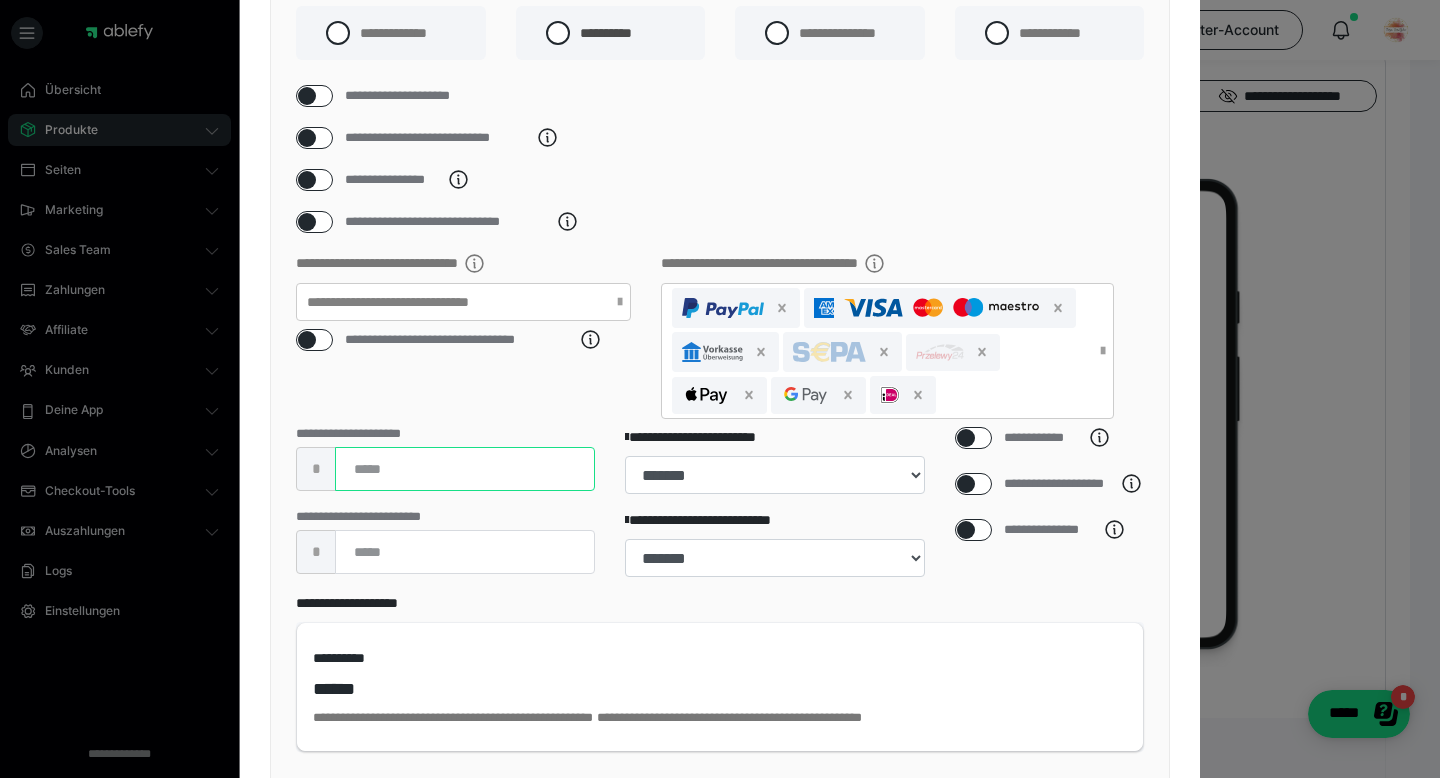 type on "**" 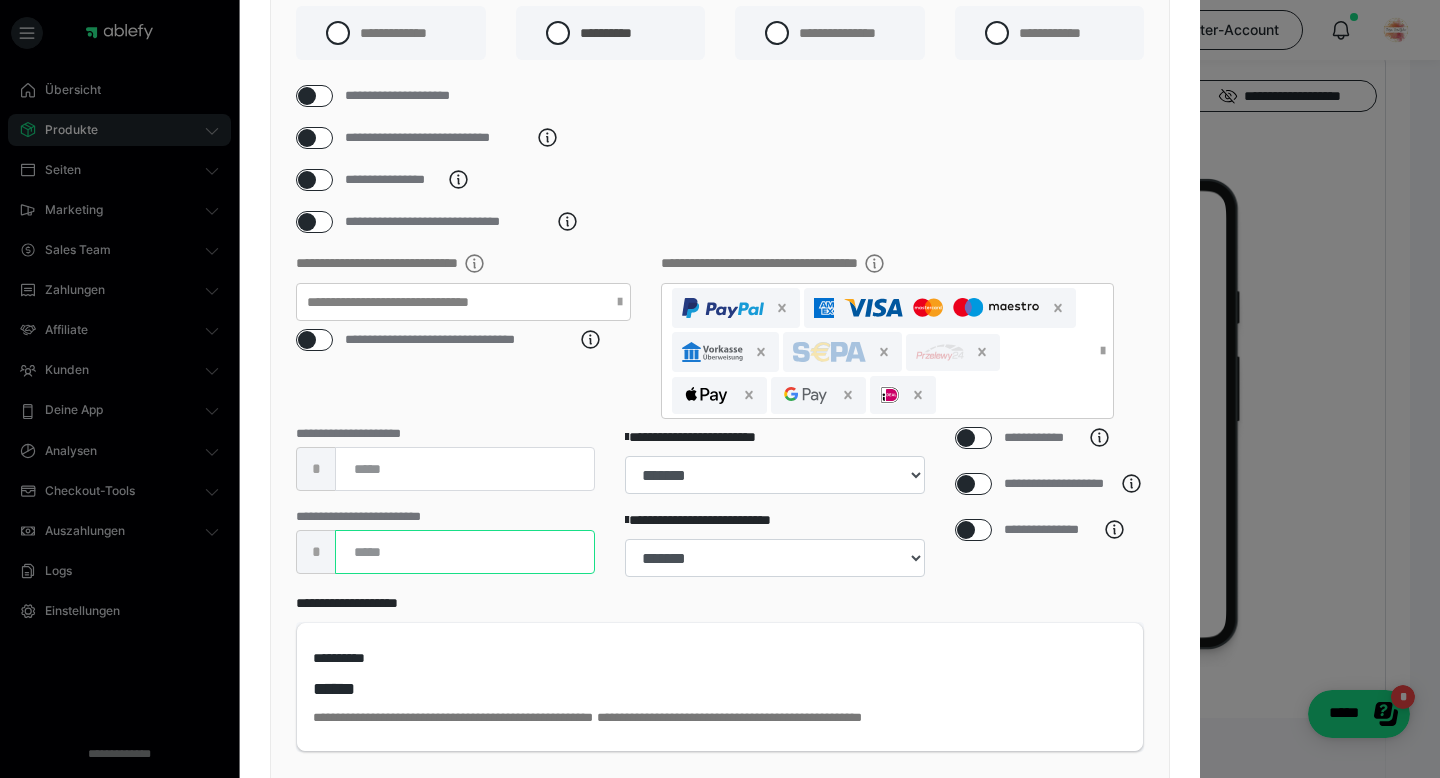 drag, startPoint x: 387, startPoint y: 579, endPoint x: 336, endPoint y: 578, distance: 51.009804 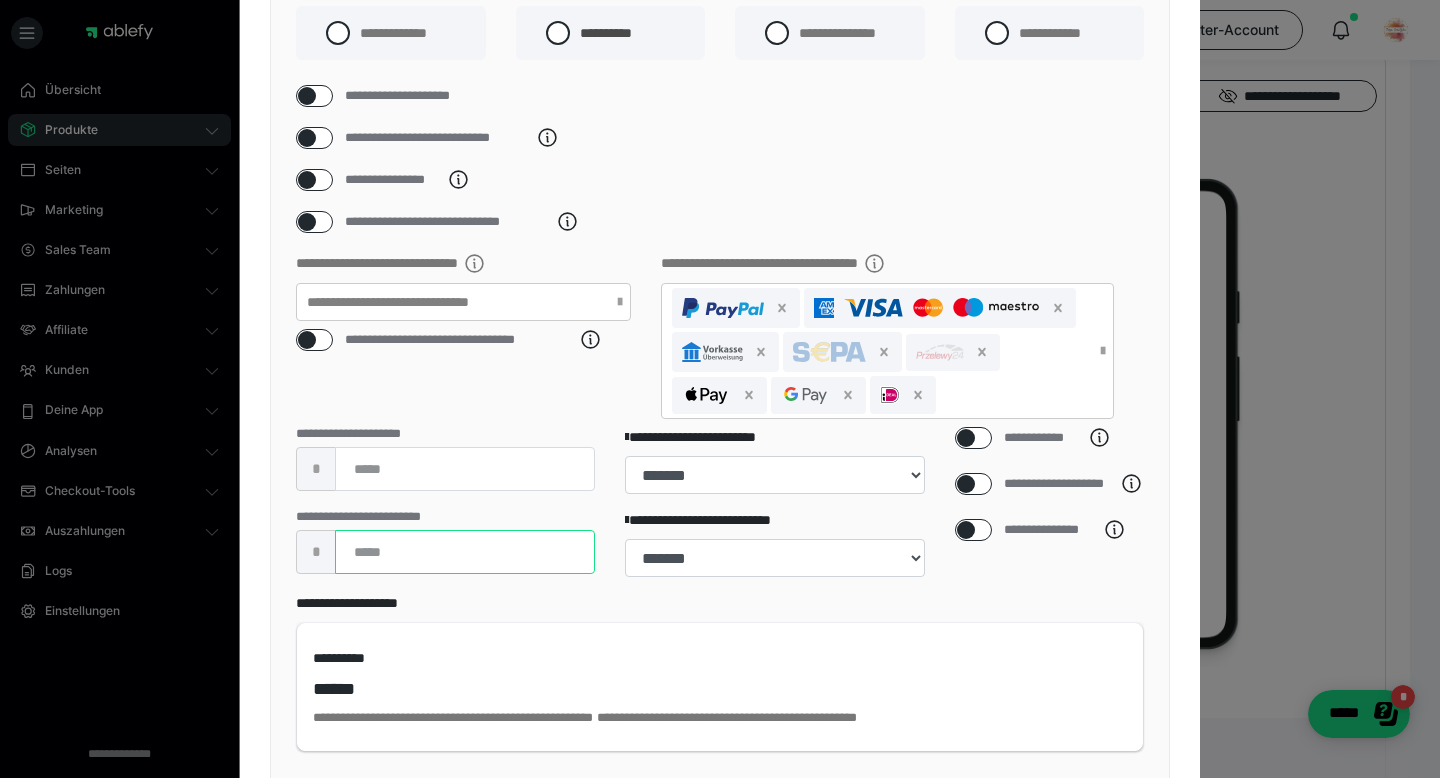 type on "*" 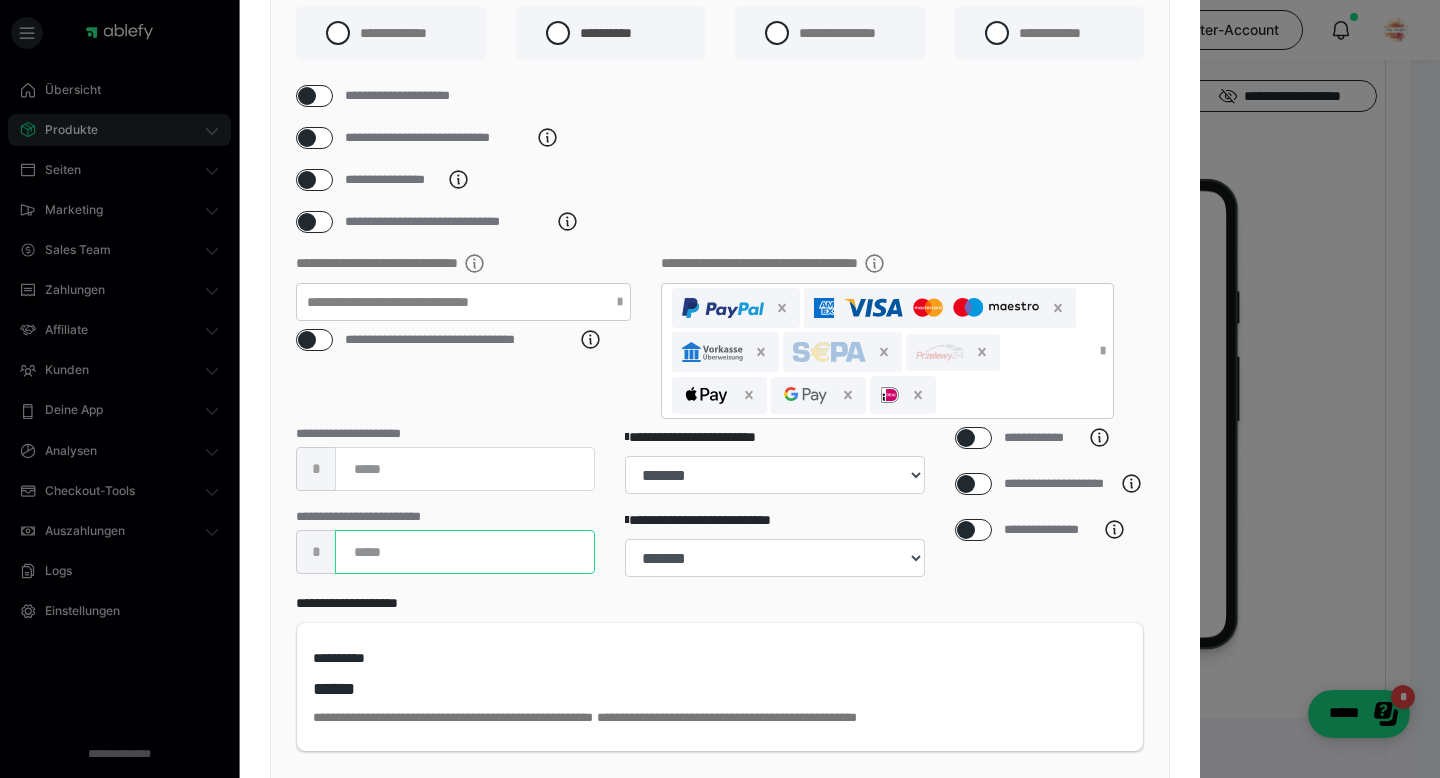 type on "**" 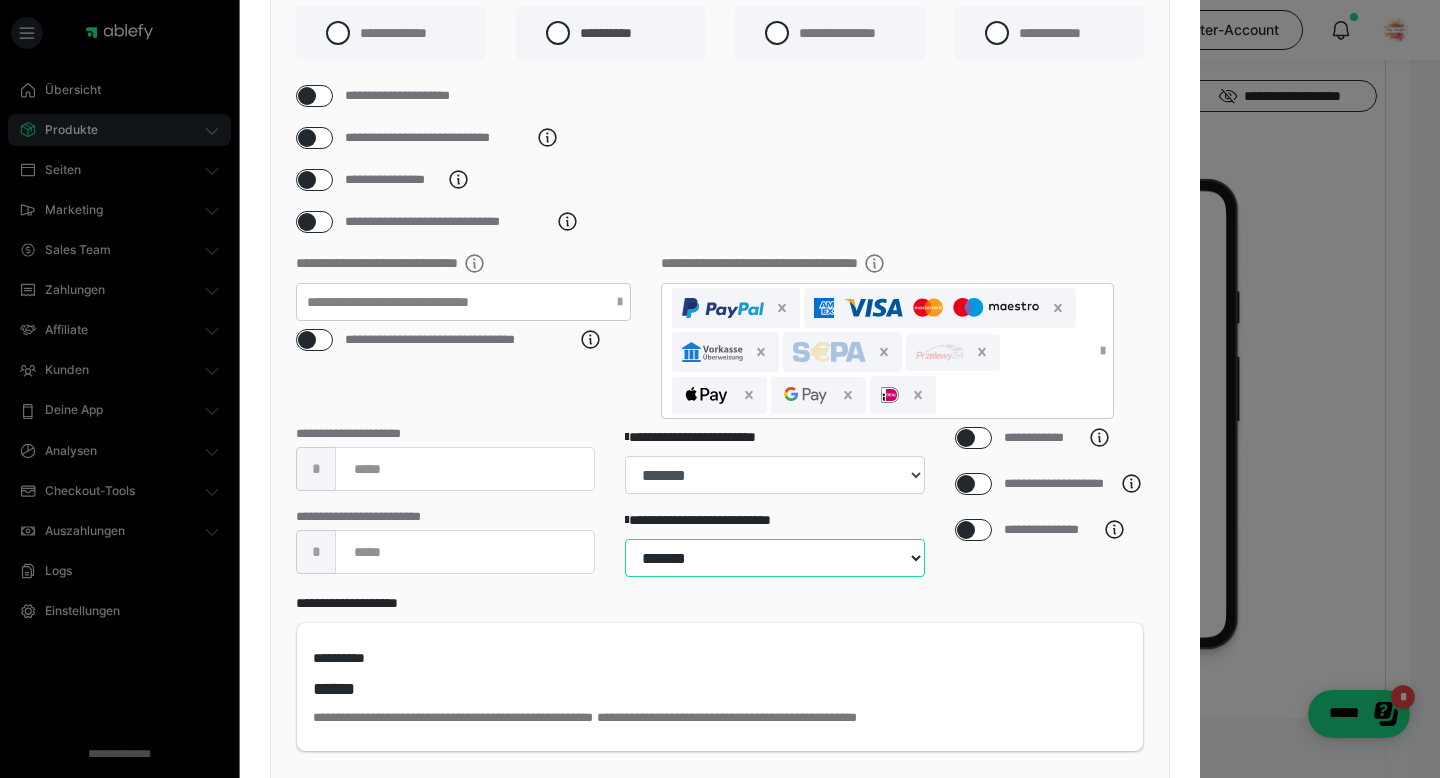 click on "**********" at bounding box center [774, 558] 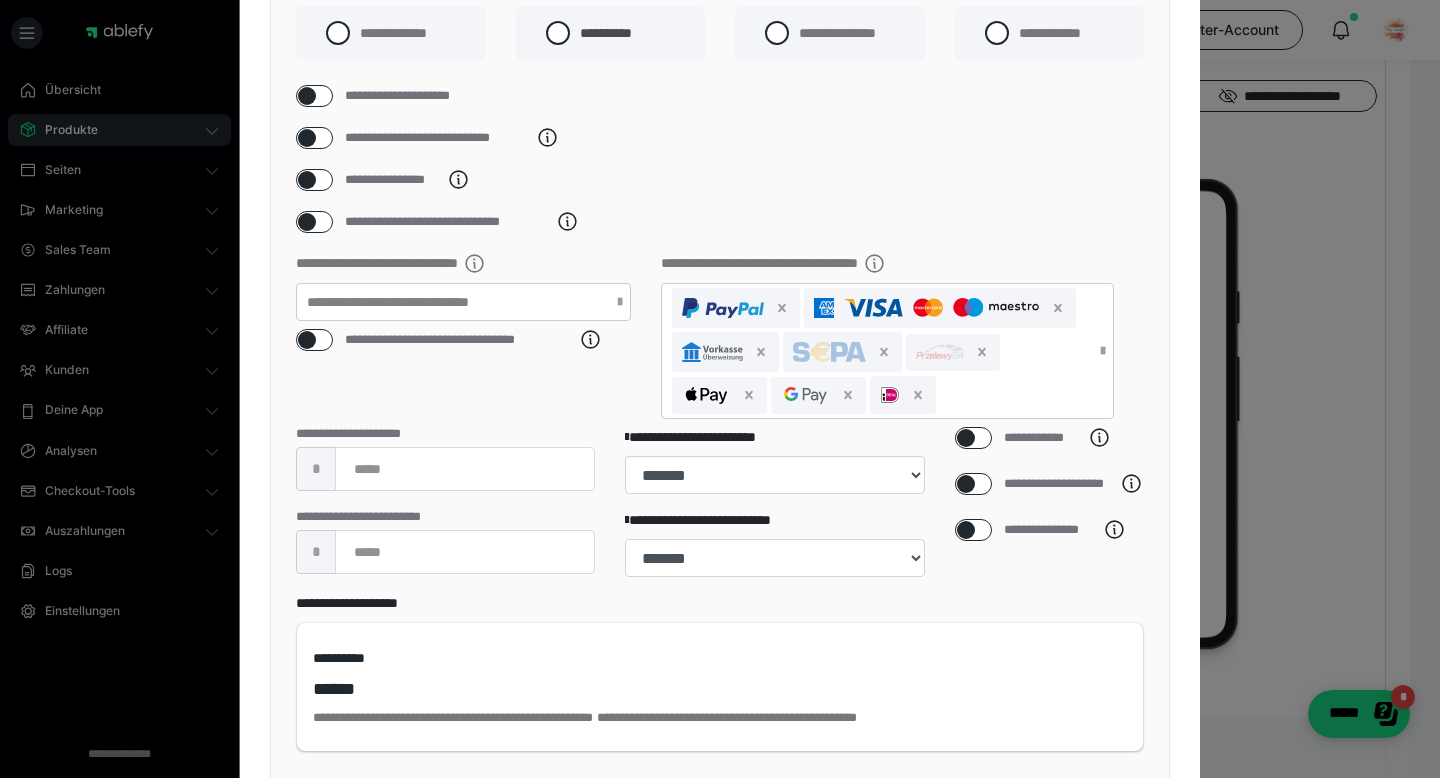click on "**********" at bounding box center [720, 413] 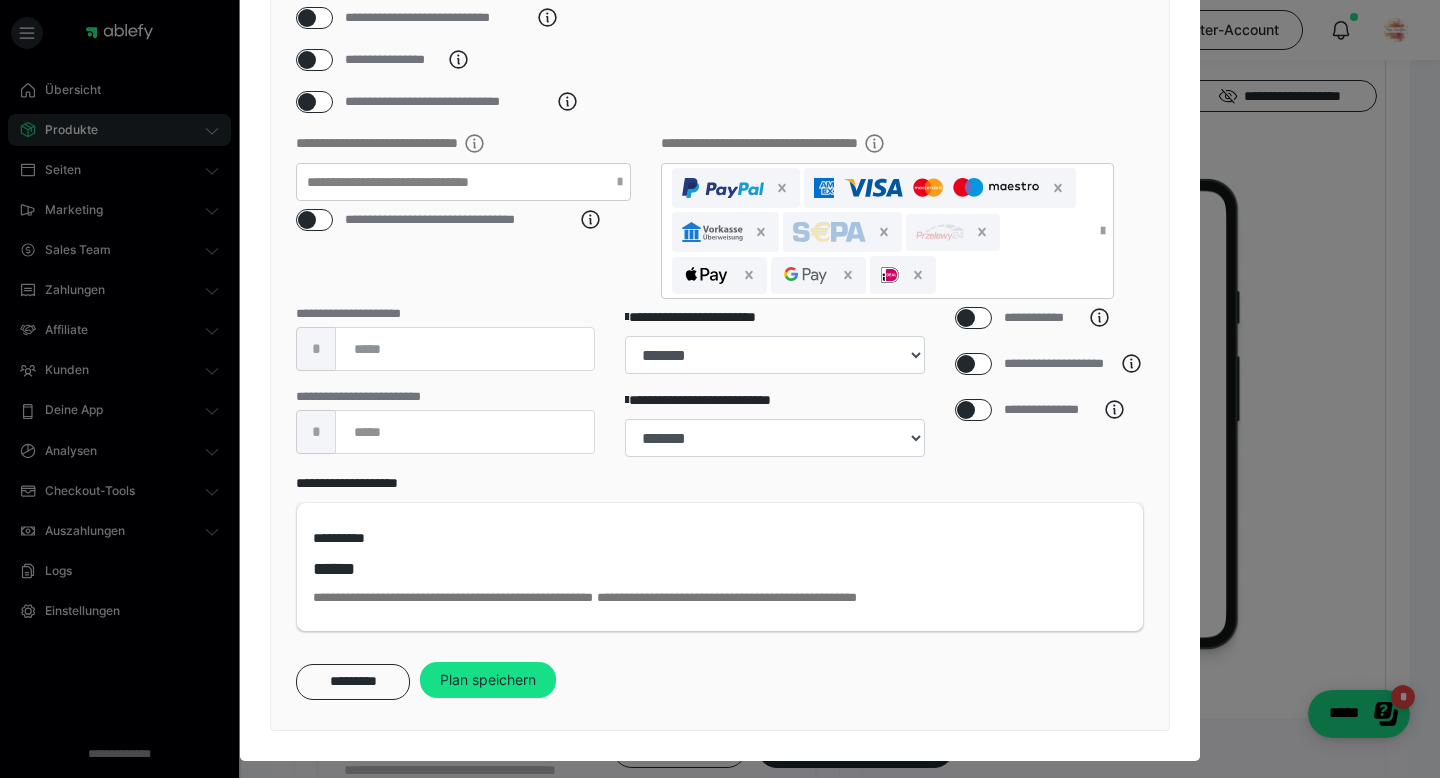 scroll, scrollTop: 313, scrollLeft: 0, axis: vertical 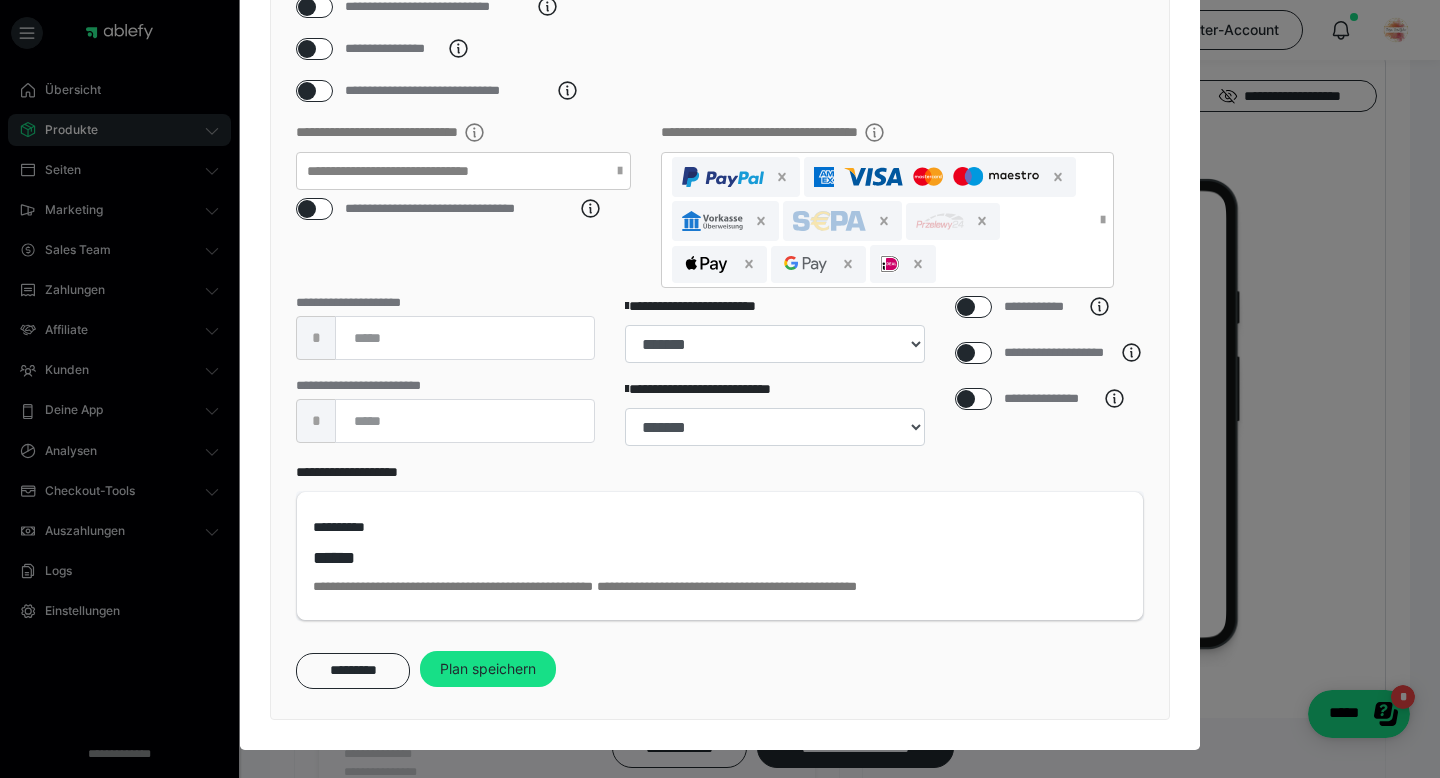 click at bounding box center [966, 399] 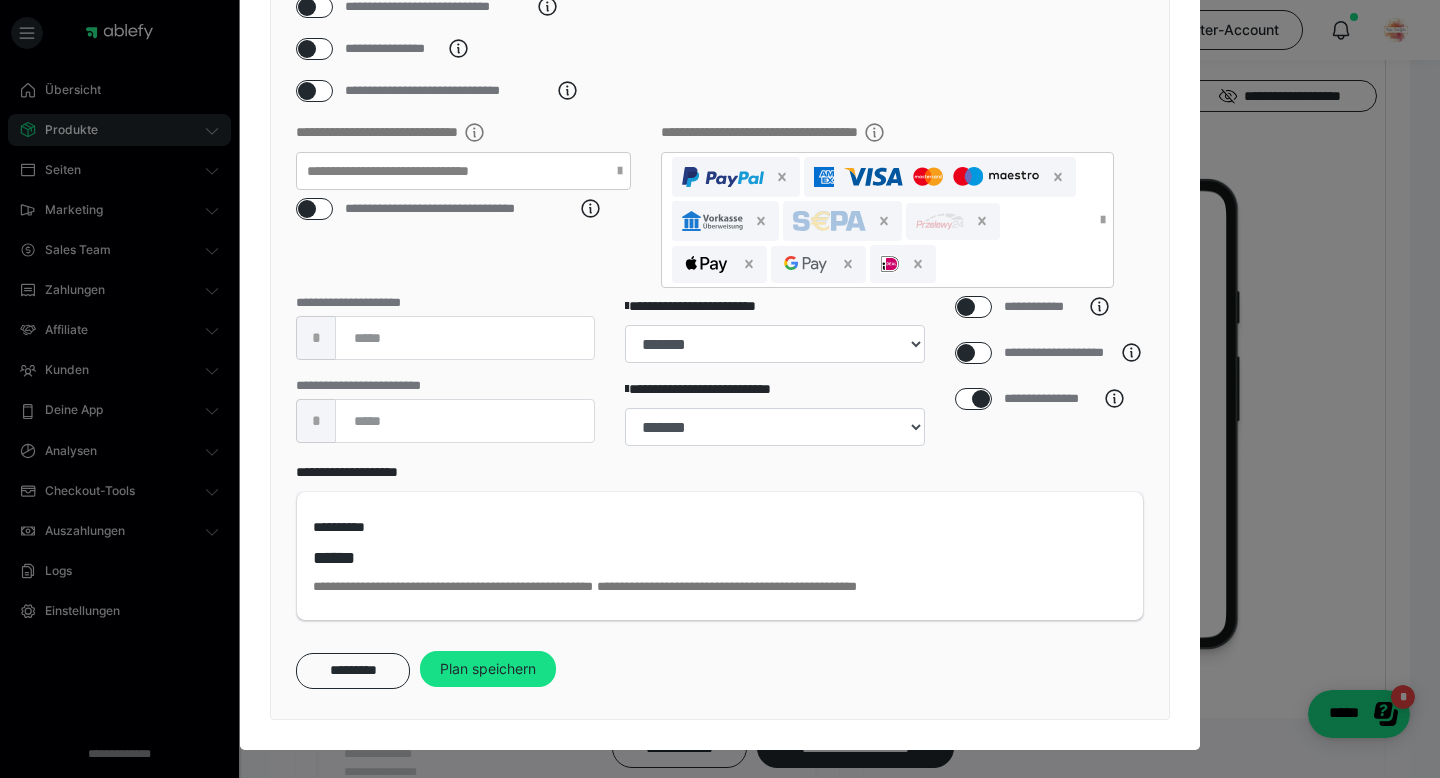 checkbox on "****" 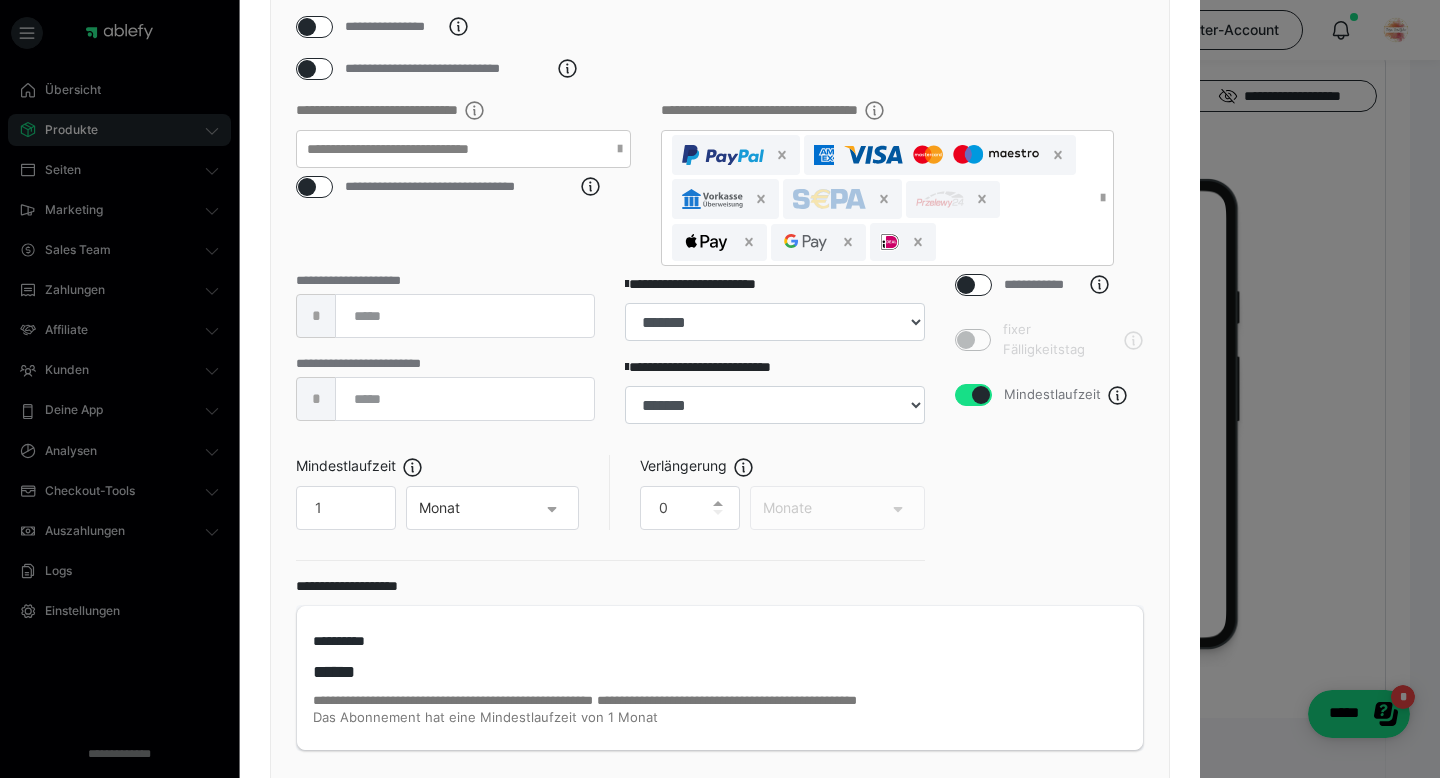 click at bounding box center [981, 395] 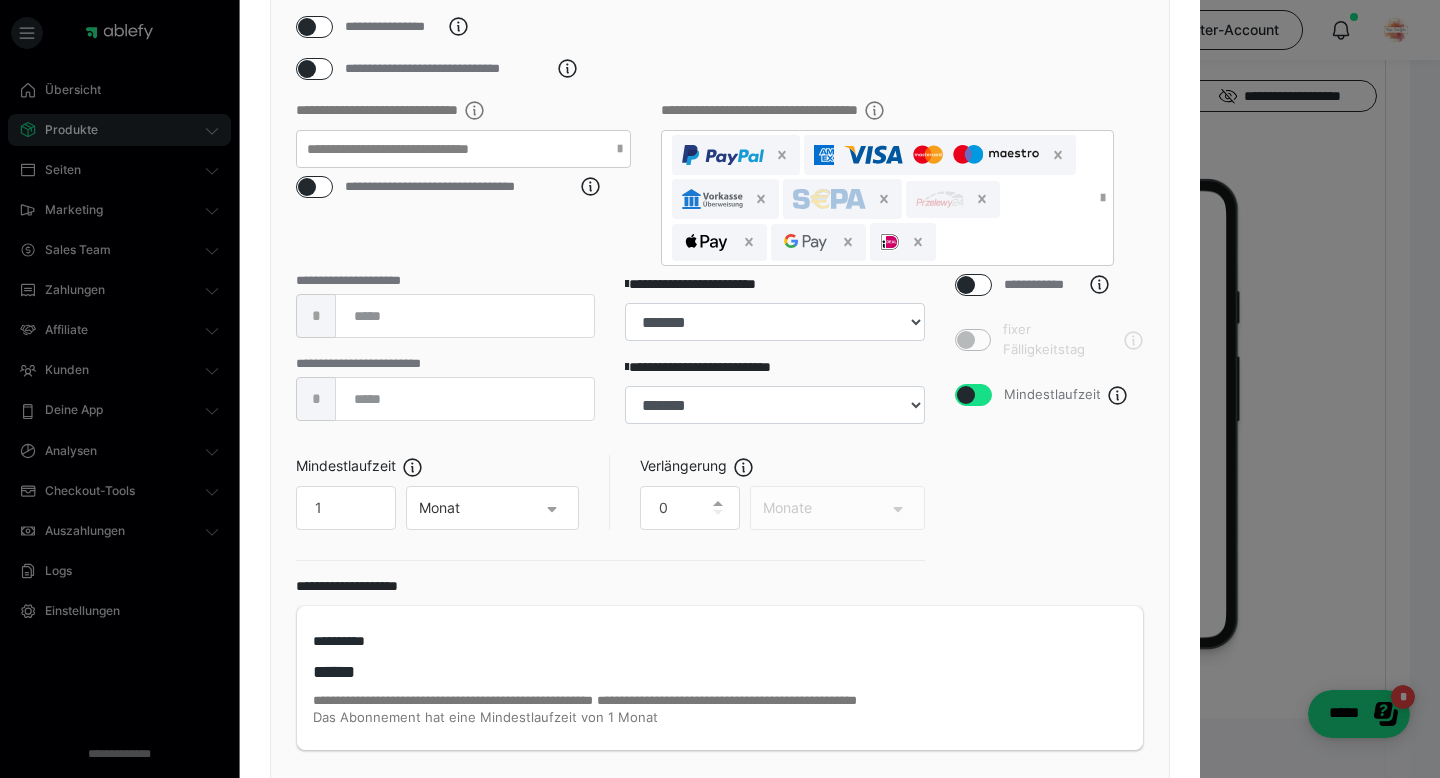 checkbox on "false" 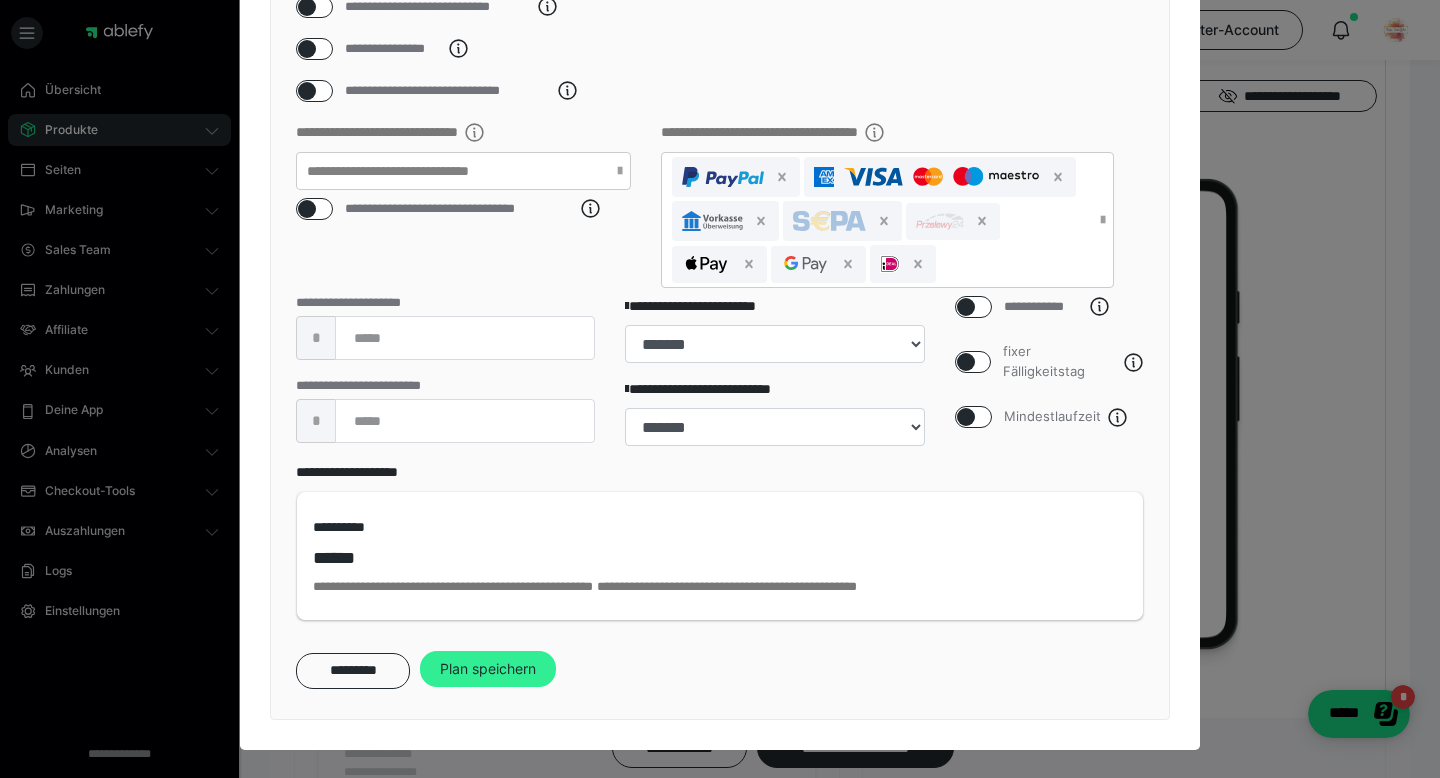 click on "Plan speichern" at bounding box center (488, 669) 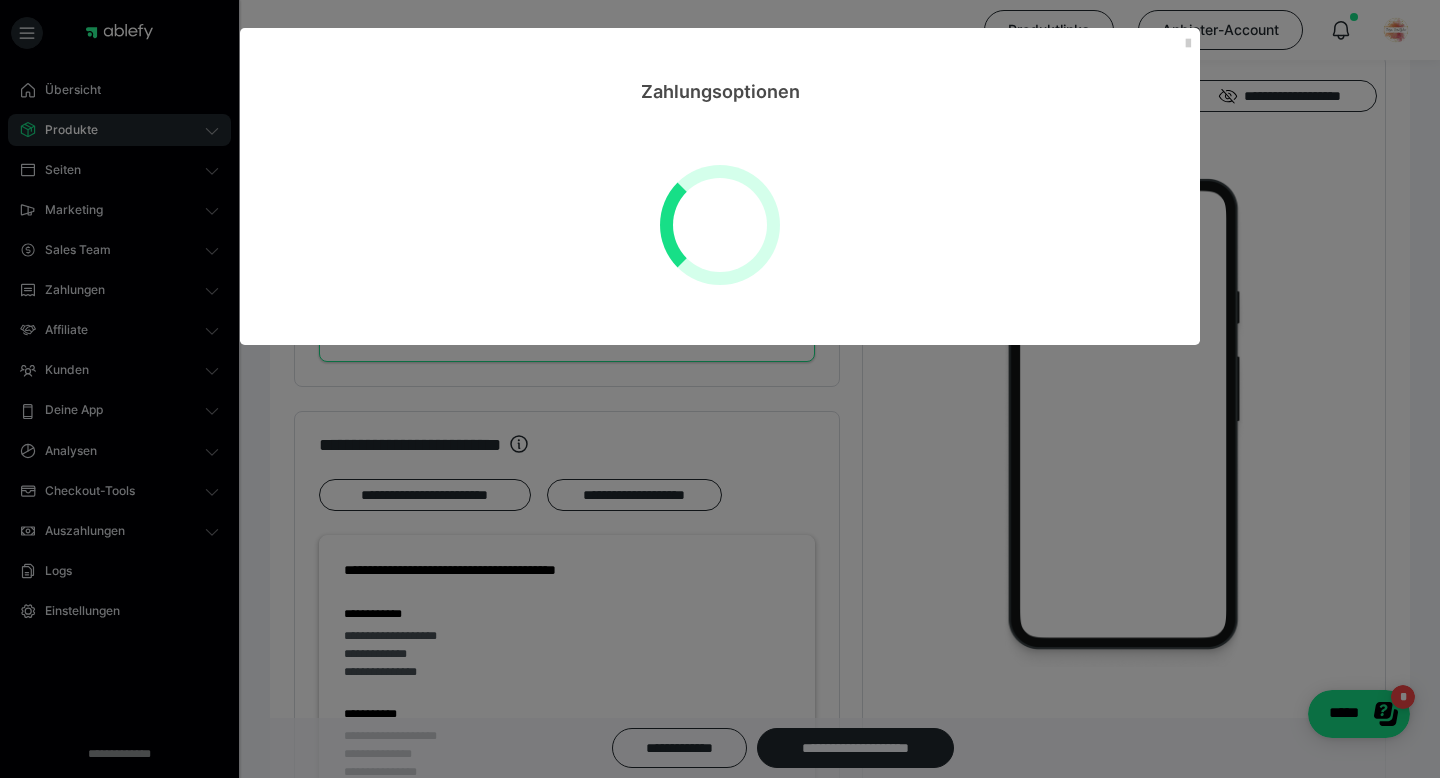 select on "**" 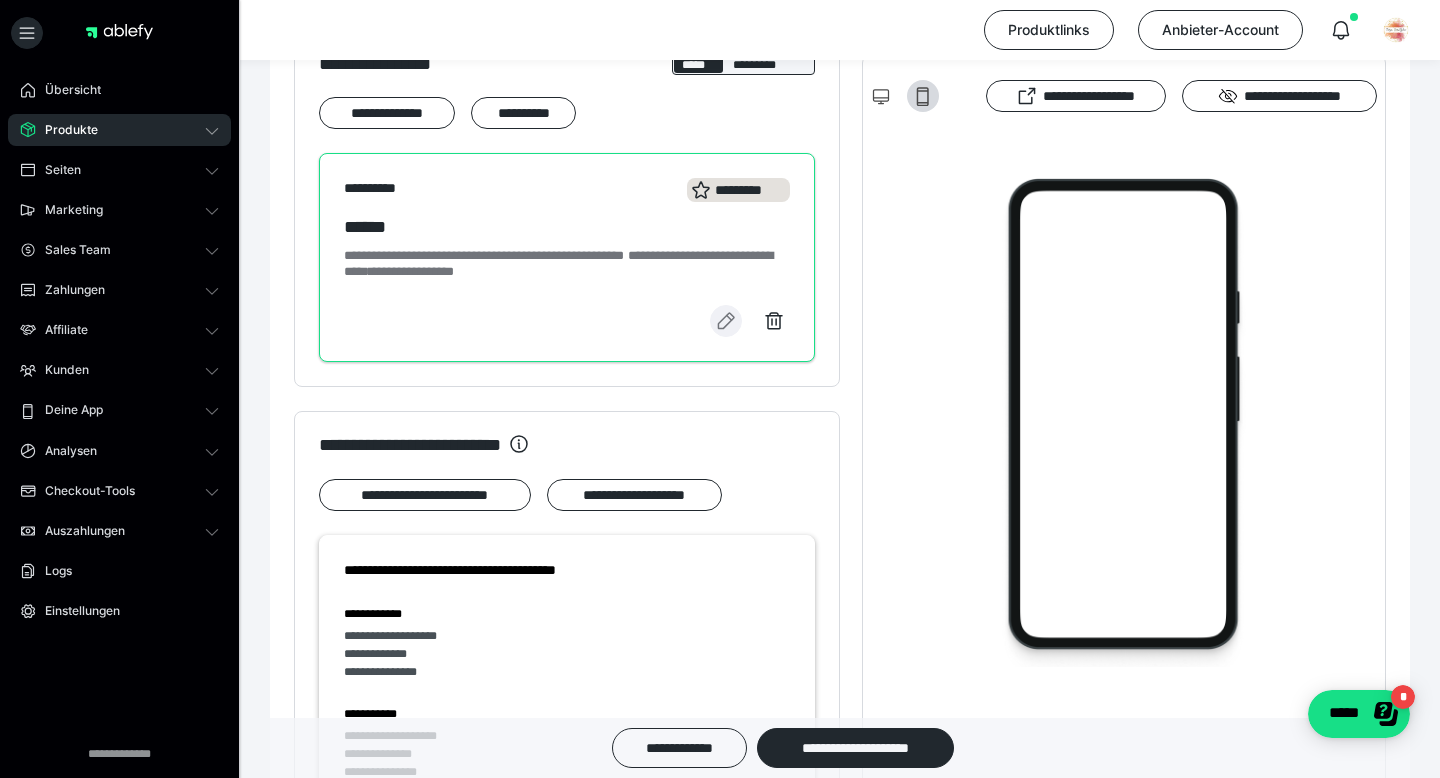 type 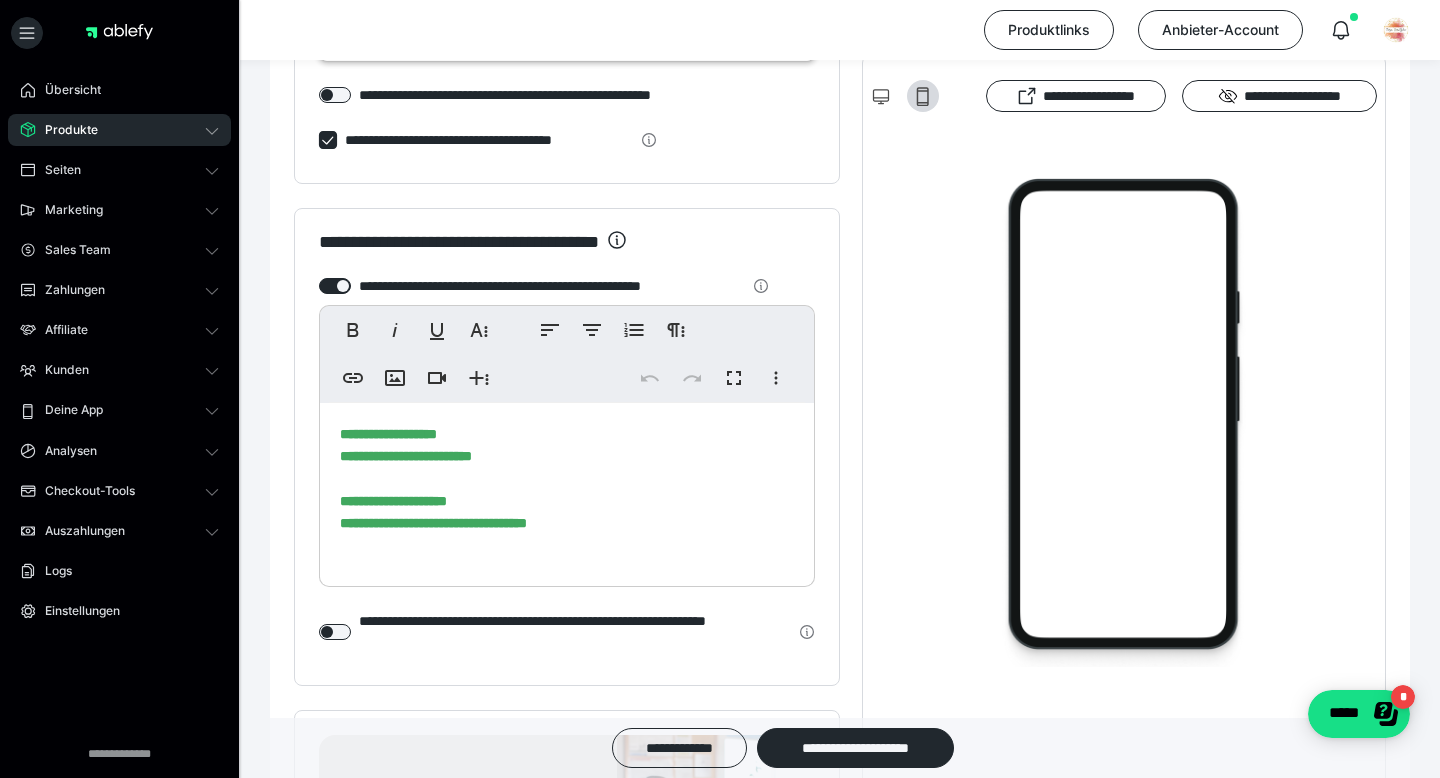 scroll, scrollTop: 2400, scrollLeft: 0, axis: vertical 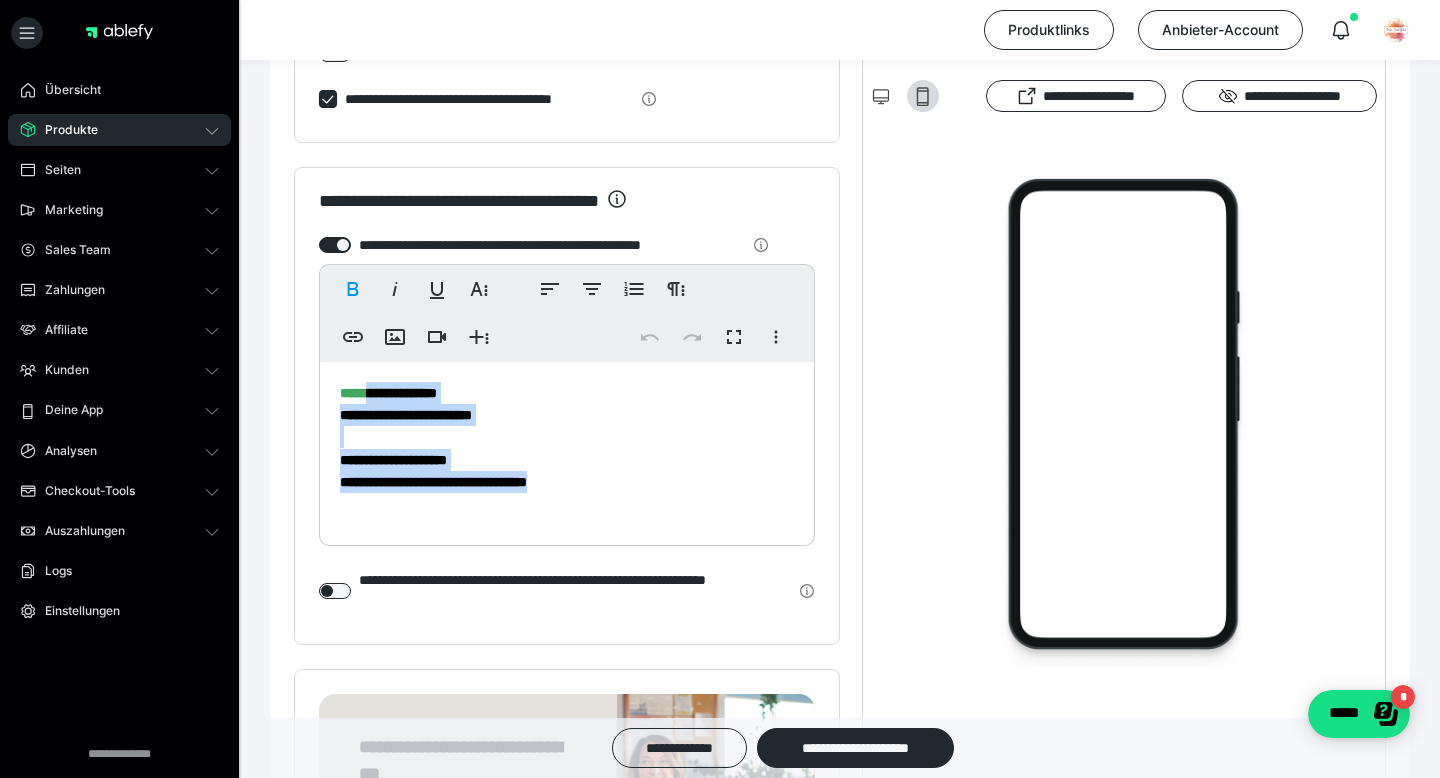 drag, startPoint x: 645, startPoint y: 482, endPoint x: 392, endPoint y: 392, distance: 268.5312 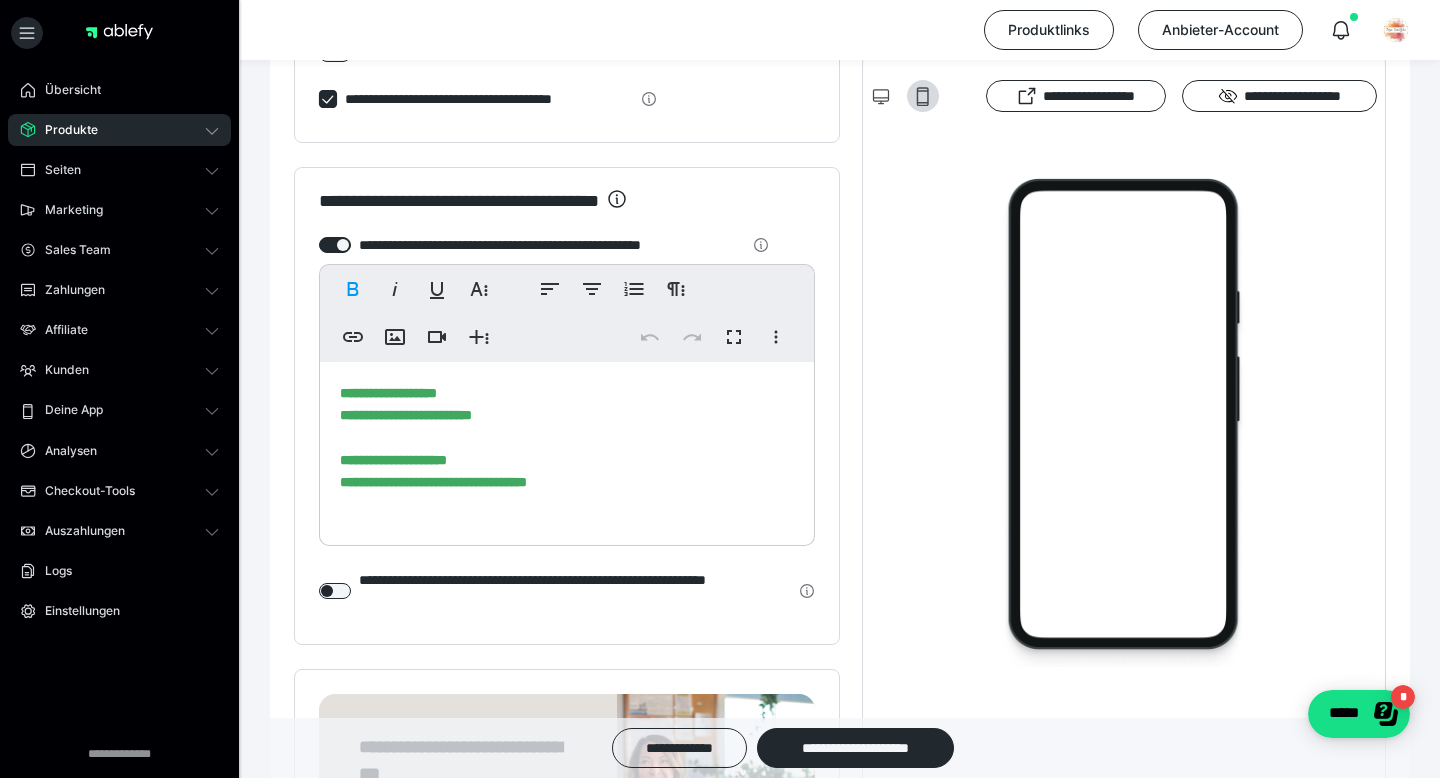 click on "**********" at bounding box center (567, 449) 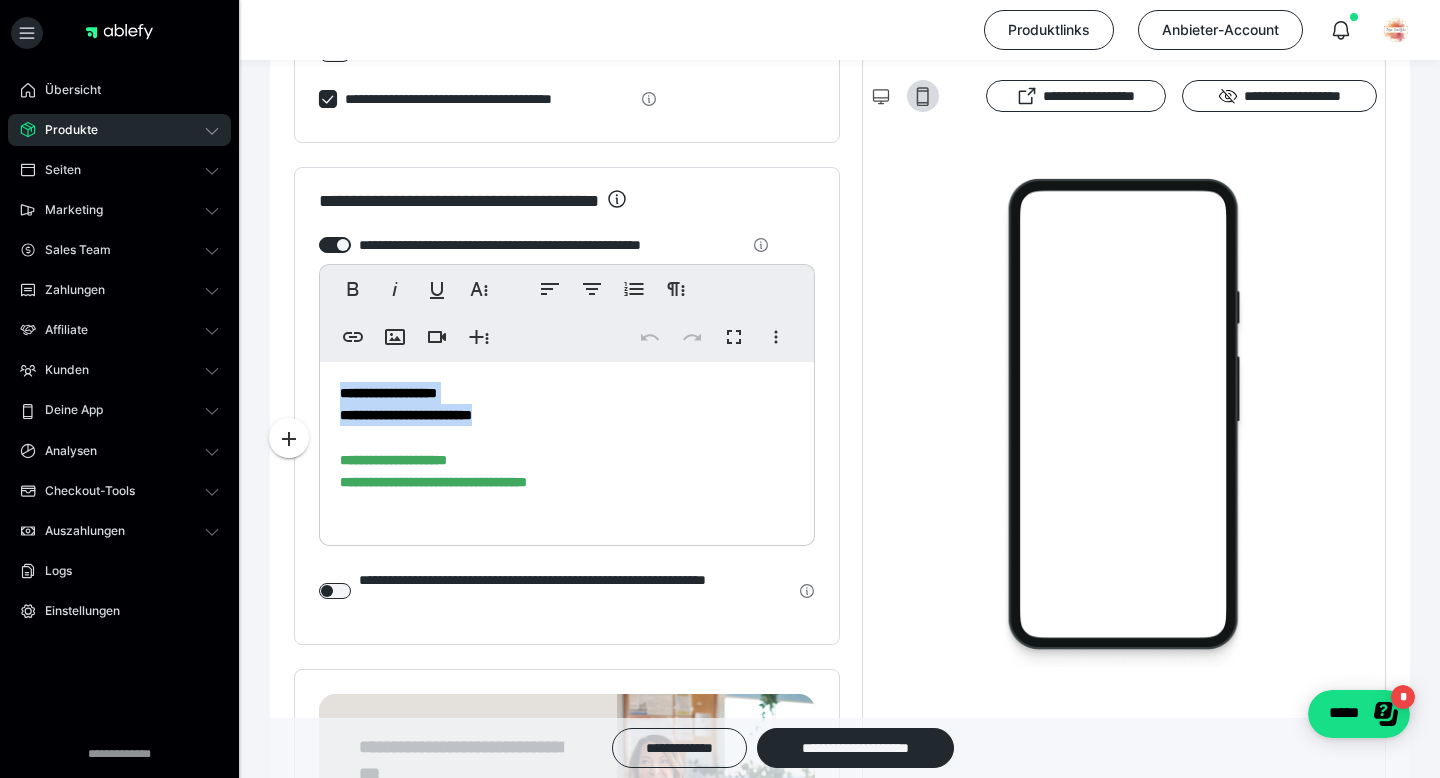 drag, startPoint x: 565, startPoint y: 416, endPoint x: 329, endPoint y: 400, distance: 236.54175 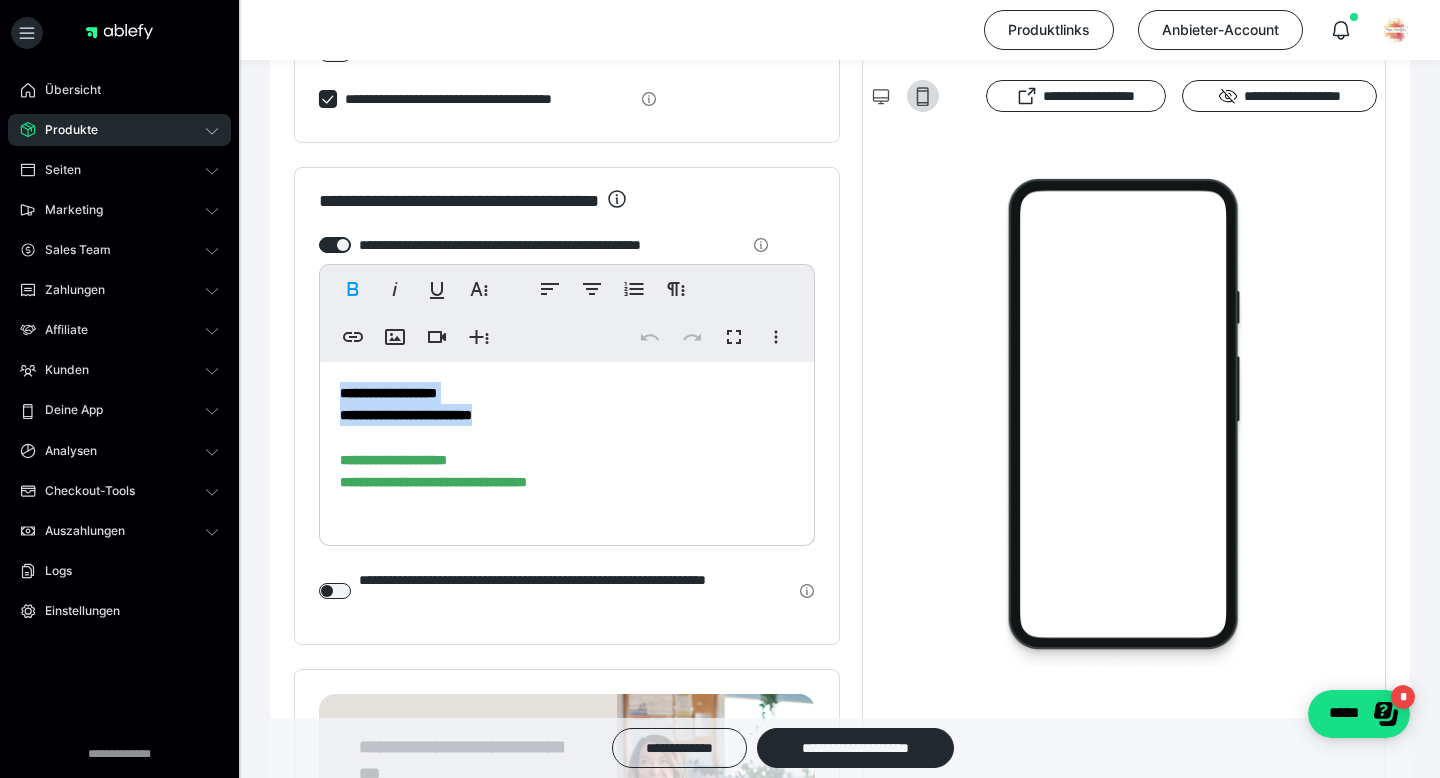 type 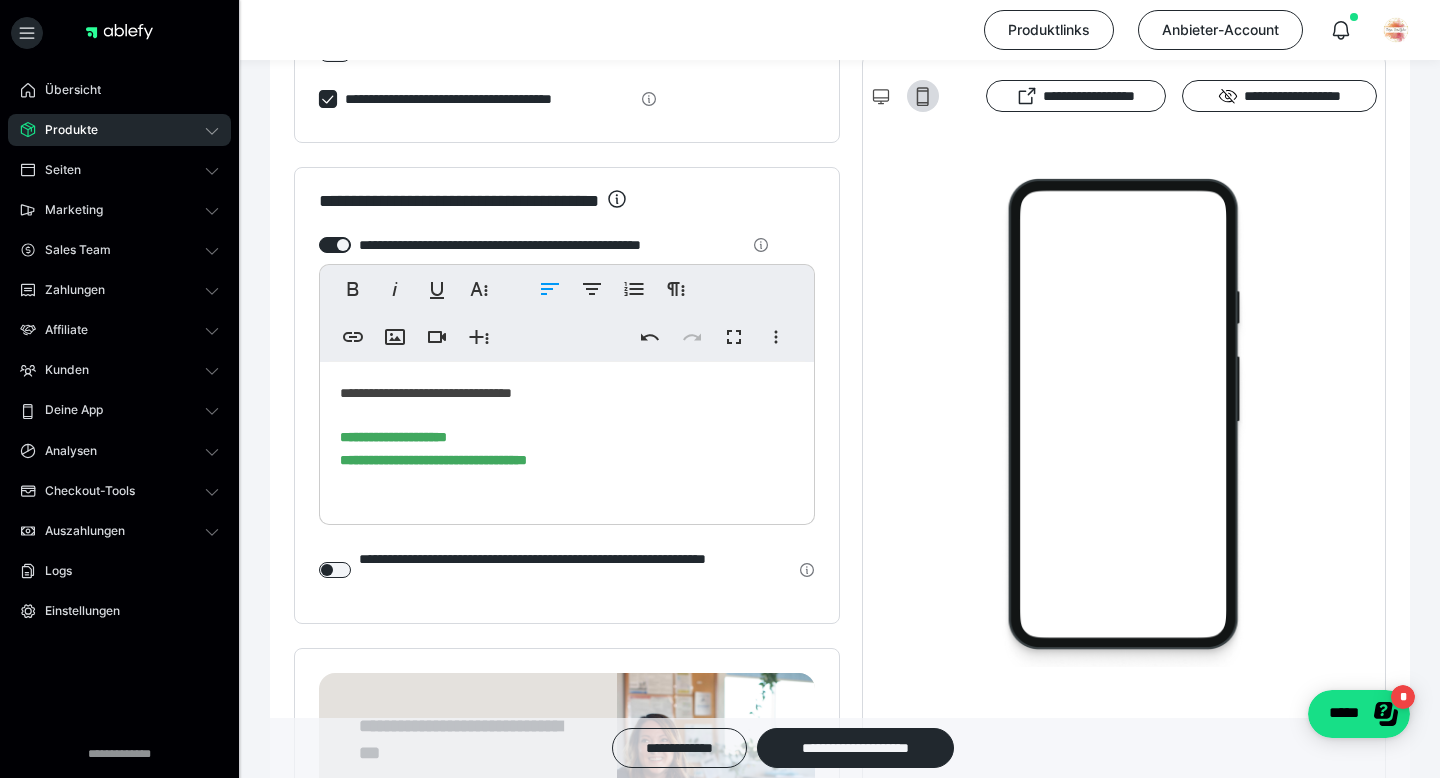 click on "**********" at bounding box center (567, 438) 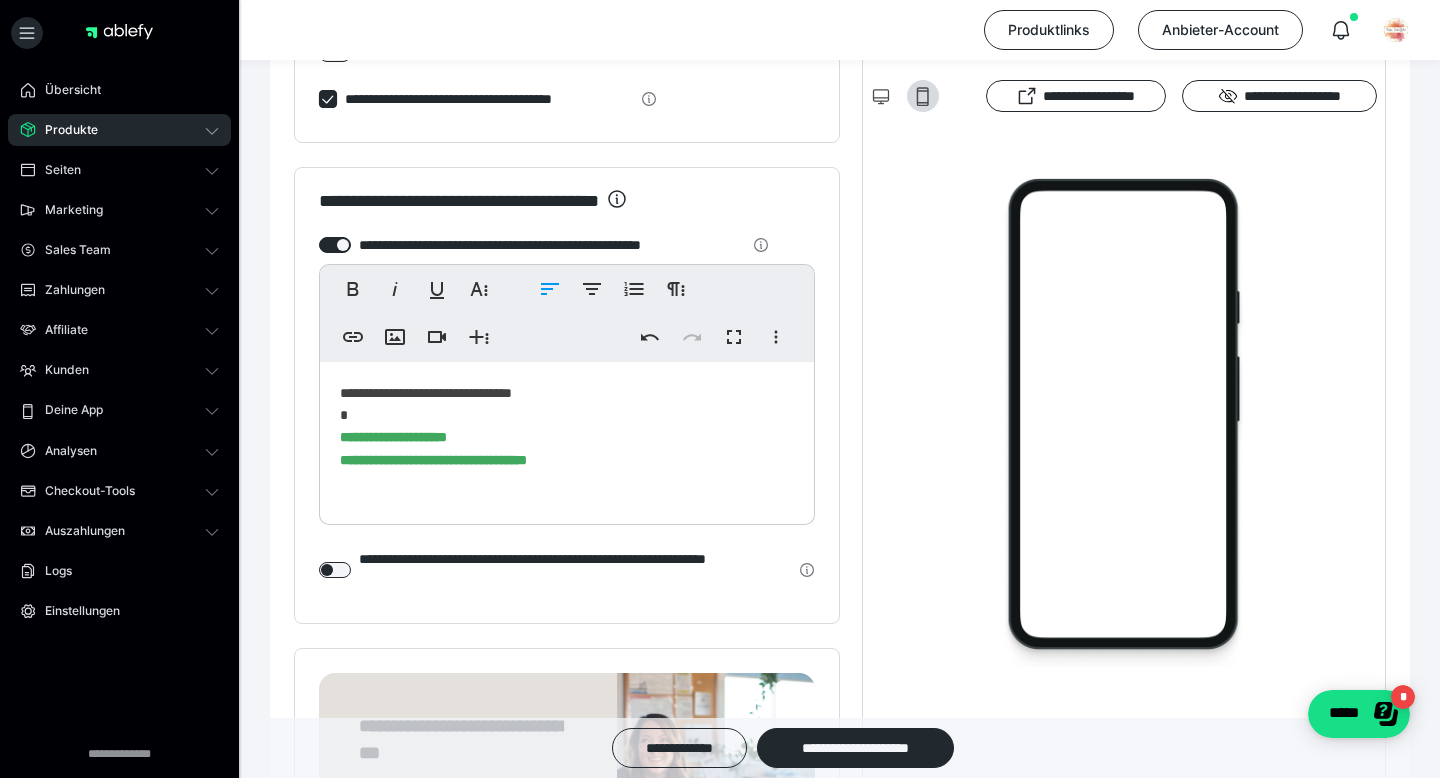 click on "**********" at bounding box center [567, 438] 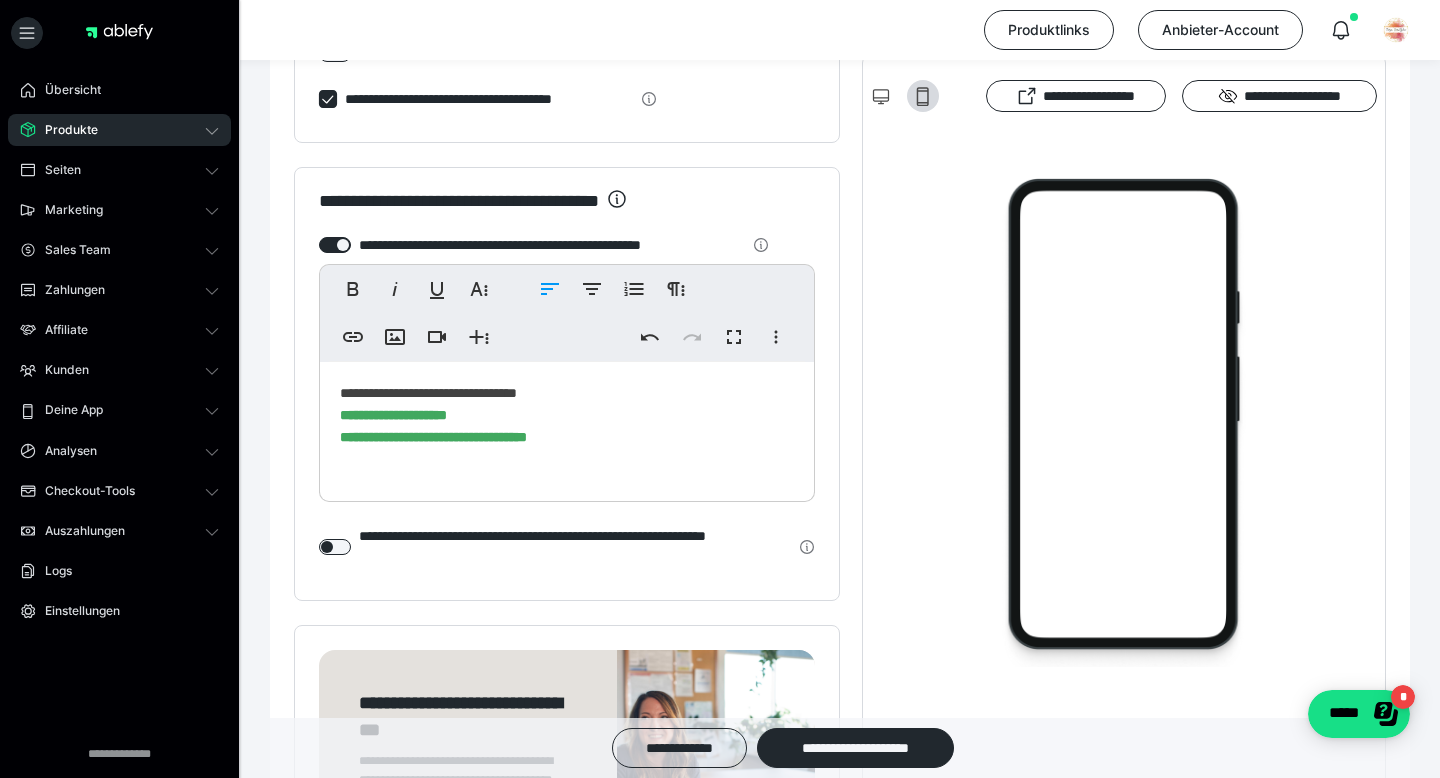 click on "**********" at bounding box center (567, 427) 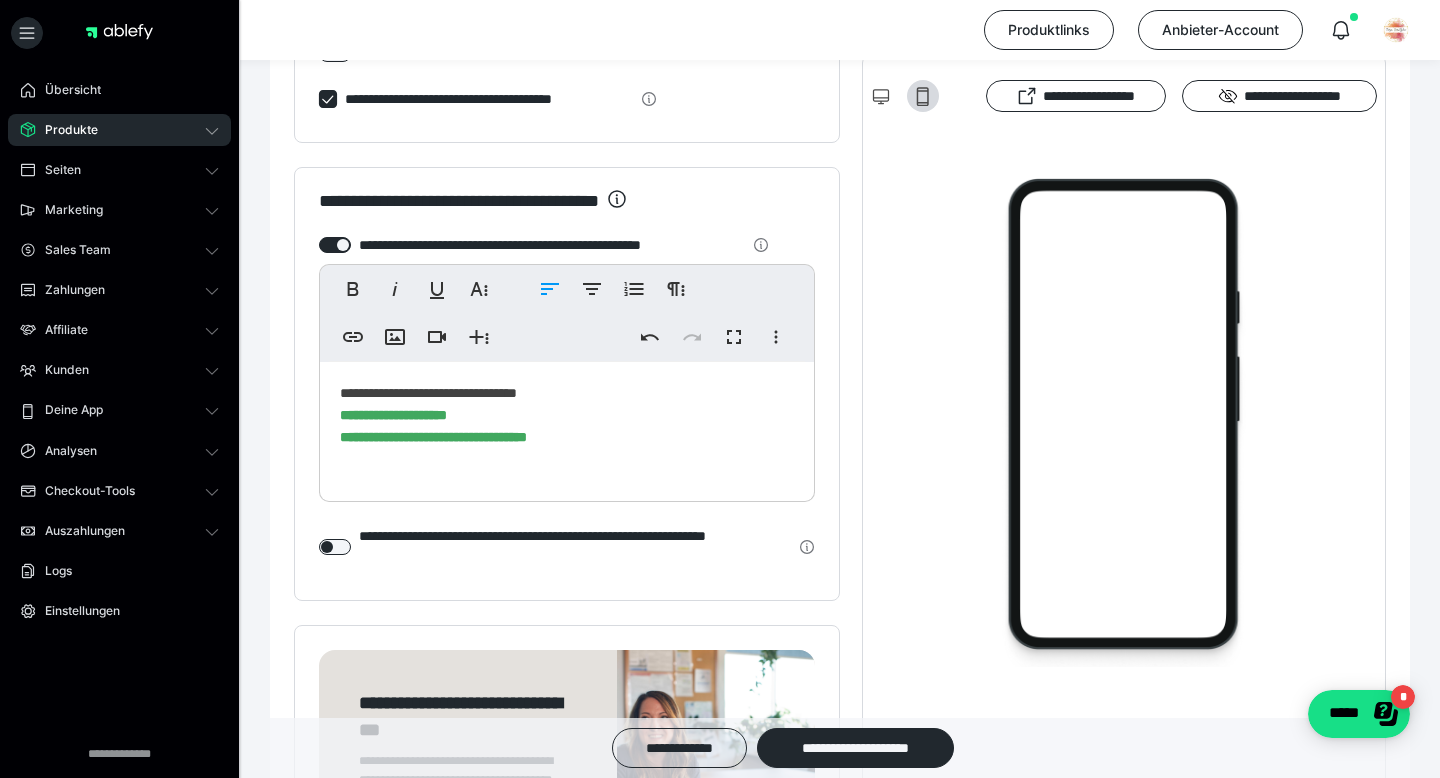 click on "**********" at bounding box center [567, 427] 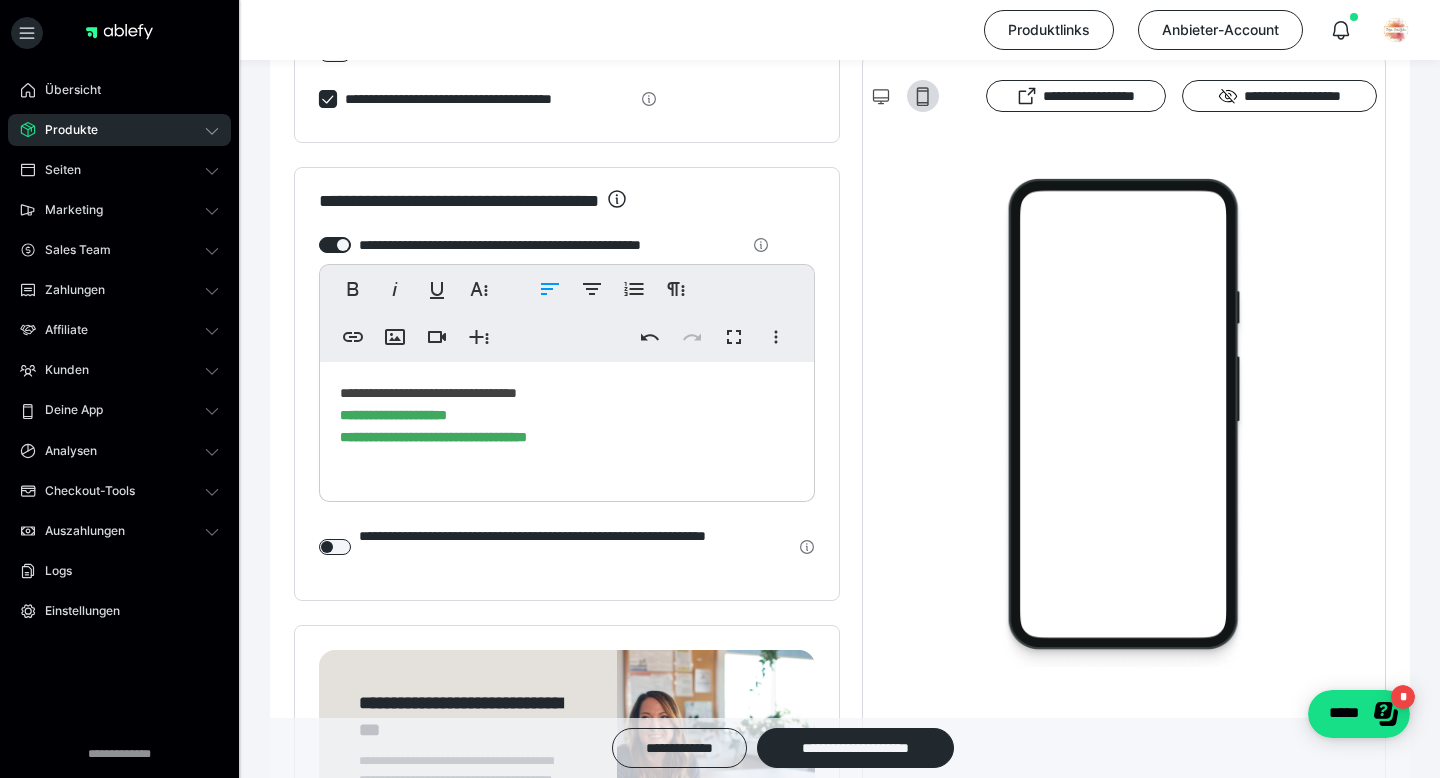 click on "**********" at bounding box center [567, 427] 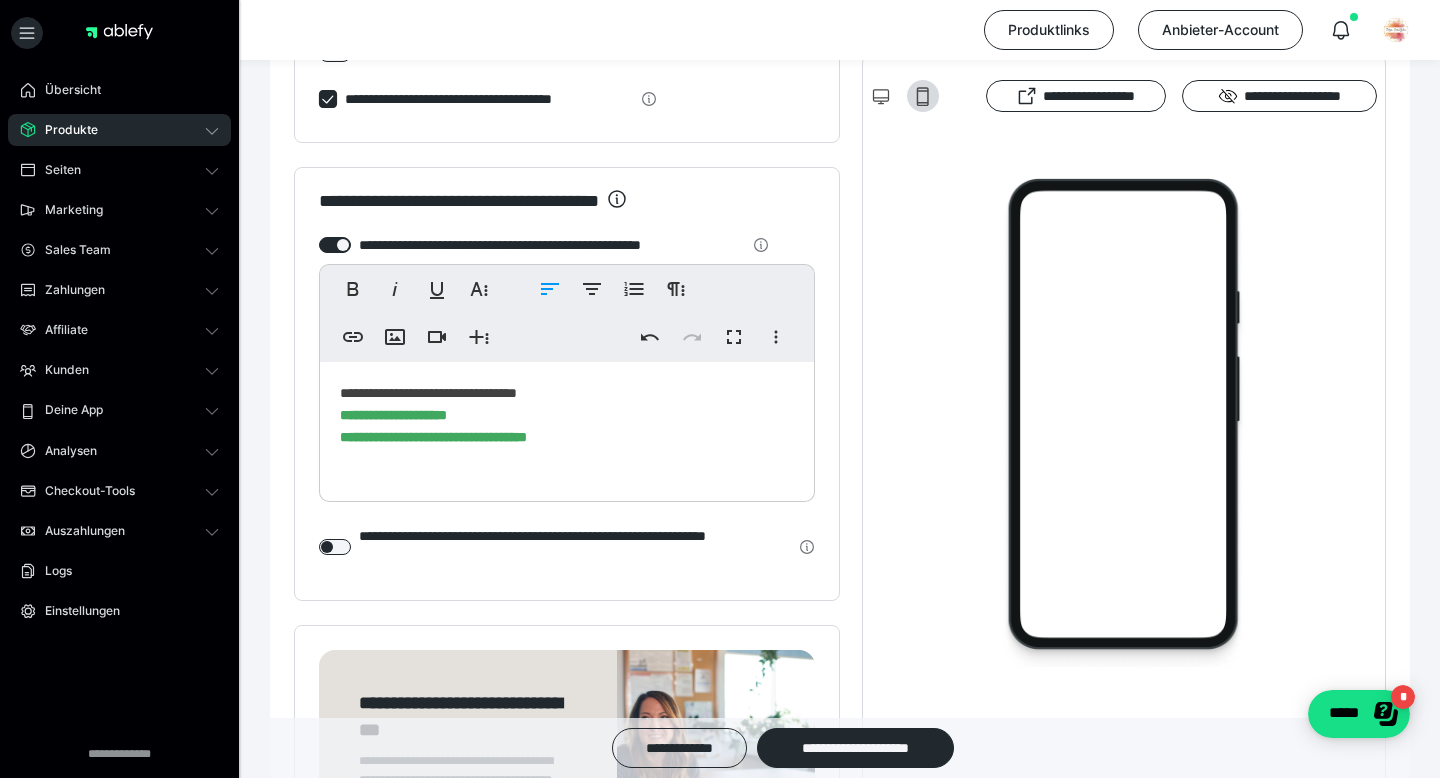 click on "**********" at bounding box center (567, 427) 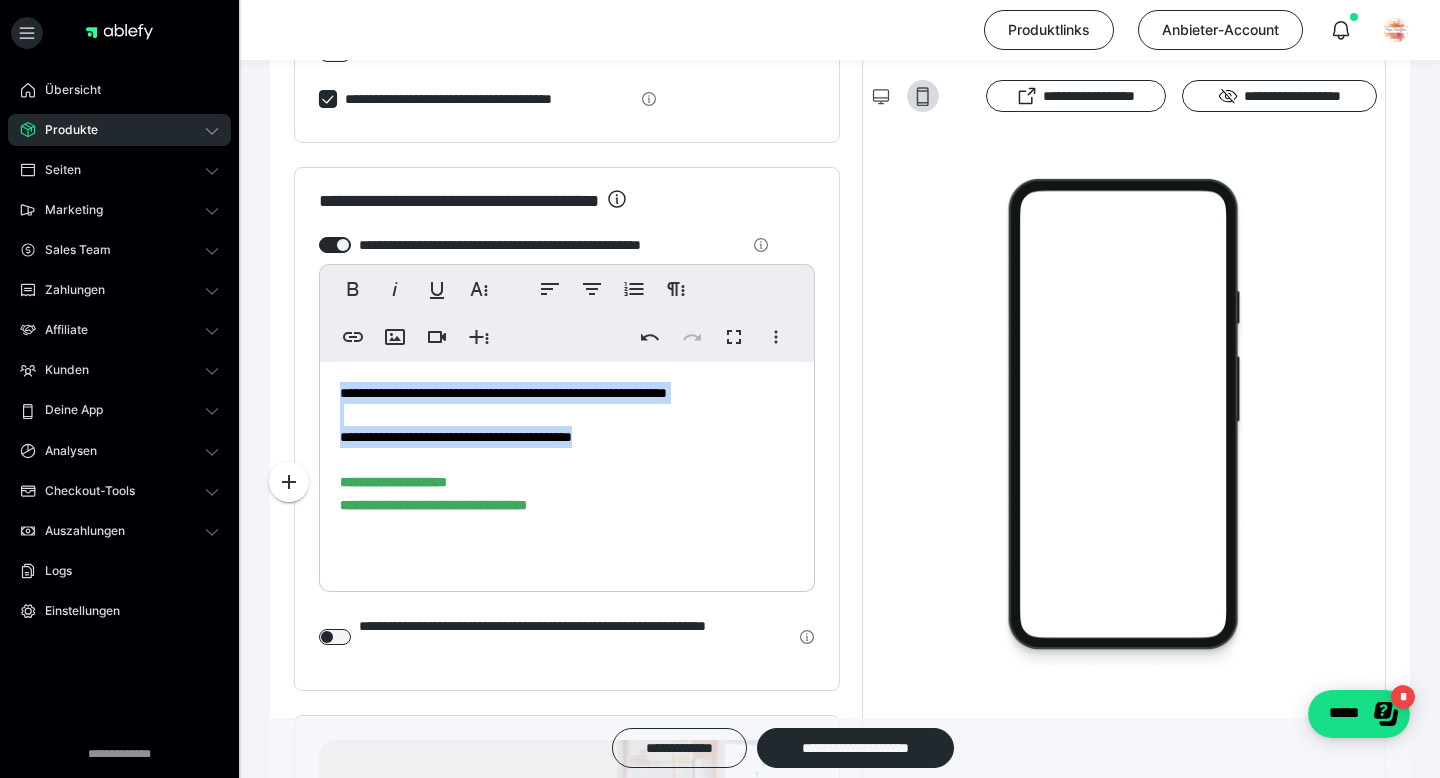 drag, startPoint x: 752, startPoint y: 456, endPoint x: 300, endPoint y: 374, distance: 459.37784 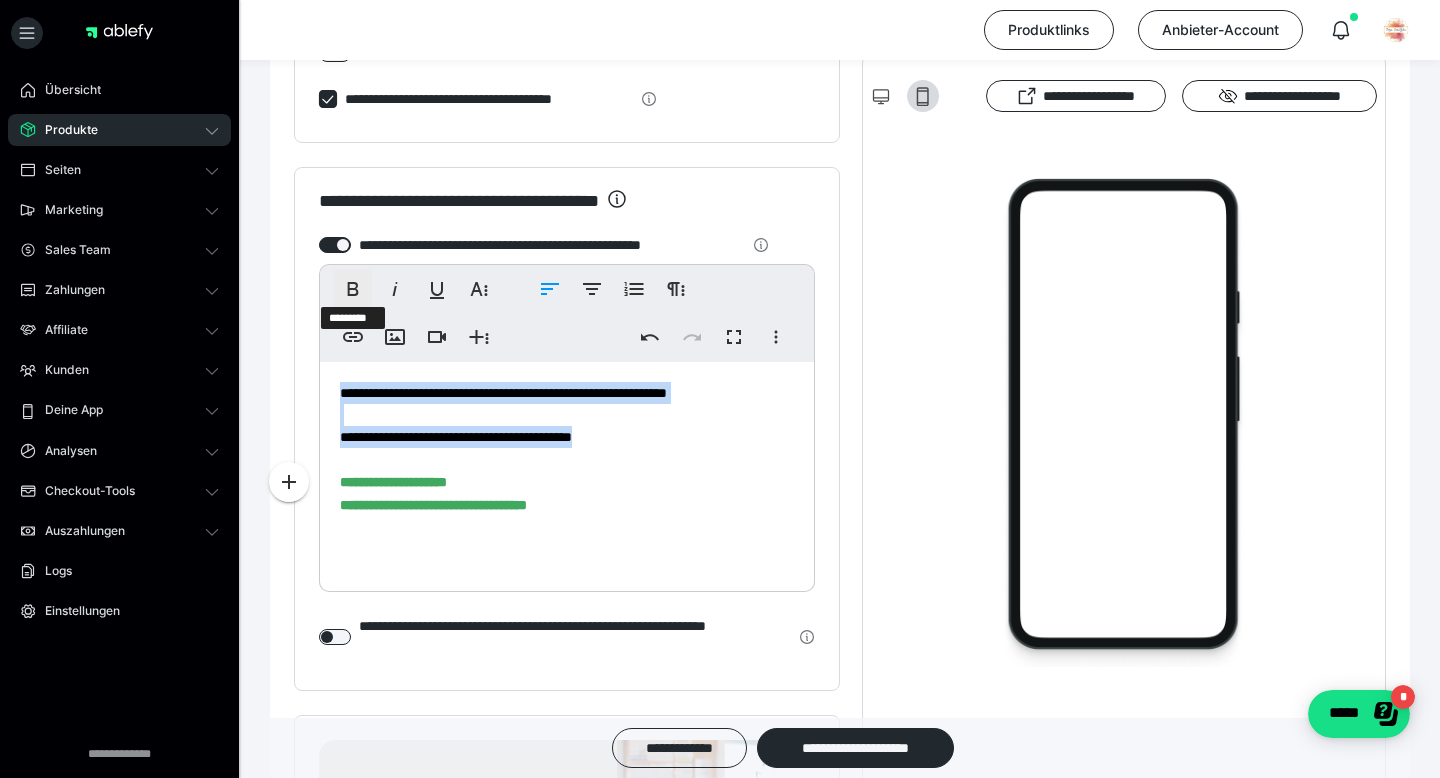 click 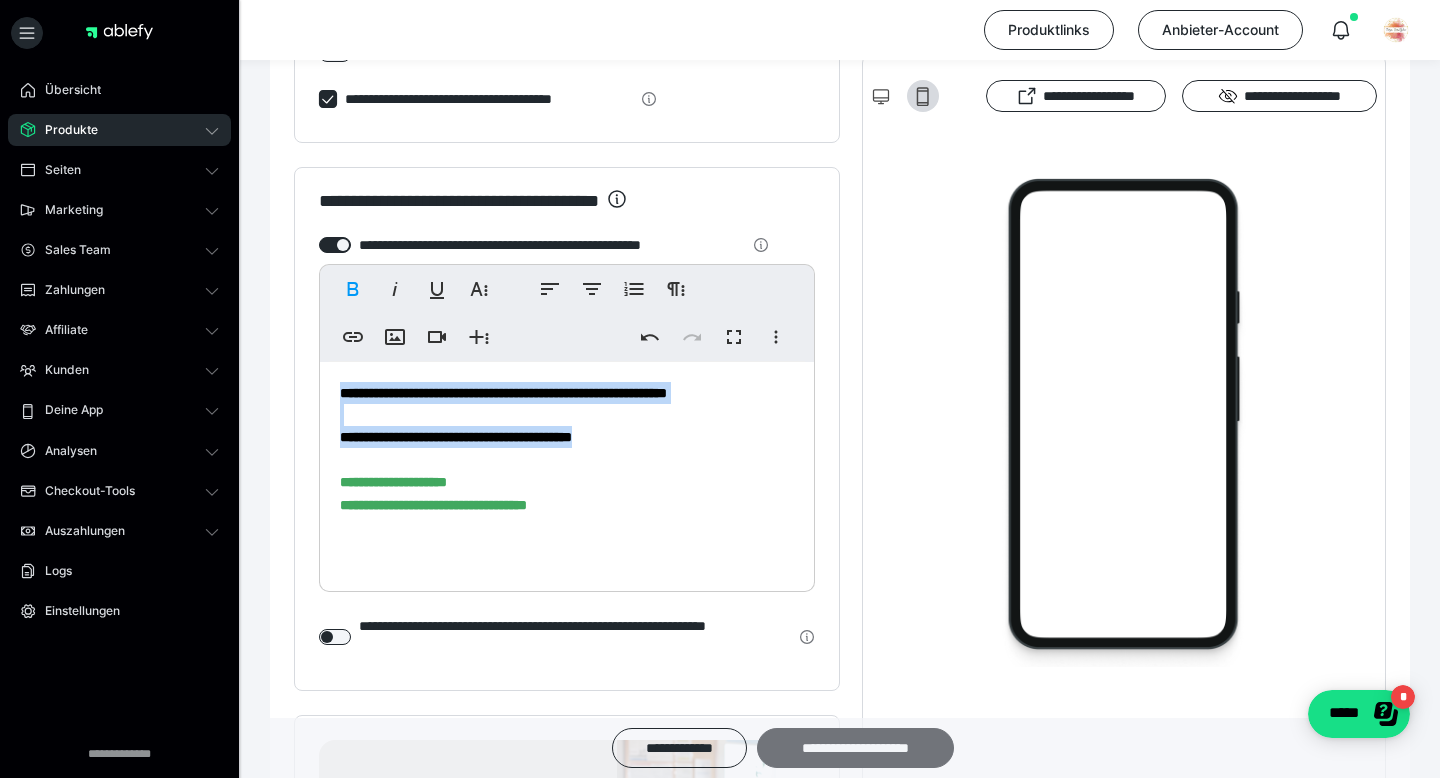 click on "**********" at bounding box center [855, 748] 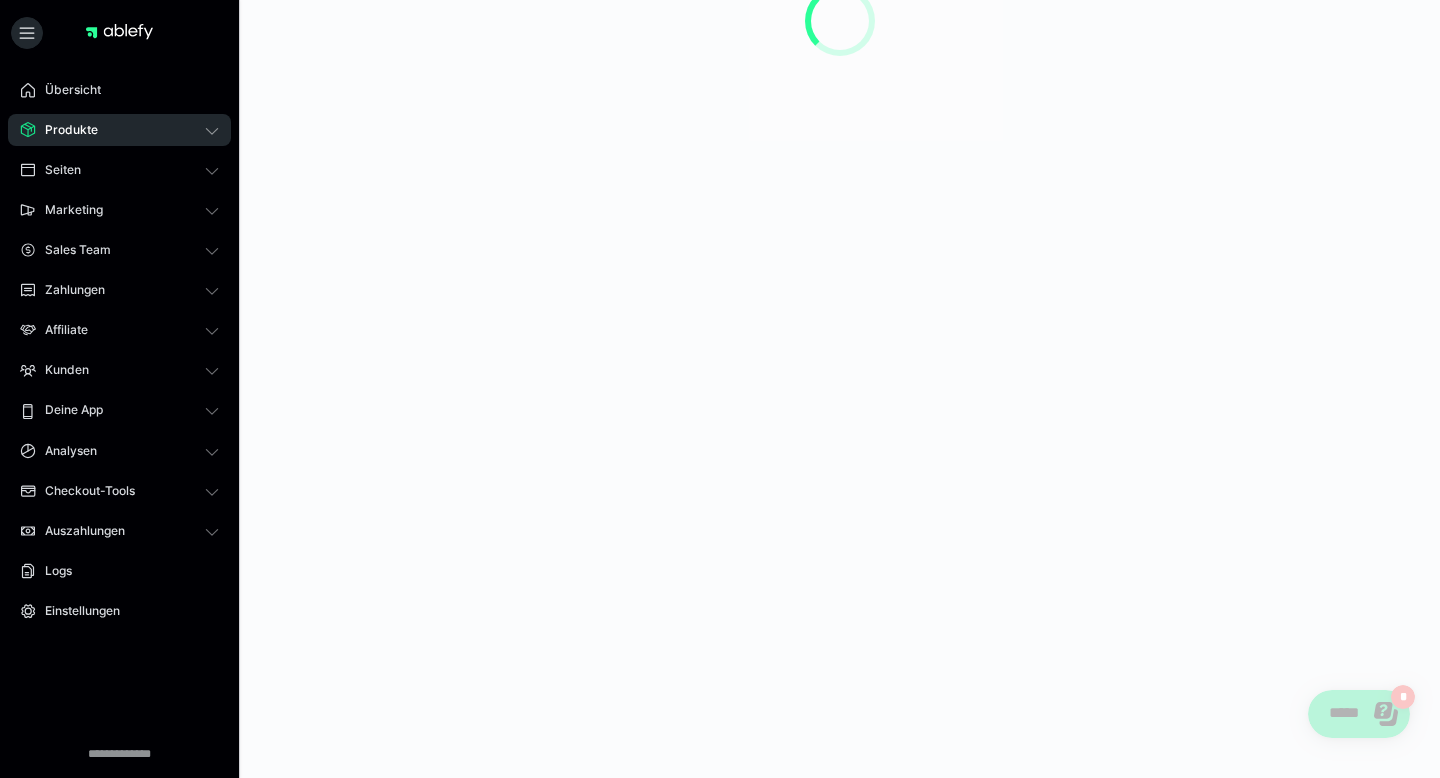 scroll, scrollTop: 0, scrollLeft: 0, axis: both 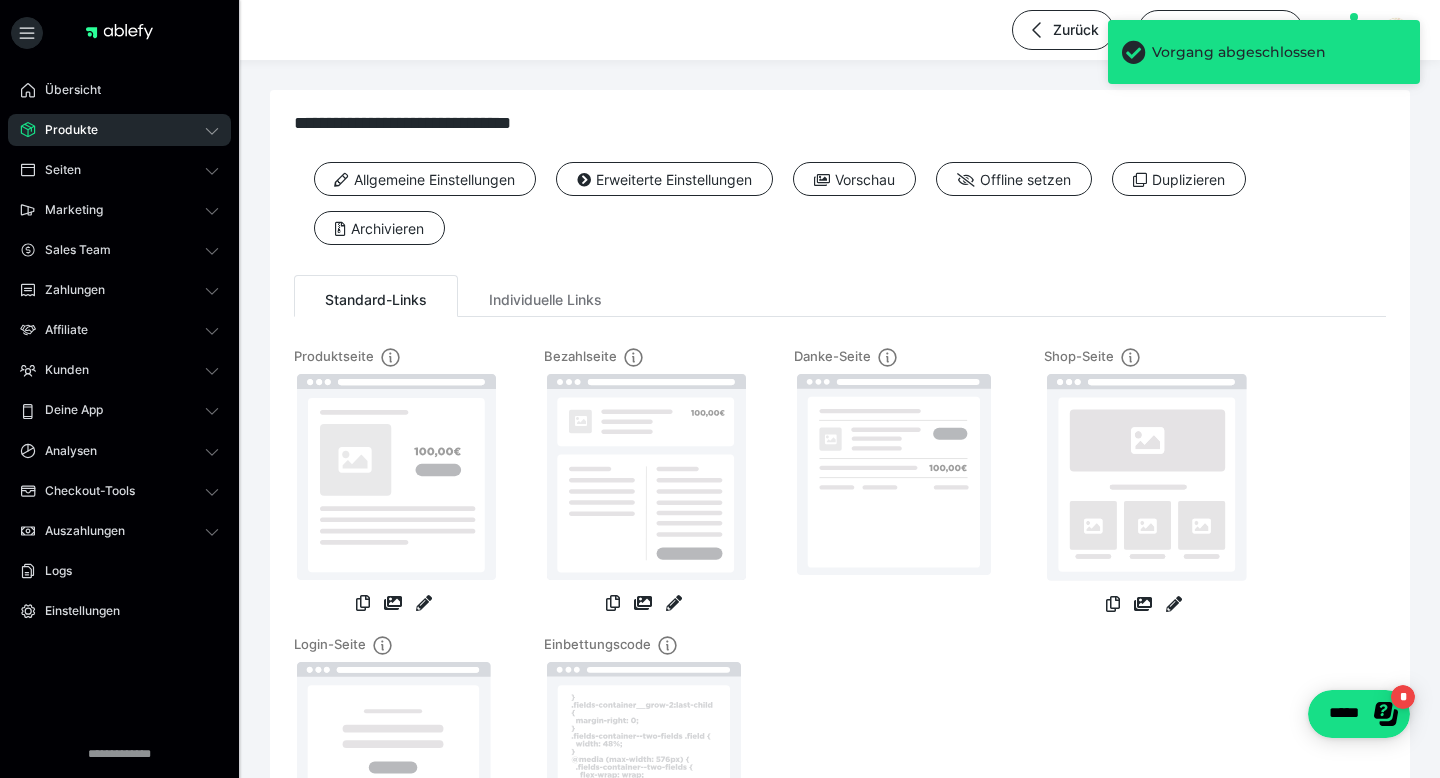 click at bounding box center (424, 605) 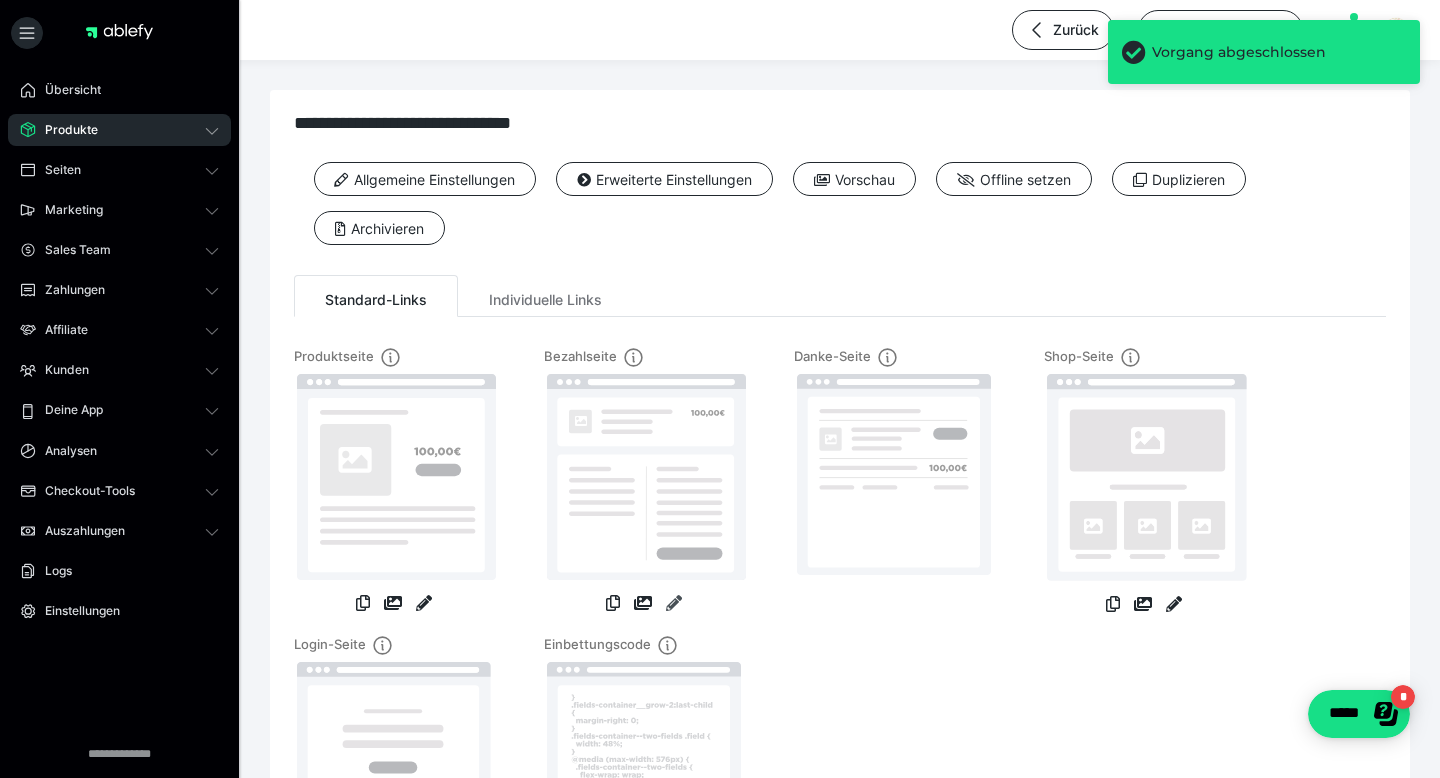 click at bounding box center [674, 603] 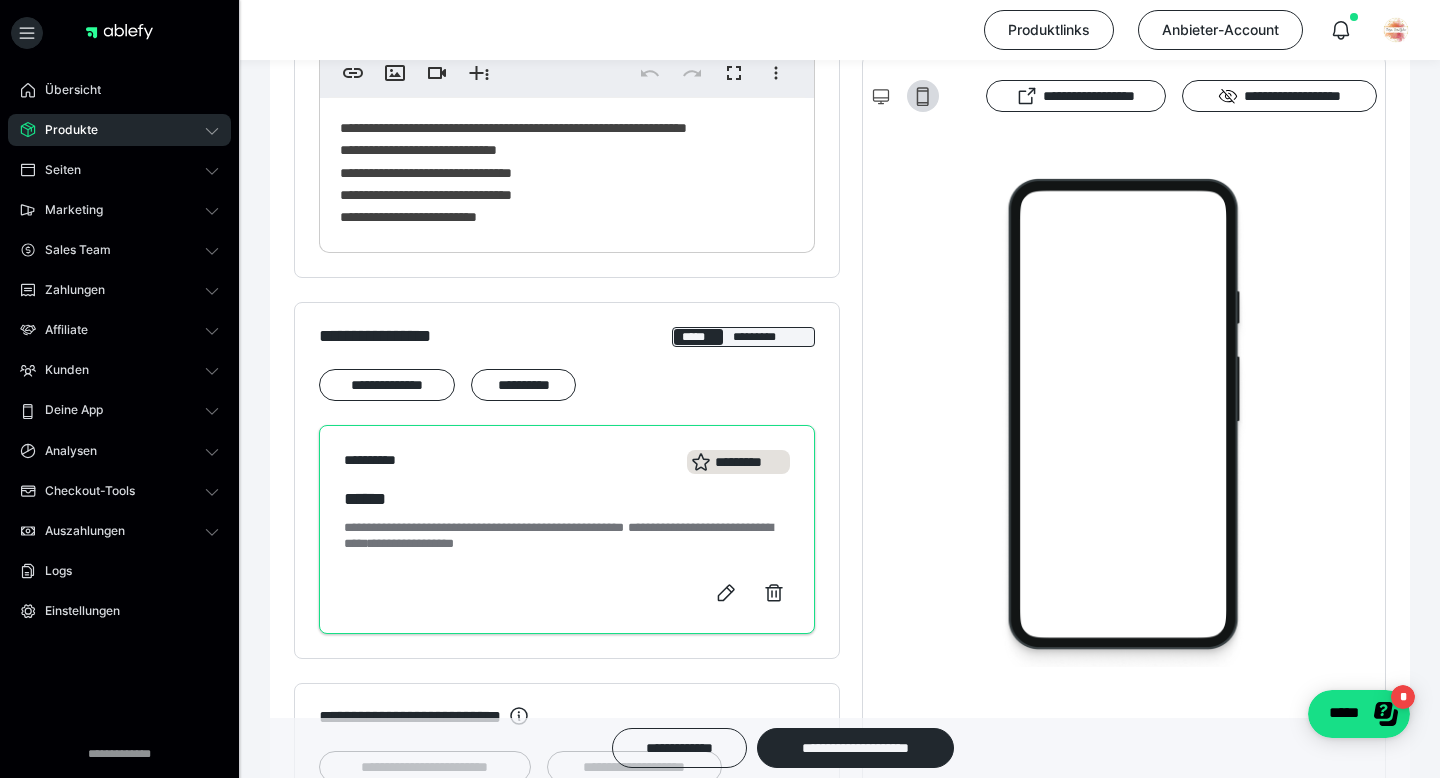 scroll, scrollTop: 960, scrollLeft: 0, axis: vertical 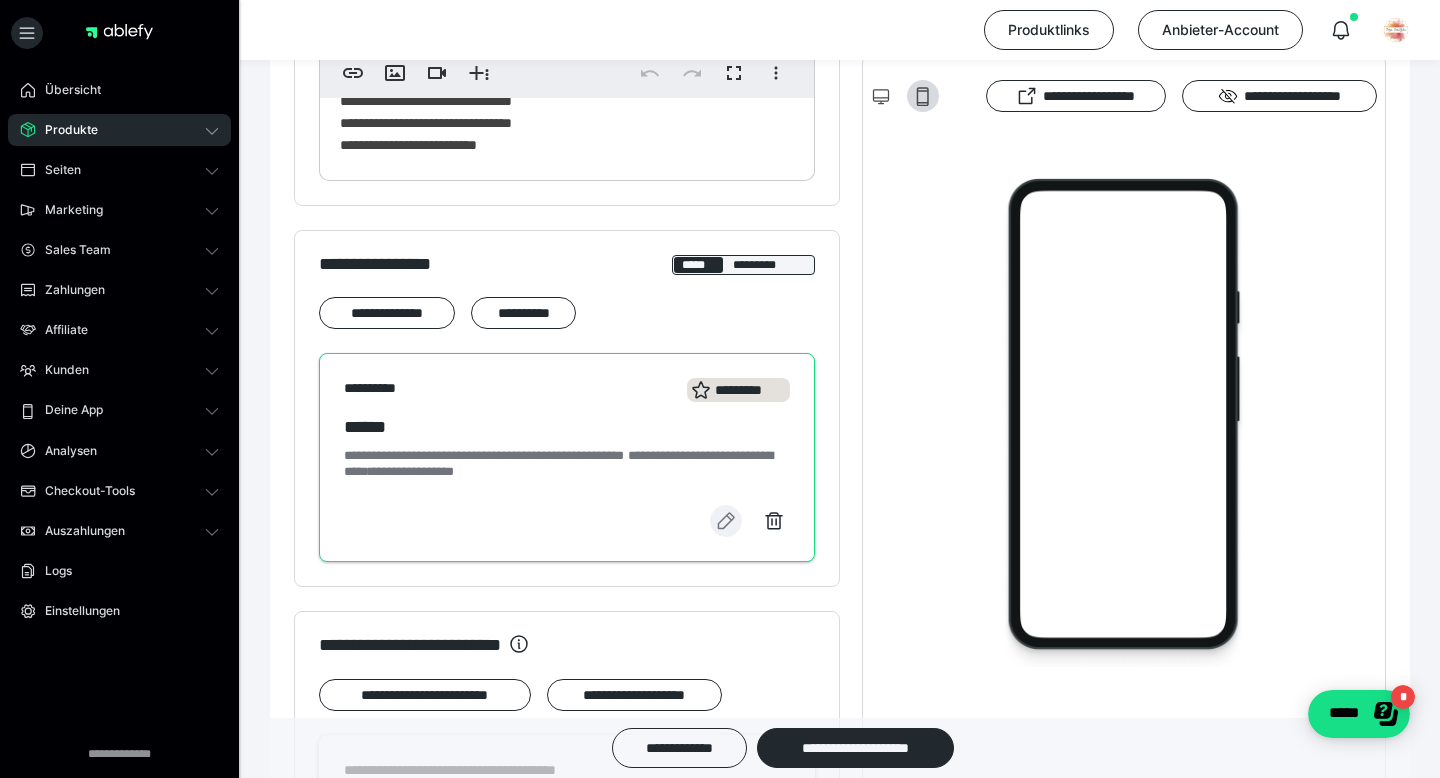 click 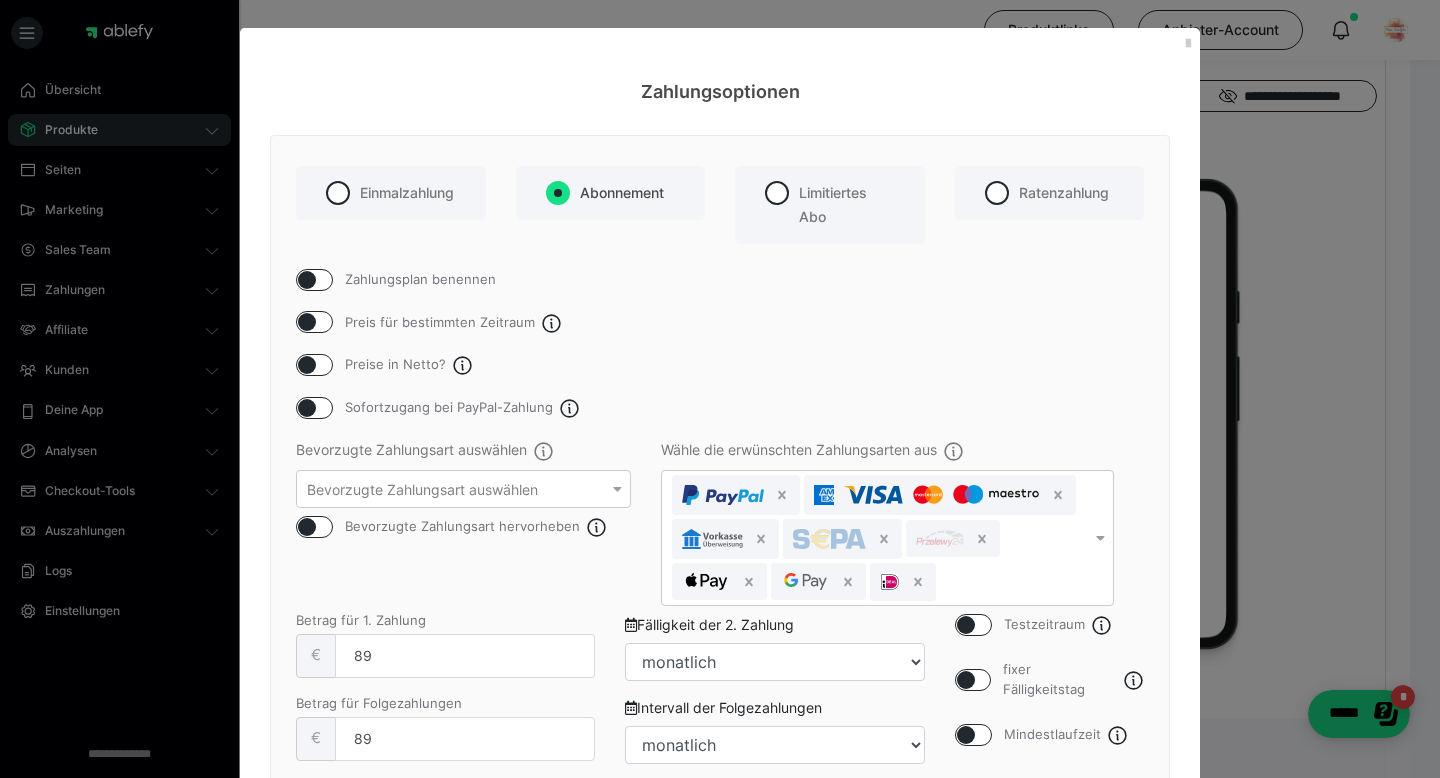 scroll, scrollTop: 40, scrollLeft: 0, axis: vertical 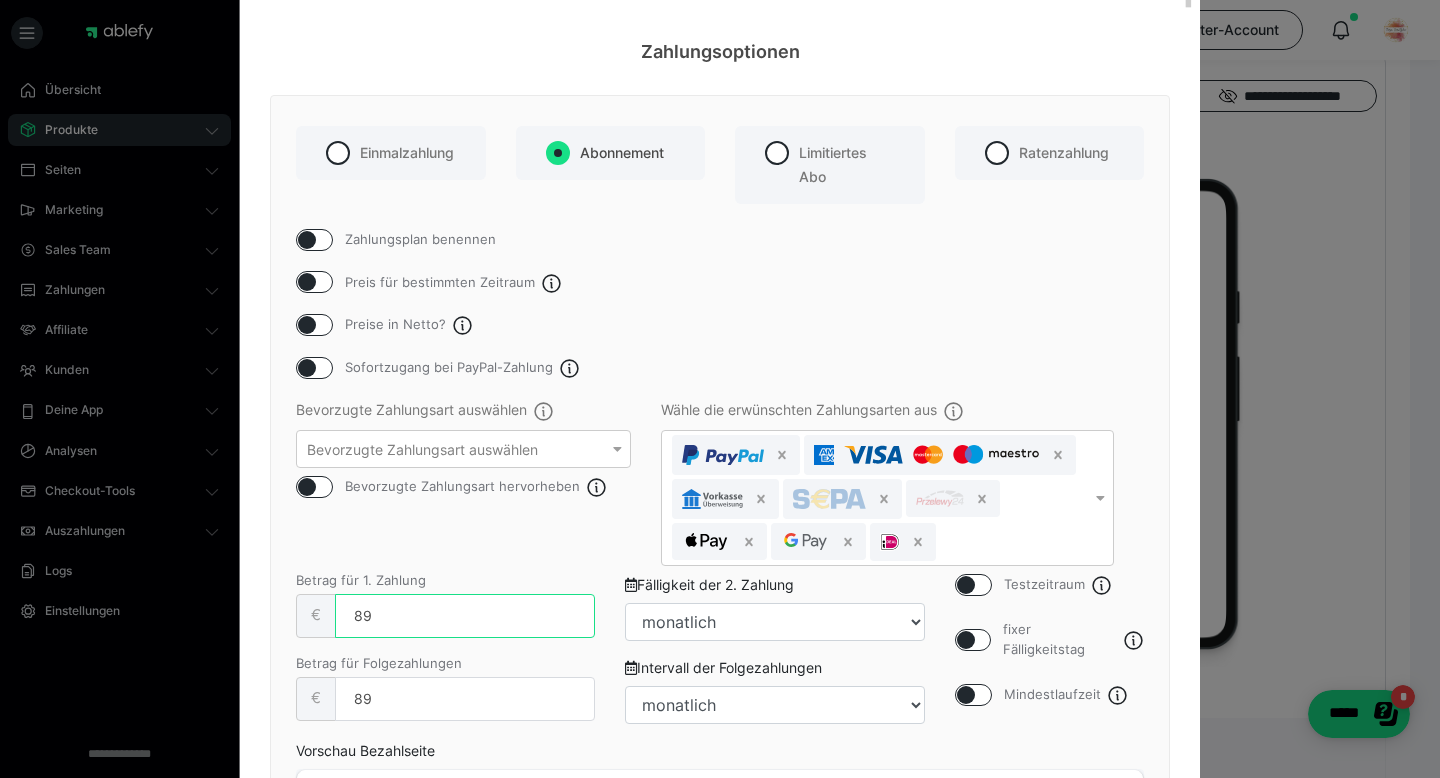 drag, startPoint x: 387, startPoint y: 614, endPoint x: 292, endPoint y: 621, distance: 95.257545 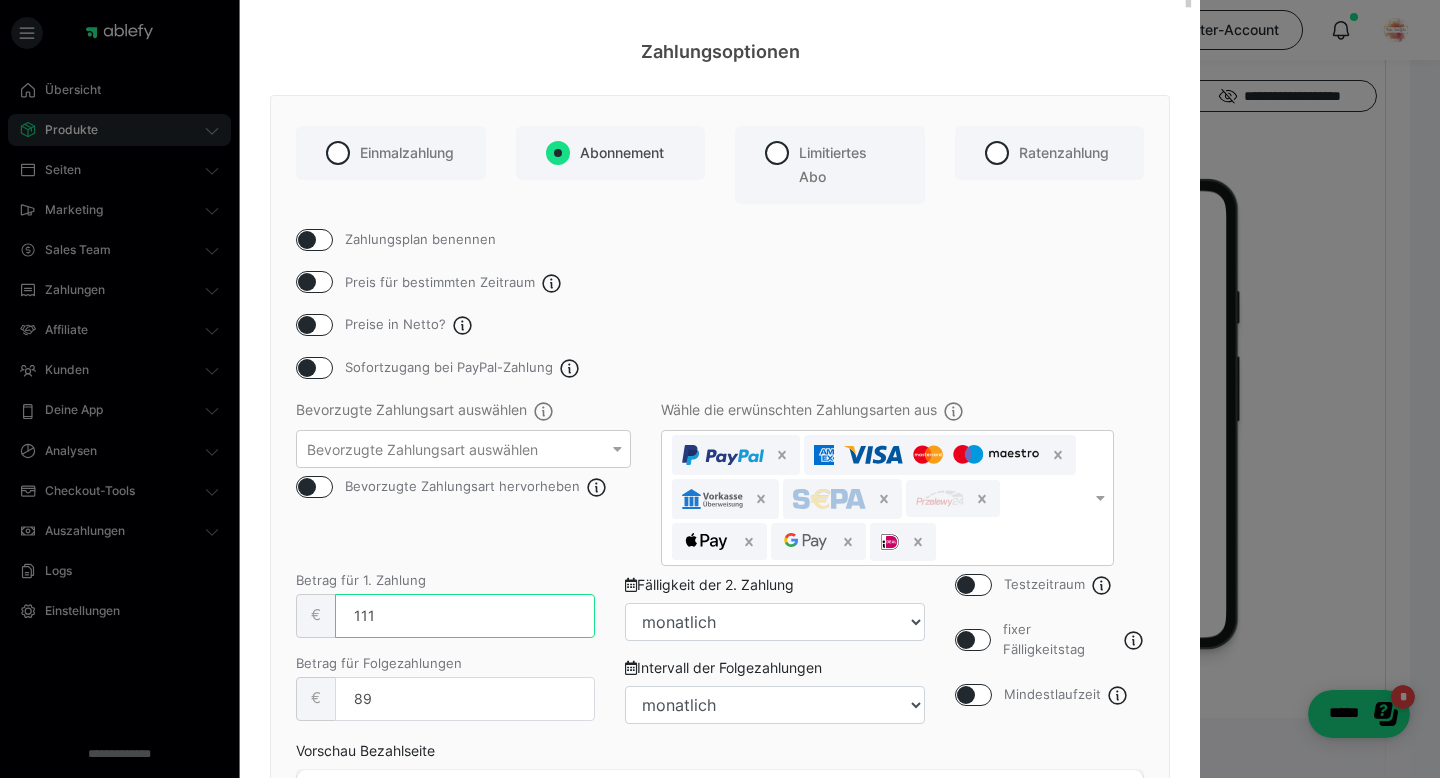type on "111" 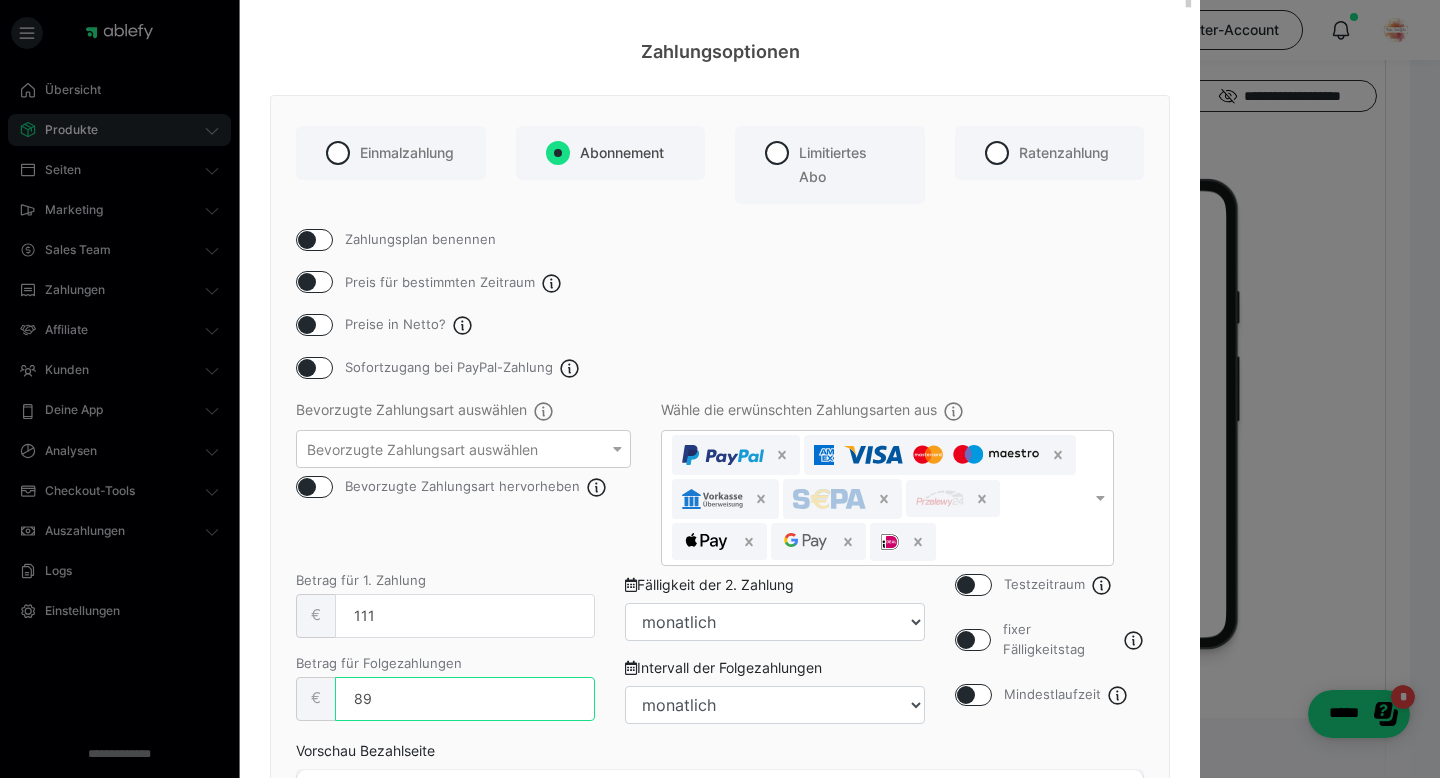 drag, startPoint x: 407, startPoint y: 695, endPoint x: 323, endPoint y: 694, distance: 84.00595 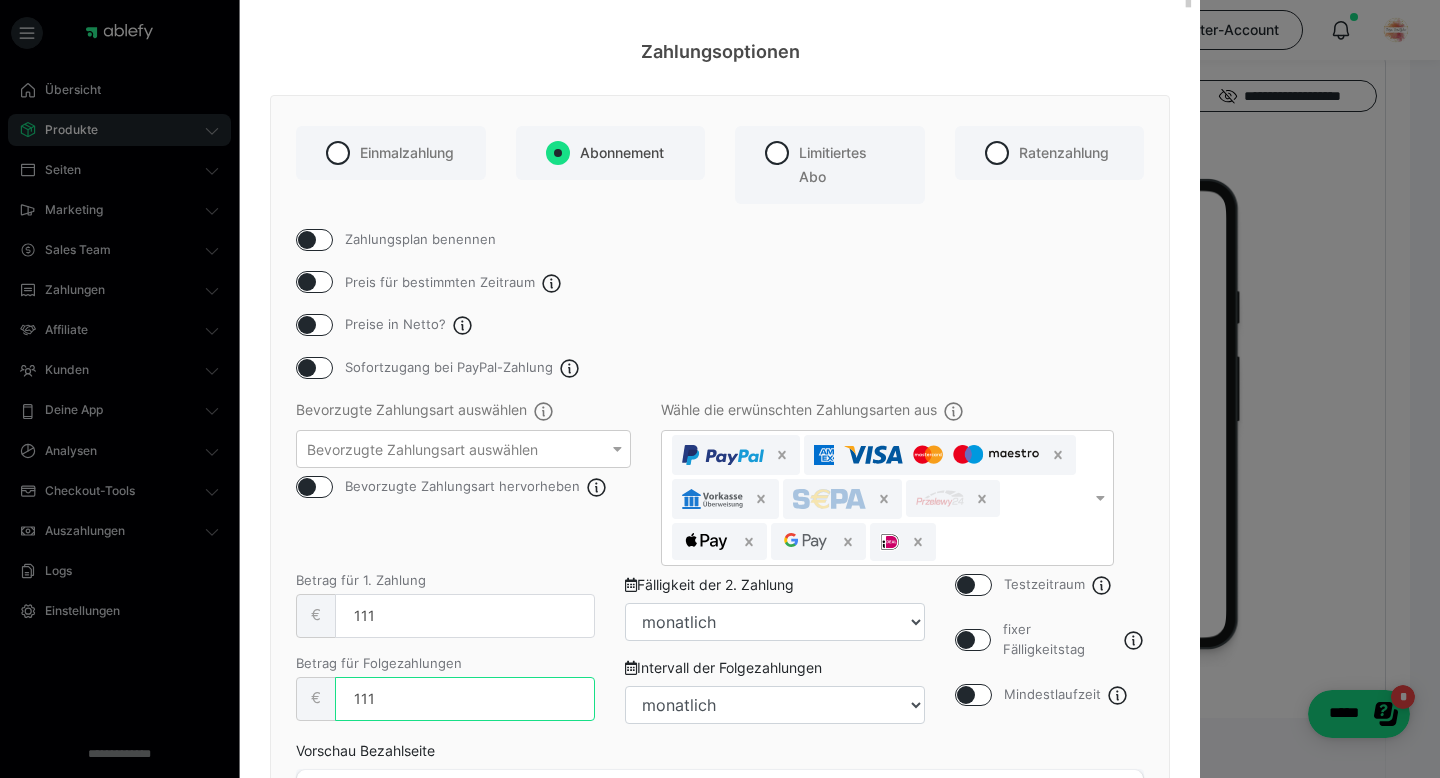 type on "111" 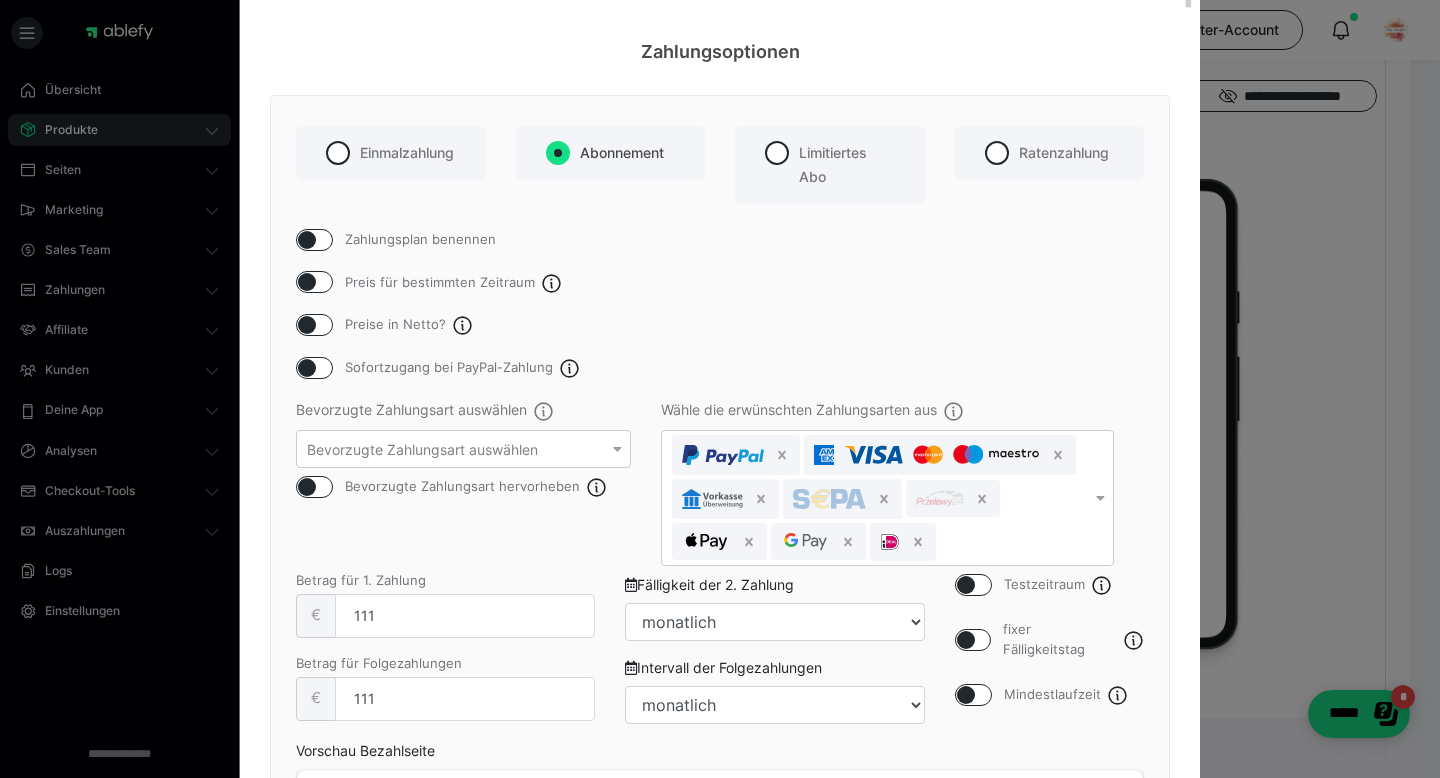 click on "Testzeitraum fixer Fälligkeitstag Mindestlaufzeit" at bounding box center [1050, 657] 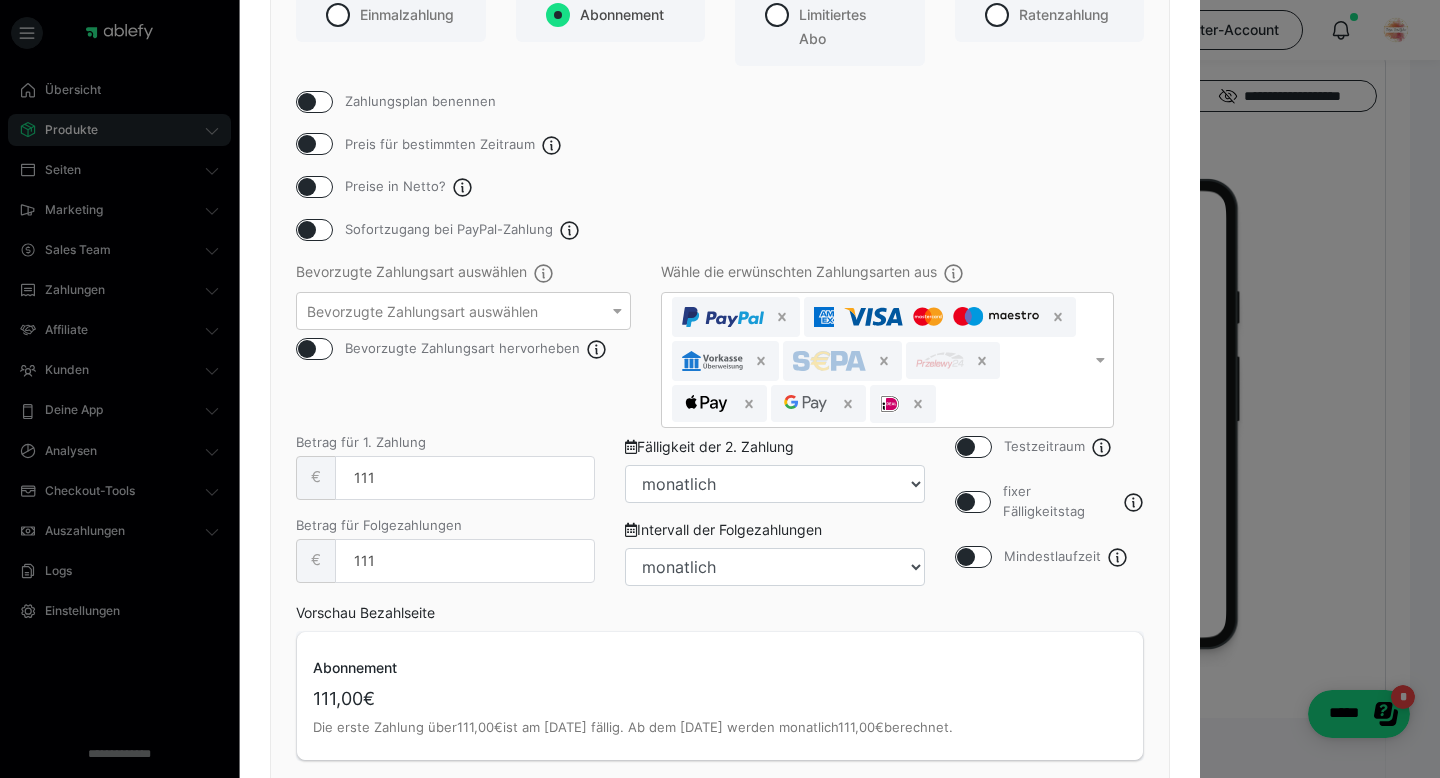 scroll, scrollTop: 287, scrollLeft: 0, axis: vertical 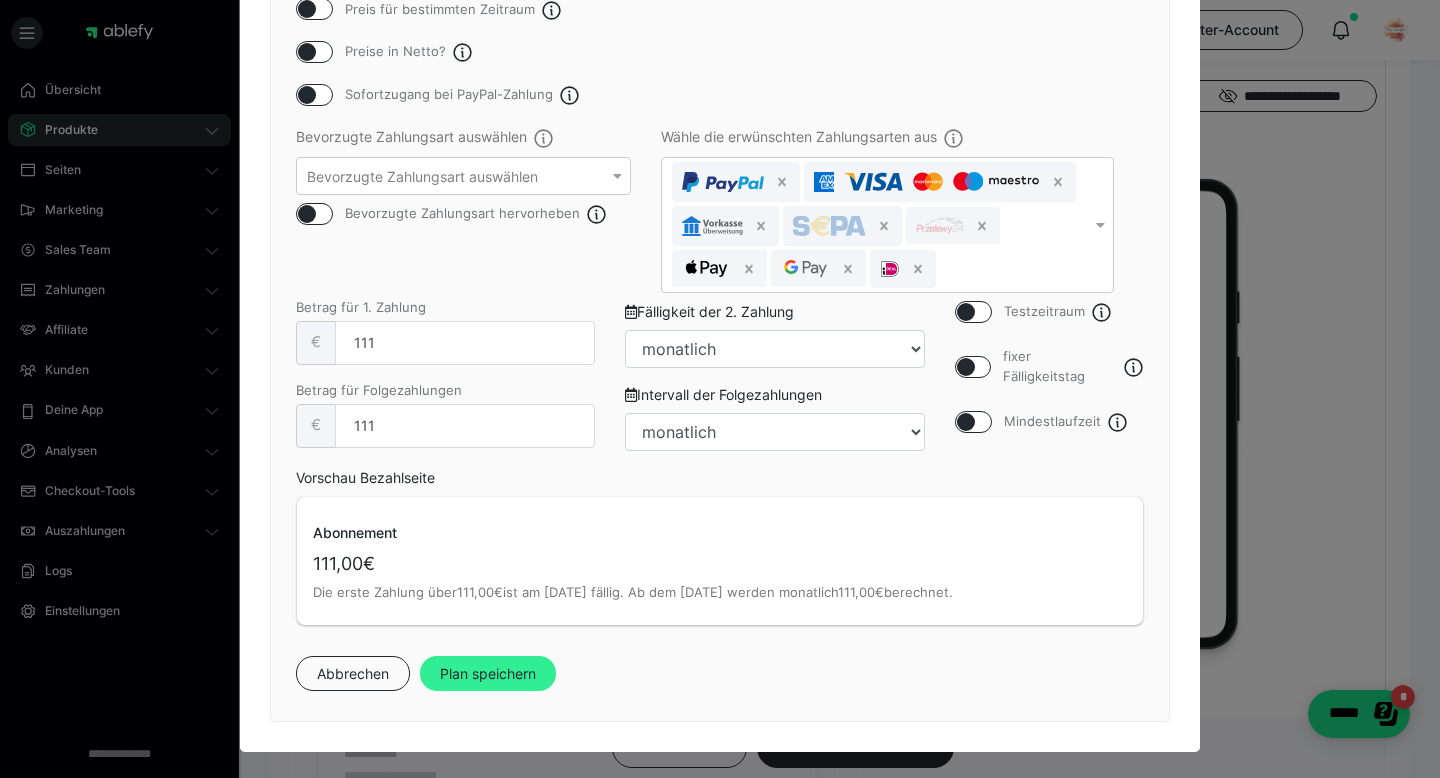 click on "Plan speichern" at bounding box center (488, 674) 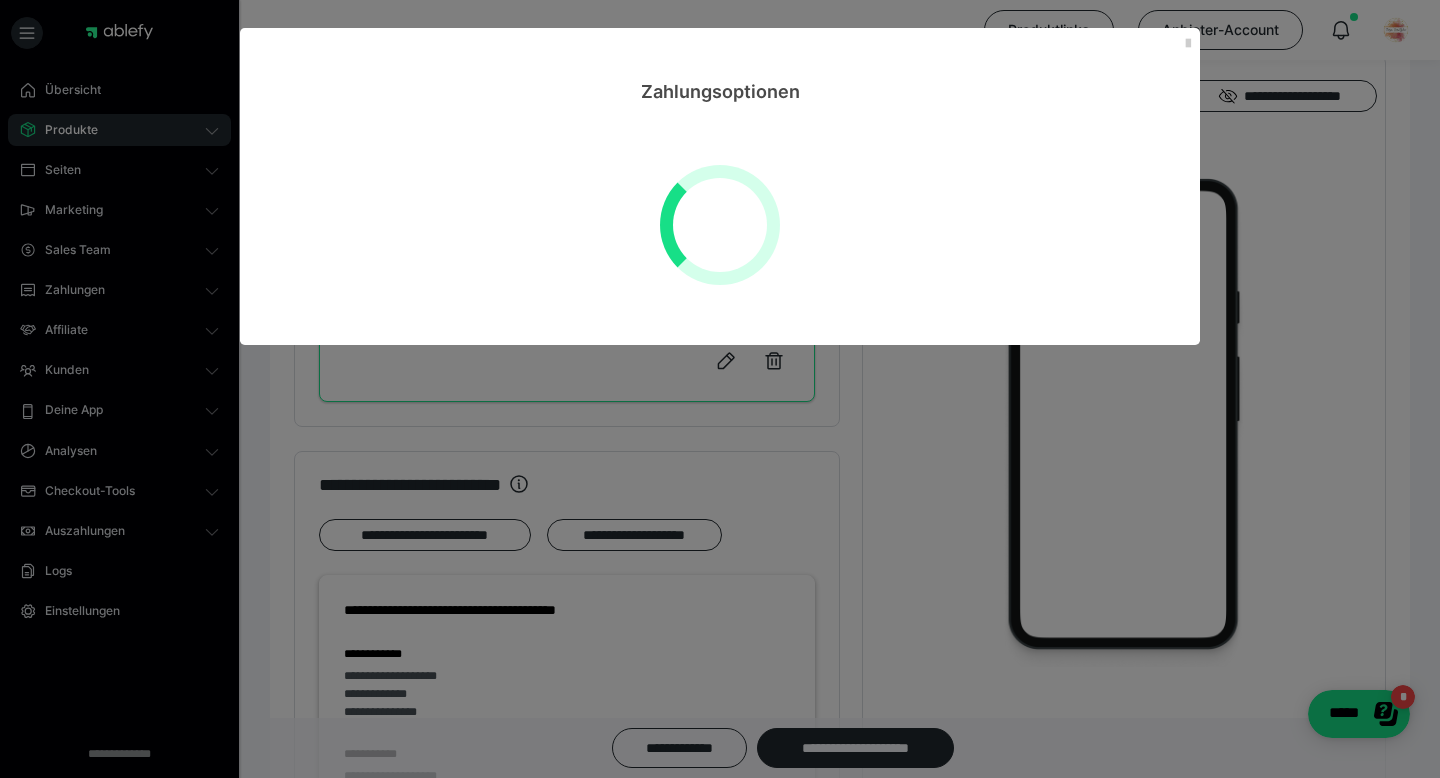 scroll, scrollTop: 0, scrollLeft: 0, axis: both 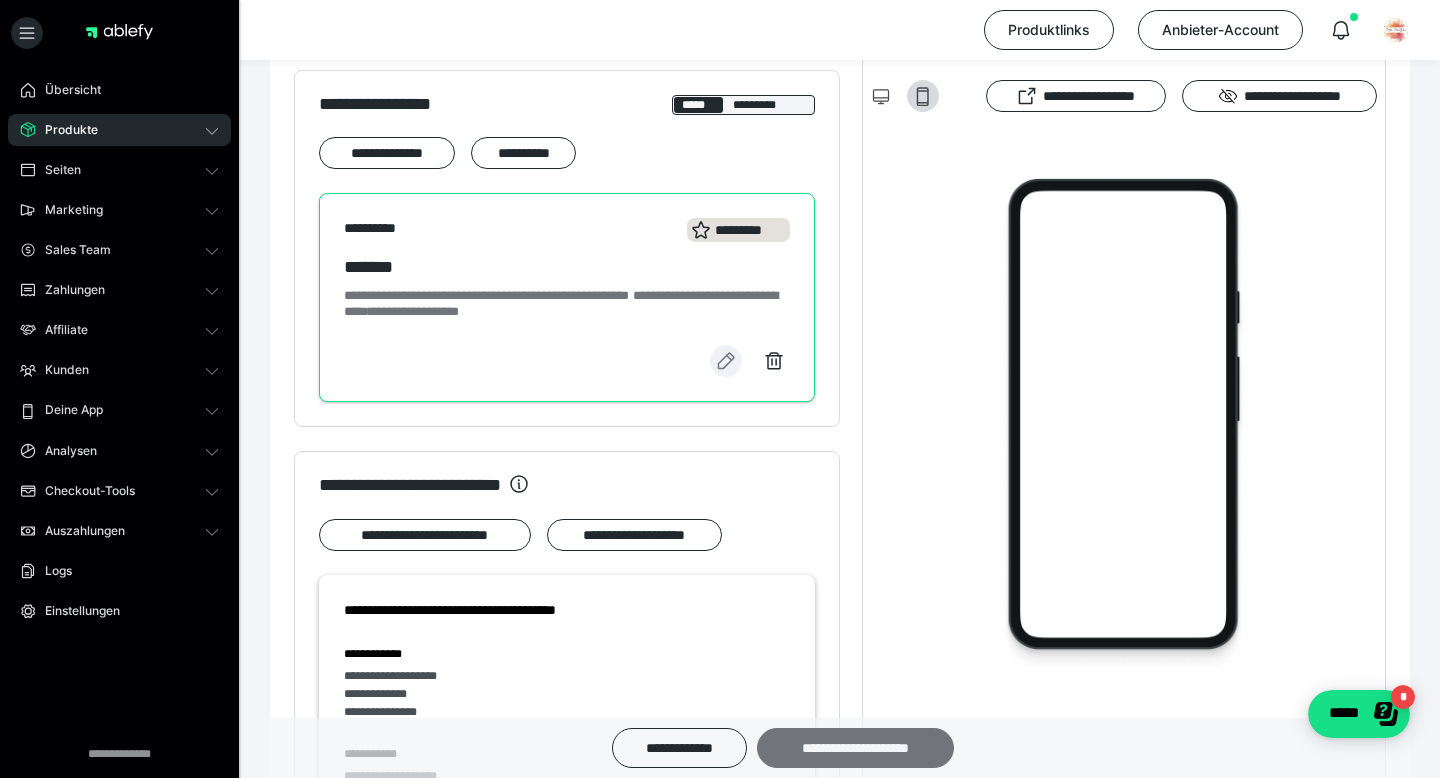type 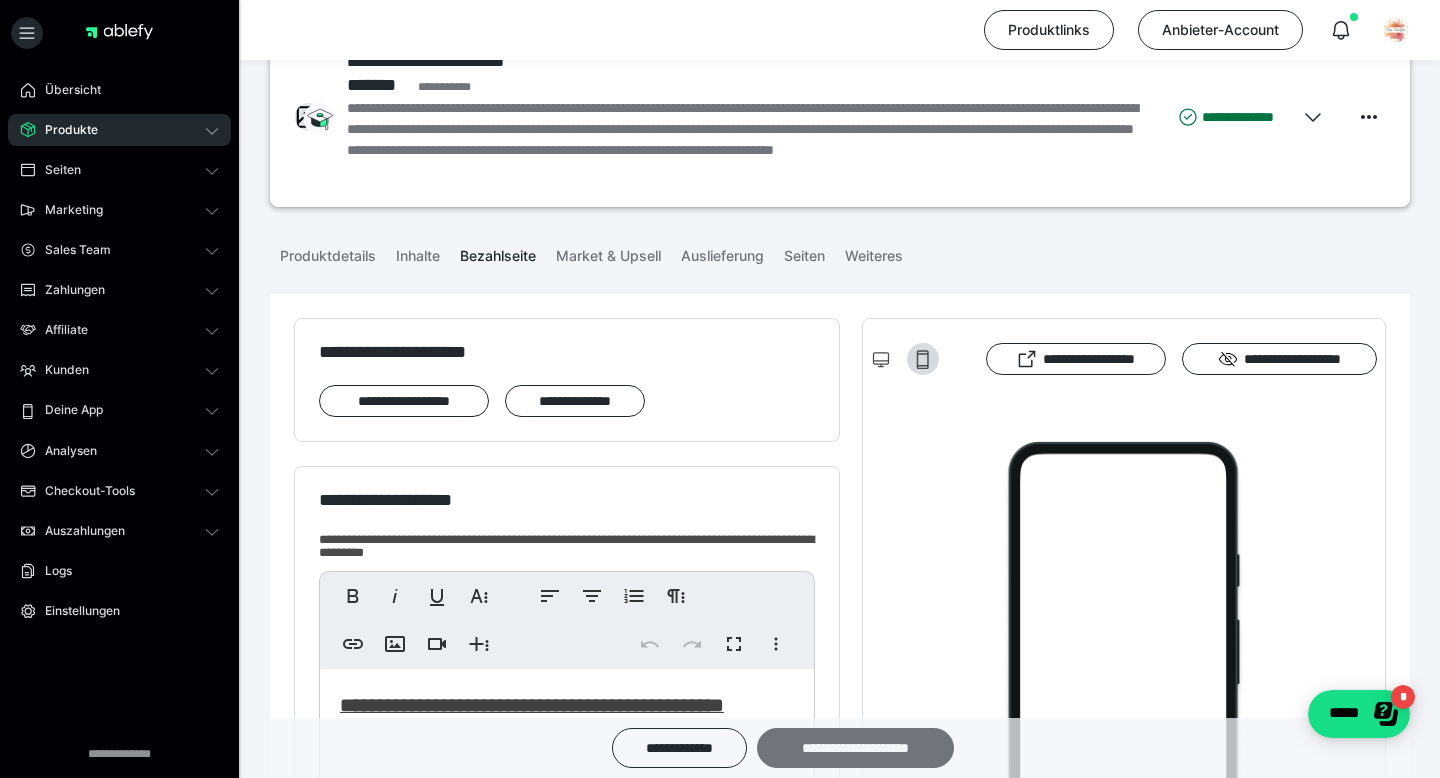 scroll, scrollTop: 40, scrollLeft: 0, axis: vertical 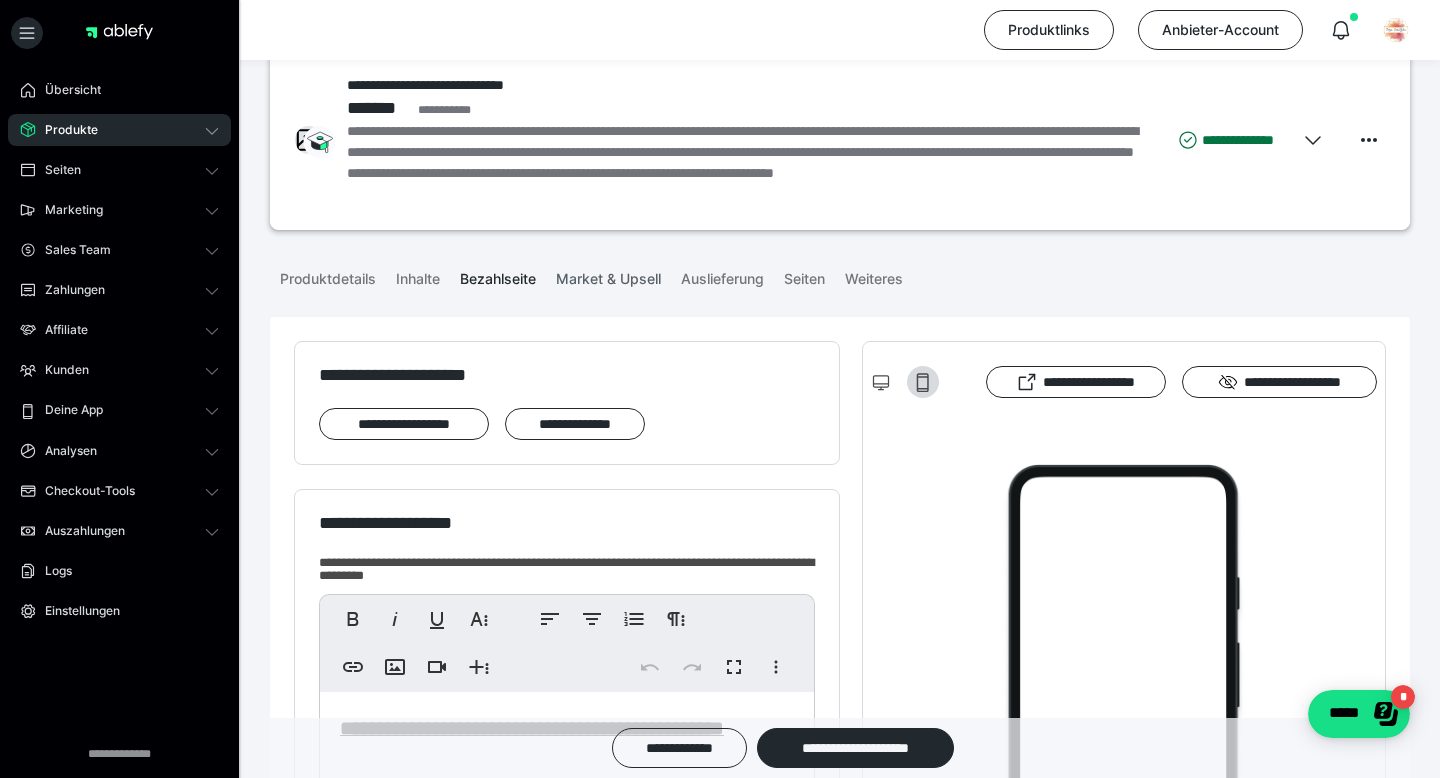 click on "Market & Upsell" at bounding box center [608, 275] 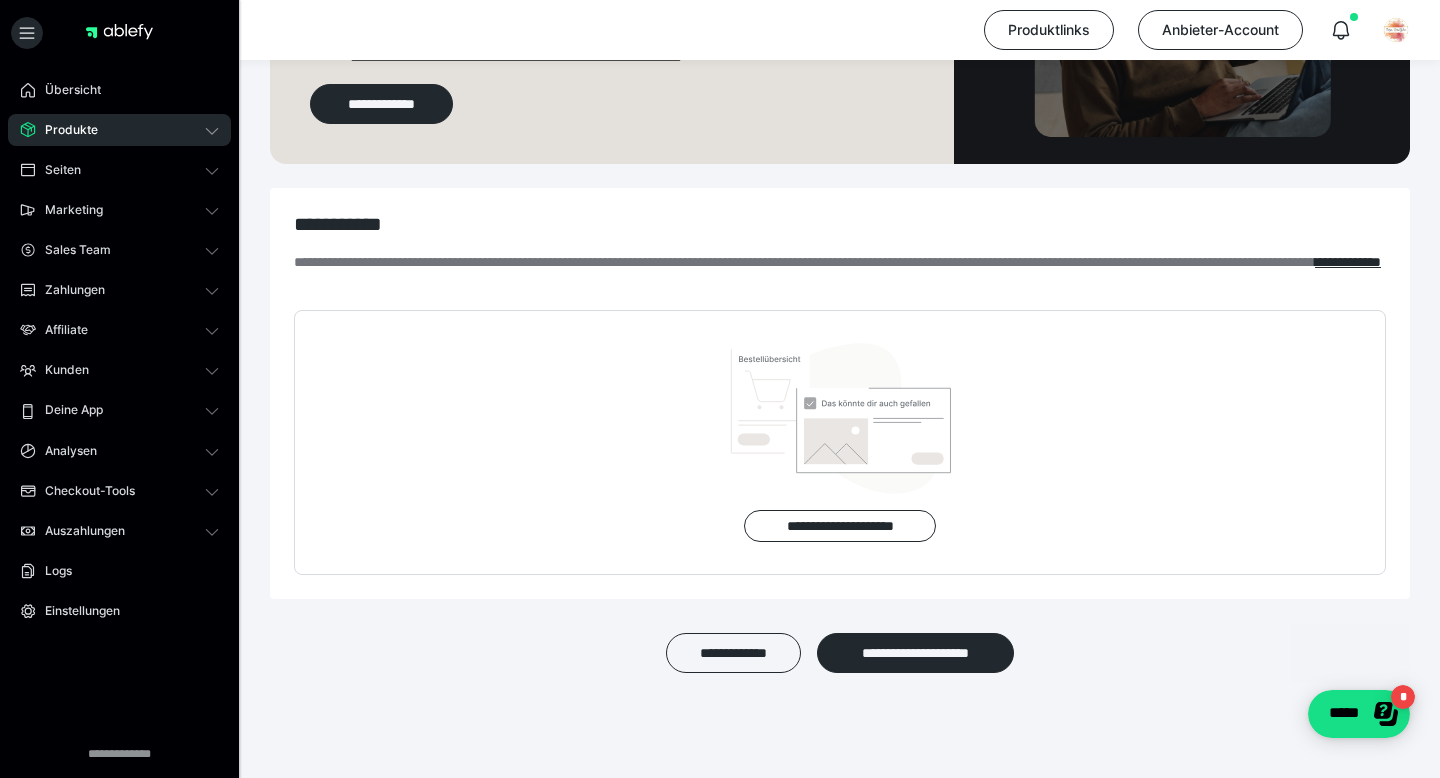 scroll, scrollTop: 505, scrollLeft: 0, axis: vertical 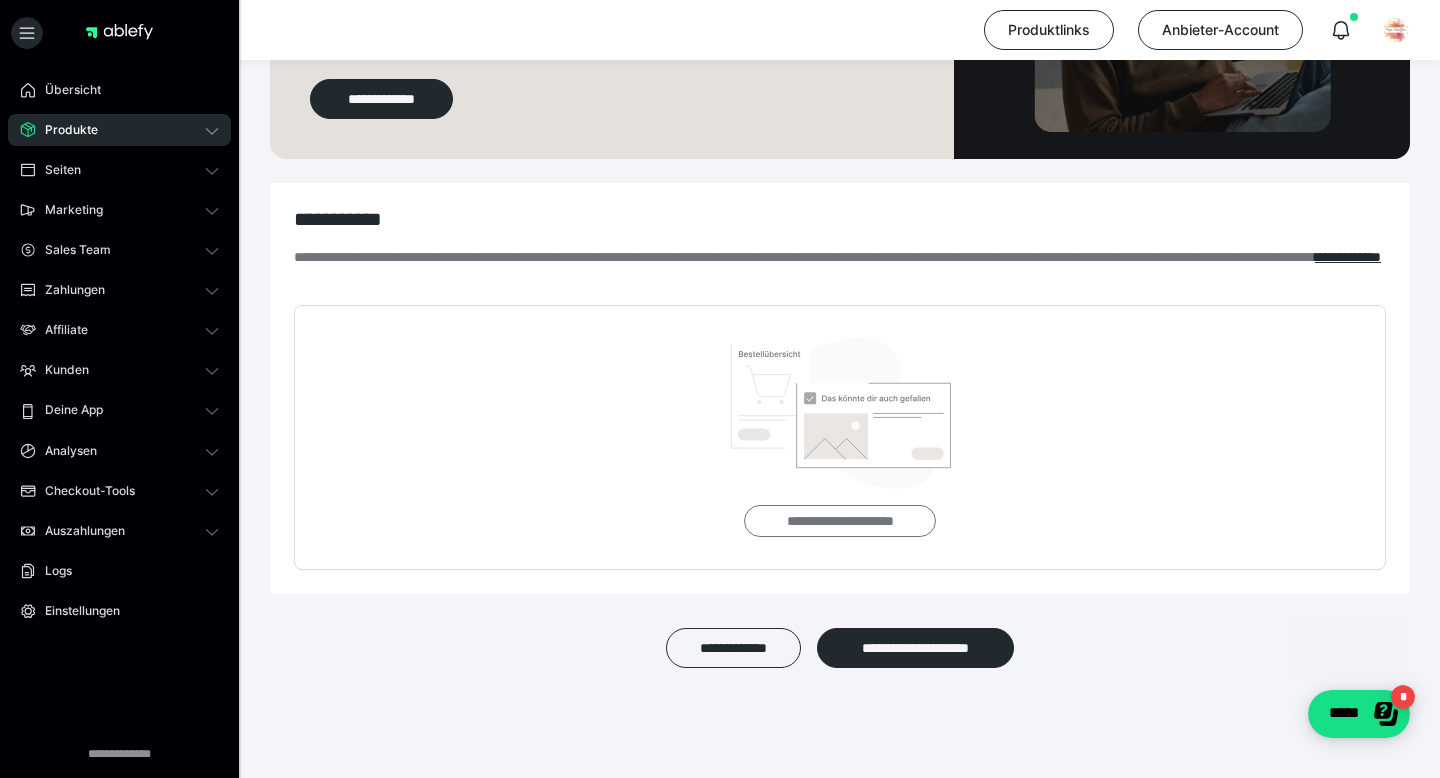click on "**********" at bounding box center (839, 521) 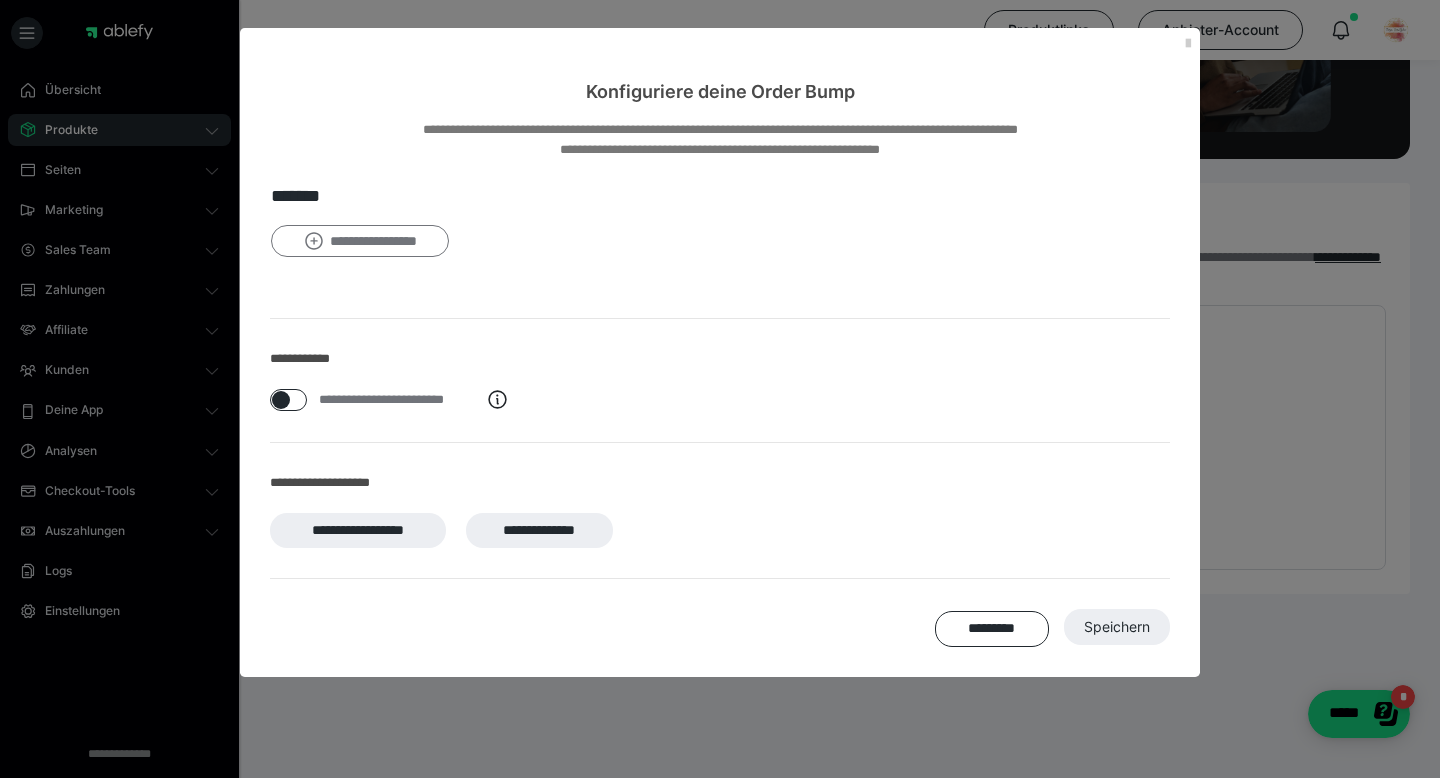 click on "**********" at bounding box center [360, 241] 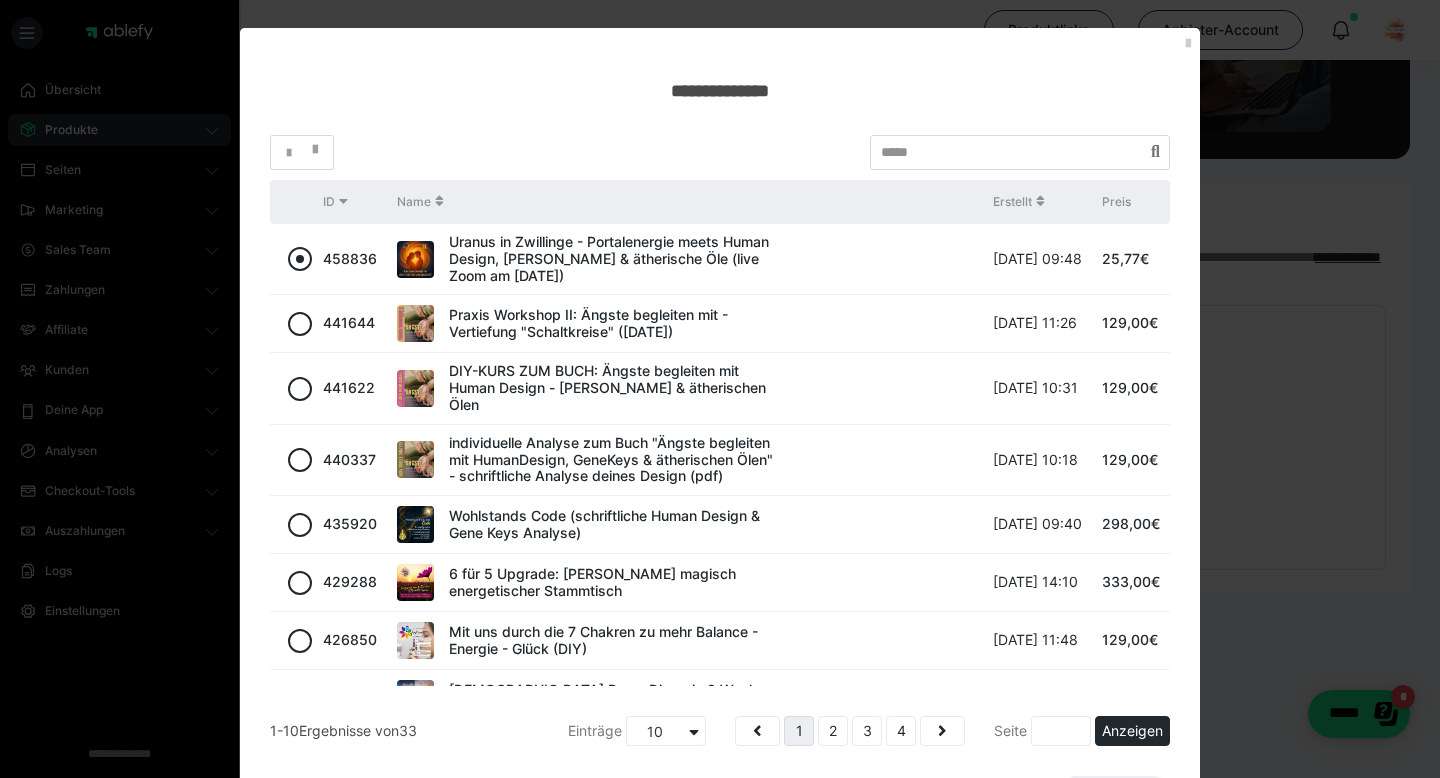 click at bounding box center (300, 259) 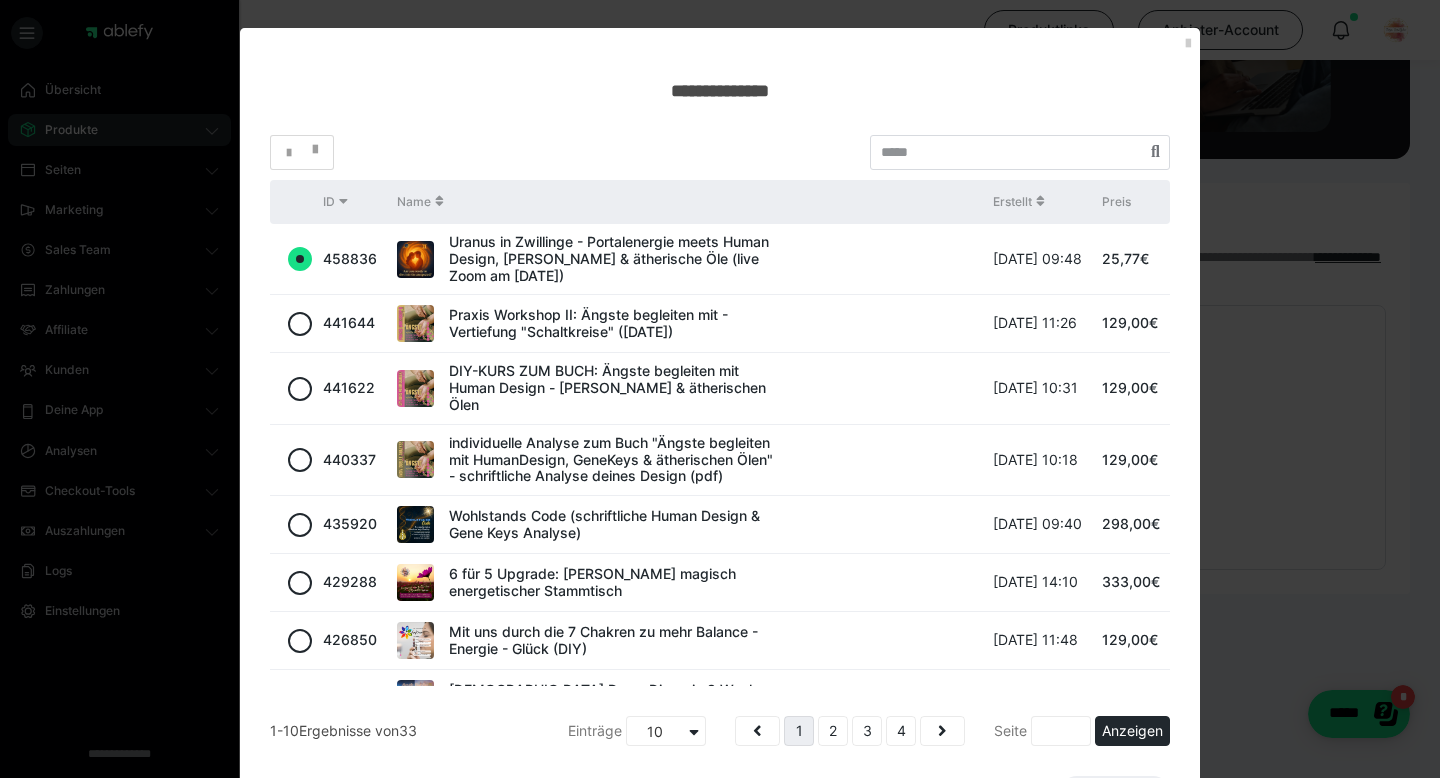 radio on "true" 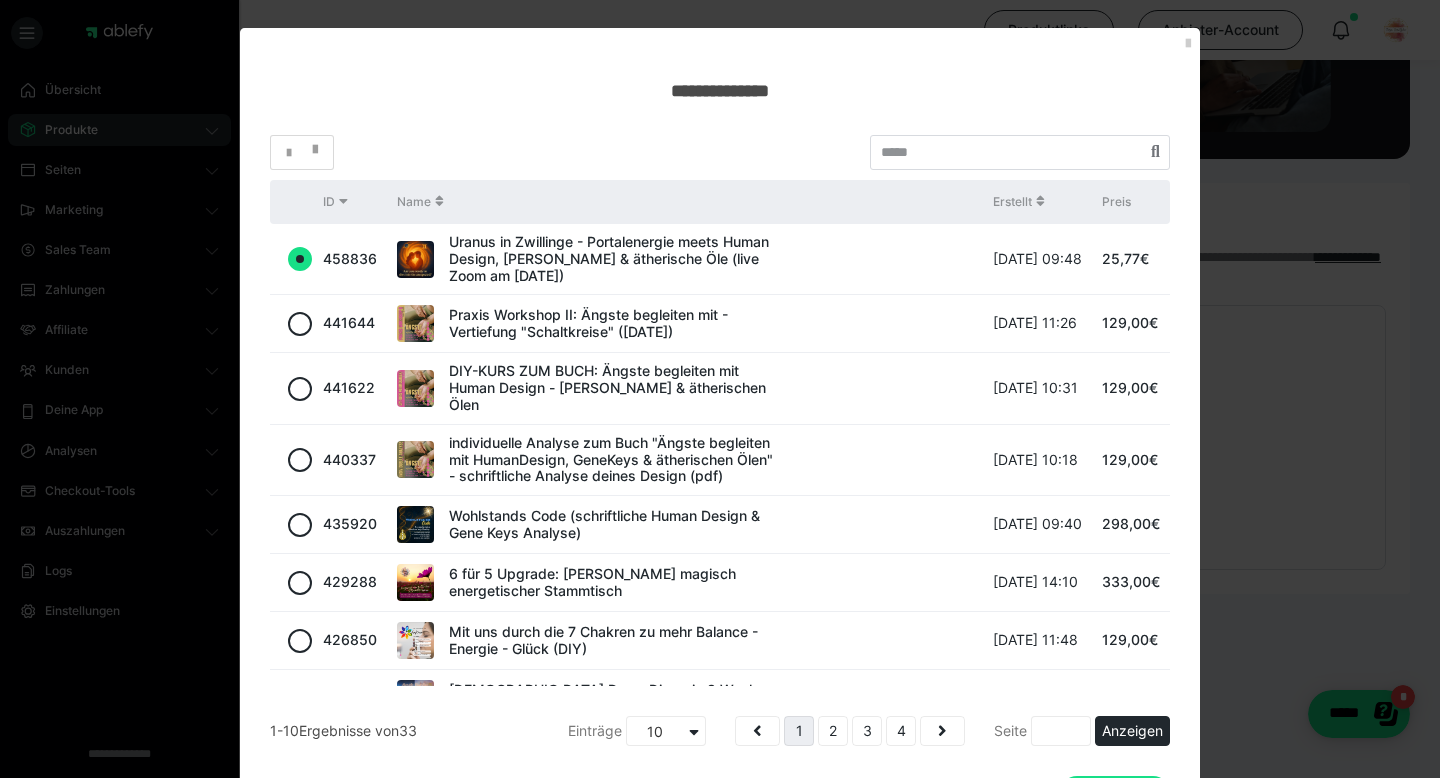 click on "* ID Name Erstellt Preis 458836 Uranus in Zwillinge - Portalenergie meets Human Design, Gene Keys & ätherische Öle (live Zoom am 10.07.25) 07.07.2025 09:48 25,77€ 441644 Praxis Workshop II: Ängste begleiten mit - Vertiefung "Schaltkreise" (27.05.2025) 09.04.2025 11:26 129,00€ 441622 DIY-KURS ZUM BUCH: Ängste begleiten mit Human Design - Gene Keys & ätherischen Ölen 09.04.2025 10:31 129,00€ 440337 individuelle Analyse zum Buch "Ängste begleiten mit HumanDesign, GeneKeys & ätherischen Ölen" - schriftliche Analyse deines Design (pdf) 02.04.2025 10:18 129,00€ 435920 Wohlstands Code (schriftliche Human Design & Gene Keys Analyse)  11.03.2025 09:40 298,00€ 429288 6 für 5 Upgrade: Tanja's magisch energetischer Stammtisch 07.02.2025 14:10 333,00€ 426850 Mit uns durch die 7 Chakren zu mehr Balance - Energie - Glück  (DIY)  27.01.2025 11:48 129,00€ 407651 Hermetic Deep-Dive - in 8 Wochen die Universellen Gesetze meistern 21.10.2024 10:10 654,00€ 407641 21.10.2024 09:52 666,00€ 397180 1-10" at bounding box center [720, 474] 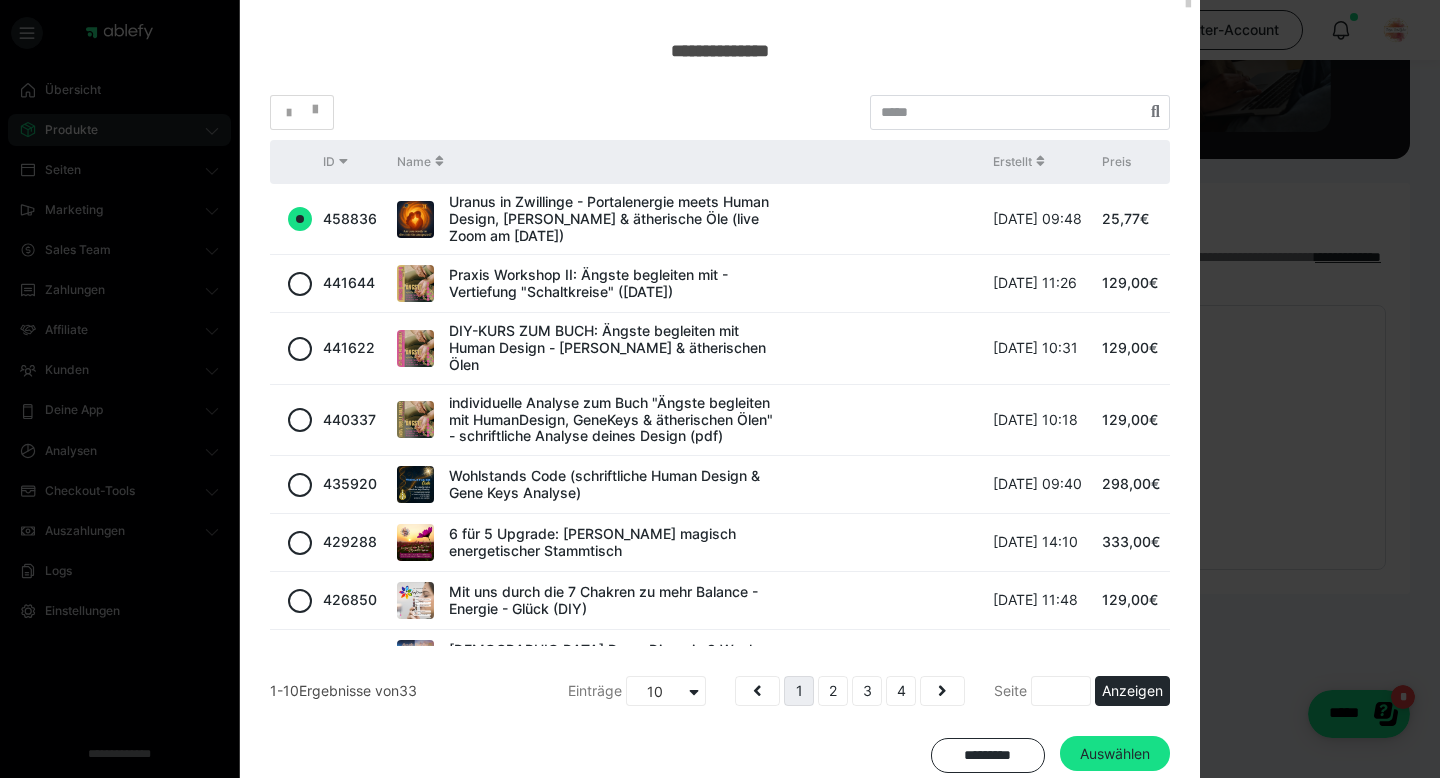 scroll, scrollTop: 80, scrollLeft: 0, axis: vertical 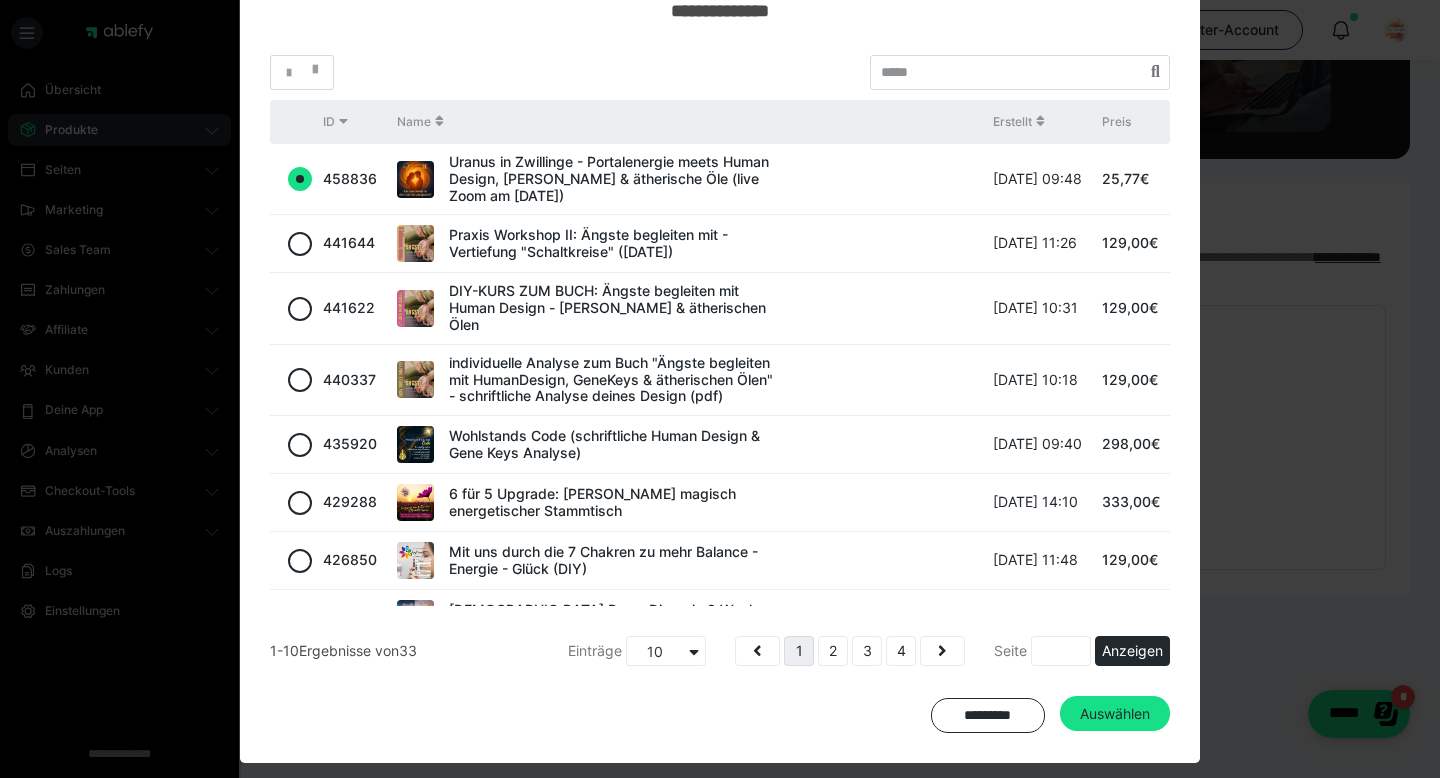click on "* ID Name Erstellt Preis 458836 Uranus in Zwillinge - Portalenergie meets Human Design, Gene Keys & ätherische Öle (live Zoom am 10.07.25) 07.07.2025 09:48 25,77€ 441644 Praxis Workshop II: Ängste begleiten mit - Vertiefung "Schaltkreise" (27.05.2025) 09.04.2025 11:26 129,00€ 441622 DIY-KURS ZUM BUCH: Ängste begleiten mit Human Design - Gene Keys & ätherischen Ölen 09.04.2025 10:31 129,00€ 440337 individuelle Analyse zum Buch "Ängste begleiten mit HumanDesign, GeneKeys & ätherischen Ölen" - schriftliche Analyse deines Design (pdf) 02.04.2025 10:18 129,00€ 435920 Wohlstands Code (schriftliche Human Design & Gene Keys Analyse)  11.03.2025 09:40 298,00€ 429288 6 für 5 Upgrade: Tanja's magisch energetischer Stammtisch 07.02.2025 14:10 333,00€ 426850 Mit uns durch die 7 Chakren zu mehr Balance - Energie - Glück  (DIY)  27.01.2025 11:48 129,00€ 407651 Hermetic Deep-Dive - in 8 Wochen die Universellen Gesetze meistern 21.10.2024 10:10 654,00€ 407641 21.10.2024 09:52 666,00€ 397180 1-10" at bounding box center (720, 394) 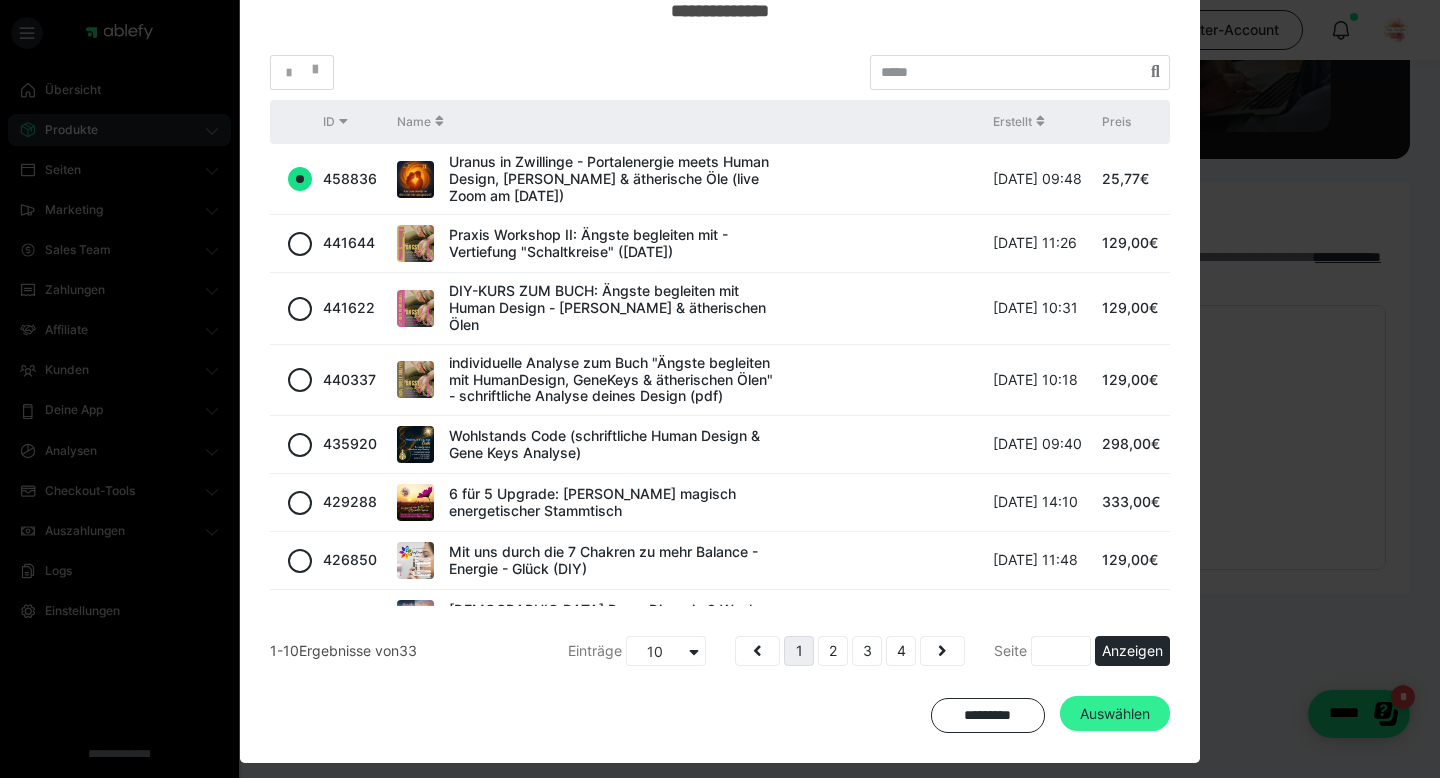click on "Auswählen" at bounding box center (1115, 714) 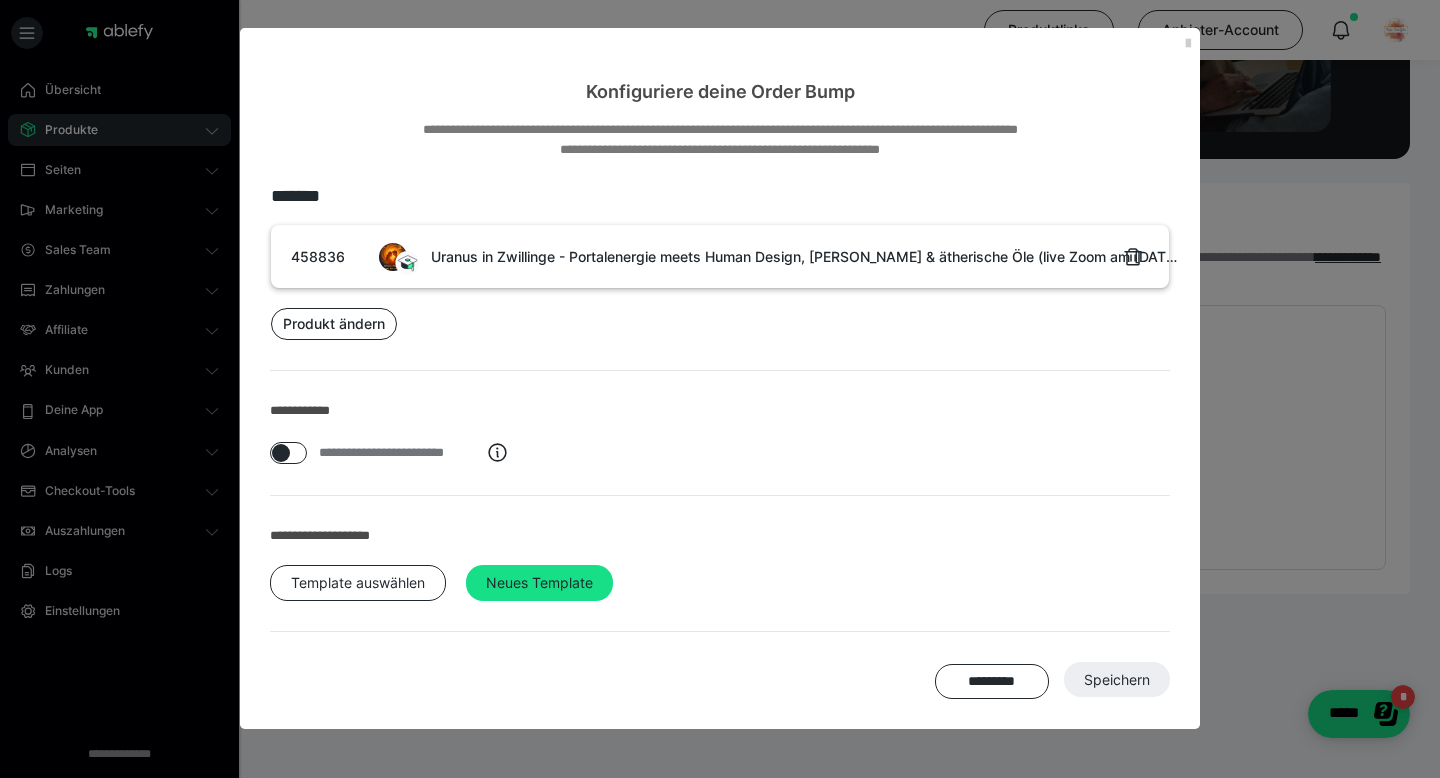 click at bounding box center (281, 453) 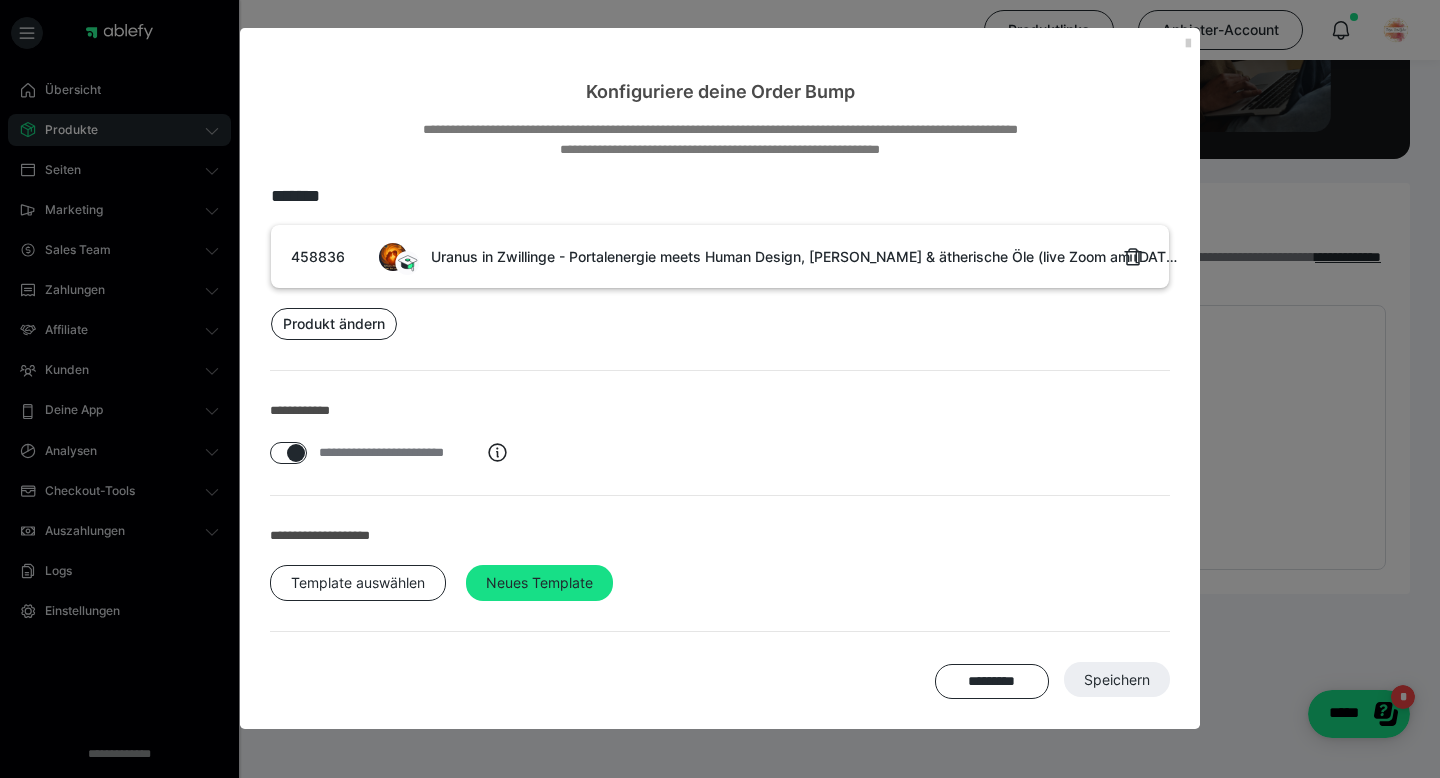 checkbox on "****" 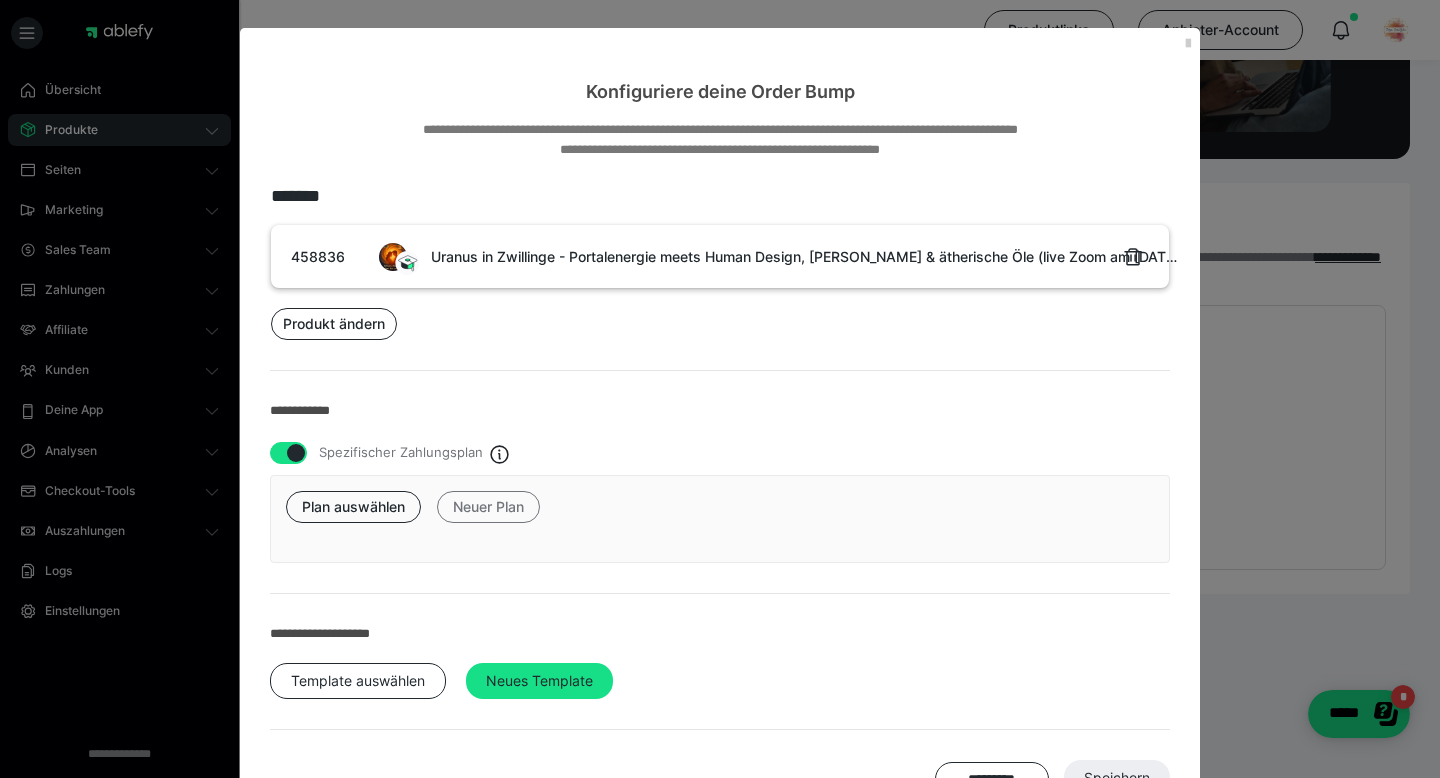 click on "Neuer Plan" at bounding box center [488, 507] 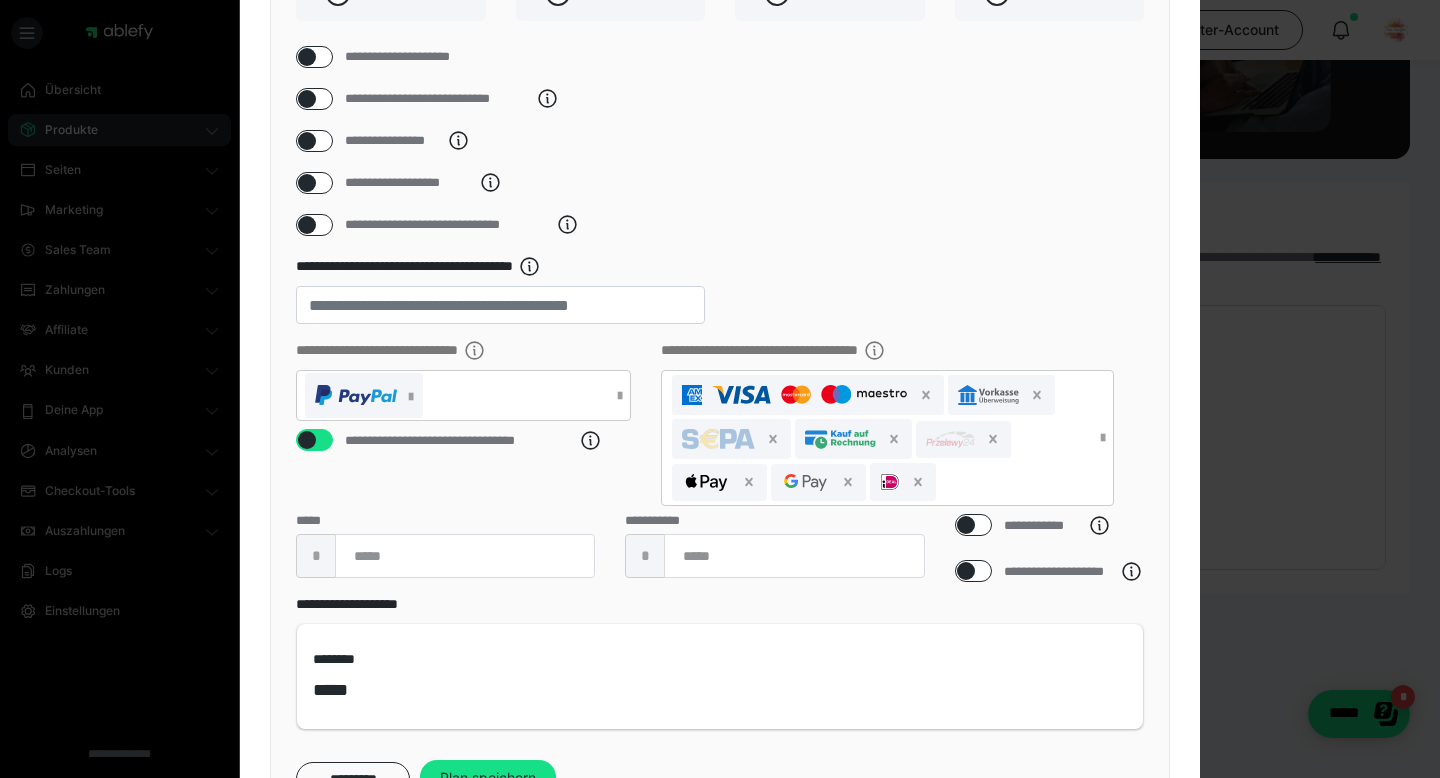 scroll, scrollTop: 200, scrollLeft: 0, axis: vertical 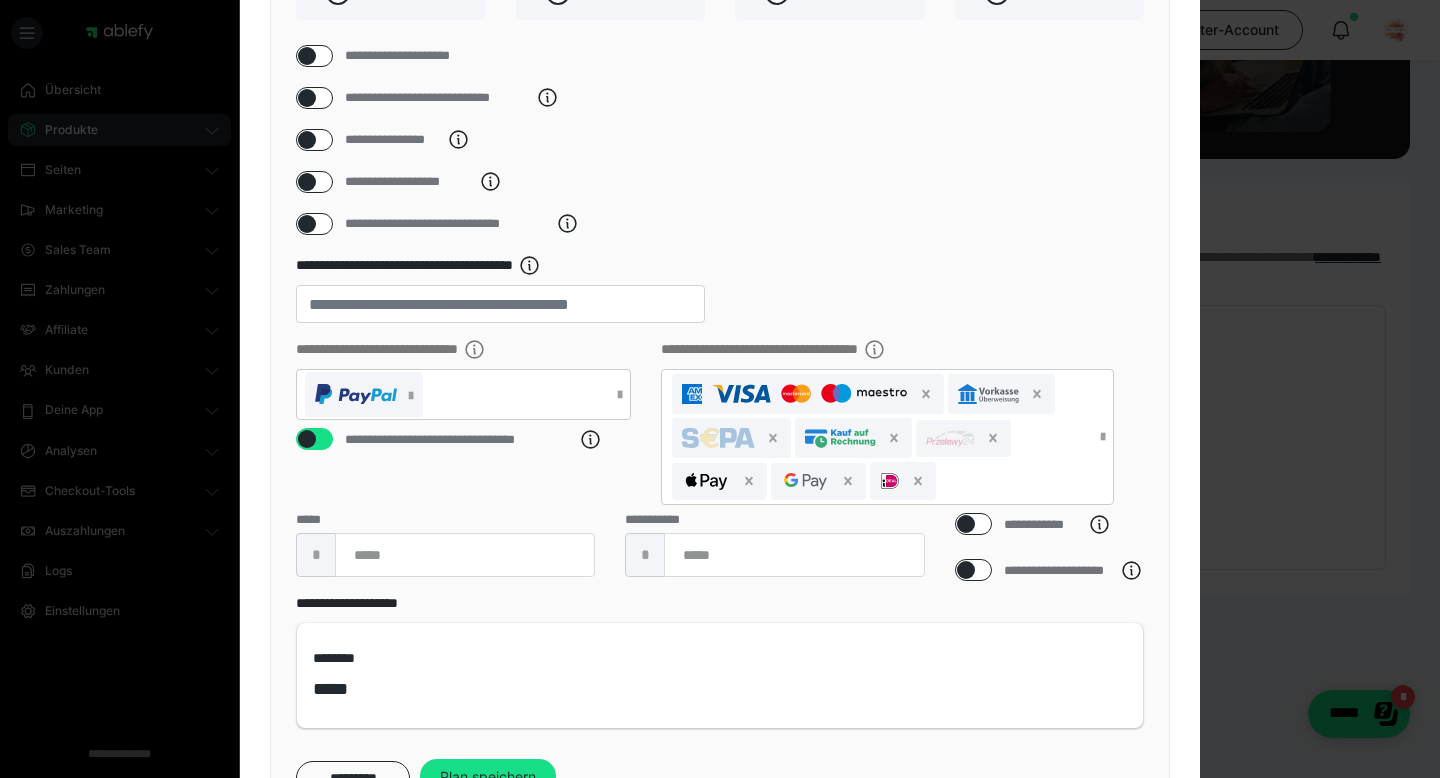 click on "**********" at bounding box center [720, 381] 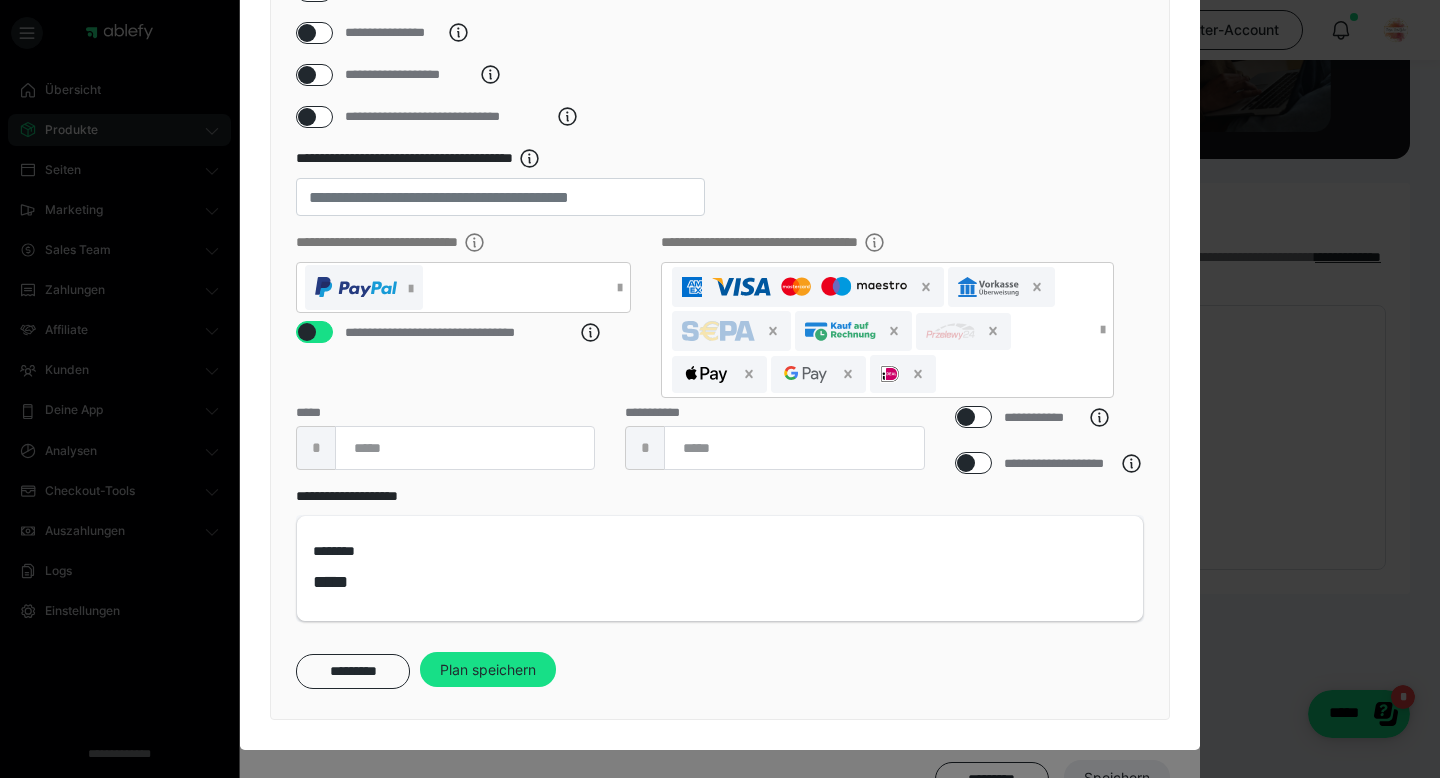 scroll, scrollTop: 330, scrollLeft: 0, axis: vertical 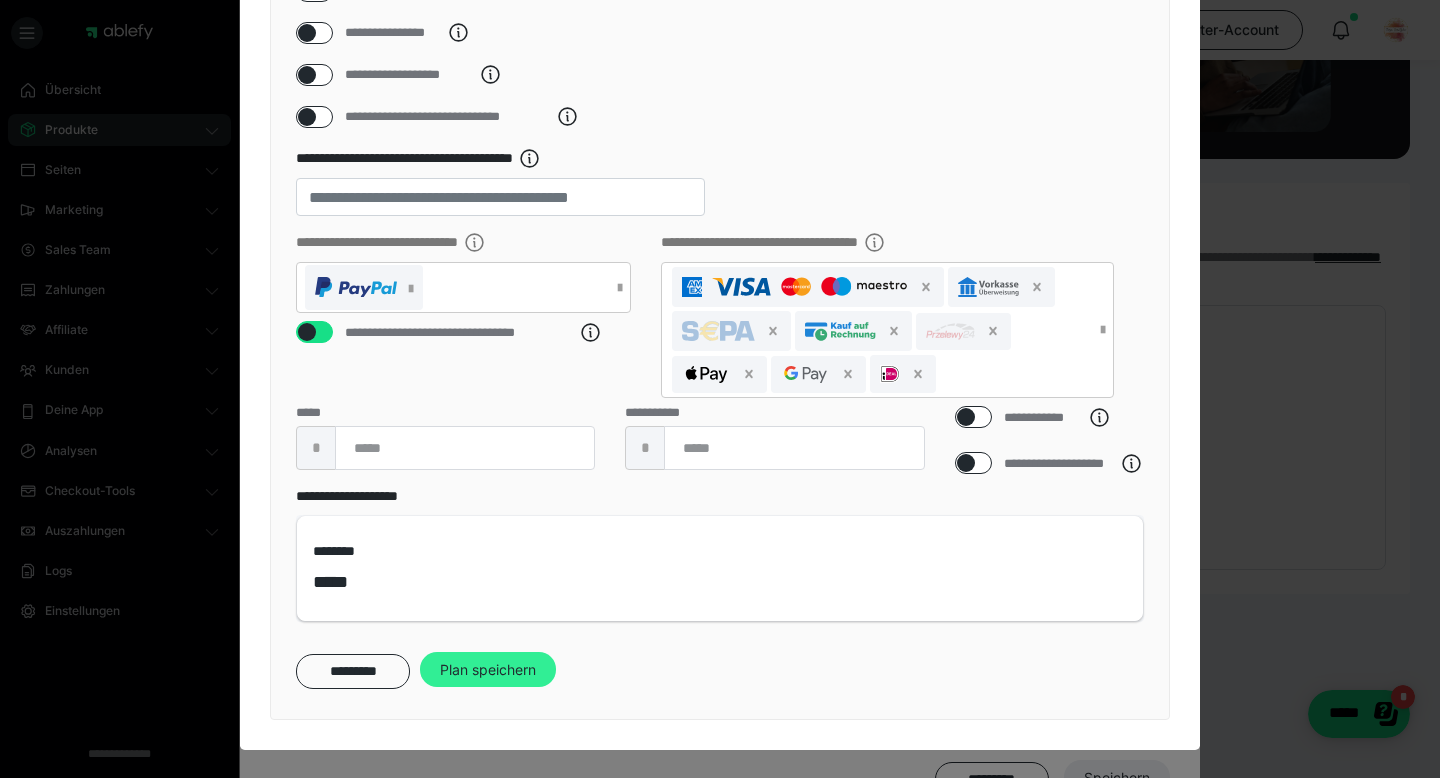 click on "Plan speichern" at bounding box center [488, 670] 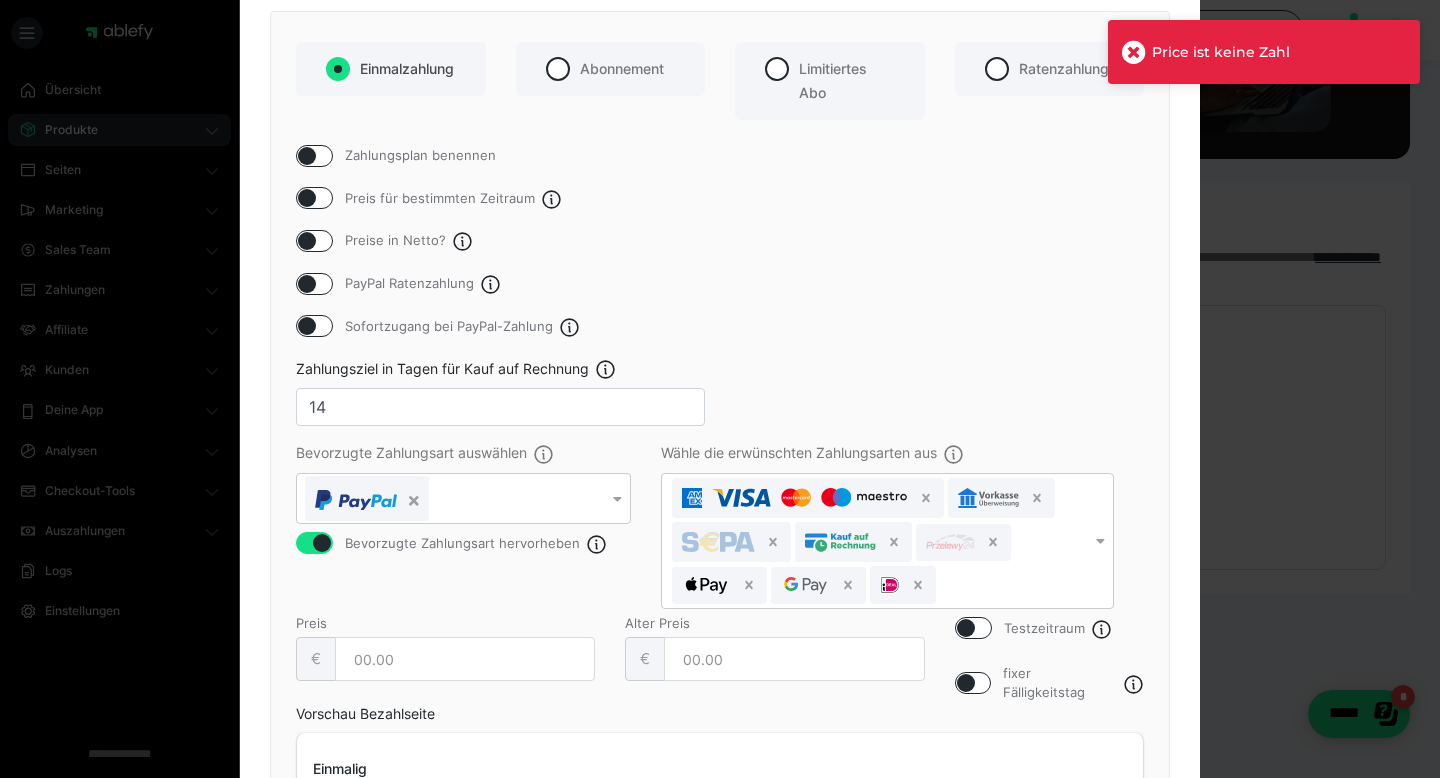 scroll, scrollTop: 160, scrollLeft: 0, axis: vertical 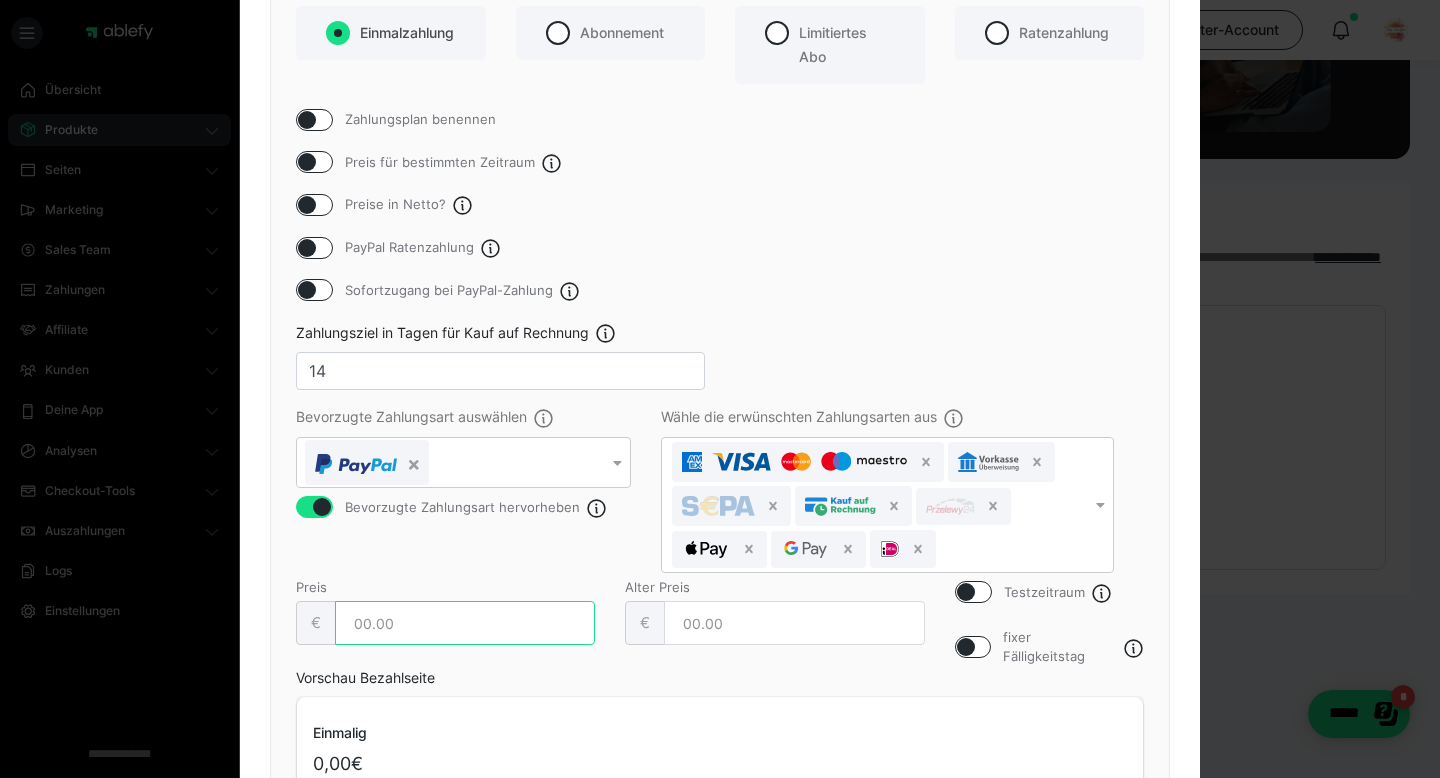 click at bounding box center (465, 623) 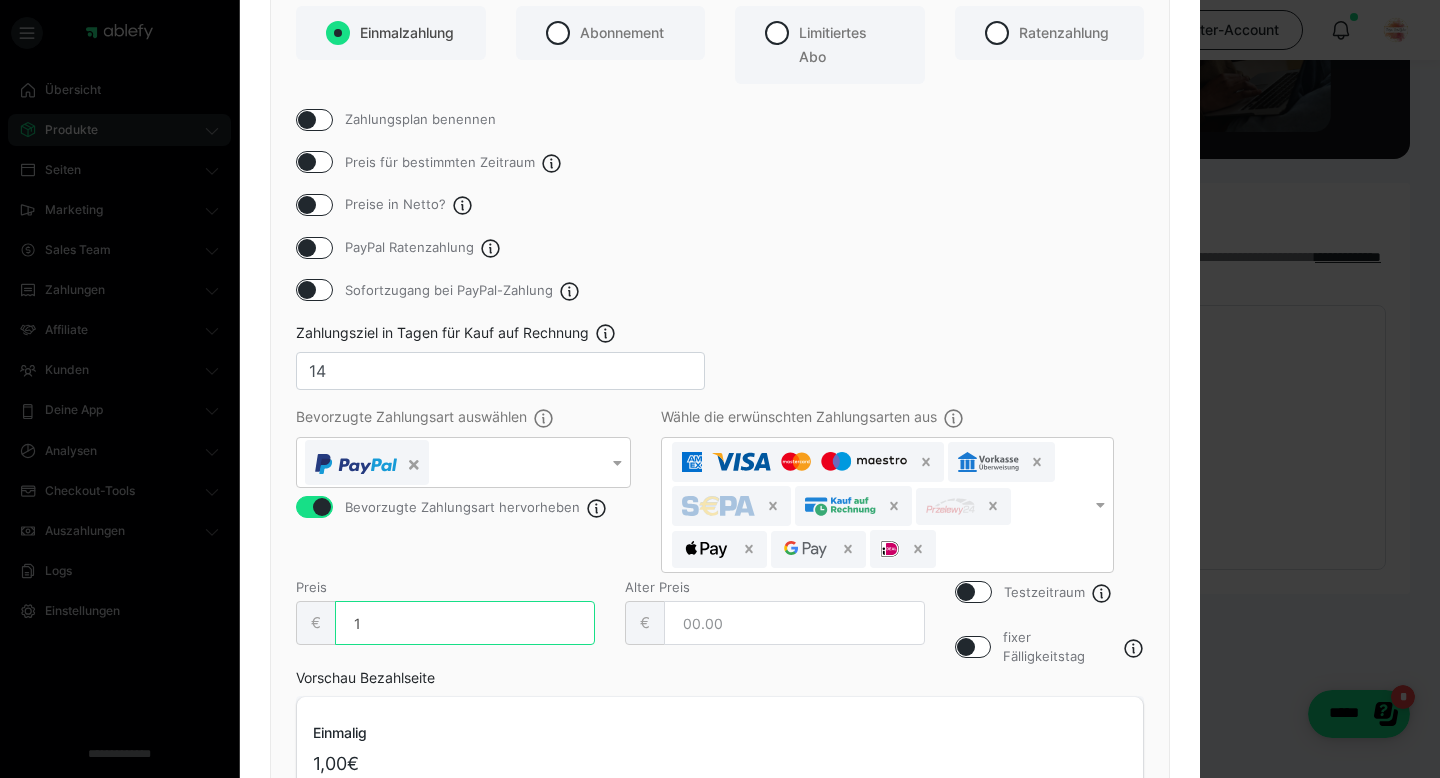 type on "1" 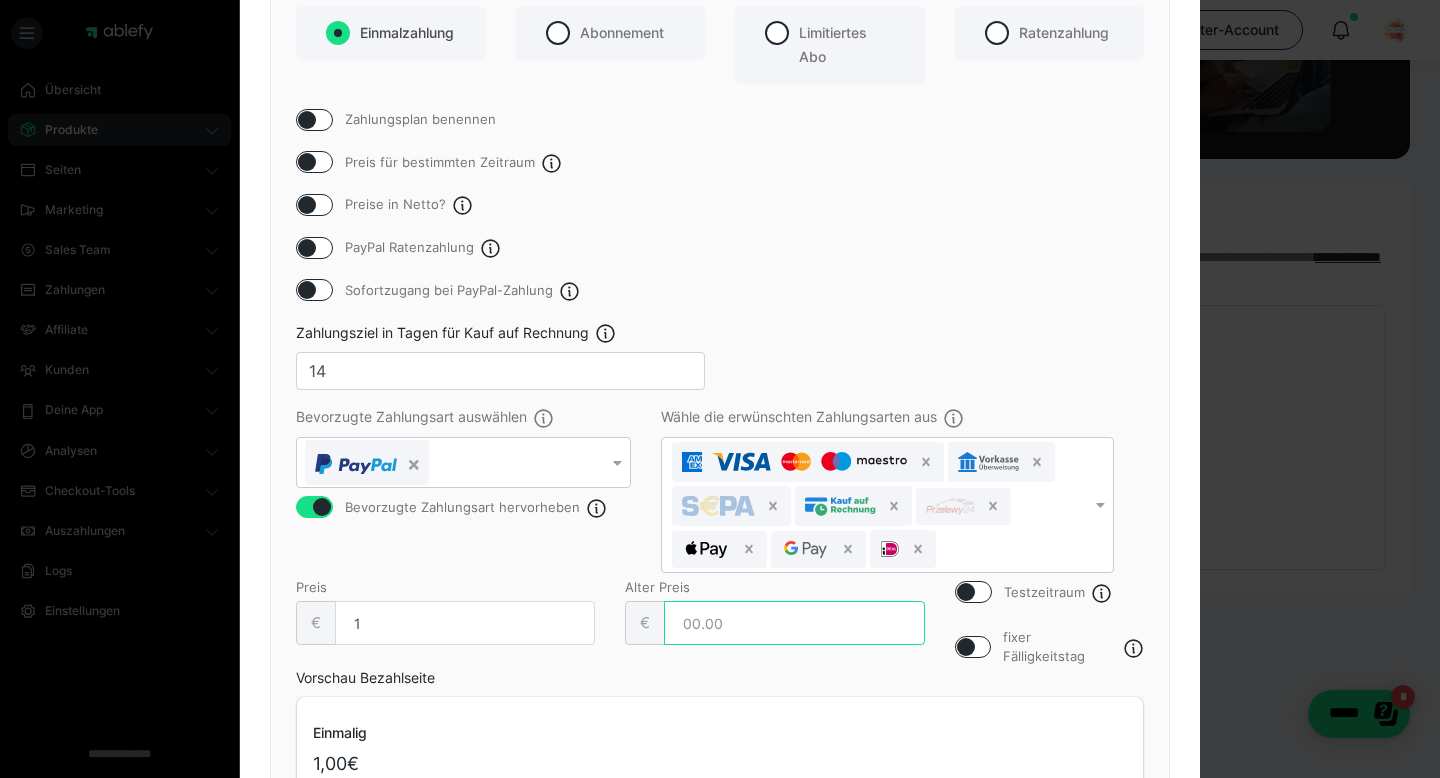 click at bounding box center [794, 623] 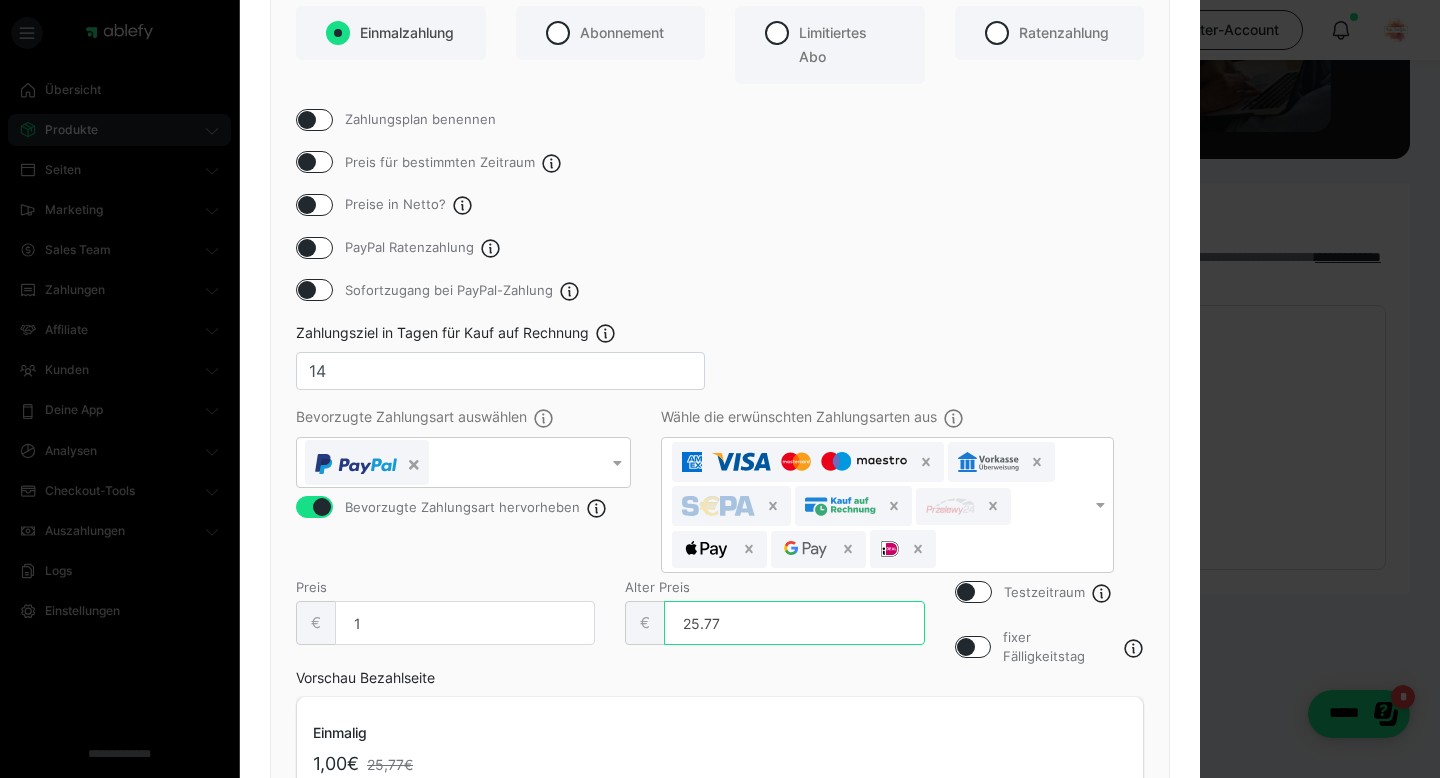 click on "25.77" at bounding box center [794, 623] 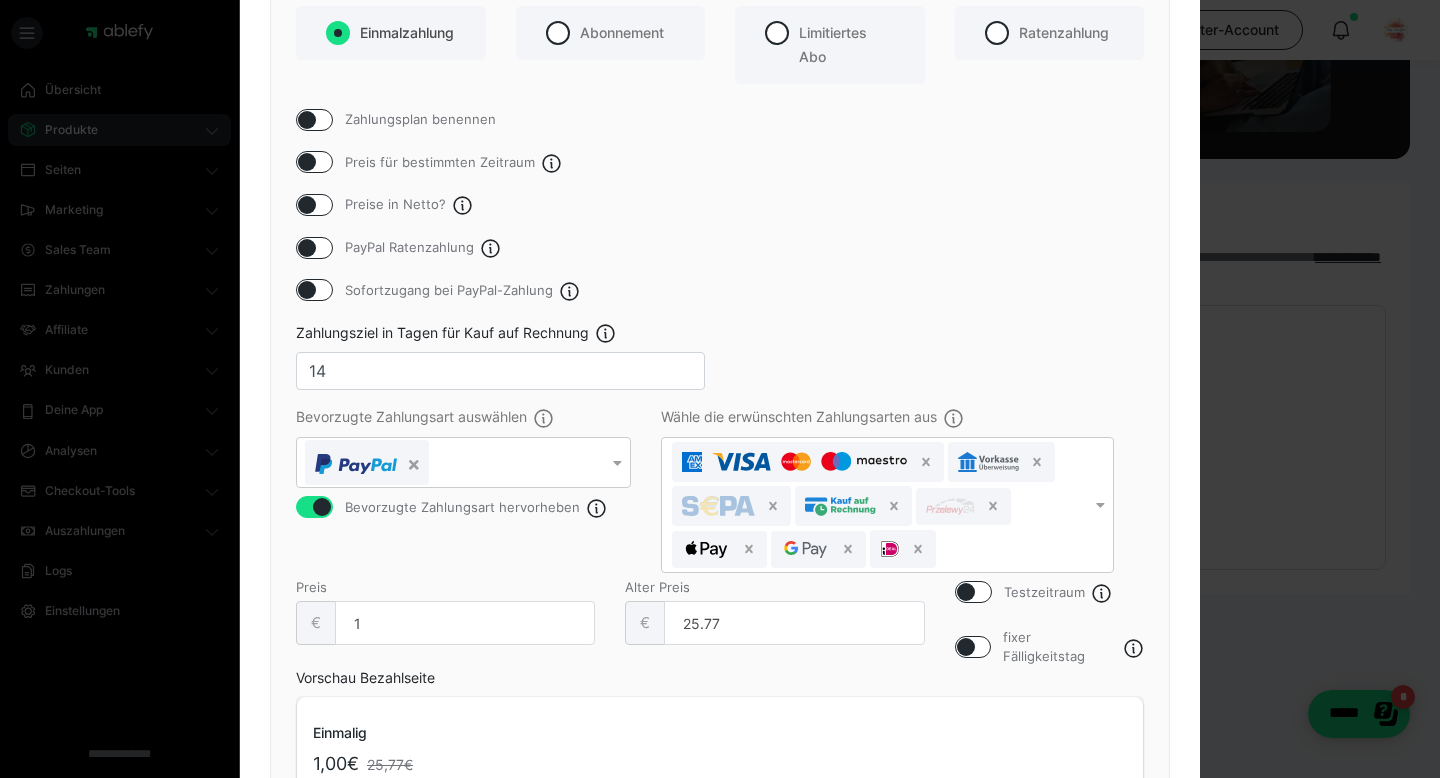 click on "Einmalzahlung Abonnement Limitiertes Abo Ratenzahlung Zahlungsplan benennen Preis für bestimmten Zeitraum Preise in Netto? PayPal Ratenzahlung Sofortzugang bei PayPal-Zahlung Zahlungsziel in Tagen für Kauf auf Rechnung 14 Bevorzugte Zahlungsart auswählen Bevorzugte Zahlungsart hervorheben Wähle die erwünschten Zahlungsarten aus Testzeitraum fixer Fälligkeitstag Preis € 1 Alter Preis € 25.77 Vorschau Bezahlseite Einmalig 1,00€ 25,77€ Abbrechen Plan speichern" at bounding box center (720, 436) 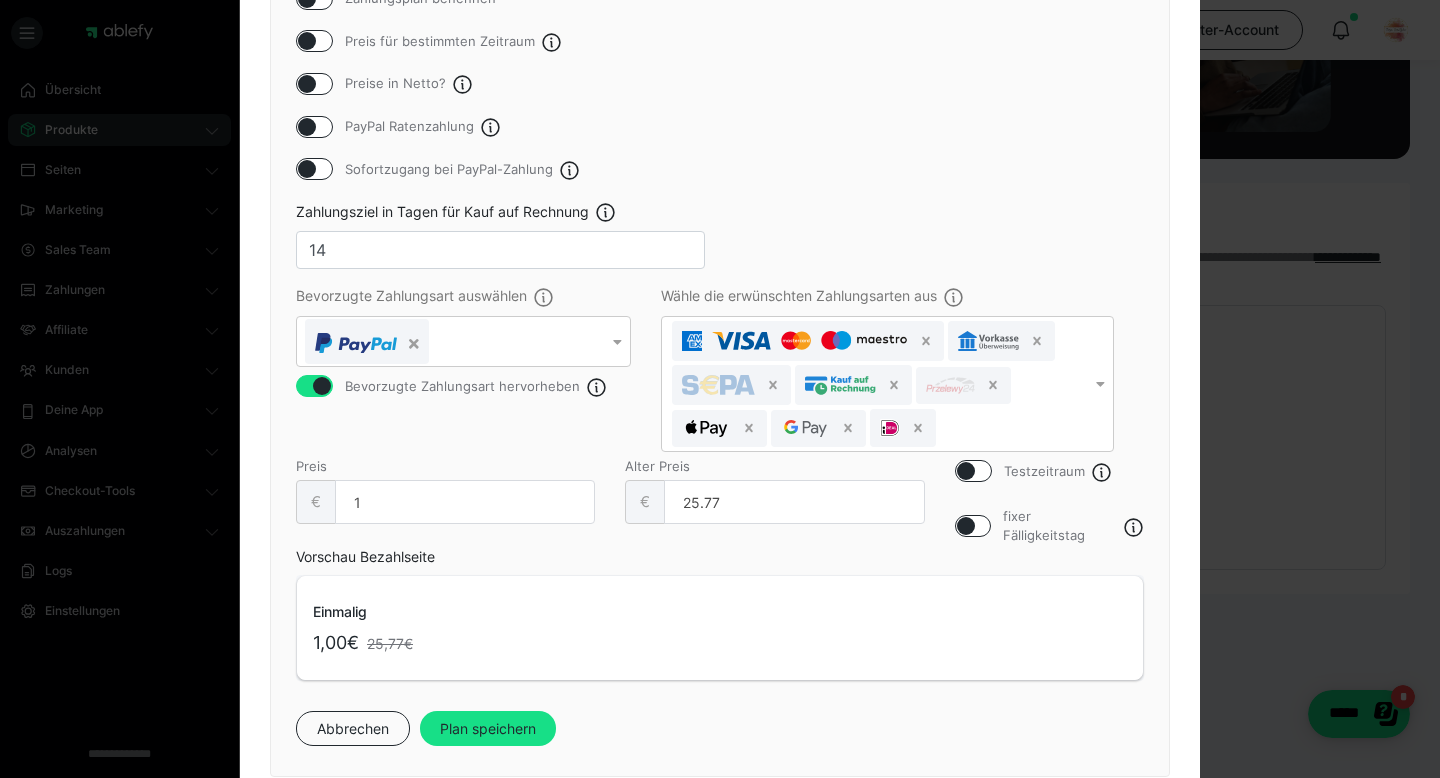 scroll, scrollTop: 330, scrollLeft: 0, axis: vertical 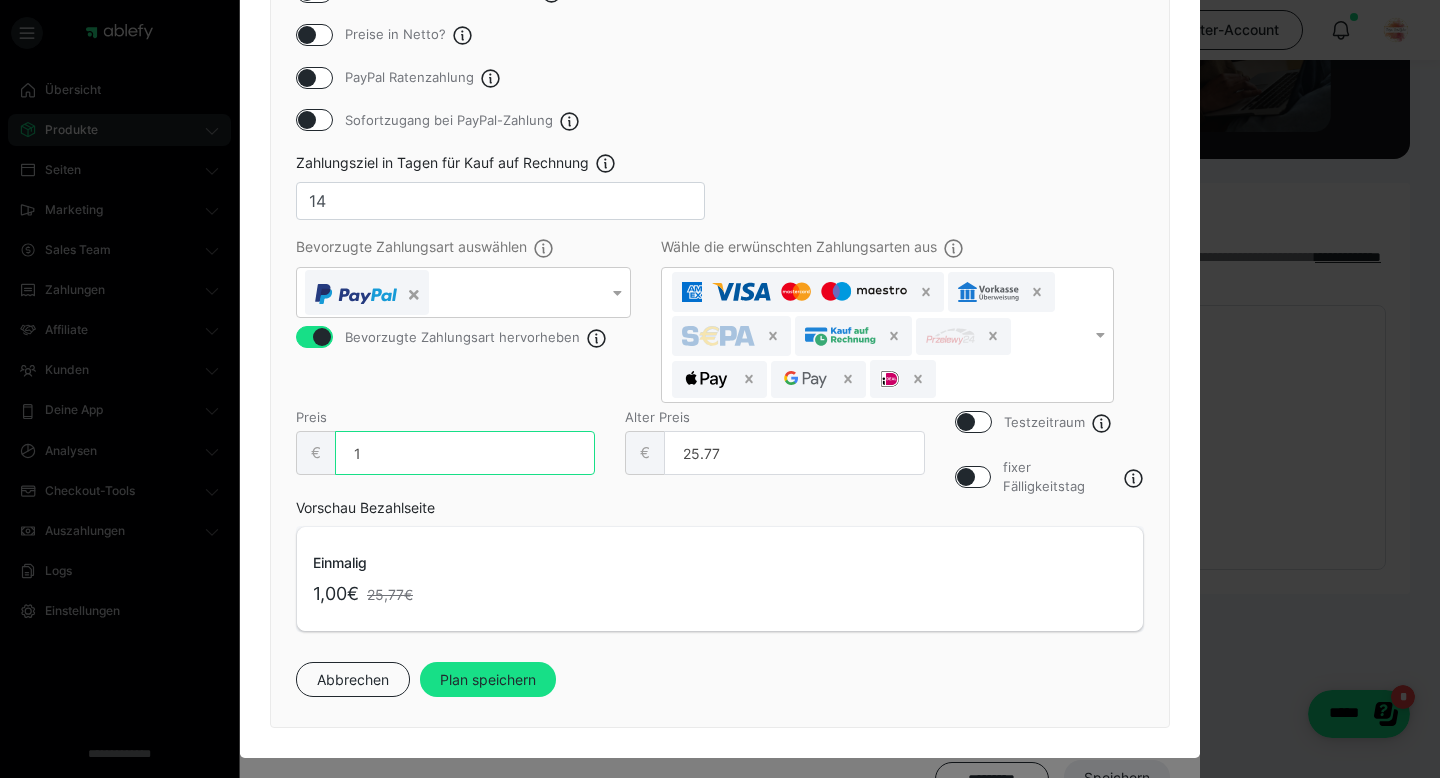 click on "1" at bounding box center (465, 453) 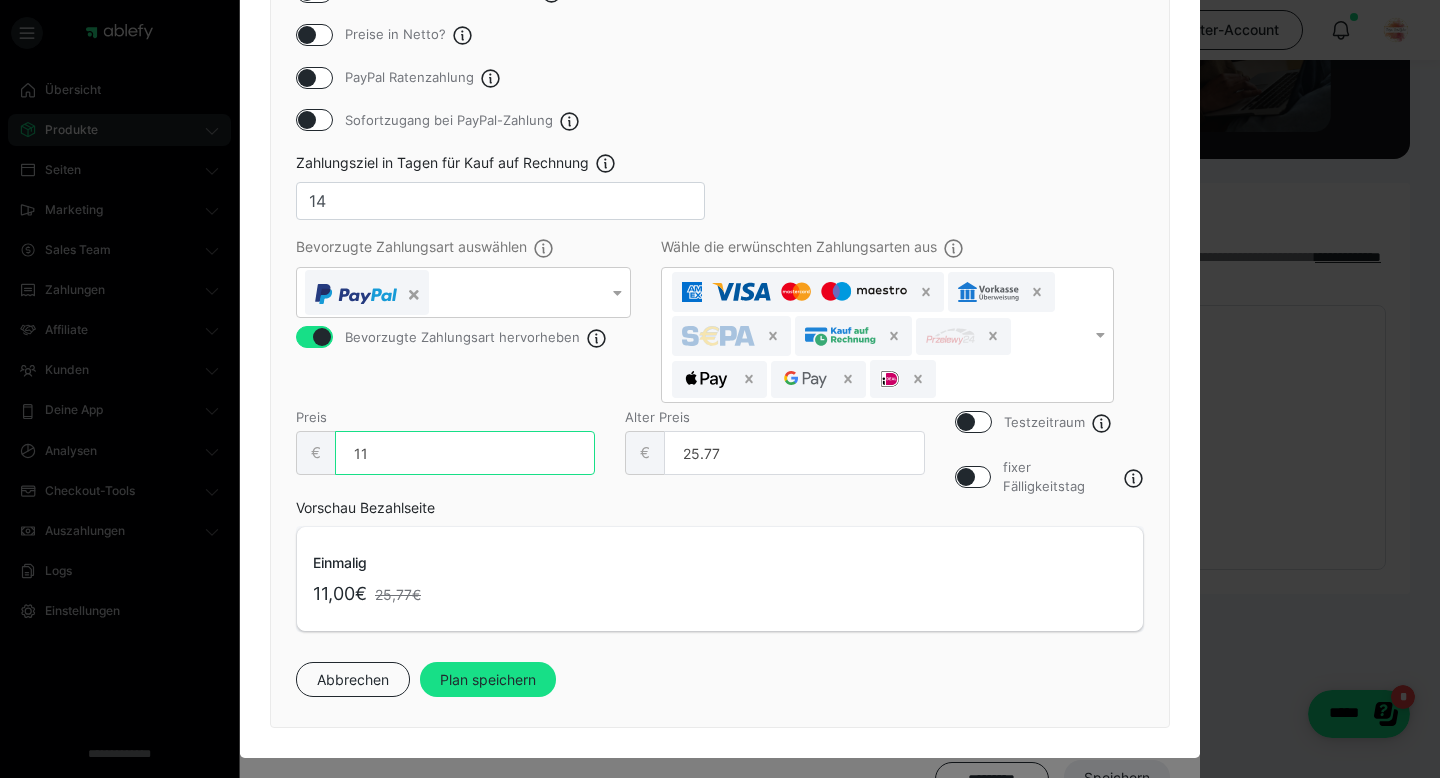 drag, startPoint x: 390, startPoint y: 450, endPoint x: 294, endPoint y: 449, distance: 96.00521 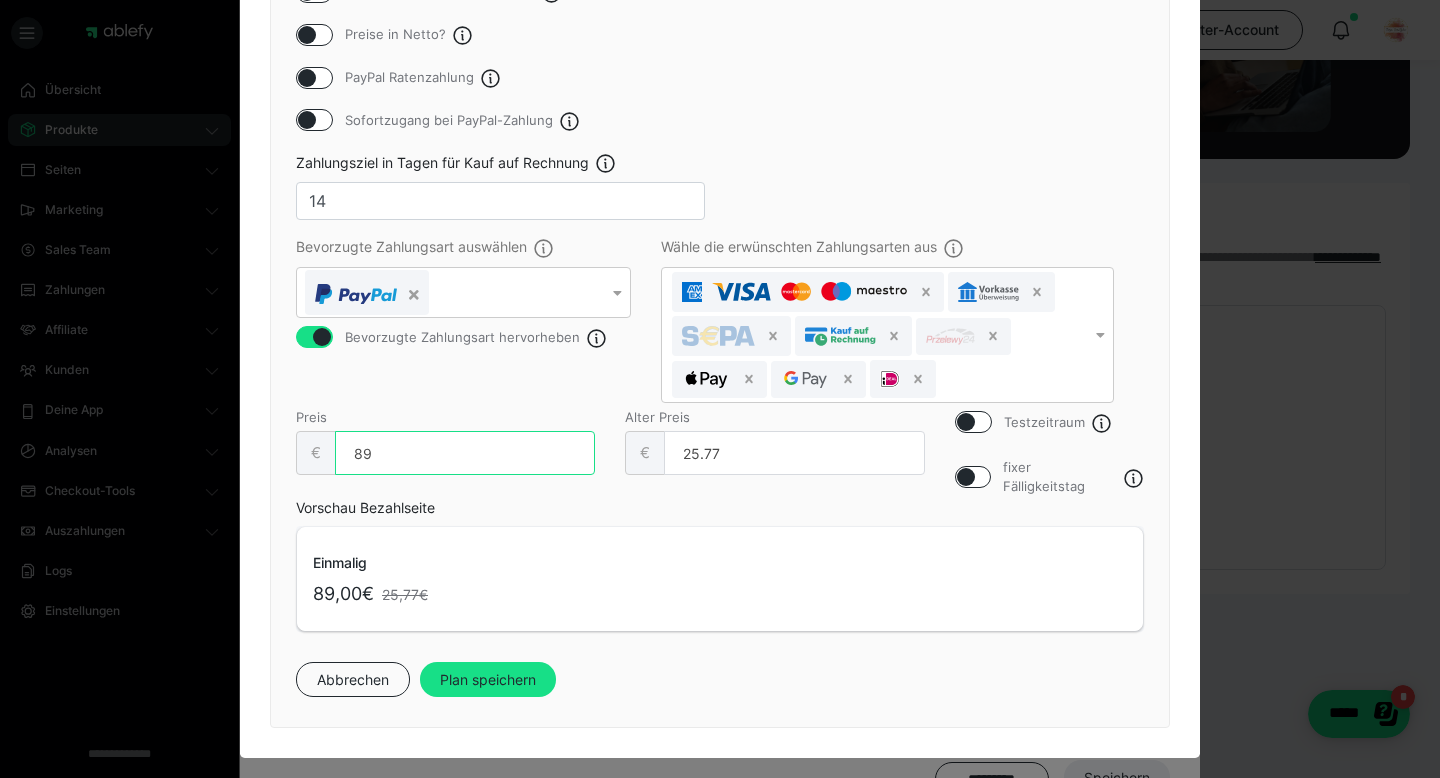 type on "89" 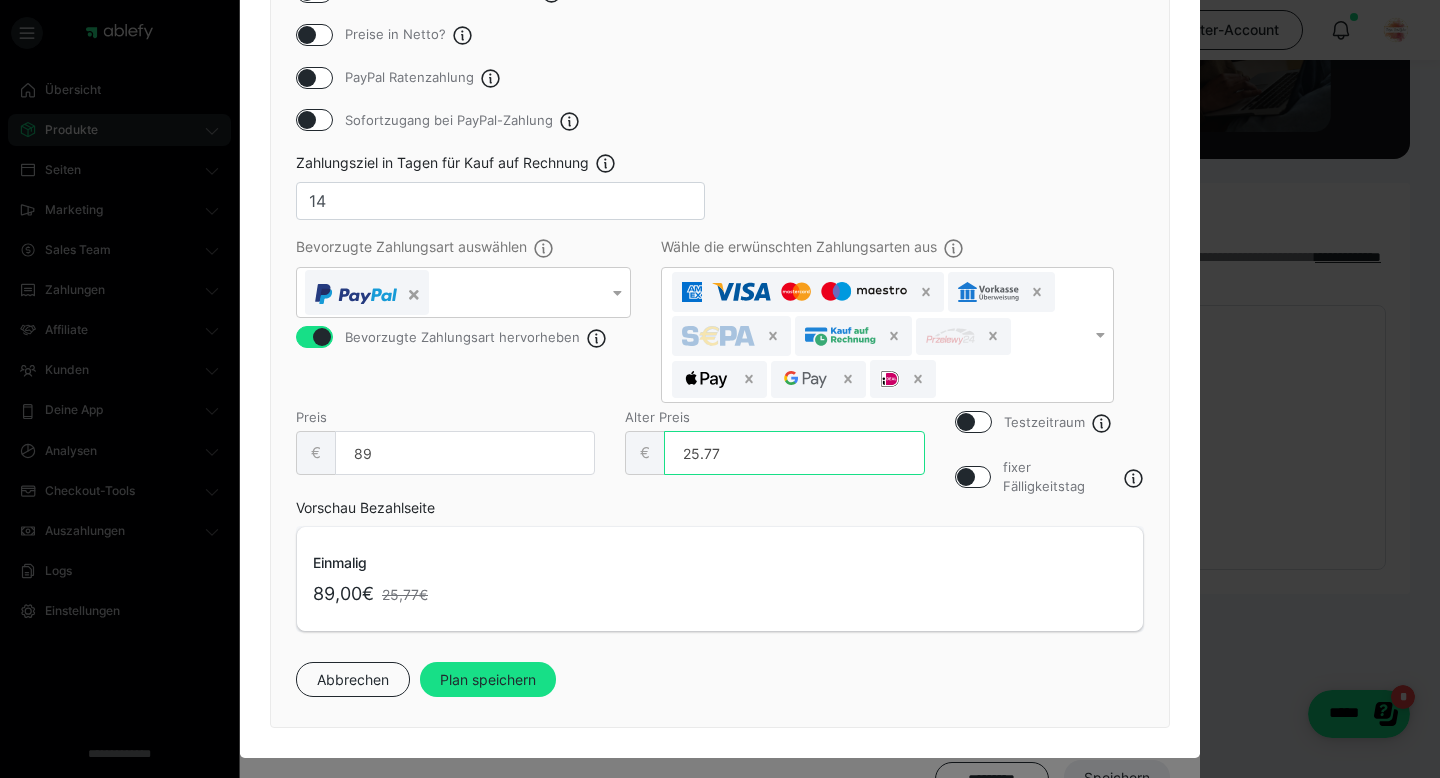 click on "25.77" at bounding box center [794, 453] 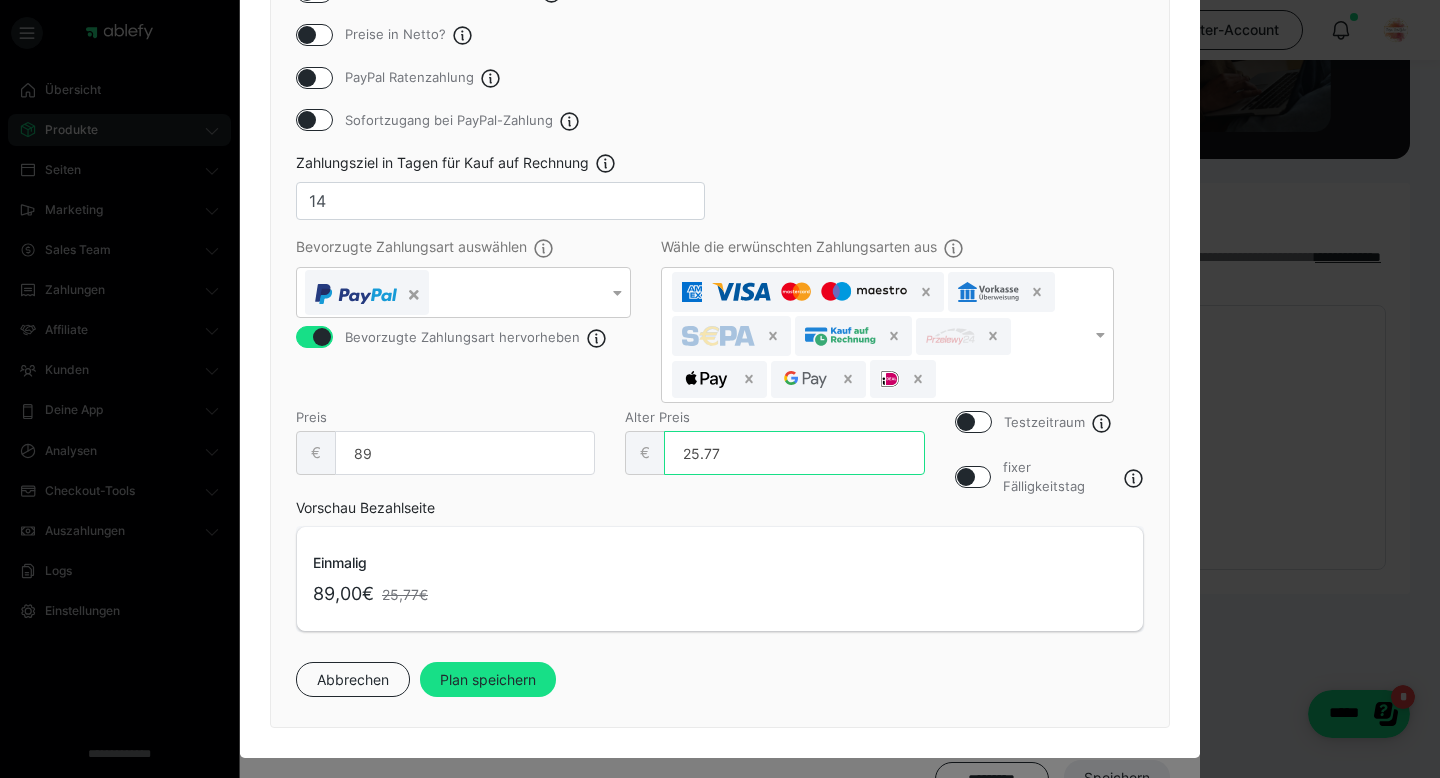 click on "25.77" at bounding box center (794, 453) 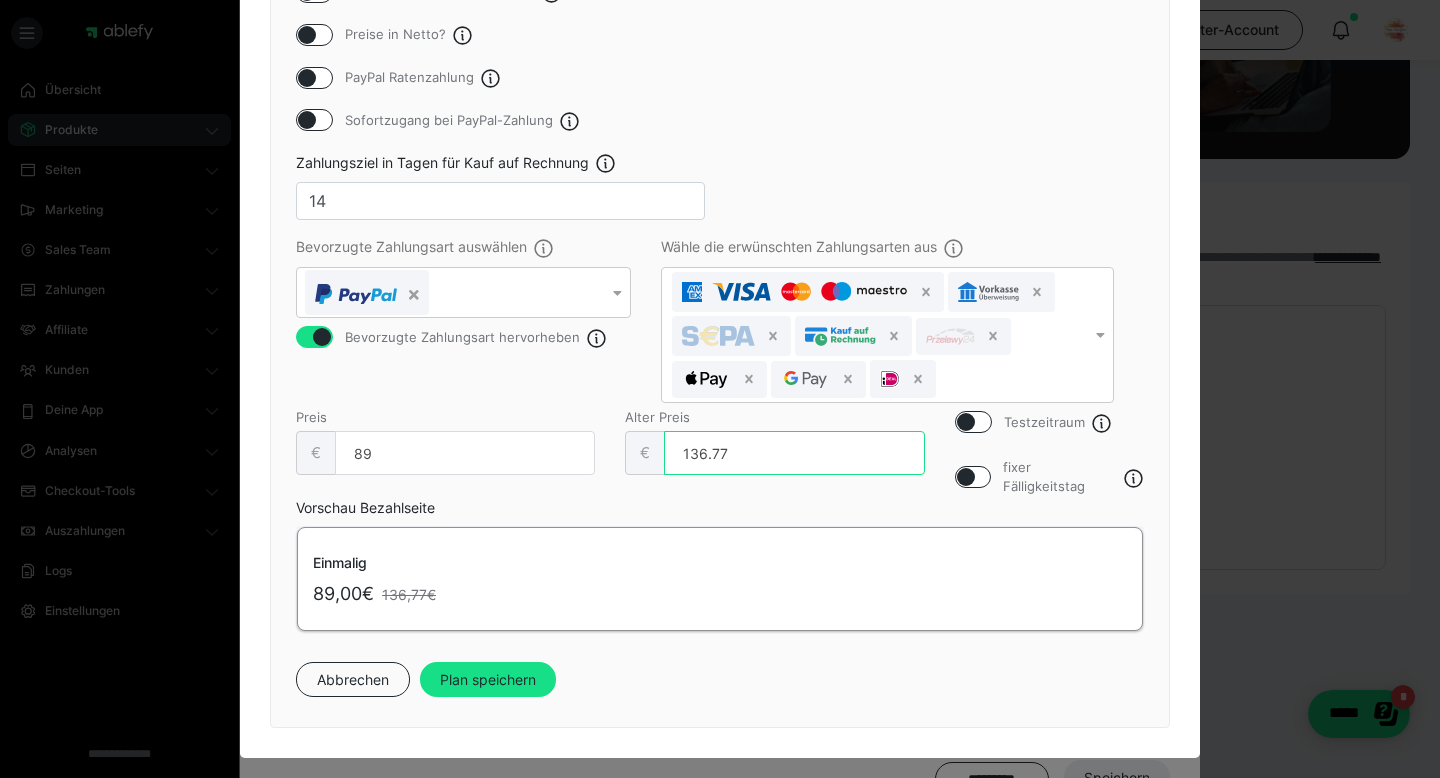 type on "136.77" 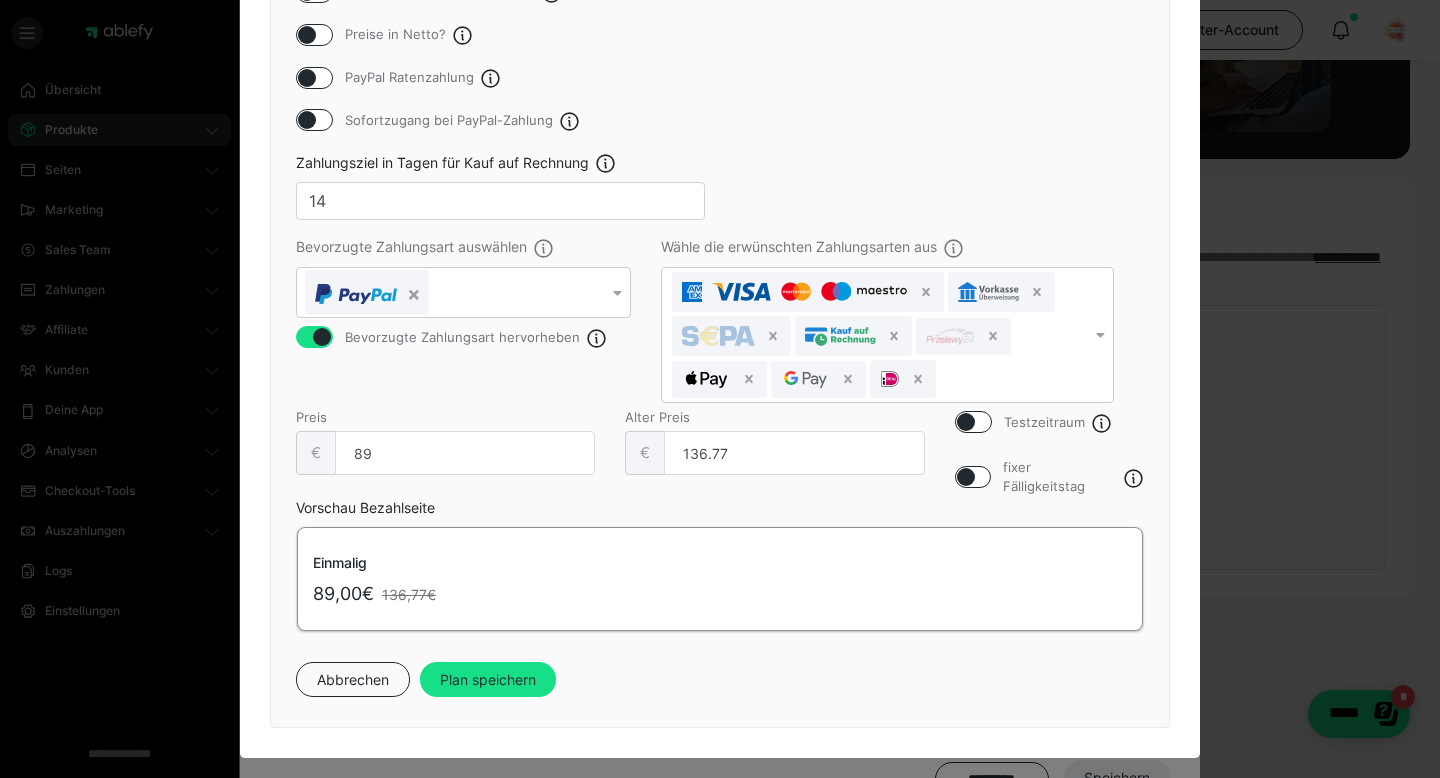 click on "Einmalig 89,00€ 136,77€" at bounding box center (720, 579) 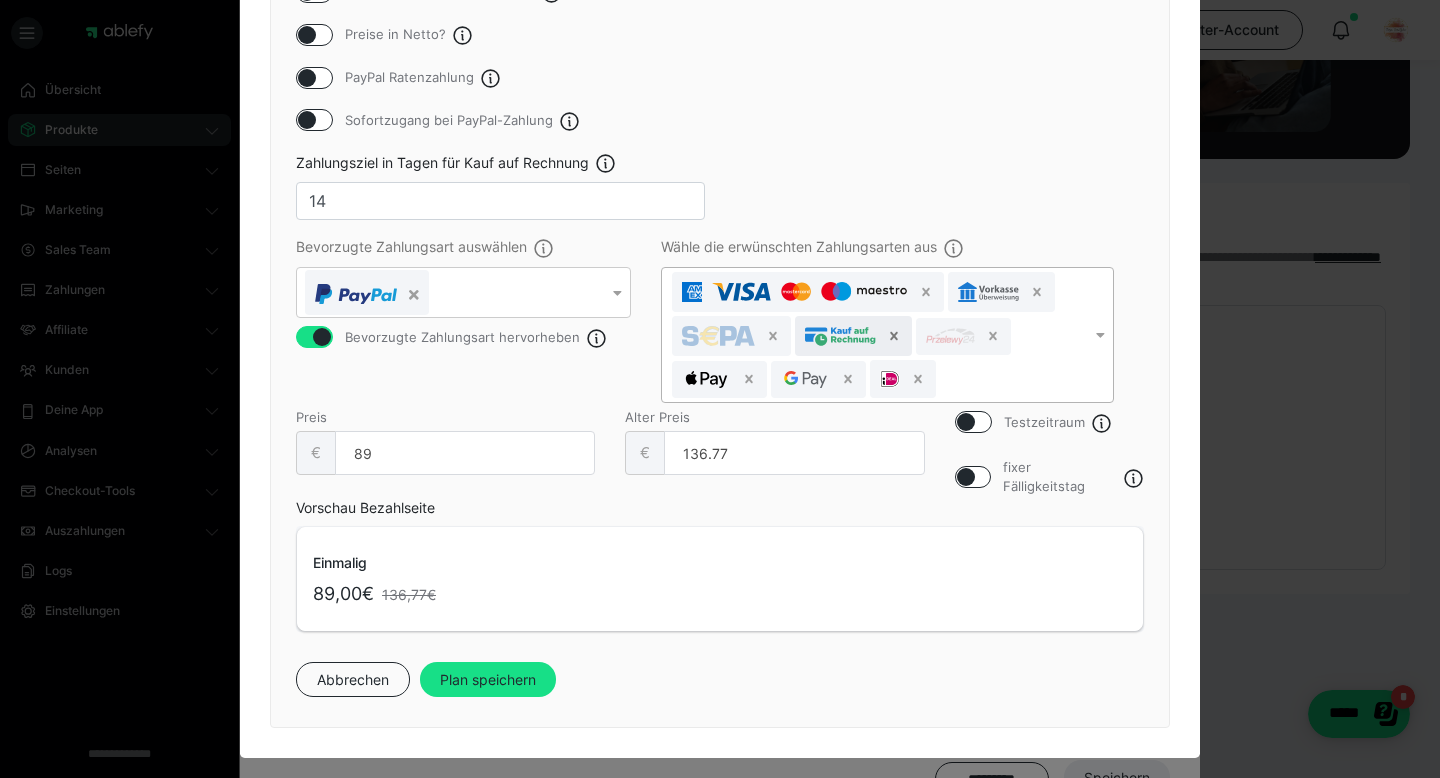 click 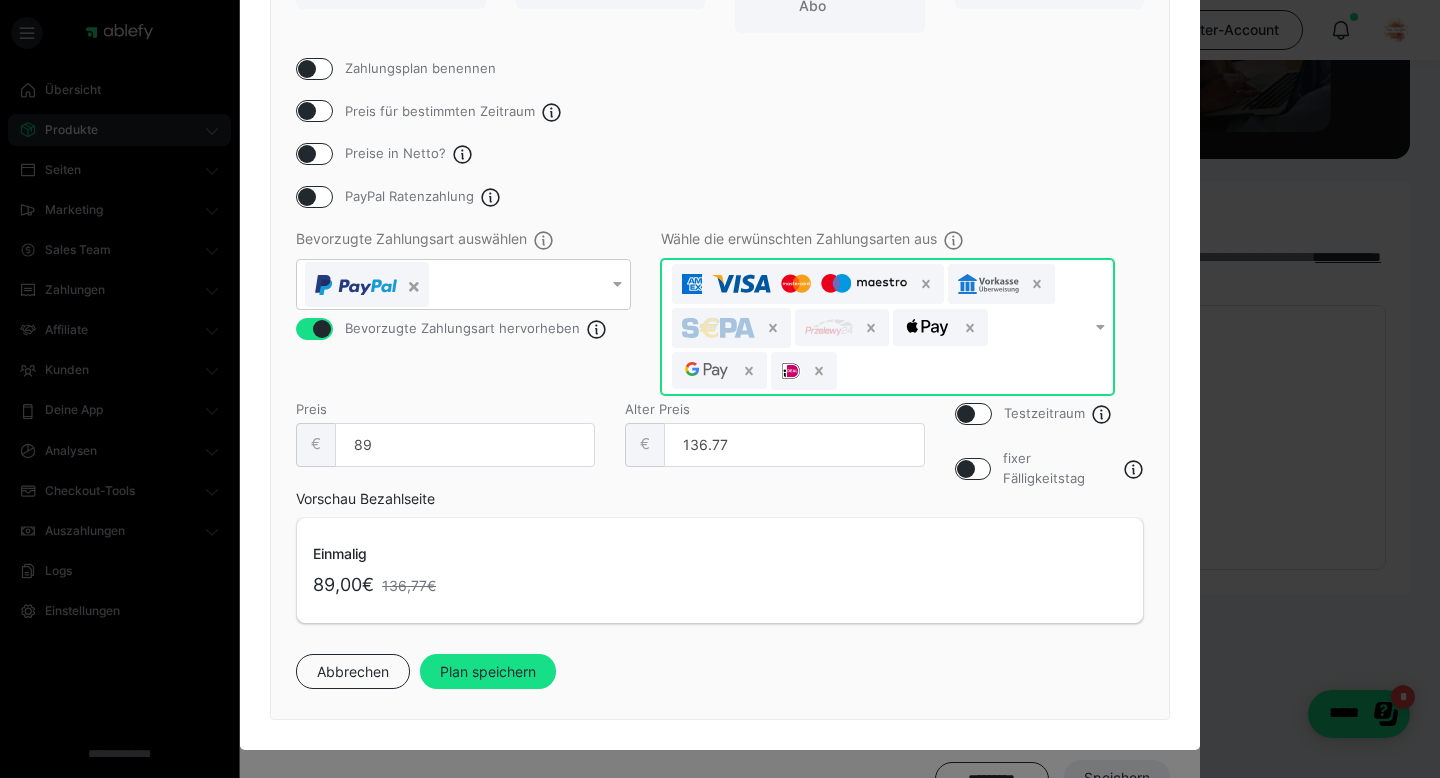 scroll, scrollTop: 203, scrollLeft: 0, axis: vertical 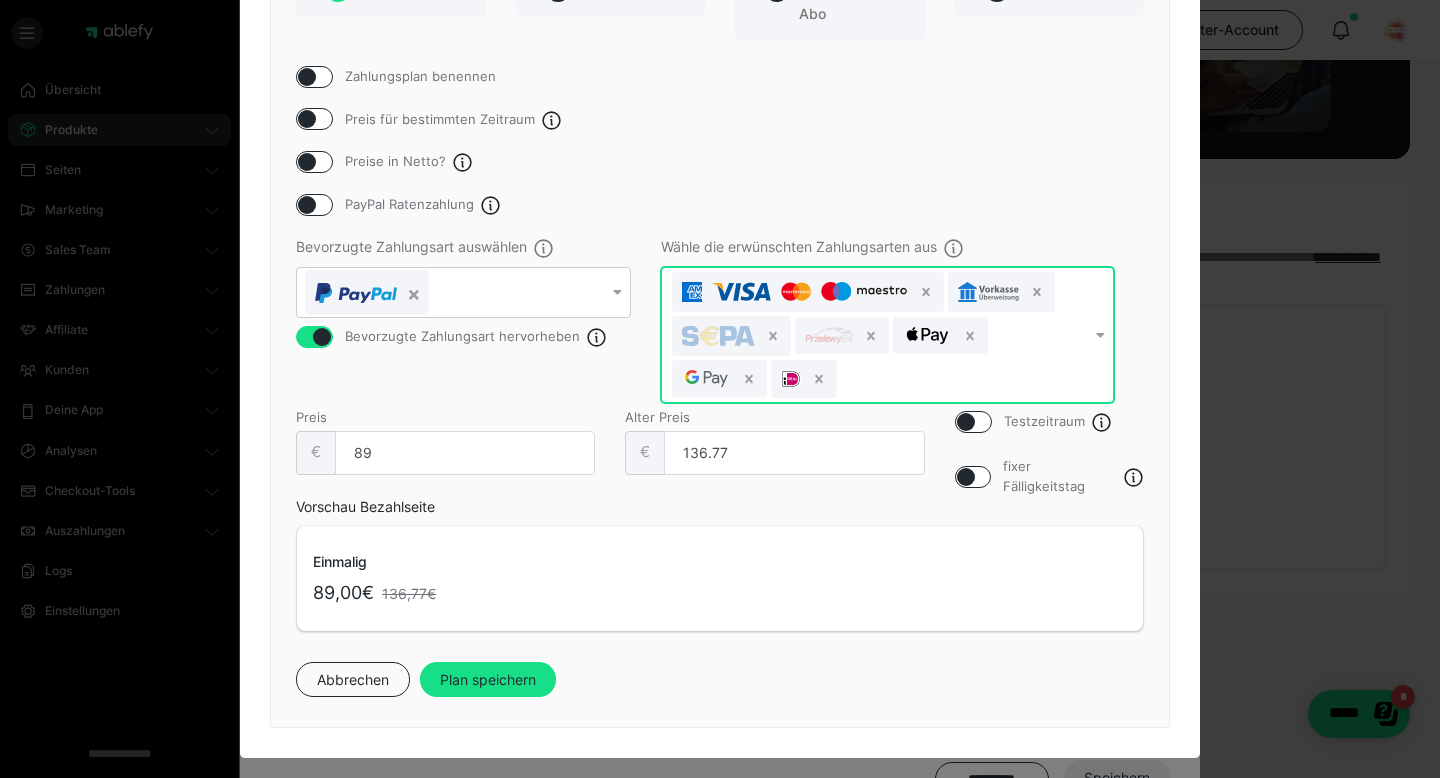 click at bounding box center (307, 119) 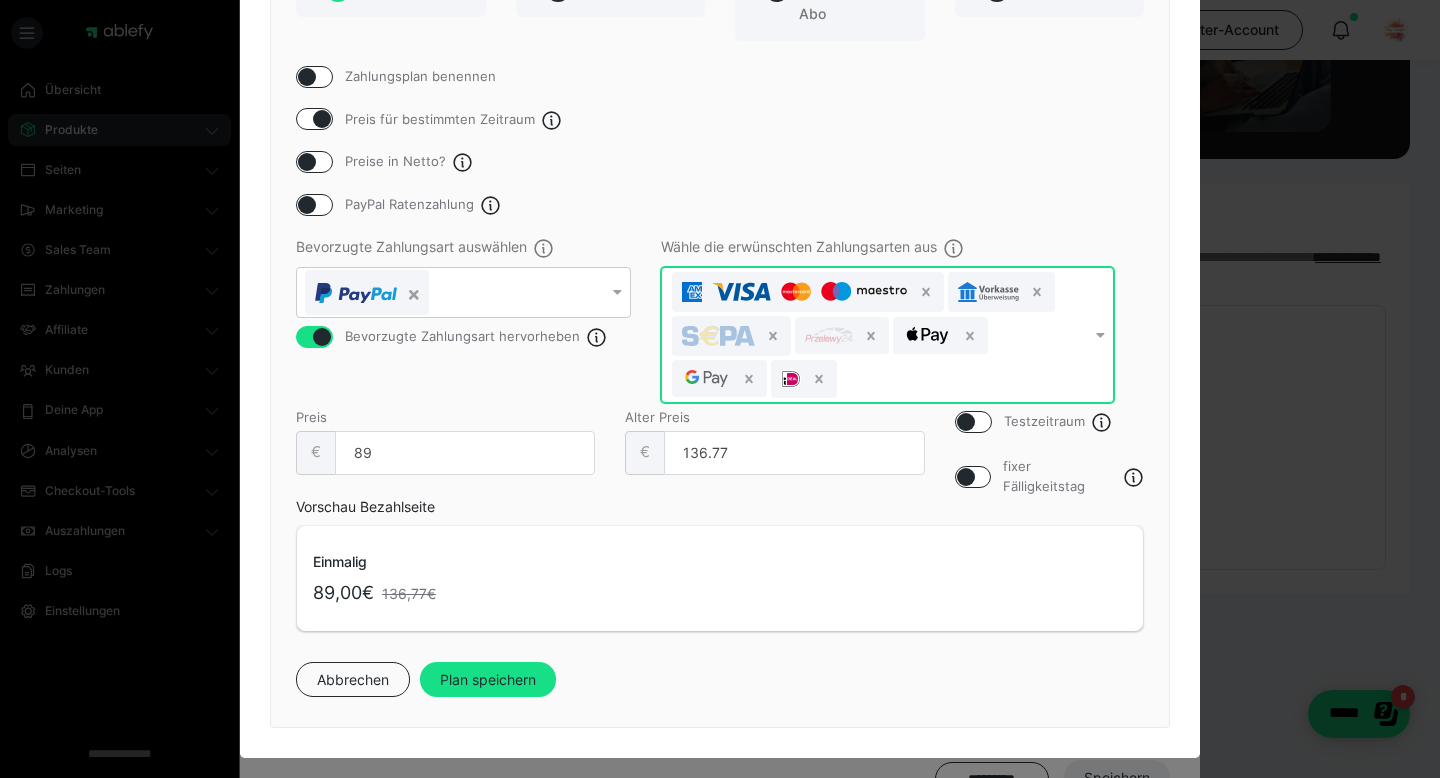 checkbox on "true" 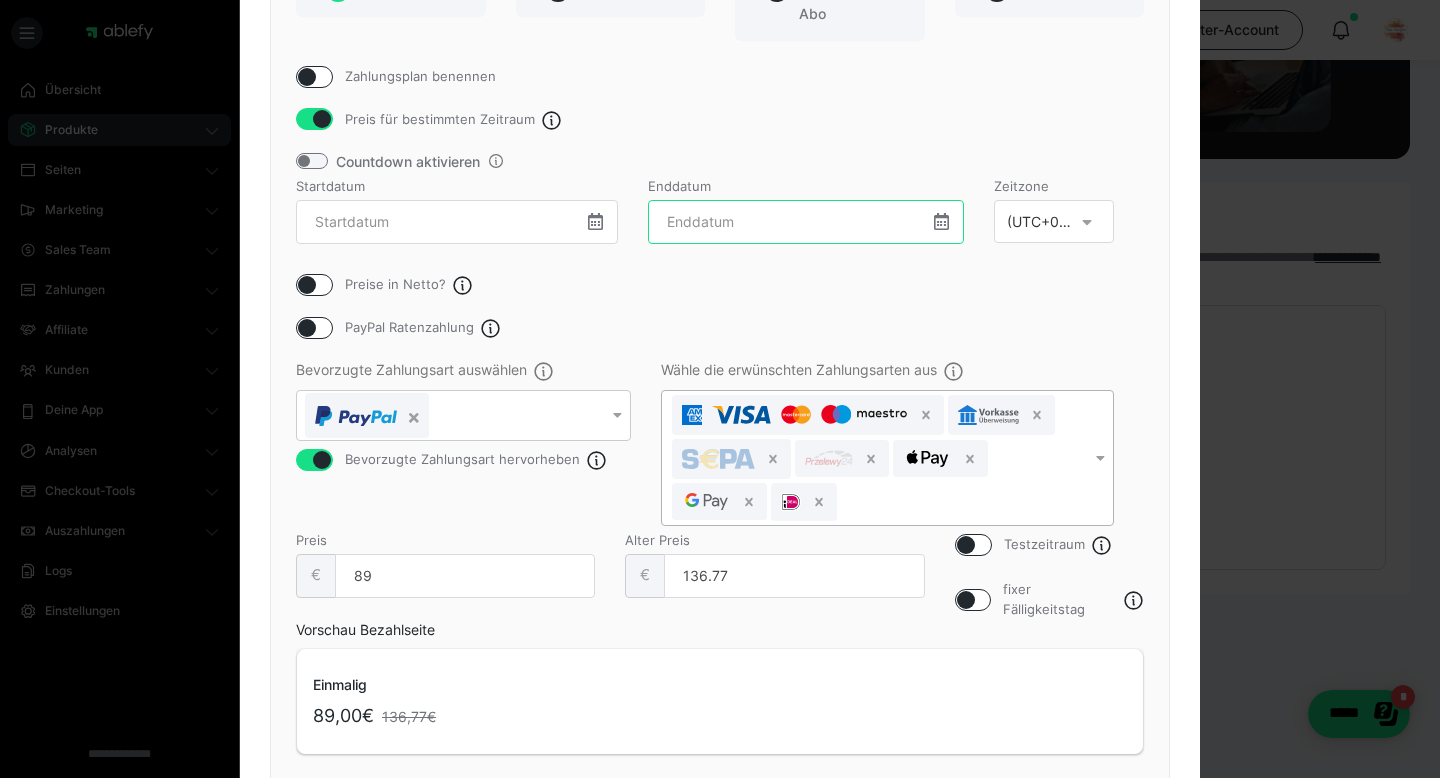 click at bounding box center (806, 222) 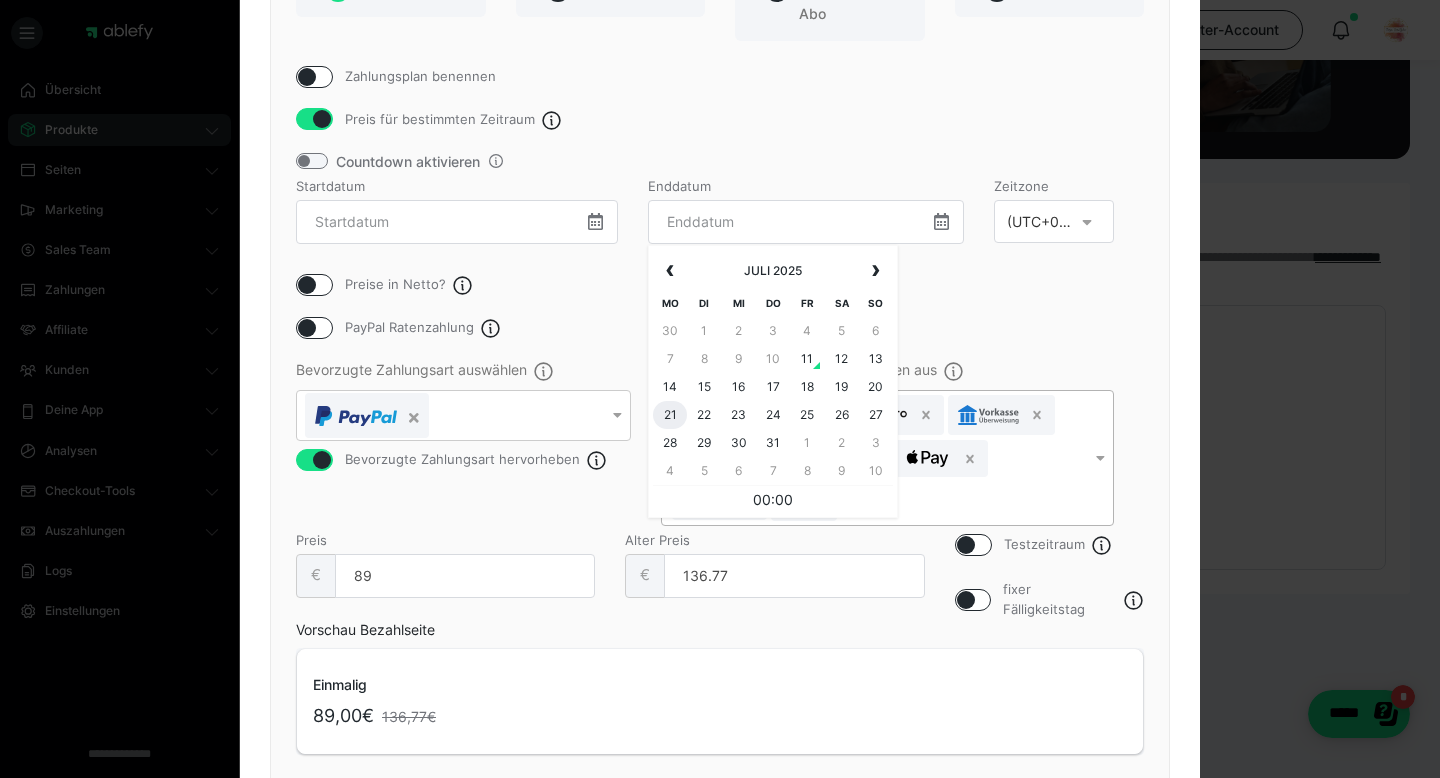 click on "21" at bounding box center (670, 415) 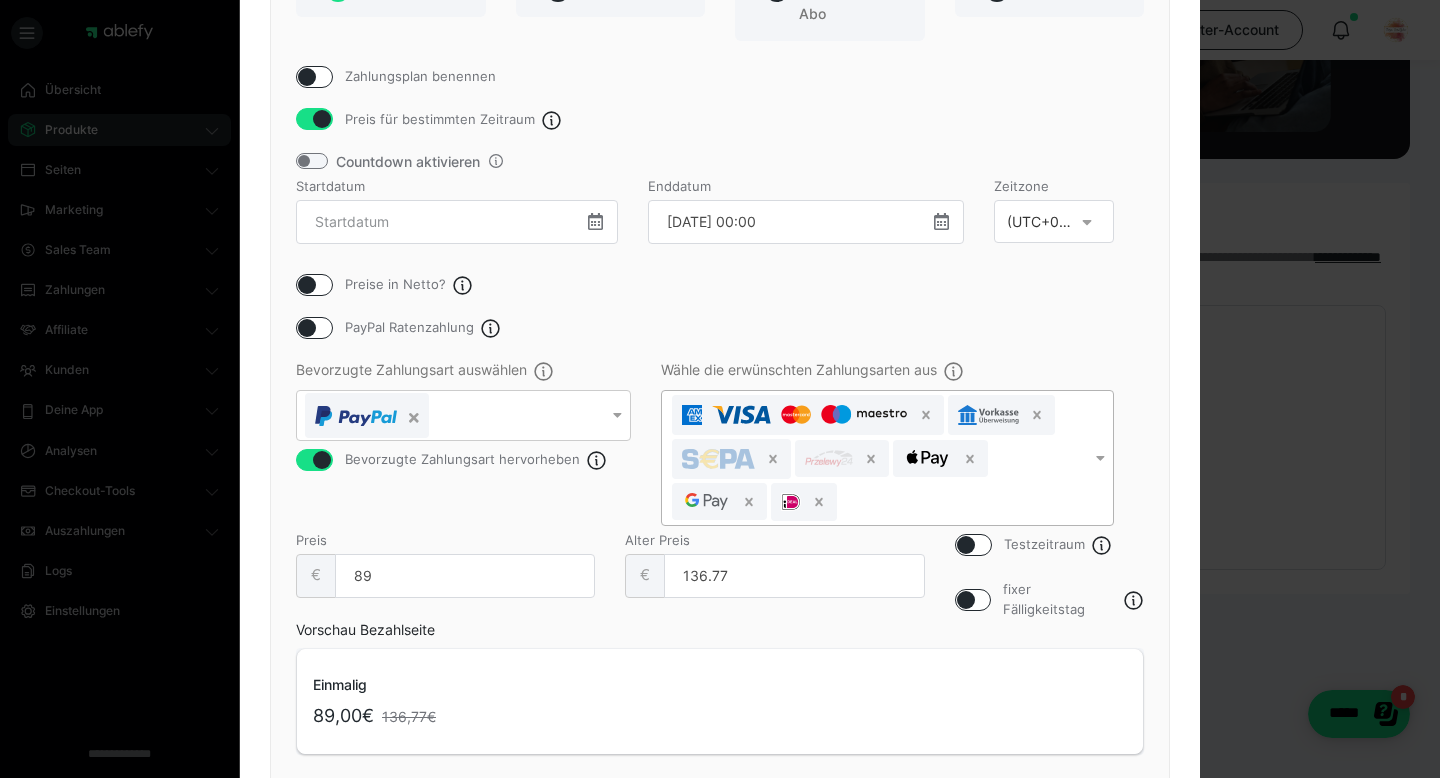 click at bounding box center [941, 221] 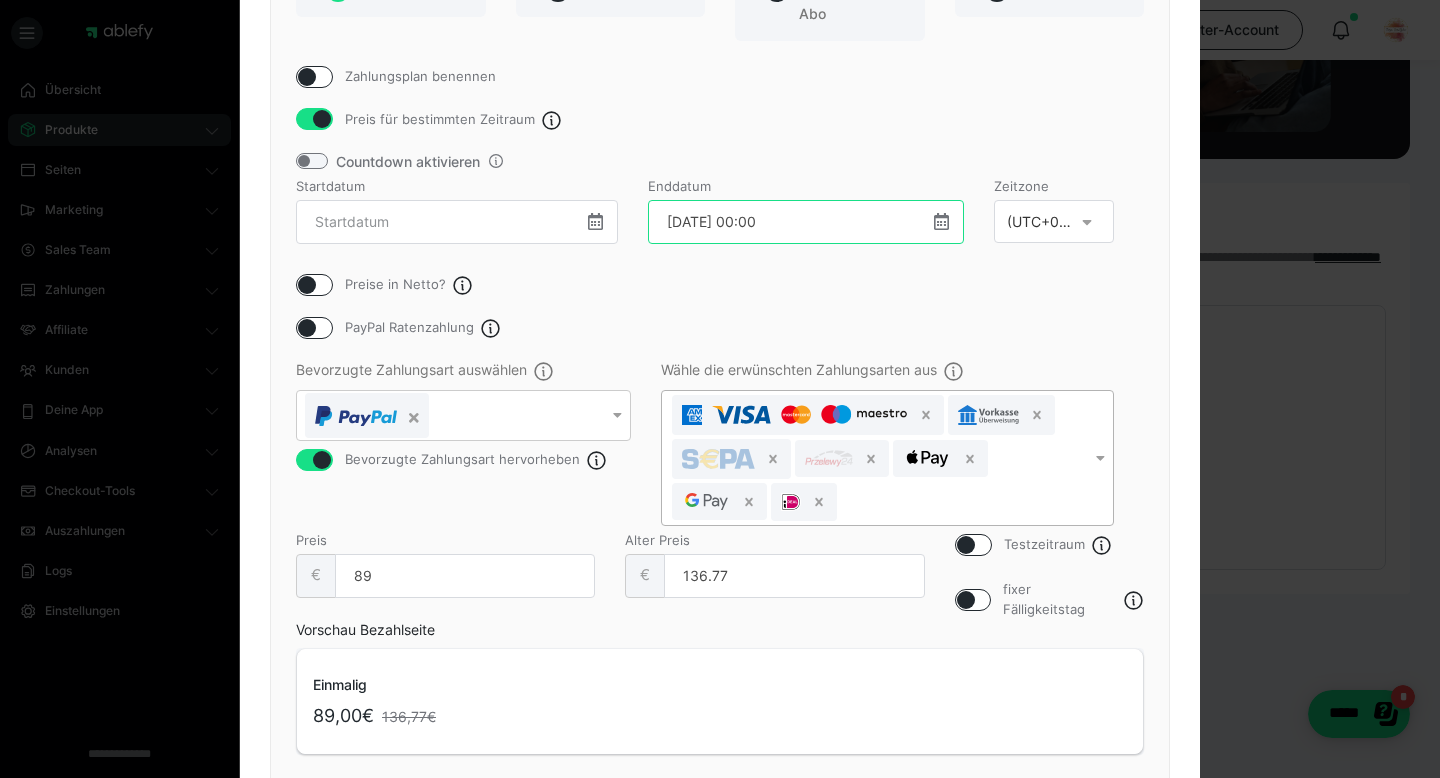 click on "21.07.25 00:00" at bounding box center (806, 222) 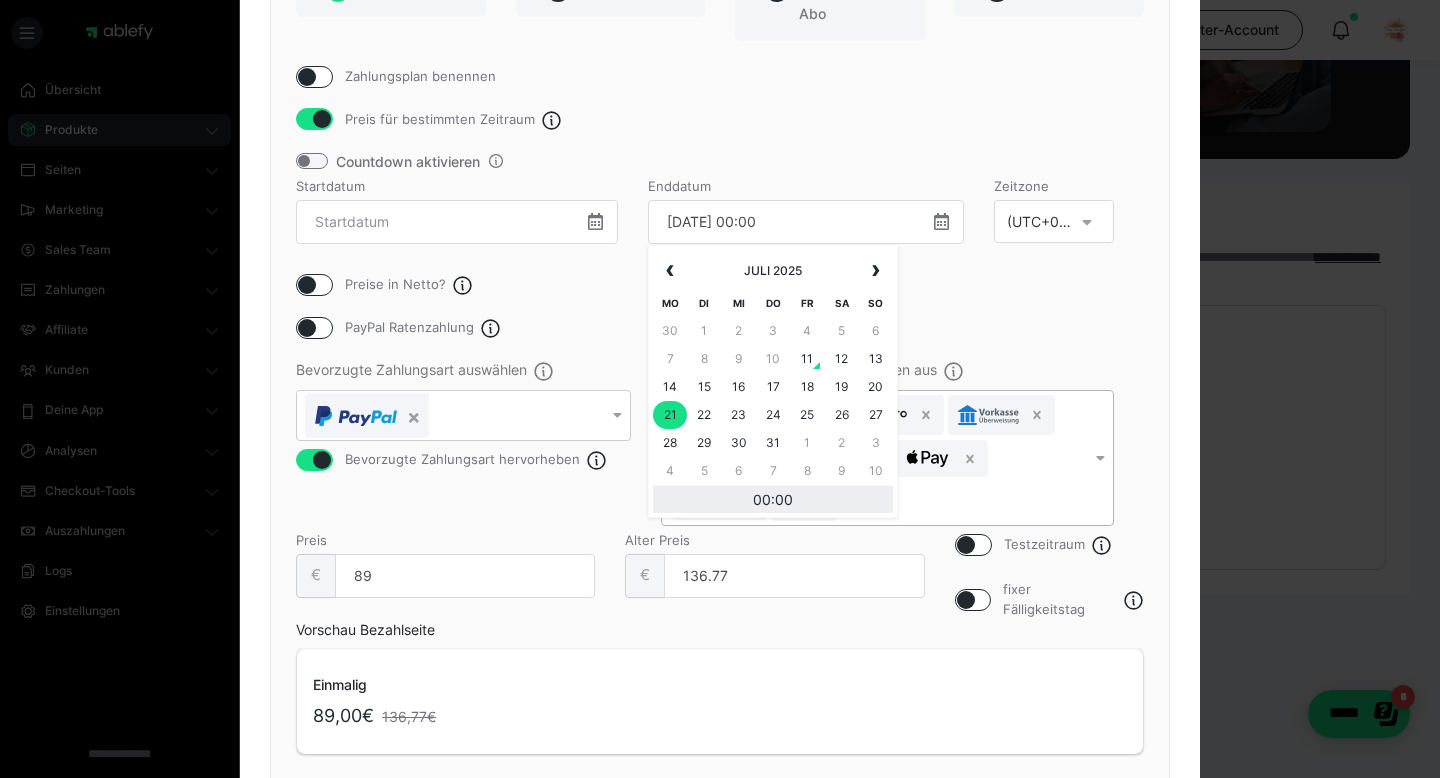 click on "00:00" at bounding box center [773, 499] 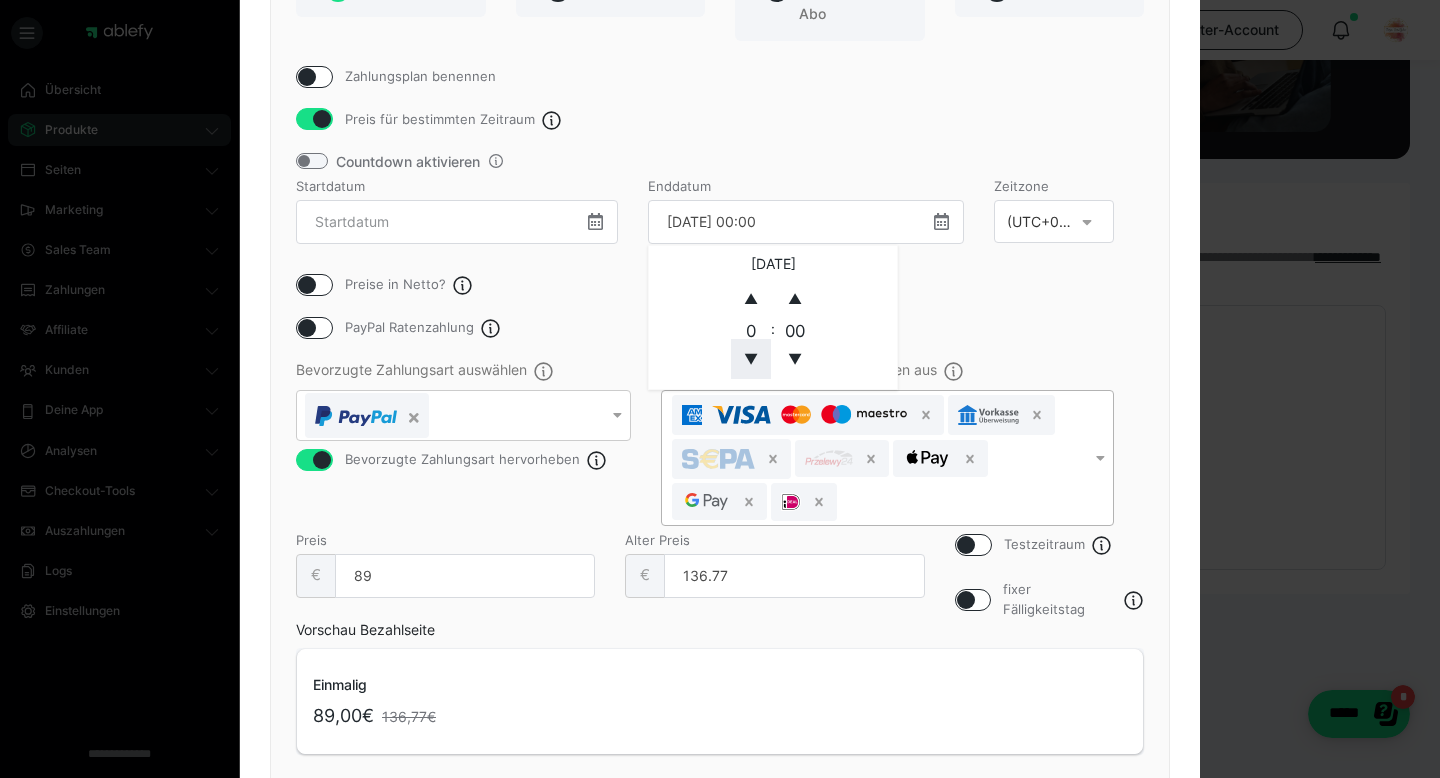 click on "▼" at bounding box center (751, 359) 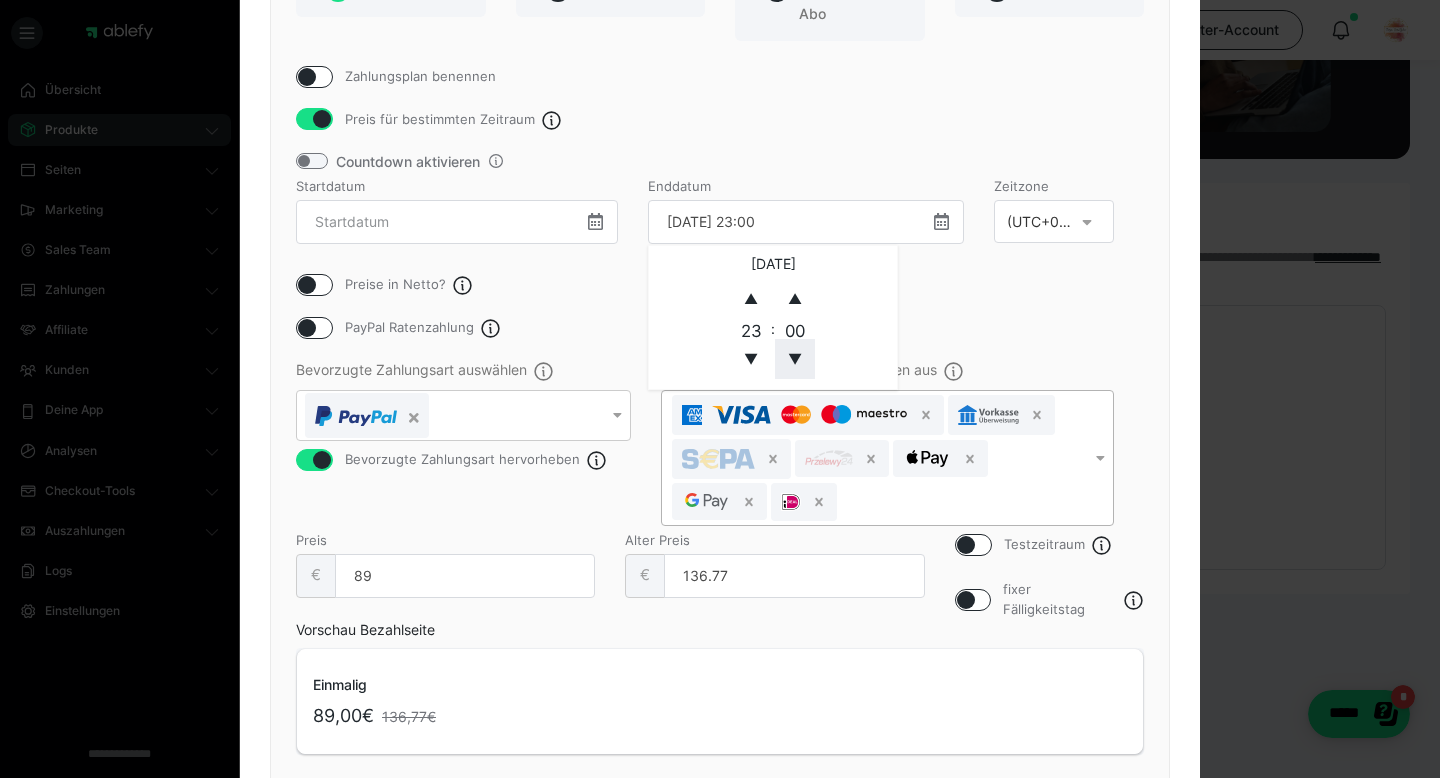 click on "▼" at bounding box center (795, 359) 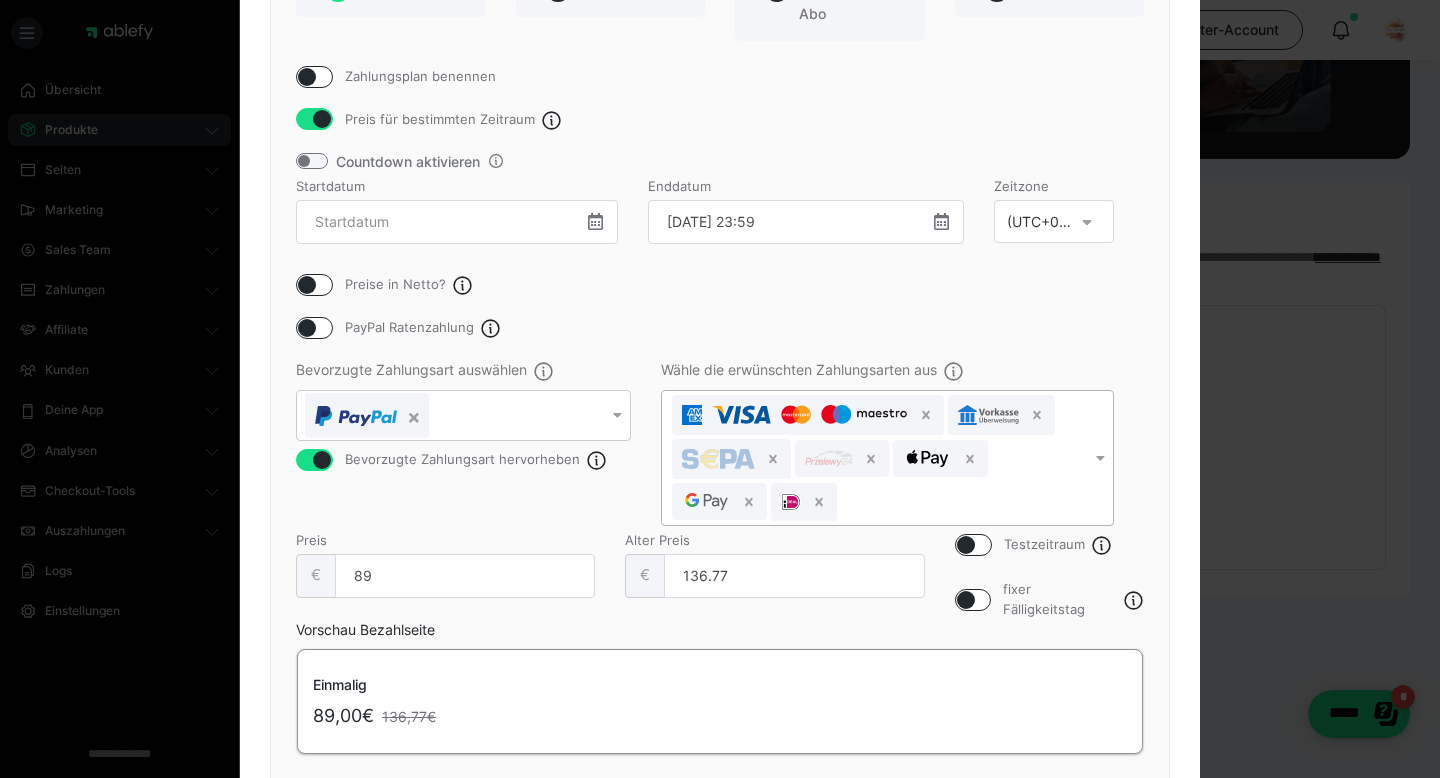 click on "Einmalig 89,00€ 136,77€" at bounding box center (720, 701) 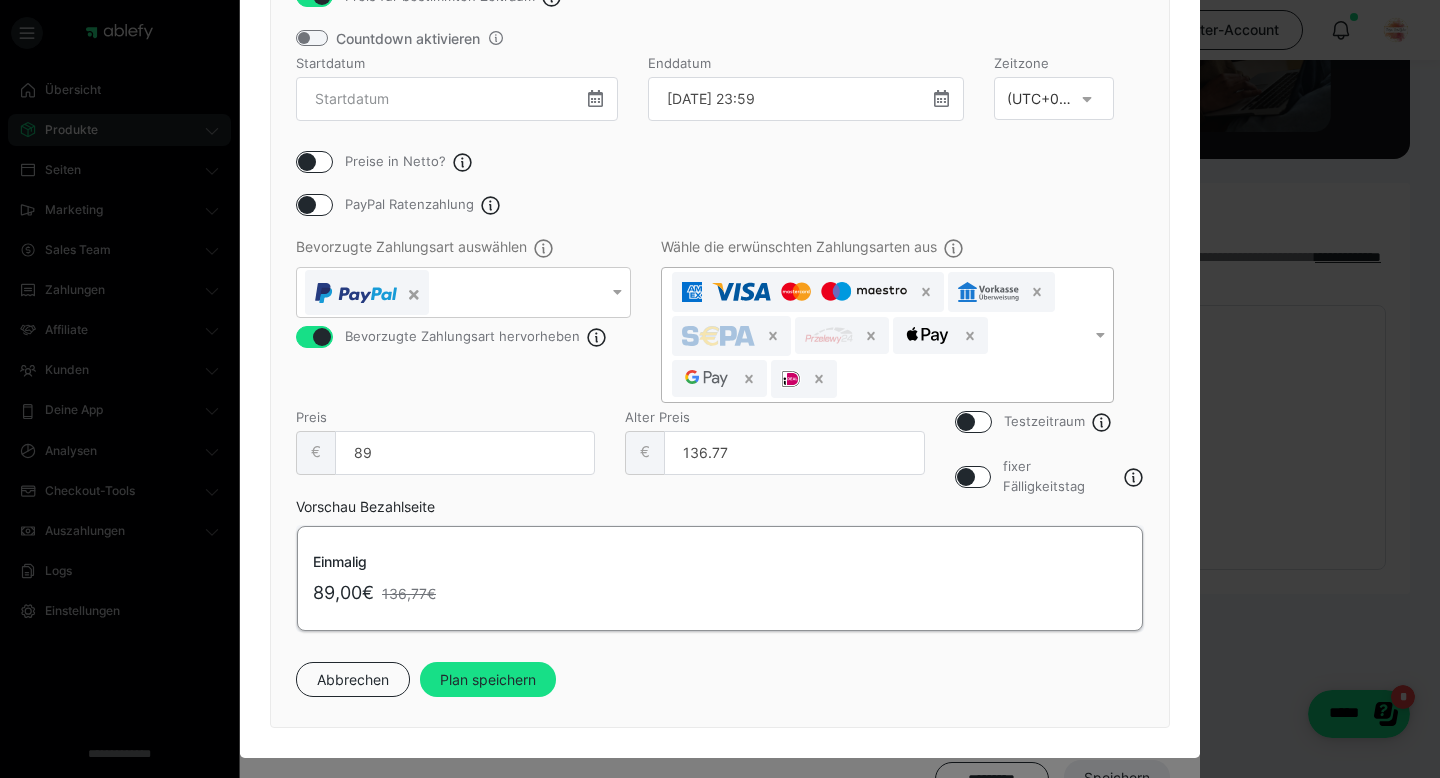 scroll, scrollTop: 326, scrollLeft: 0, axis: vertical 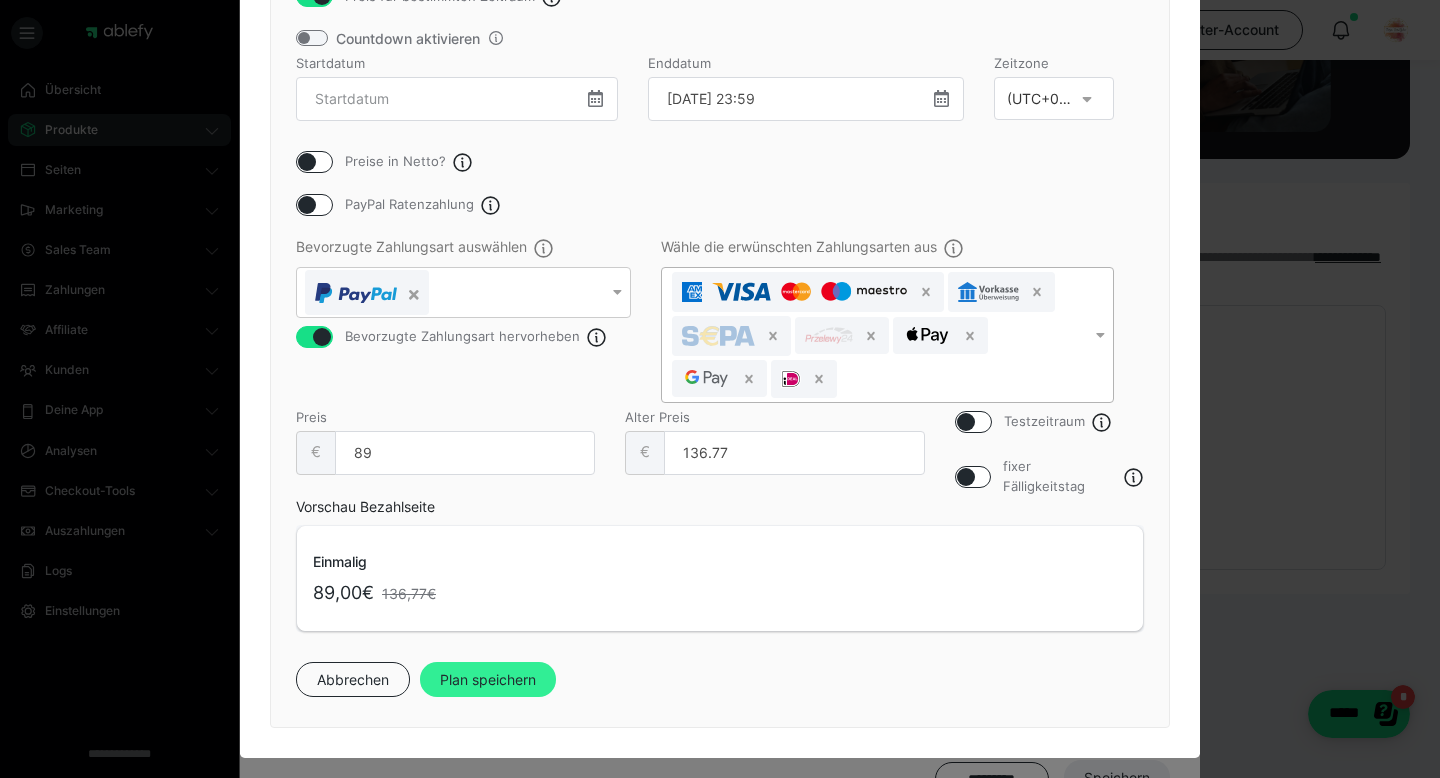 click on "Plan speichern" at bounding box center (488, 680) 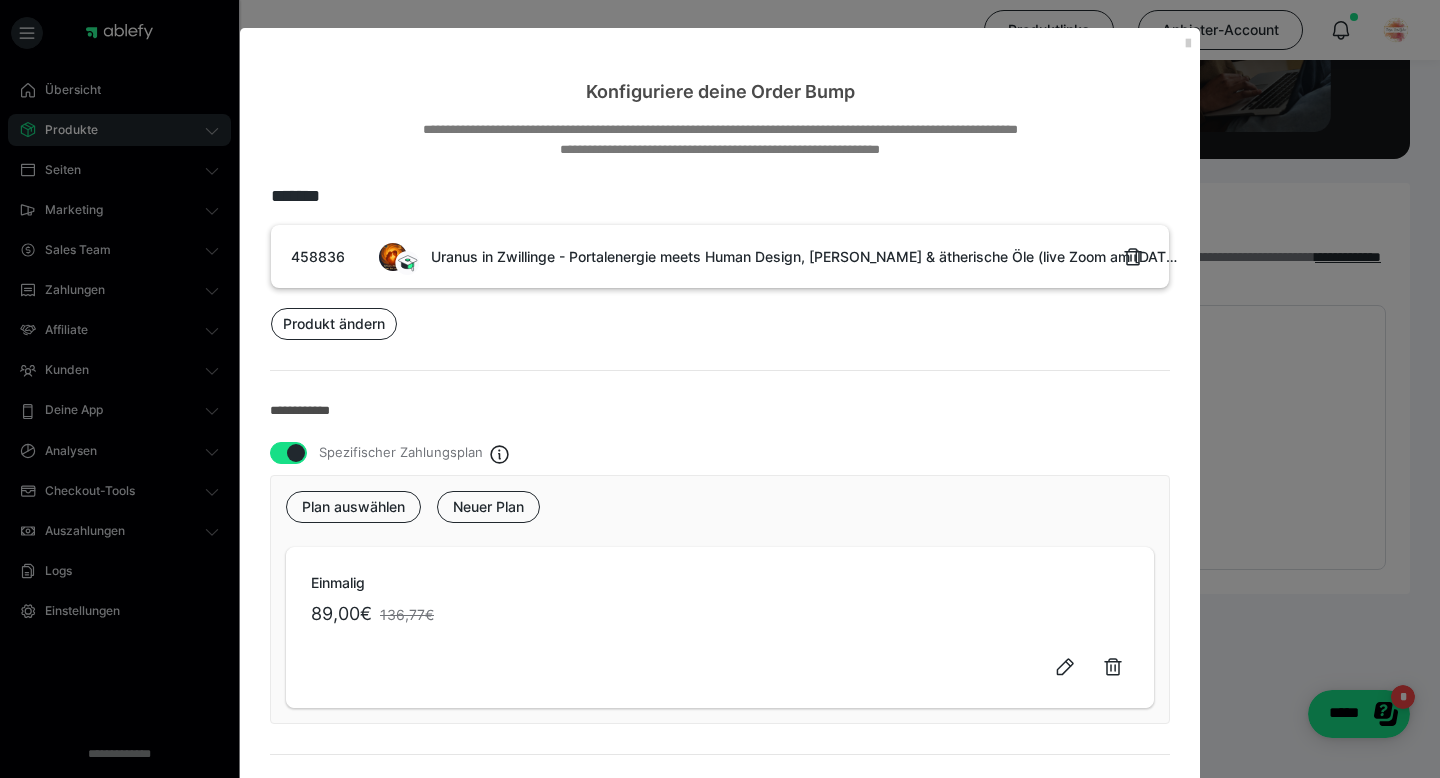 type 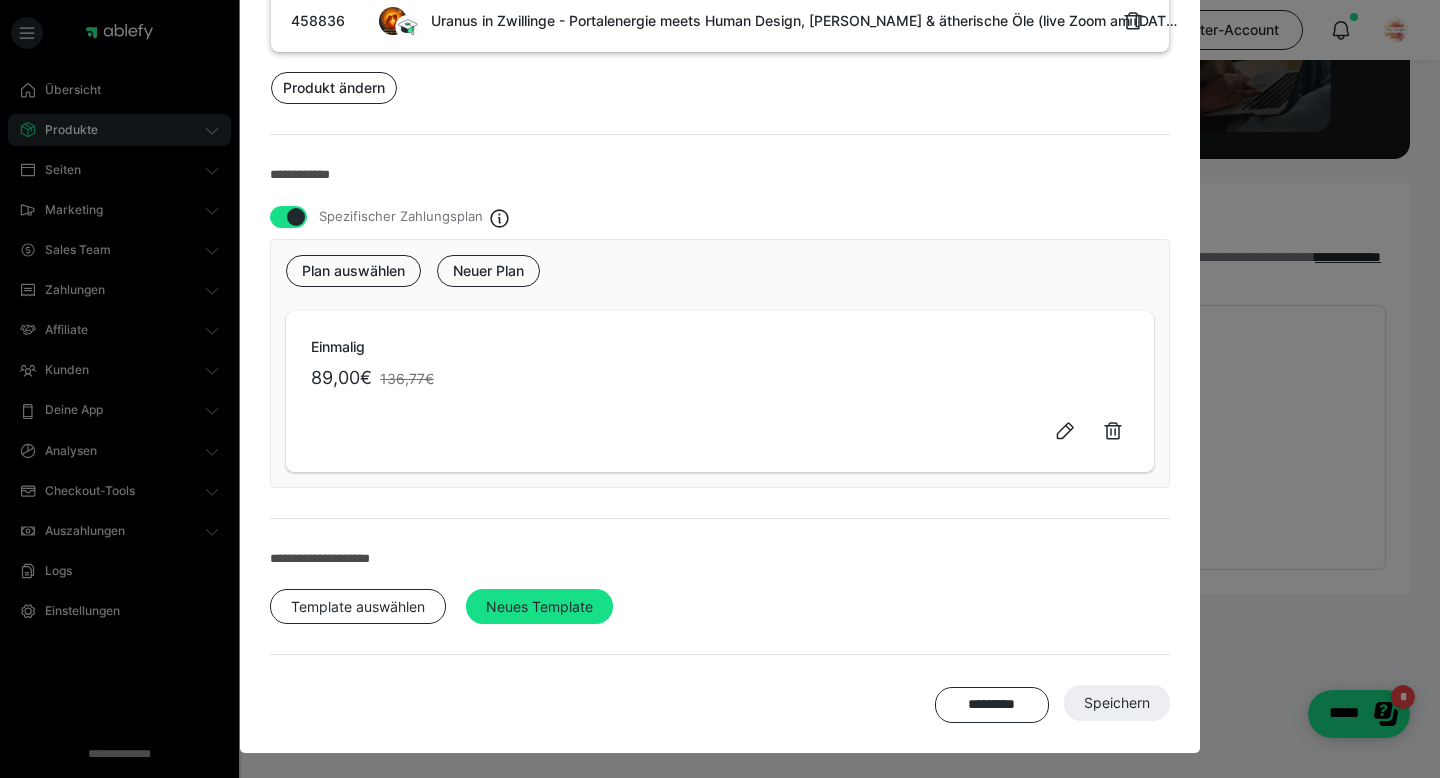 scroll, scrollTop: 237, scrollLeft: 0, axis: vertical 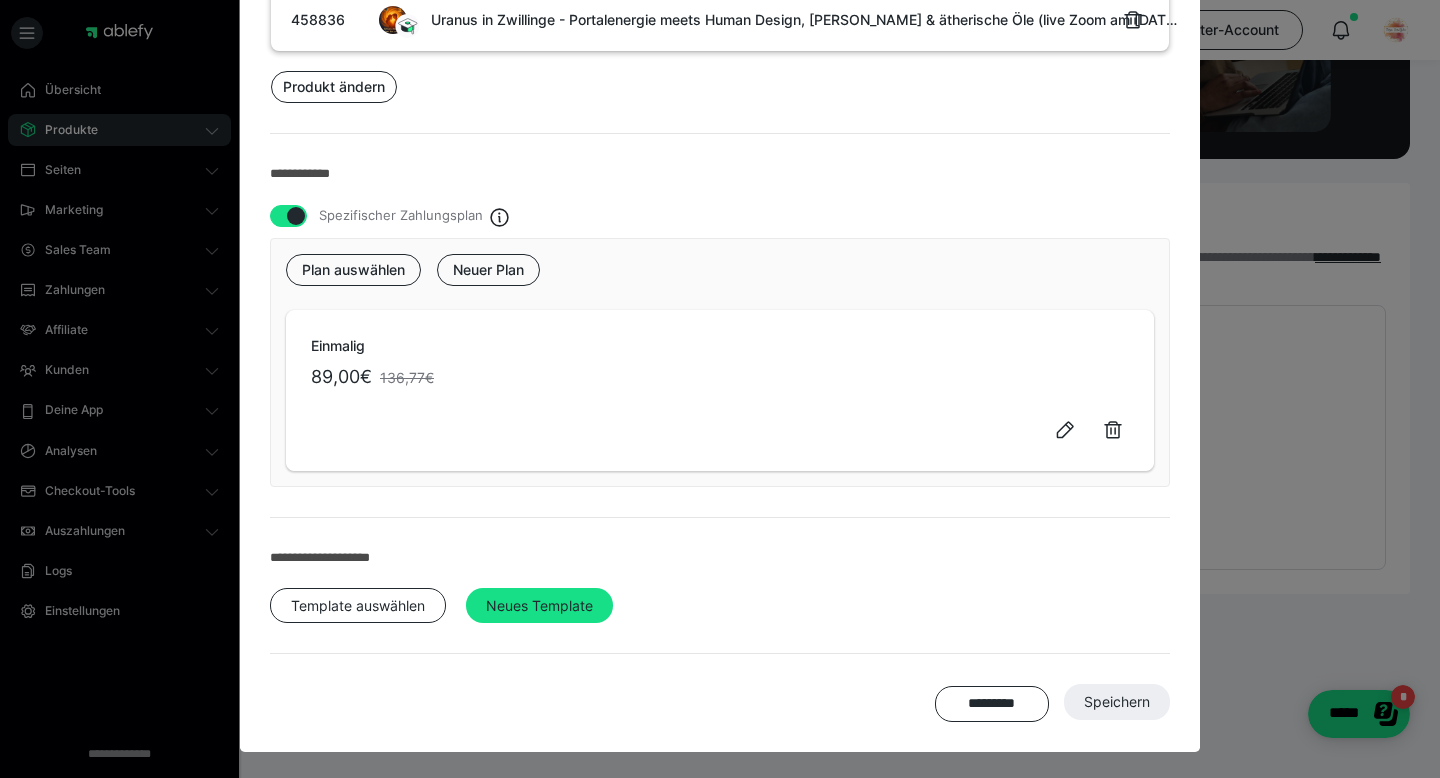 click on "********* Speichern" at bounding box center [720, 703] 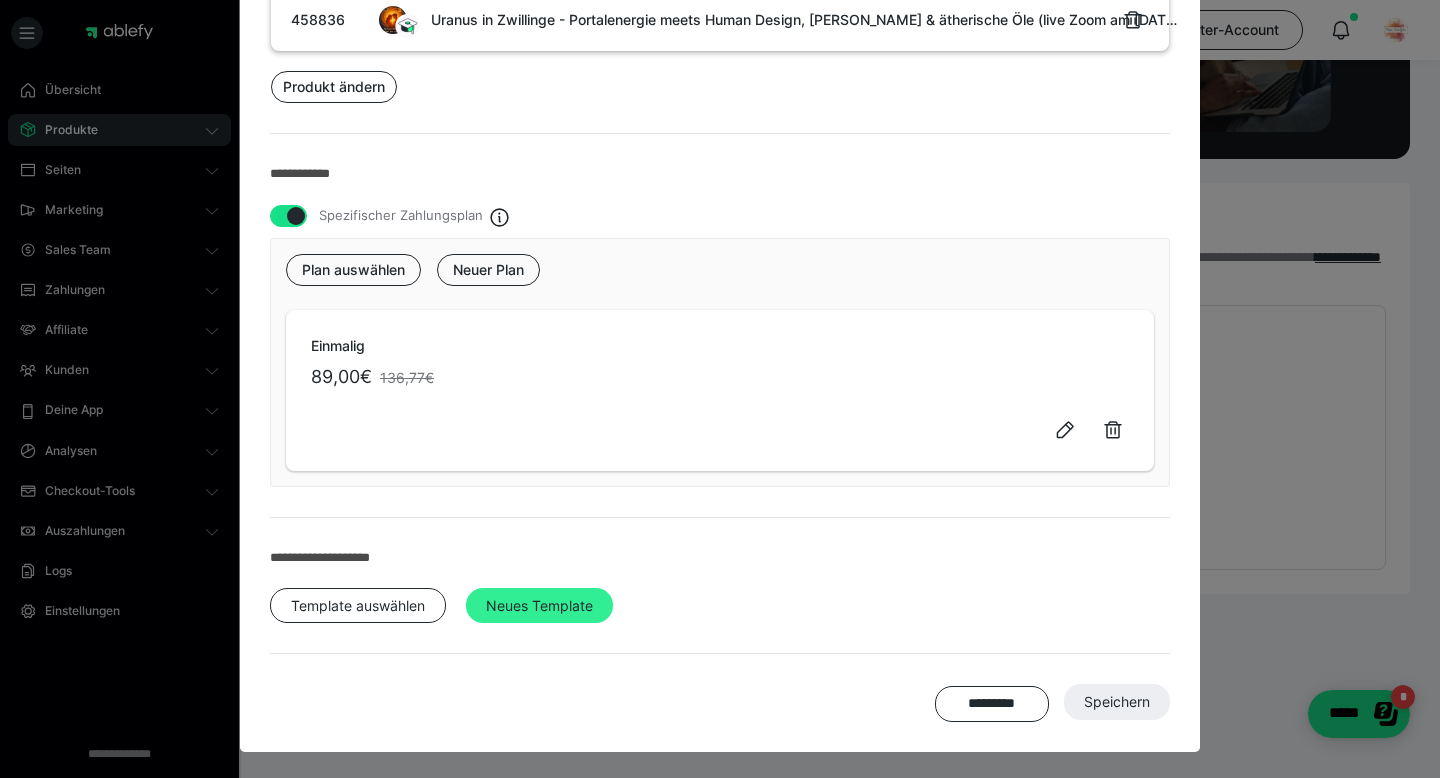 click on "Neues Template" at bounding box center (539, 606) 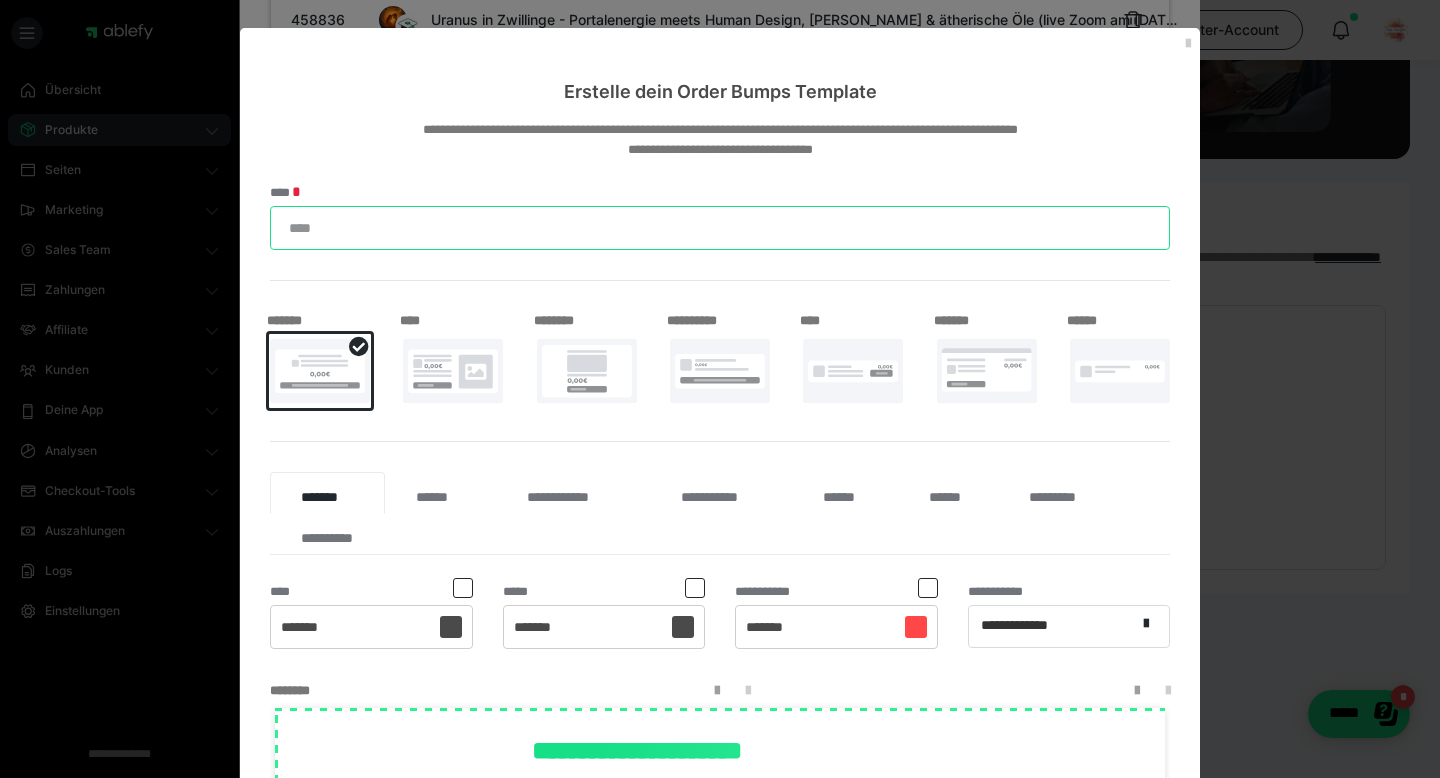 click on "****" at bounding box center (720, 228) 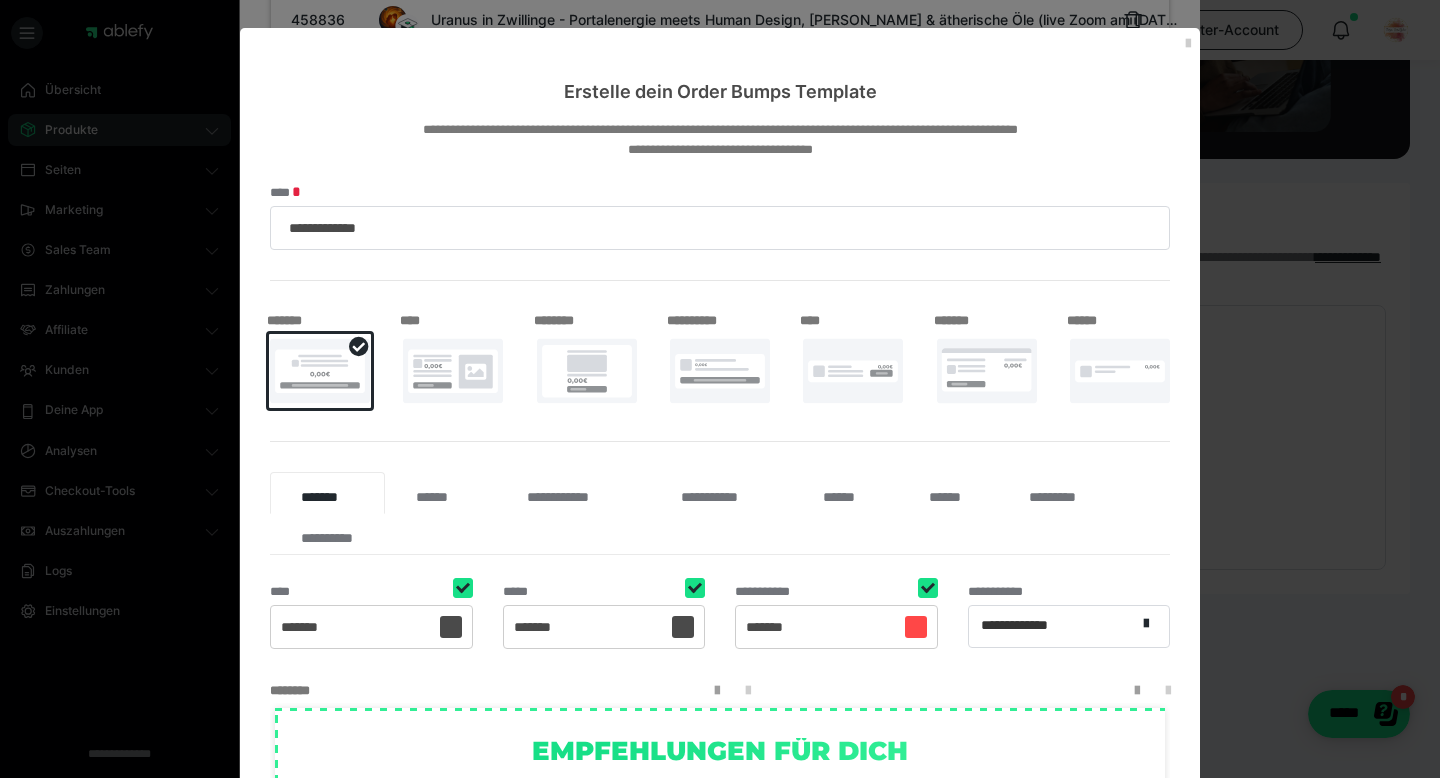 type on "**********" 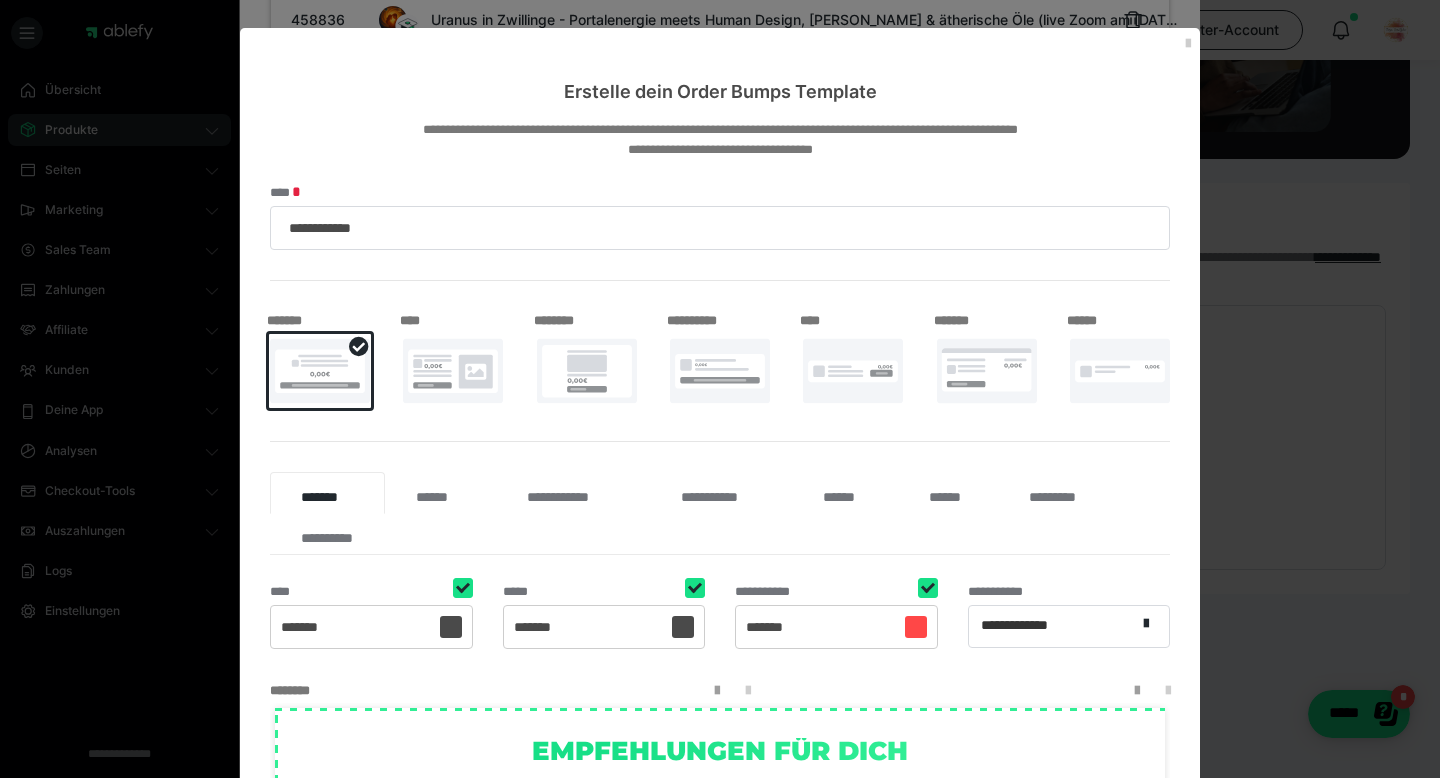 click on "**********" at bounding box center [720, 1071] 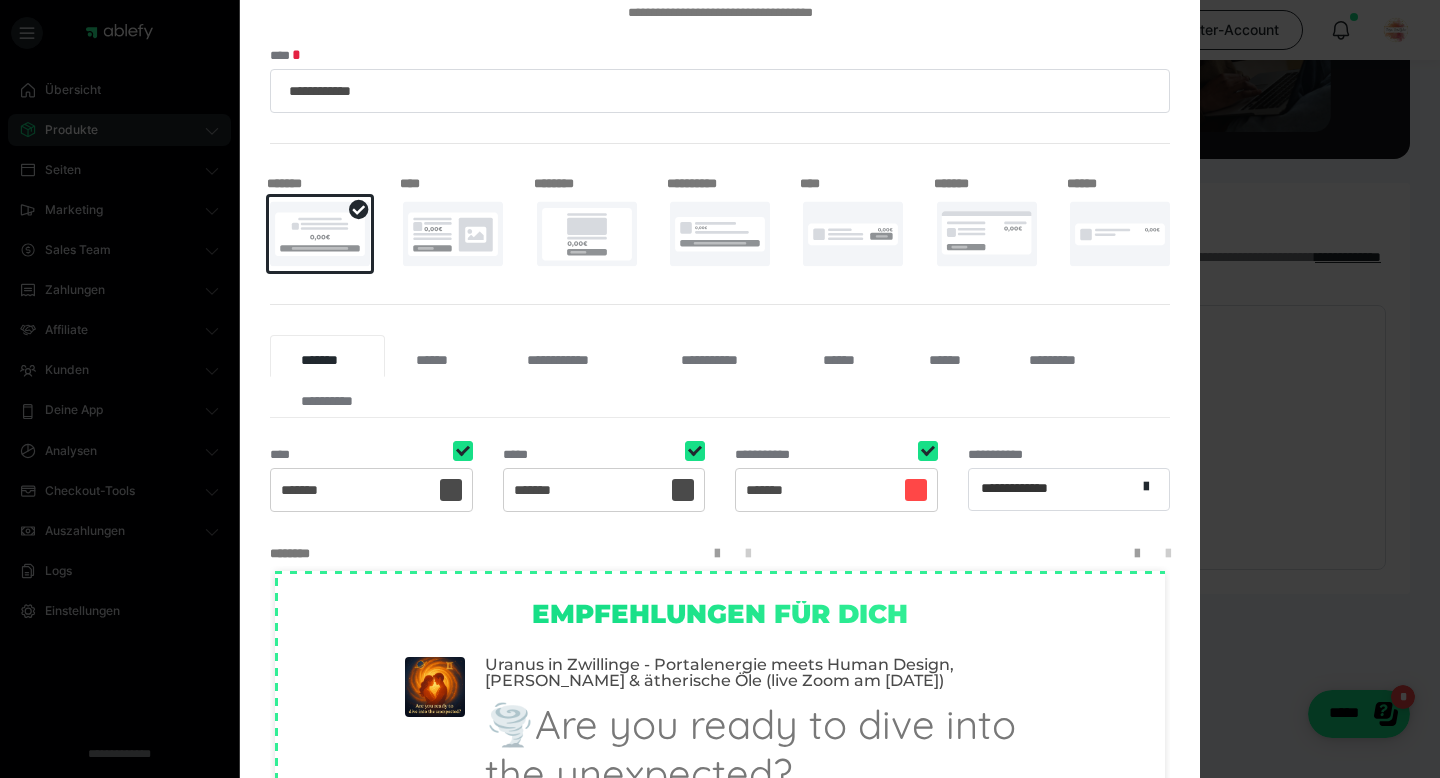 scroll, scrollTop: 160, scrollLeft: 0, axis: vertical 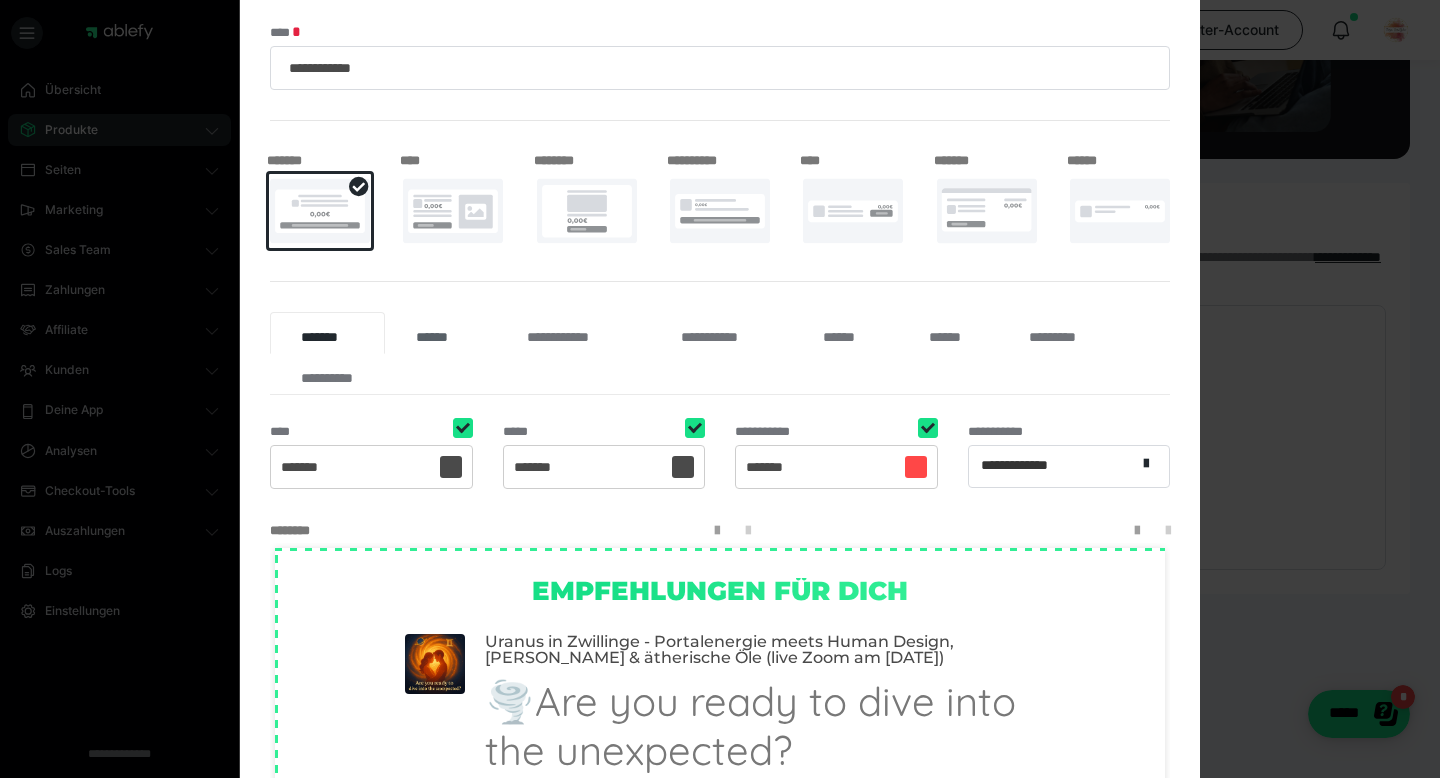click on "******" at bounding box center [440, 333] 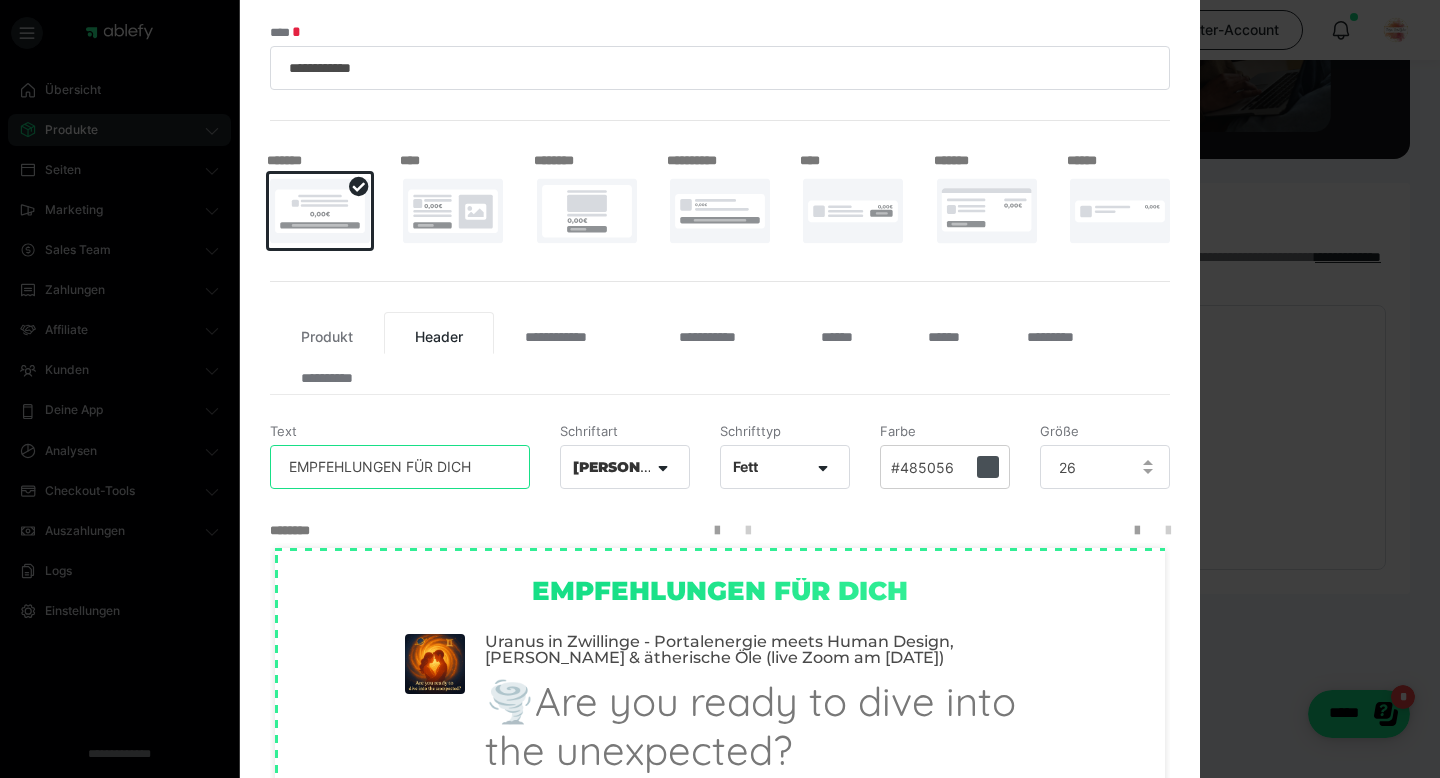 drag, startPoint x: 495, startPoint y: 464, endPoint x: 247, endPoint y: 465, distance: 248.00201 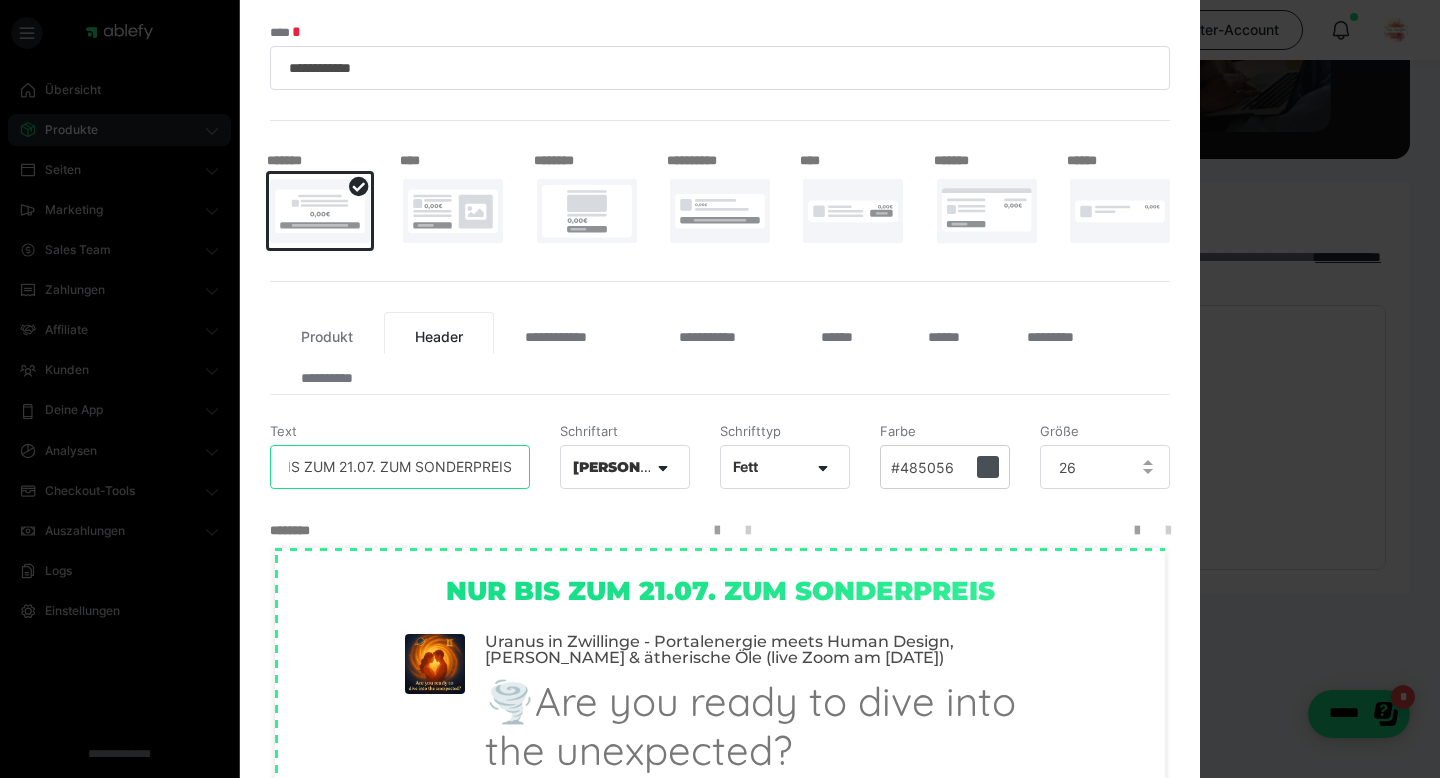 scroll, scrollTop: 0, scrollLeft: 49, axis: horizontal 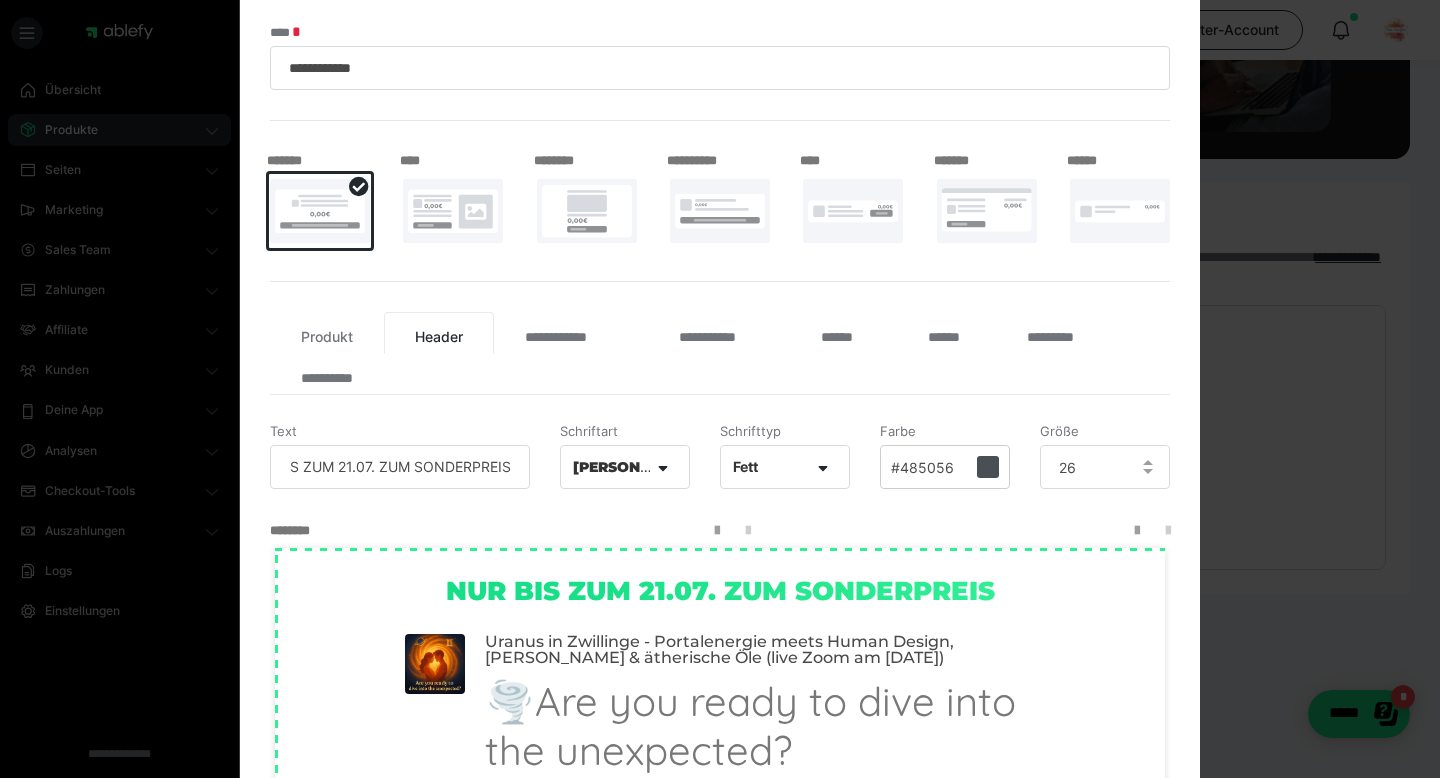 type on "NUR BIS ZUM 21.07. ZUM SONDERPREIS" 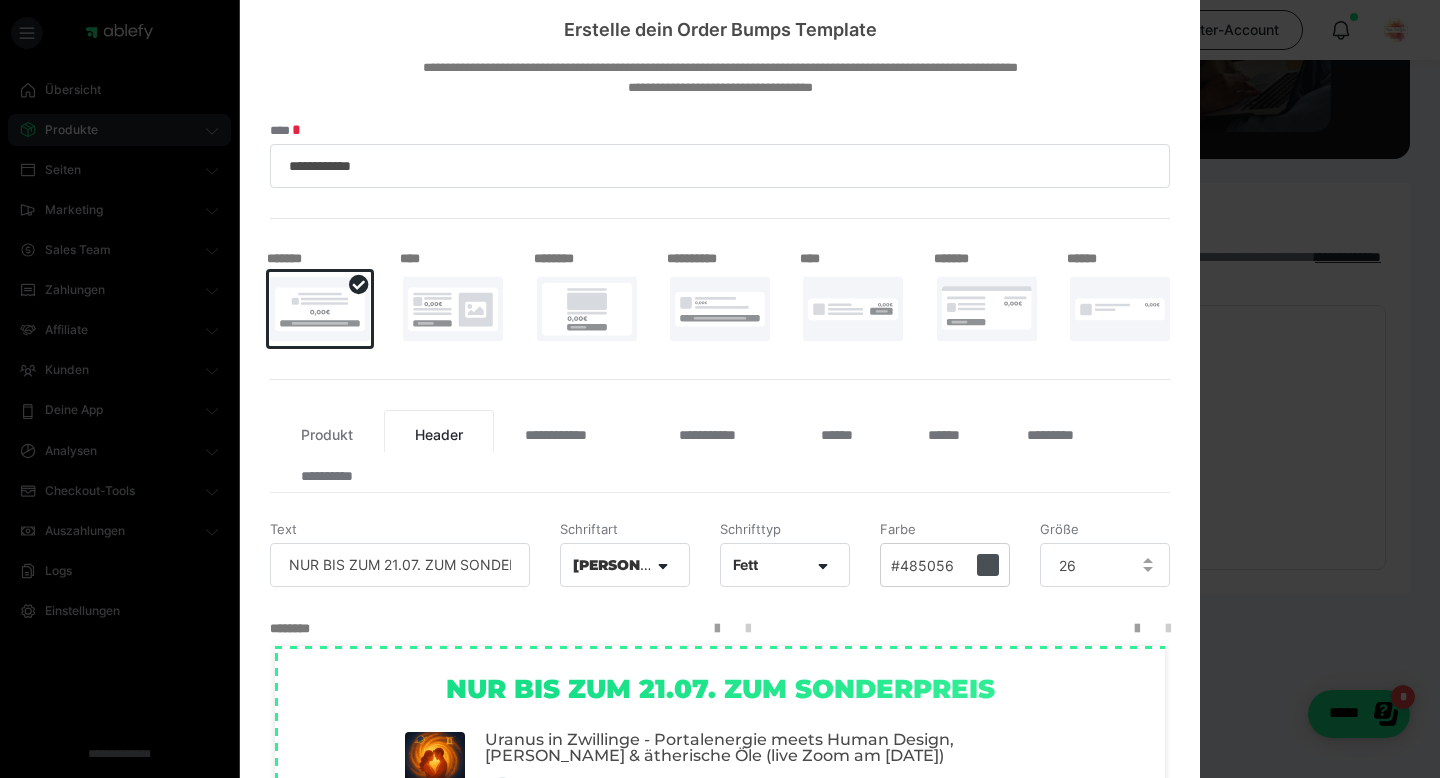 scroll, scrollTop: 11, scrollLeft: 0, axis: vertical 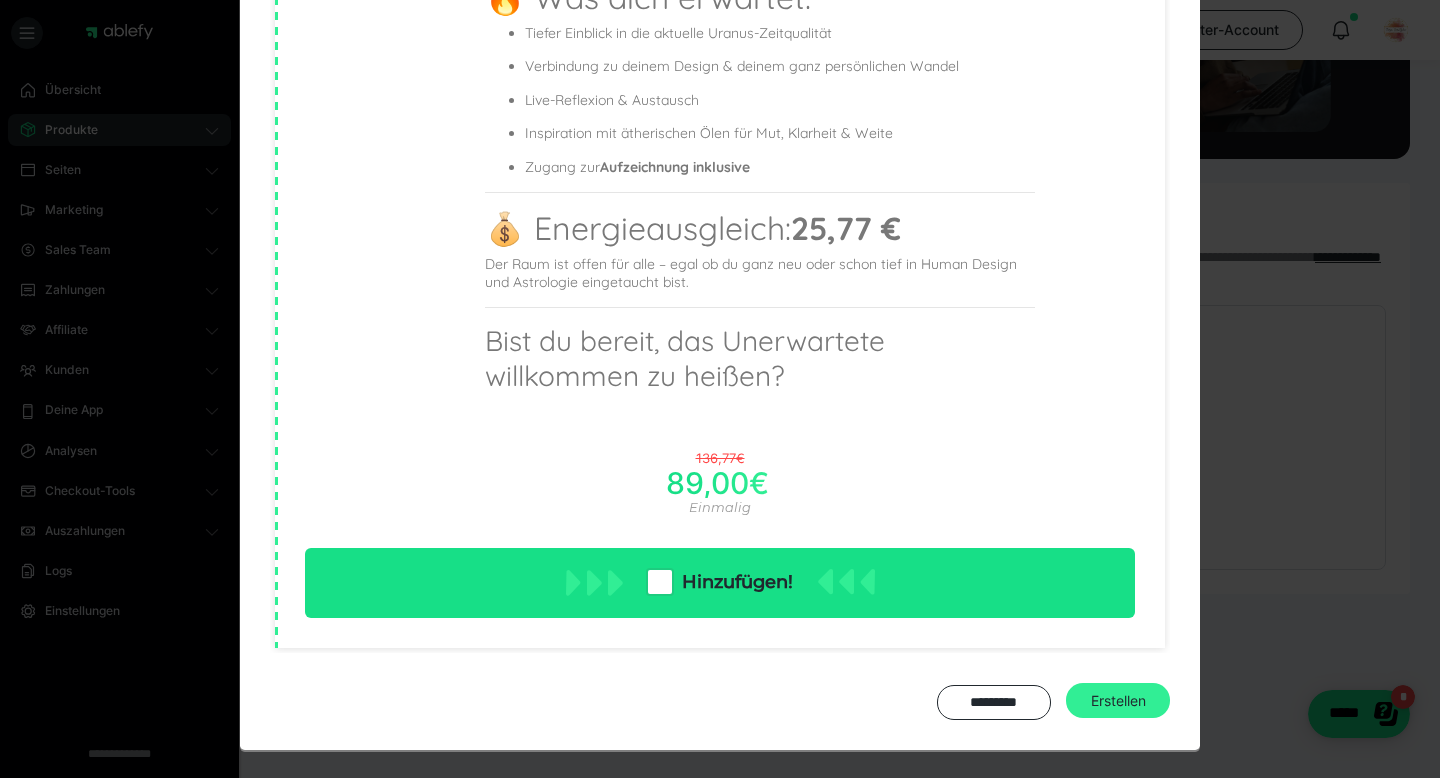 click on "Erstellen" at bounding box center (1118, 701) 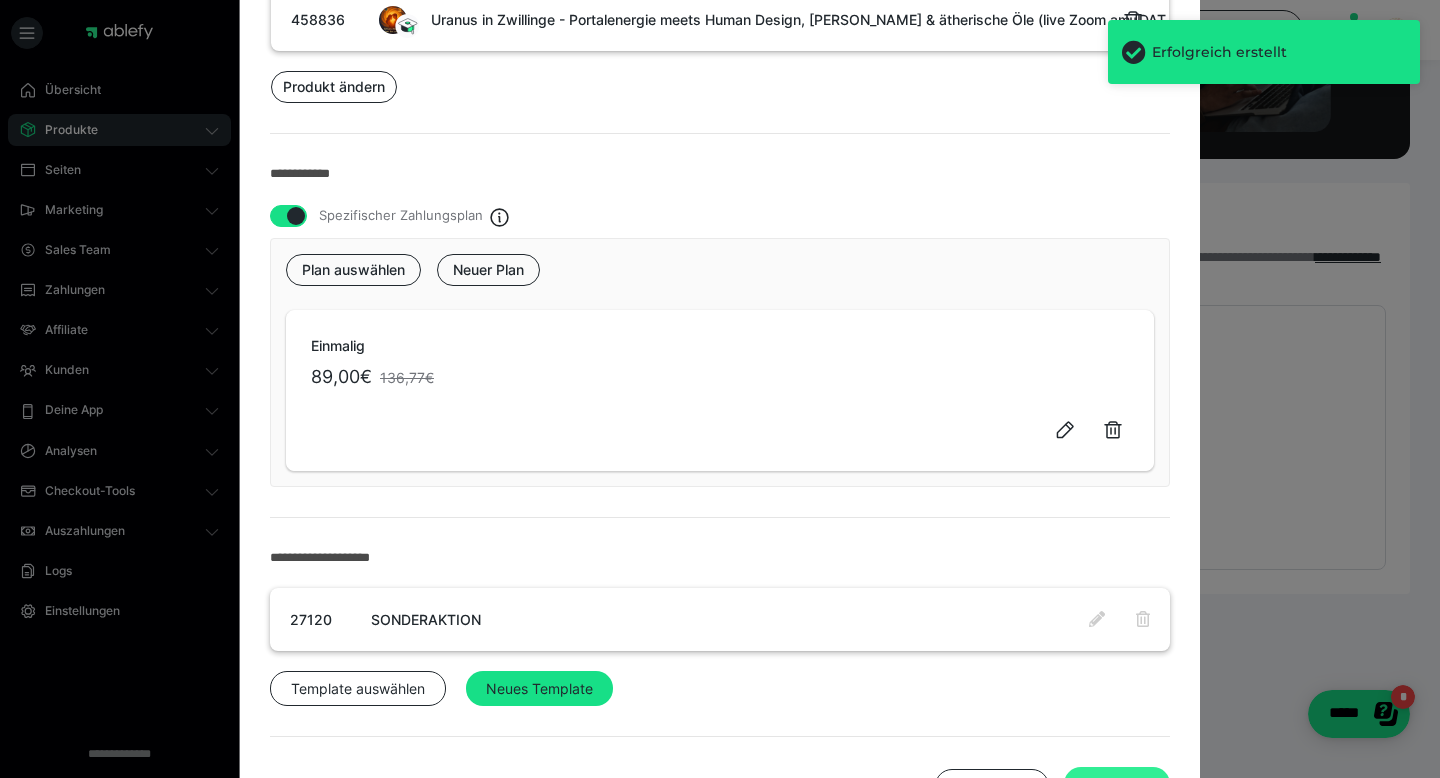 click on "Speichern" at bounding box center [1117, 785] 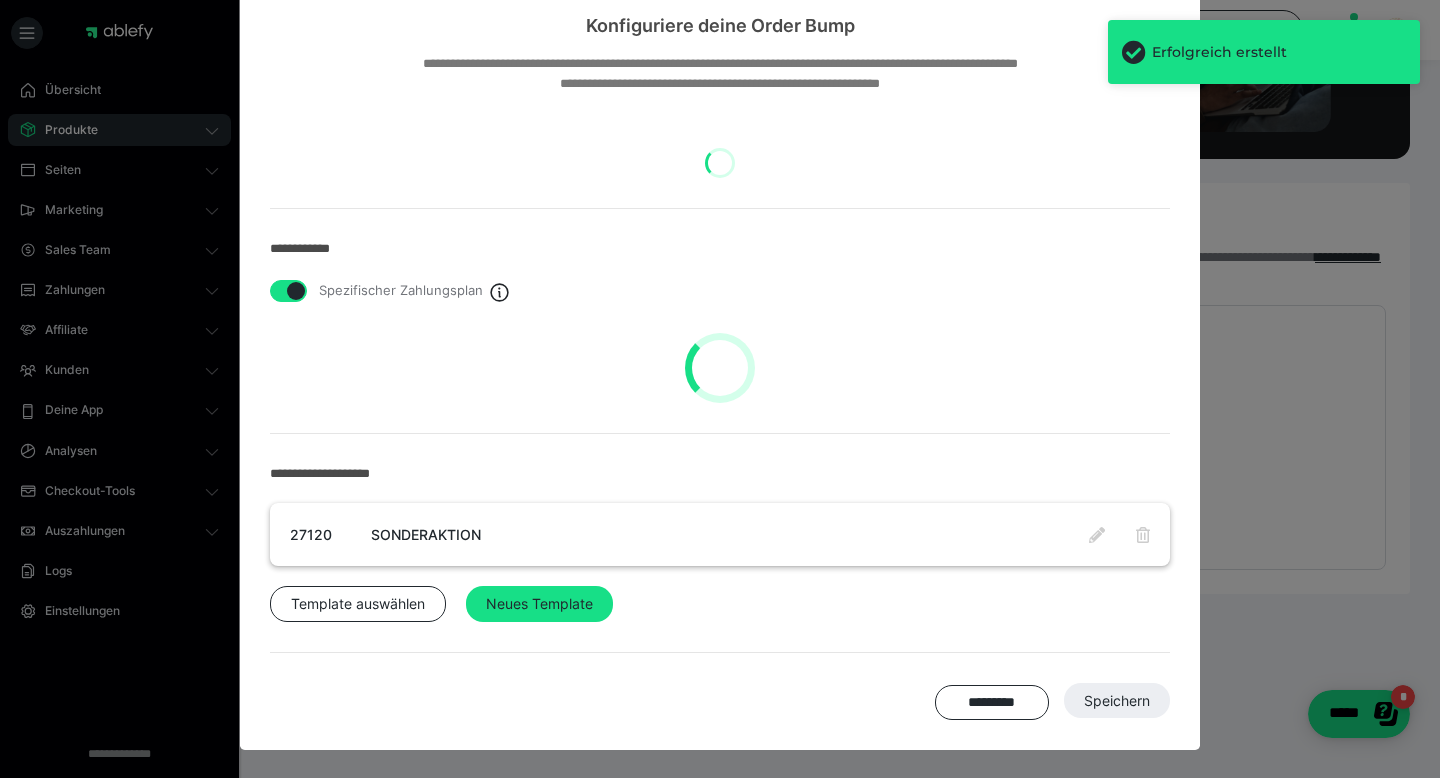 scroll, scrollTop: 64, scrollLeft: 0, axis: vertical 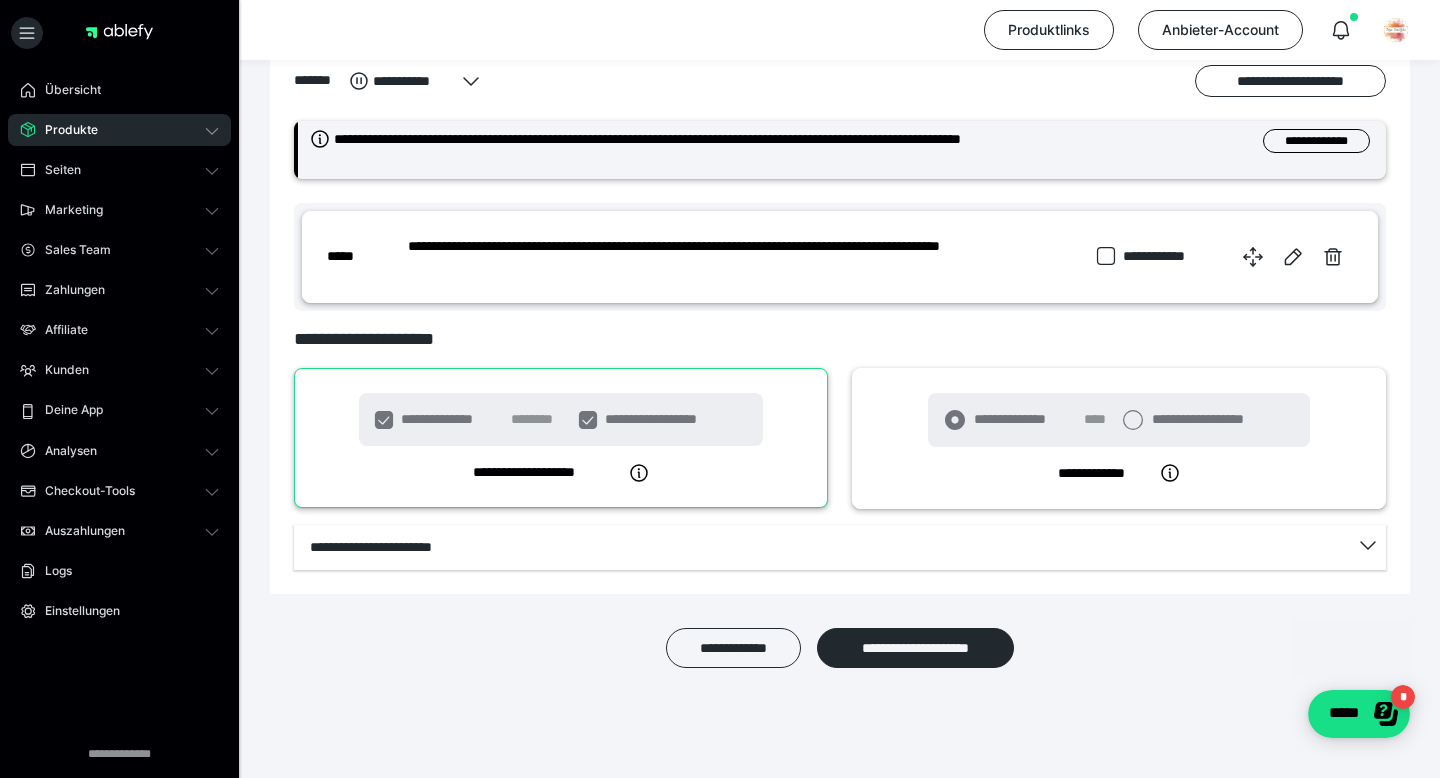 click 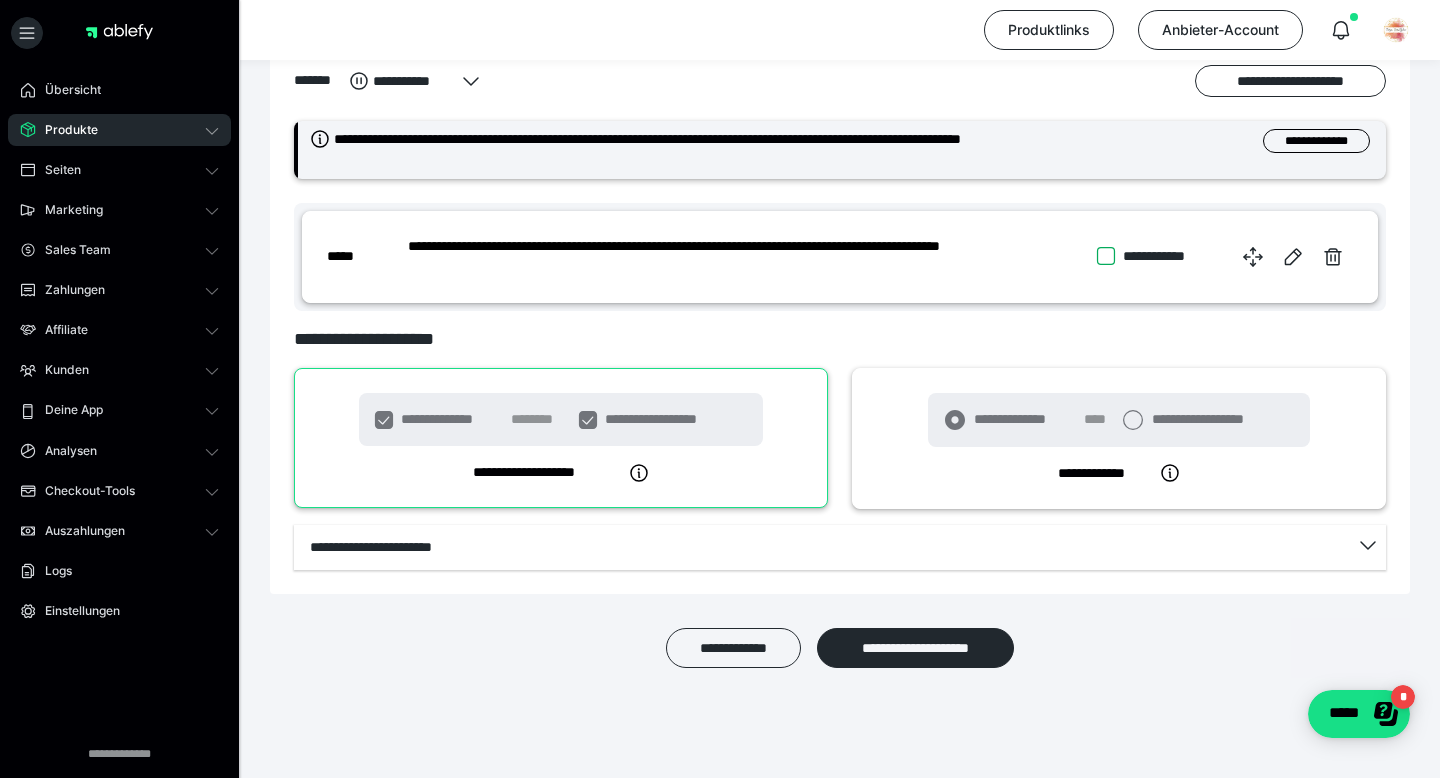click on "**********" at bounding box center [1097, 256] 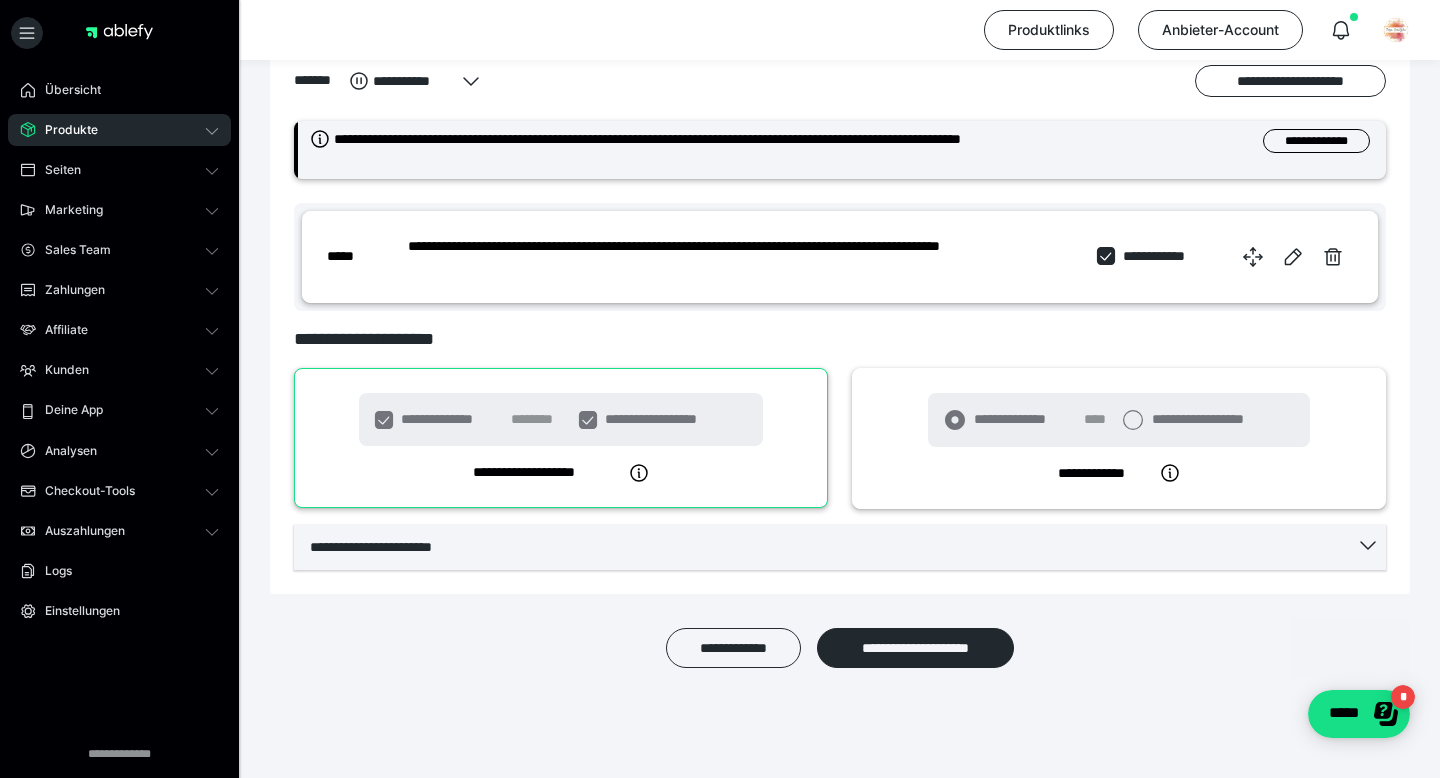 click 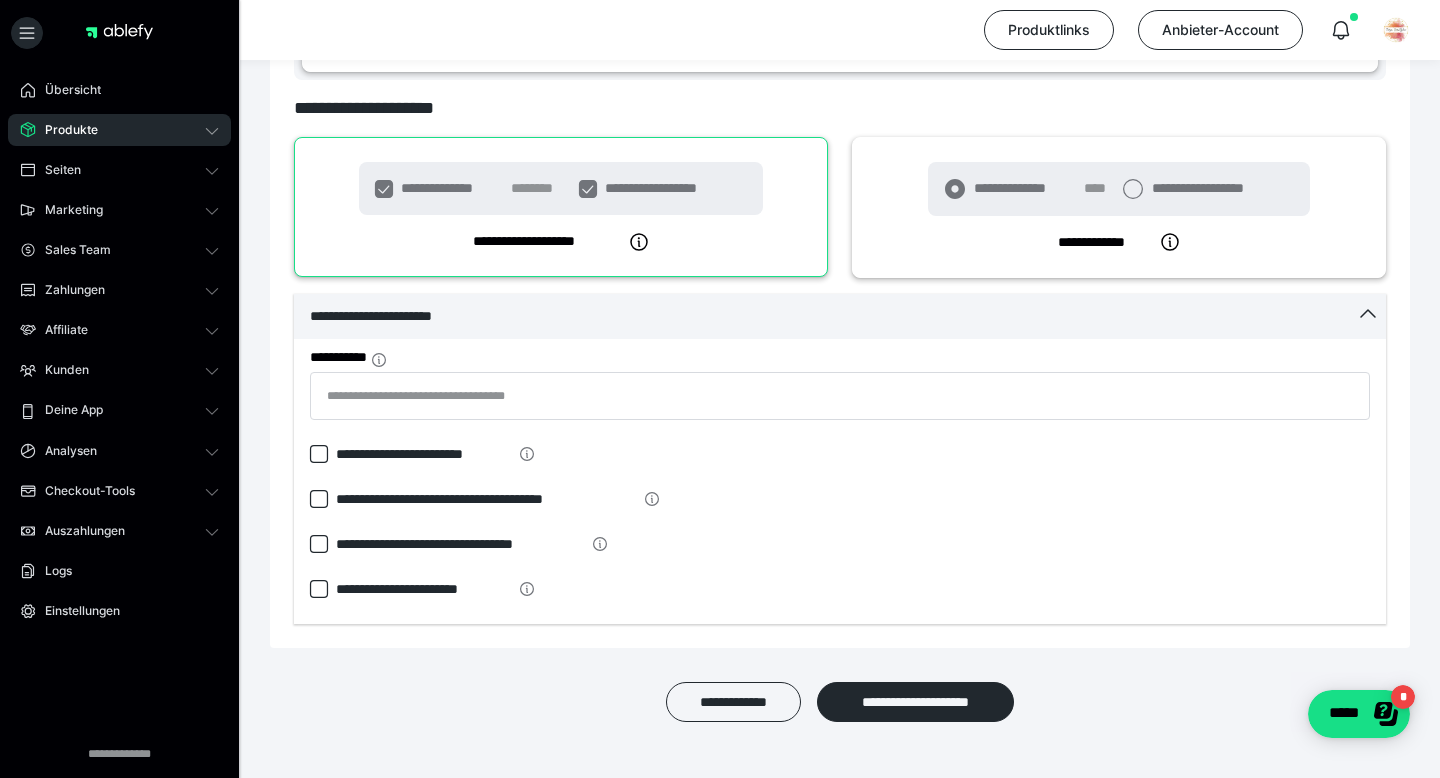 scroll, scrollTop: 1030, scrollLeft: 0, axis: vertical 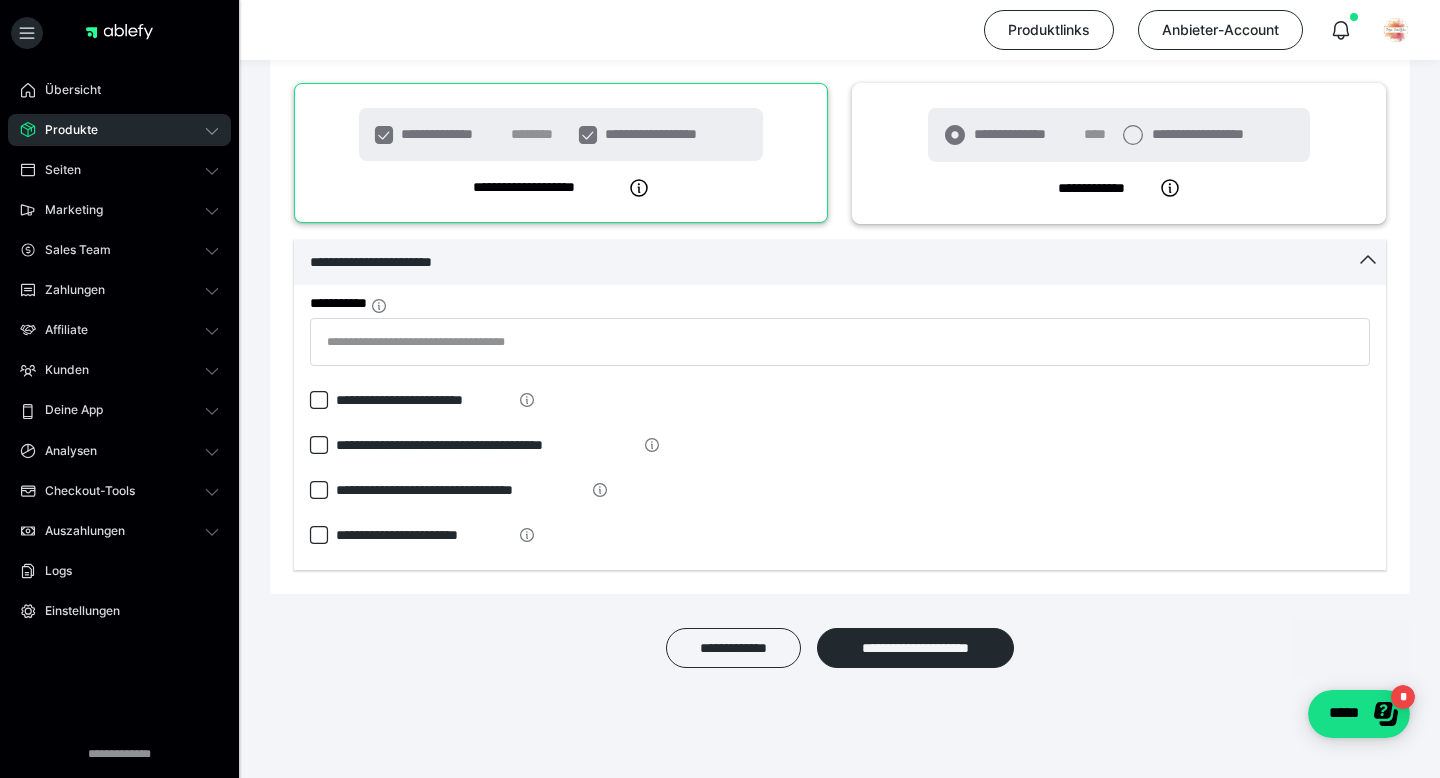 click 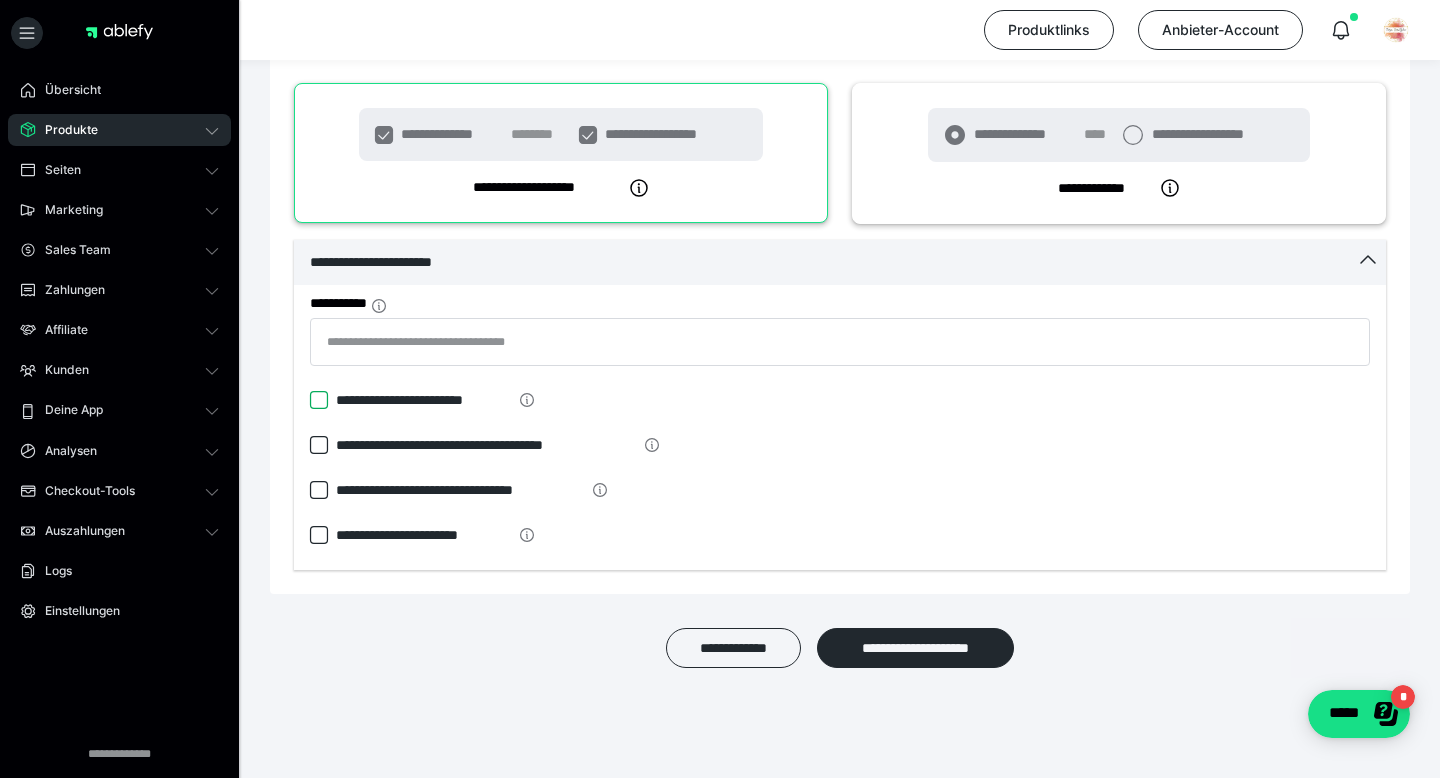 click on "**********" at bounding box center [310, 400] 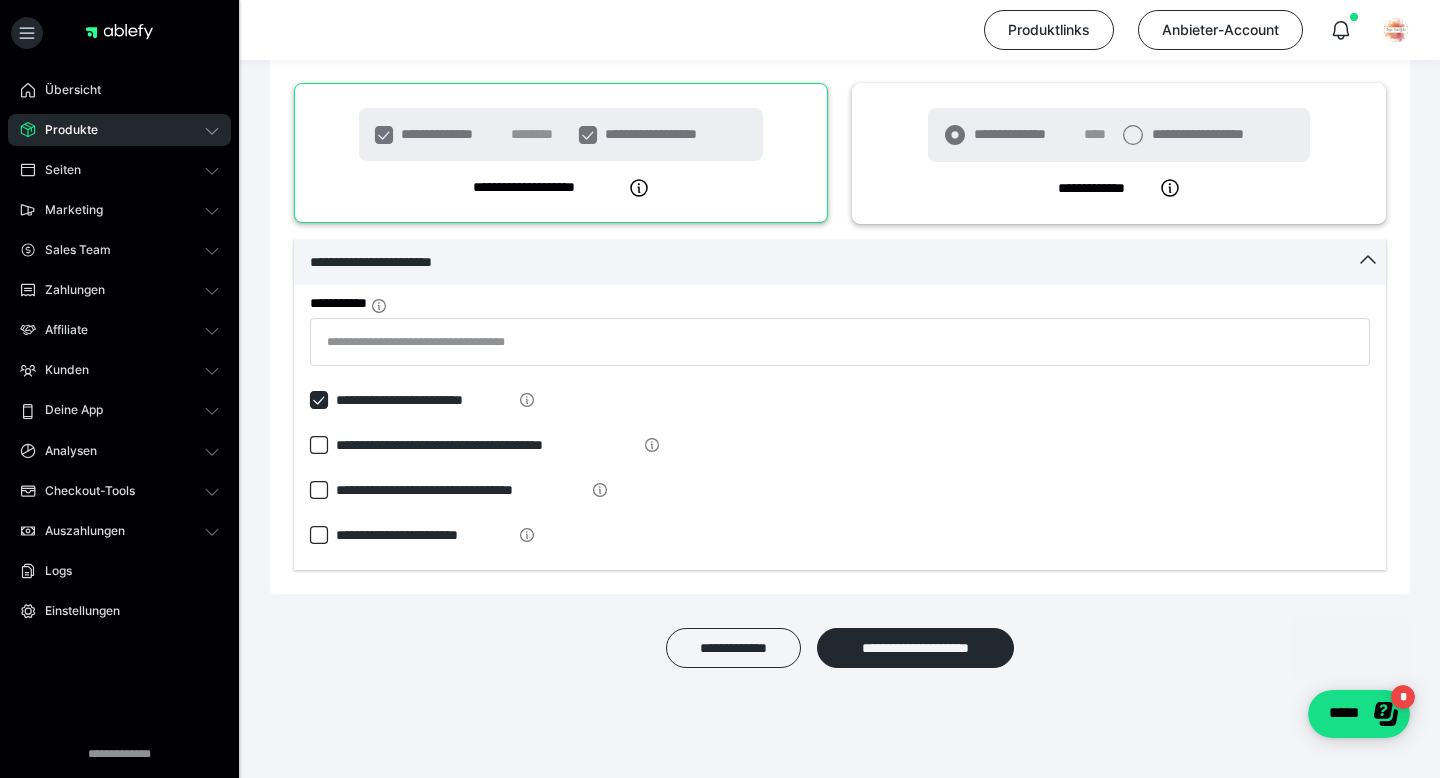 click on "**********" at bounding box center [422, 535] 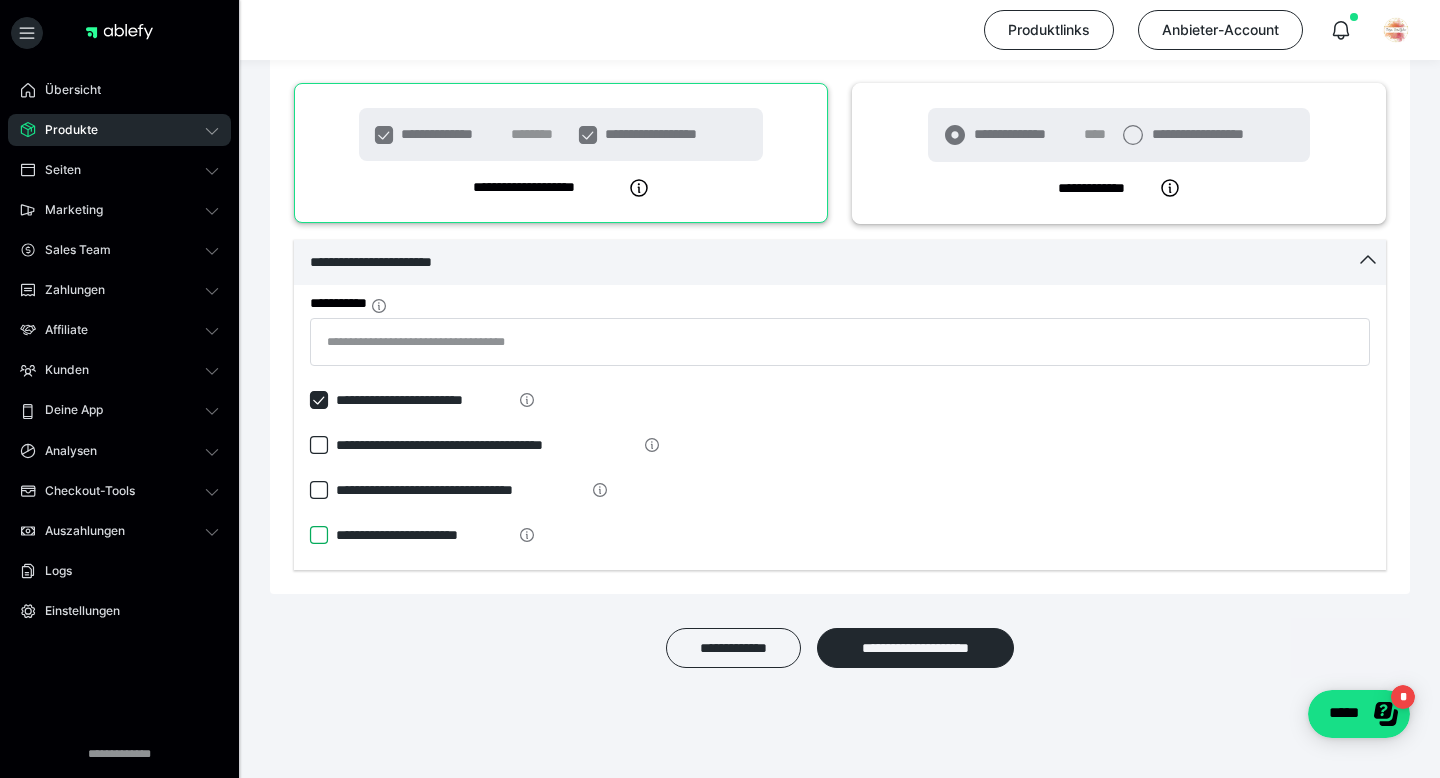 click on "**********" at bounding box center [310, 535] 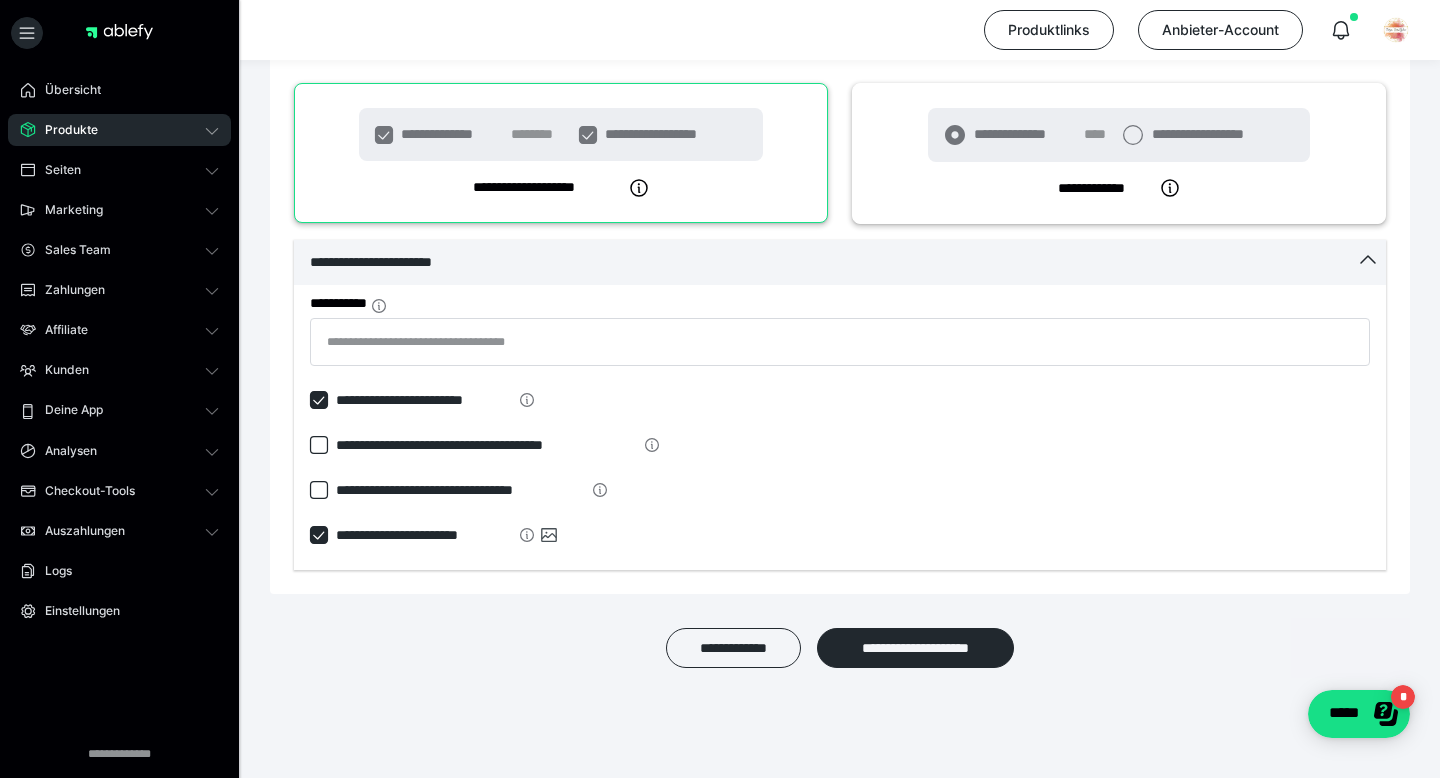 click 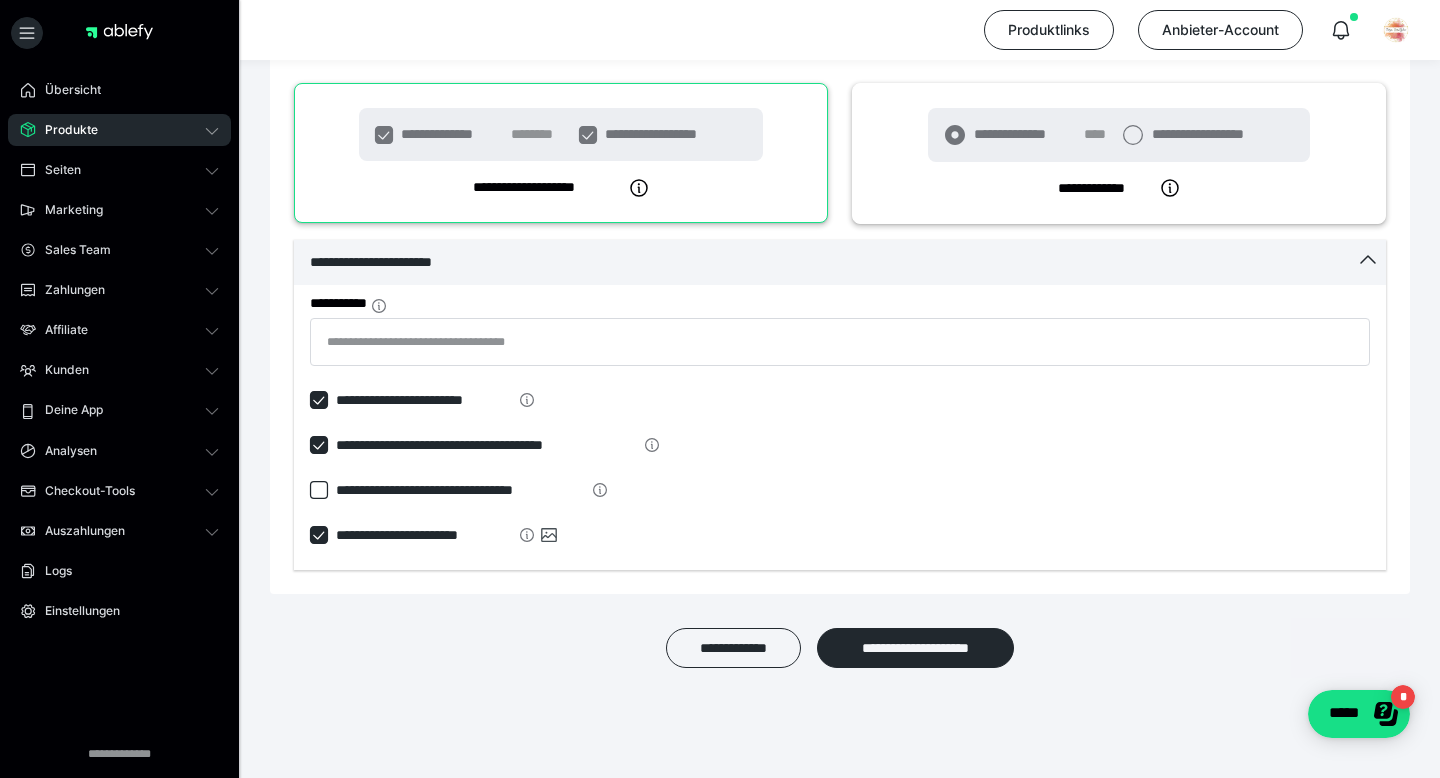 click 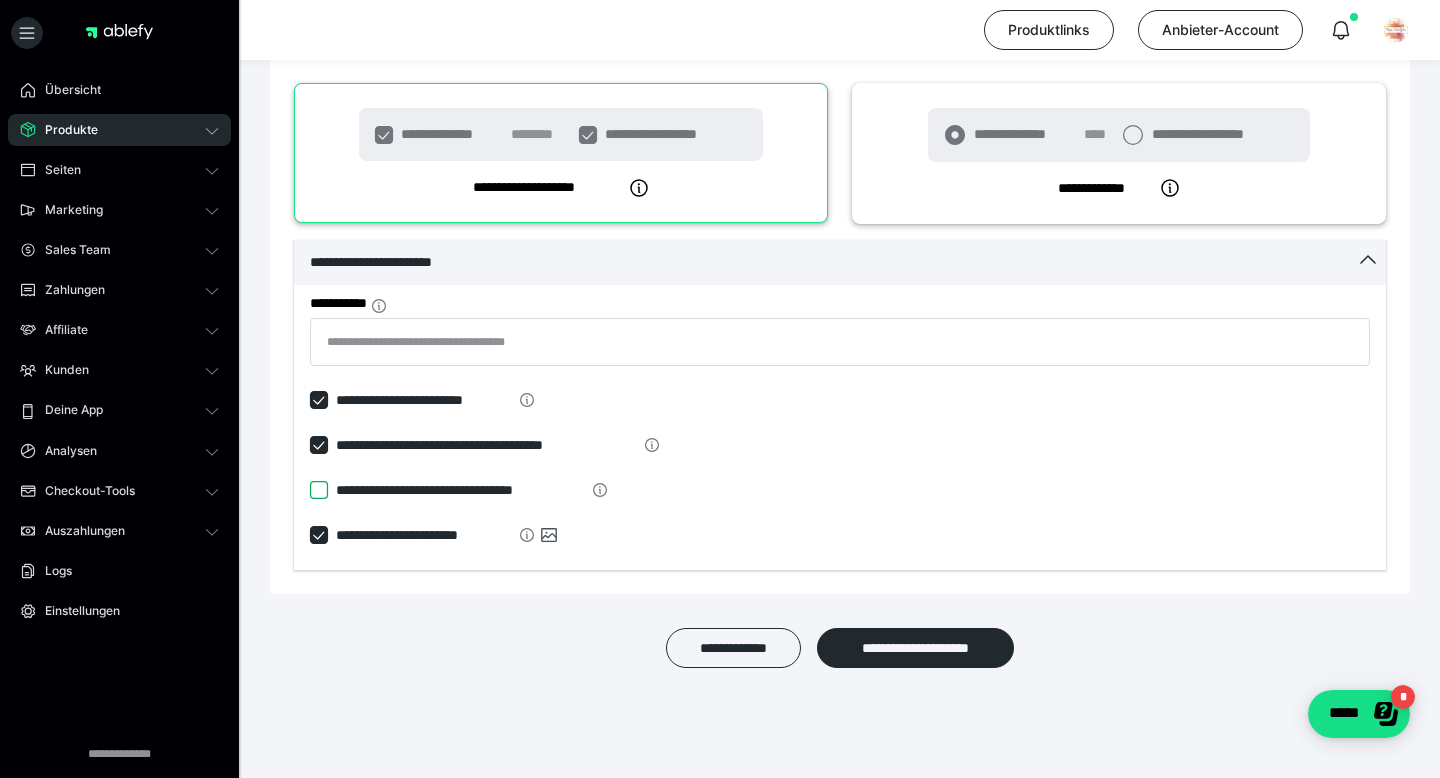 click on "**********" at bounding box center [310, 490] 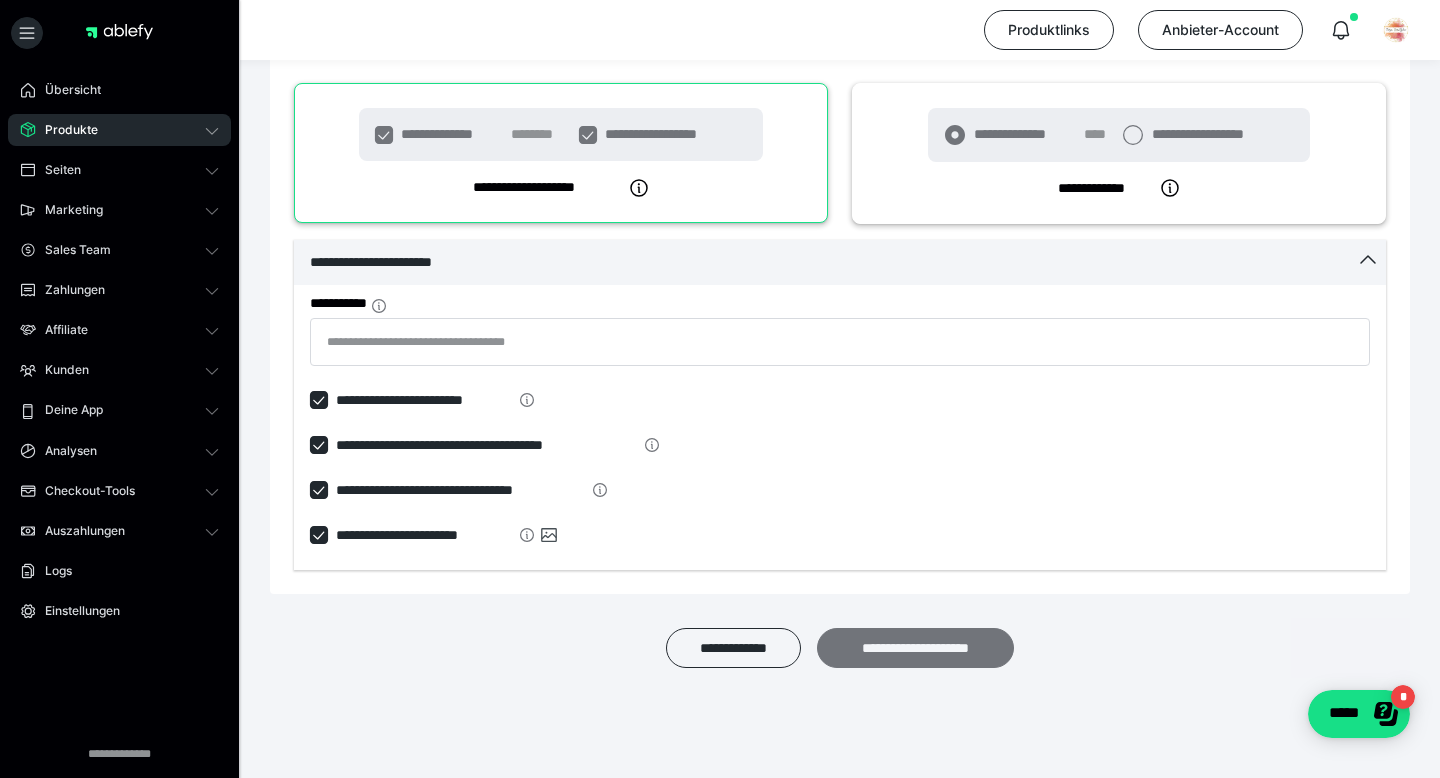 click on "**********" at bounding box center [915, 648] 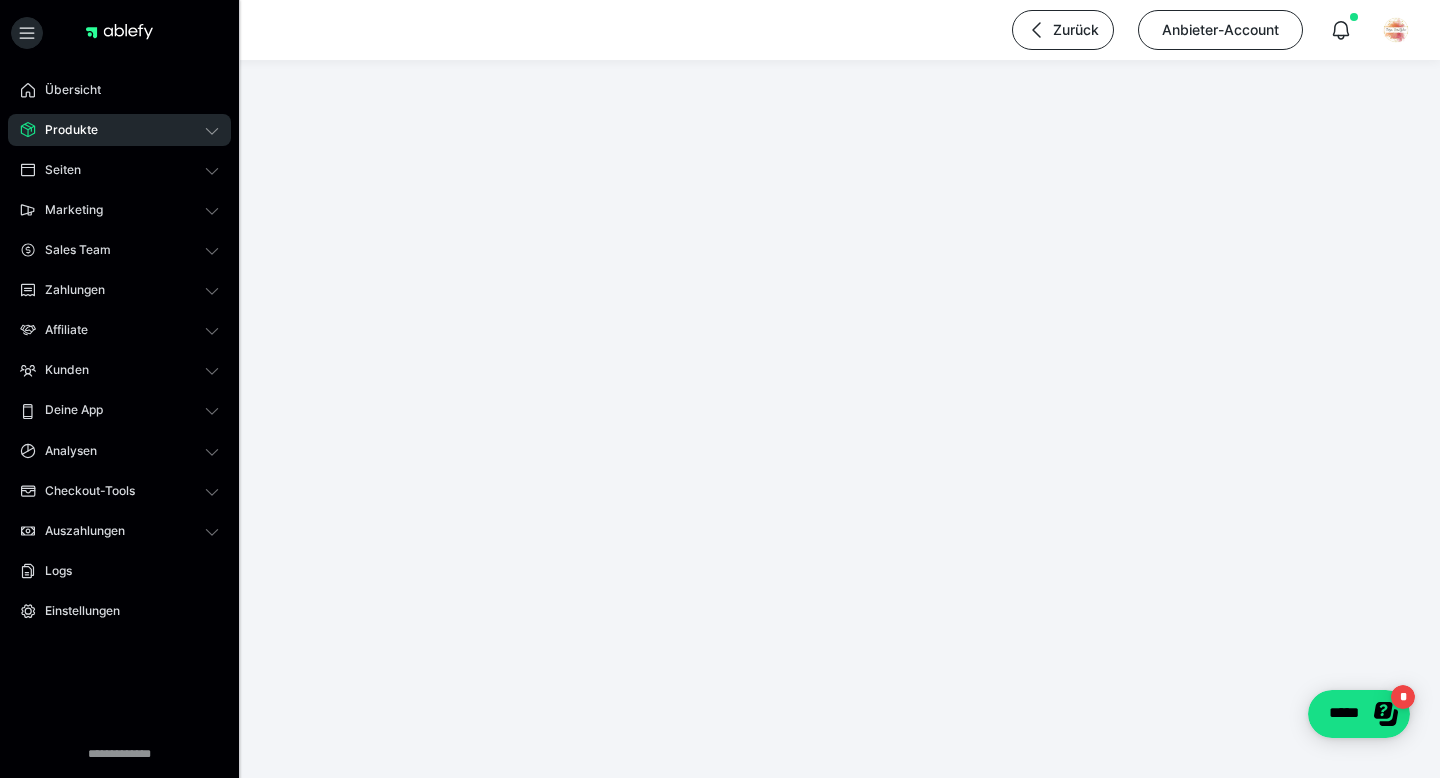 scroll, scrollTop: 0, scrollLeft: 0, axis: both 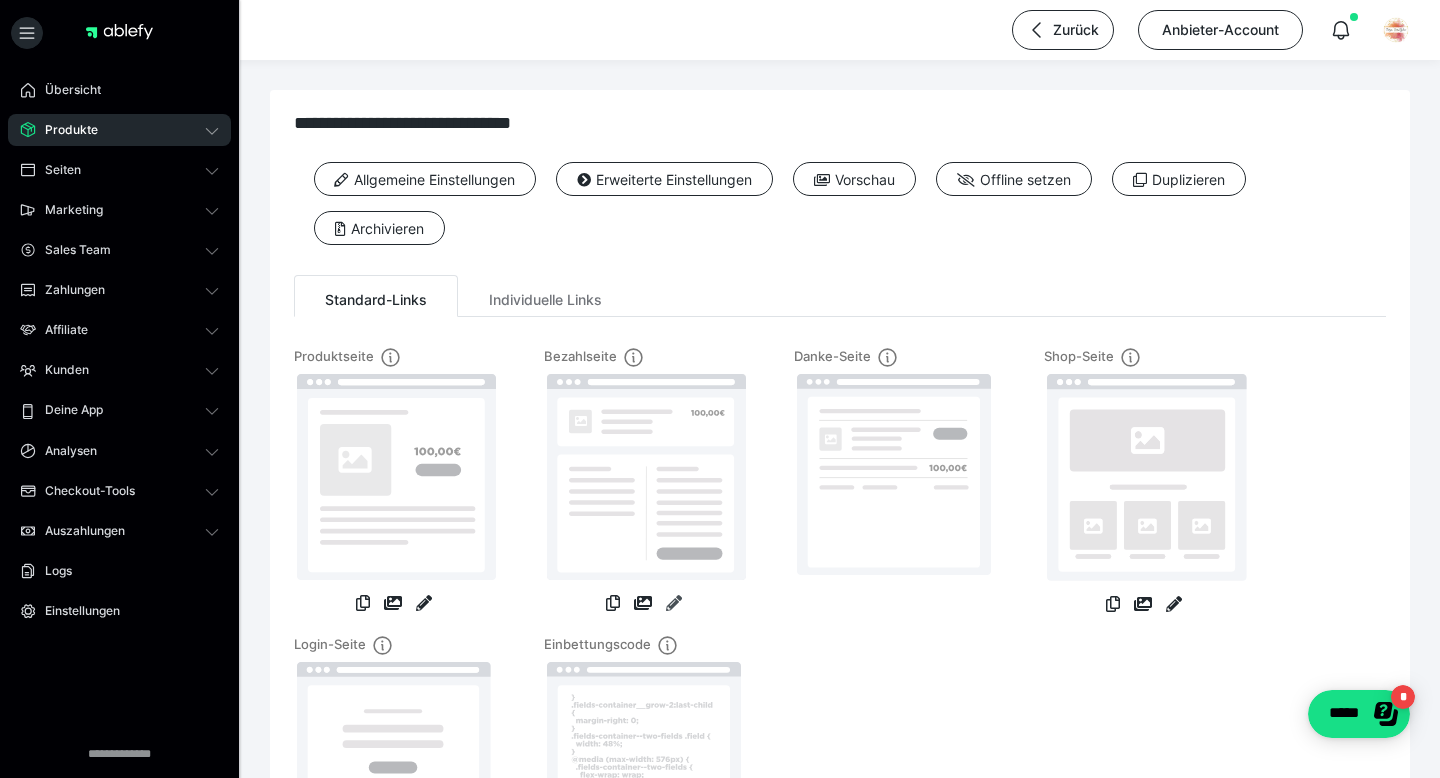 click at bounding box center [674, 603] 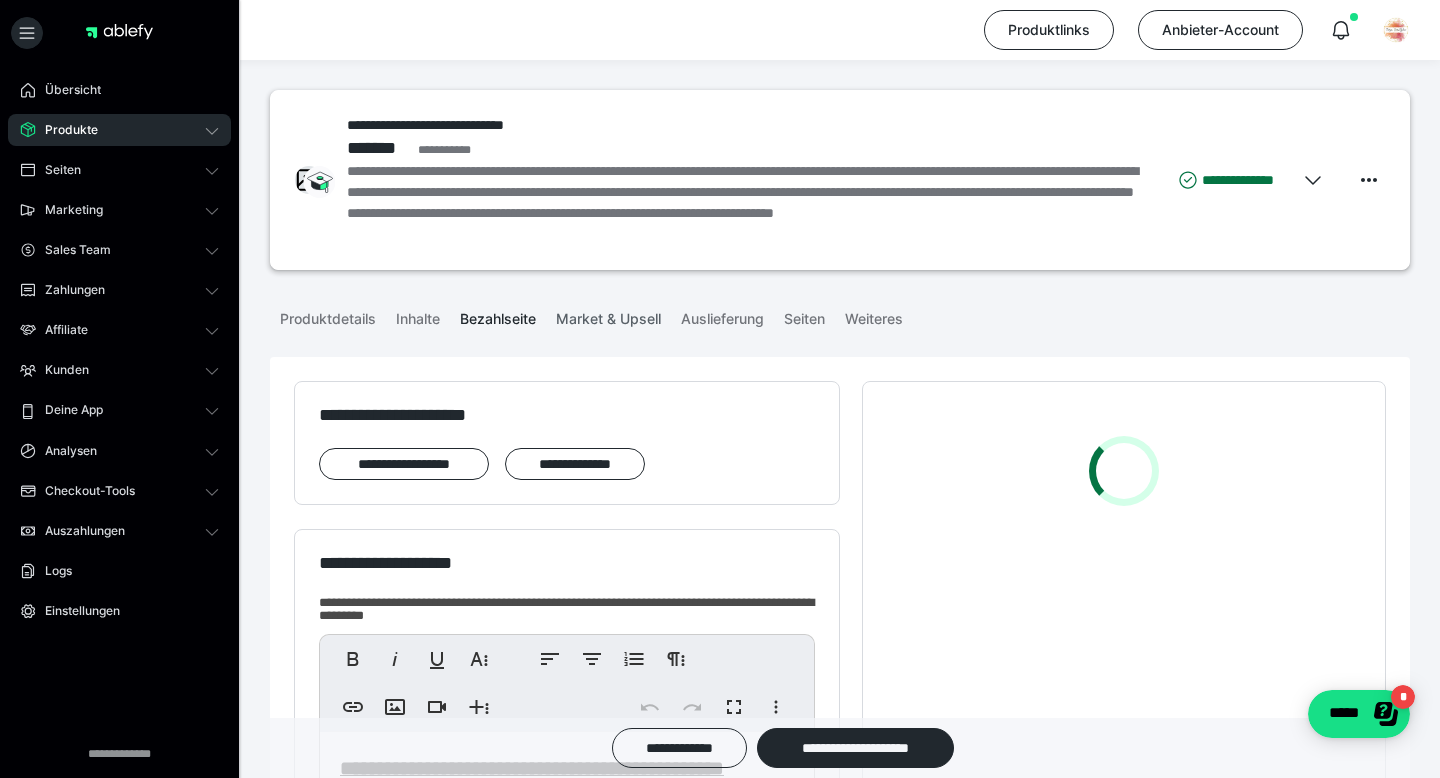 click on "Market & Upsell" at bounding box center (608, 315) 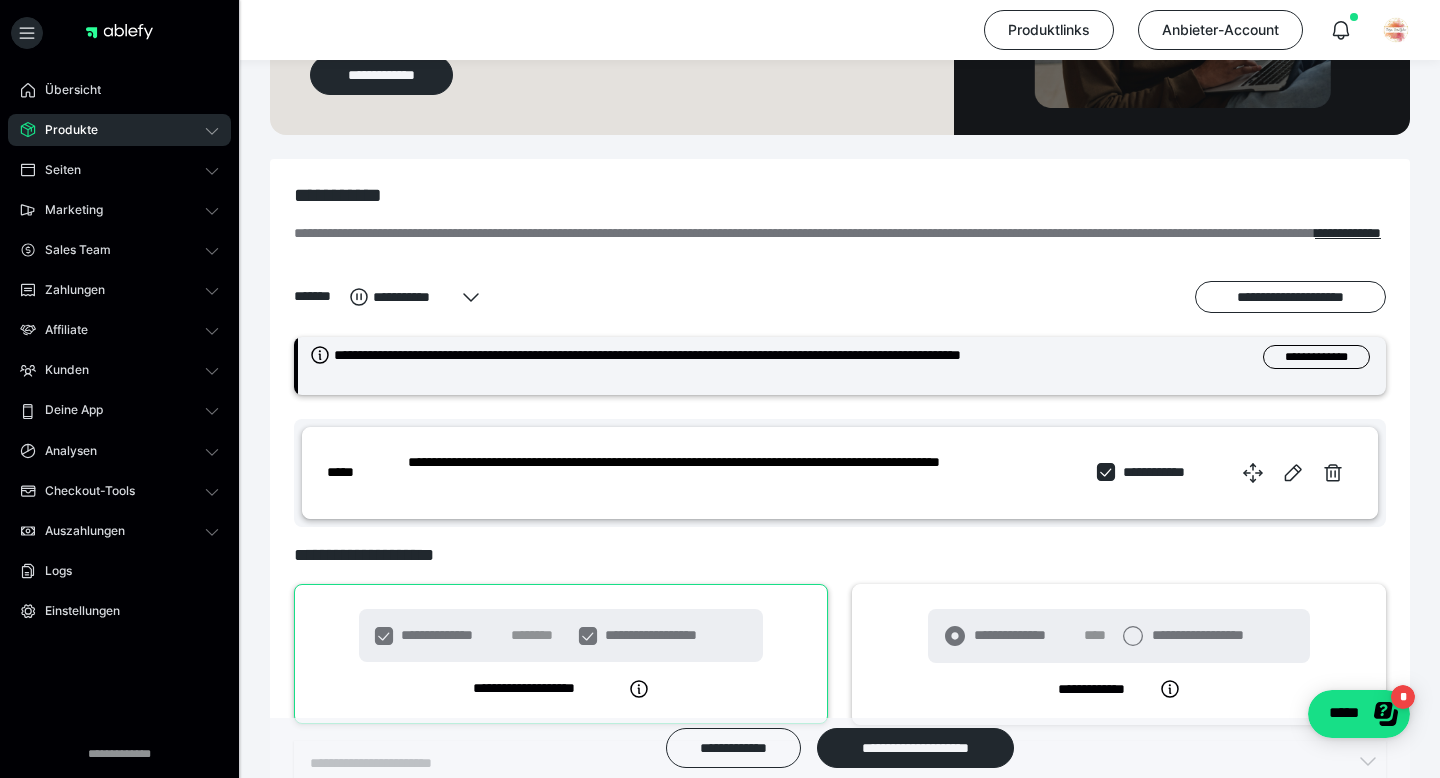 scroll, scrollTop: 560, scrollLeft: 0, axis: vertical 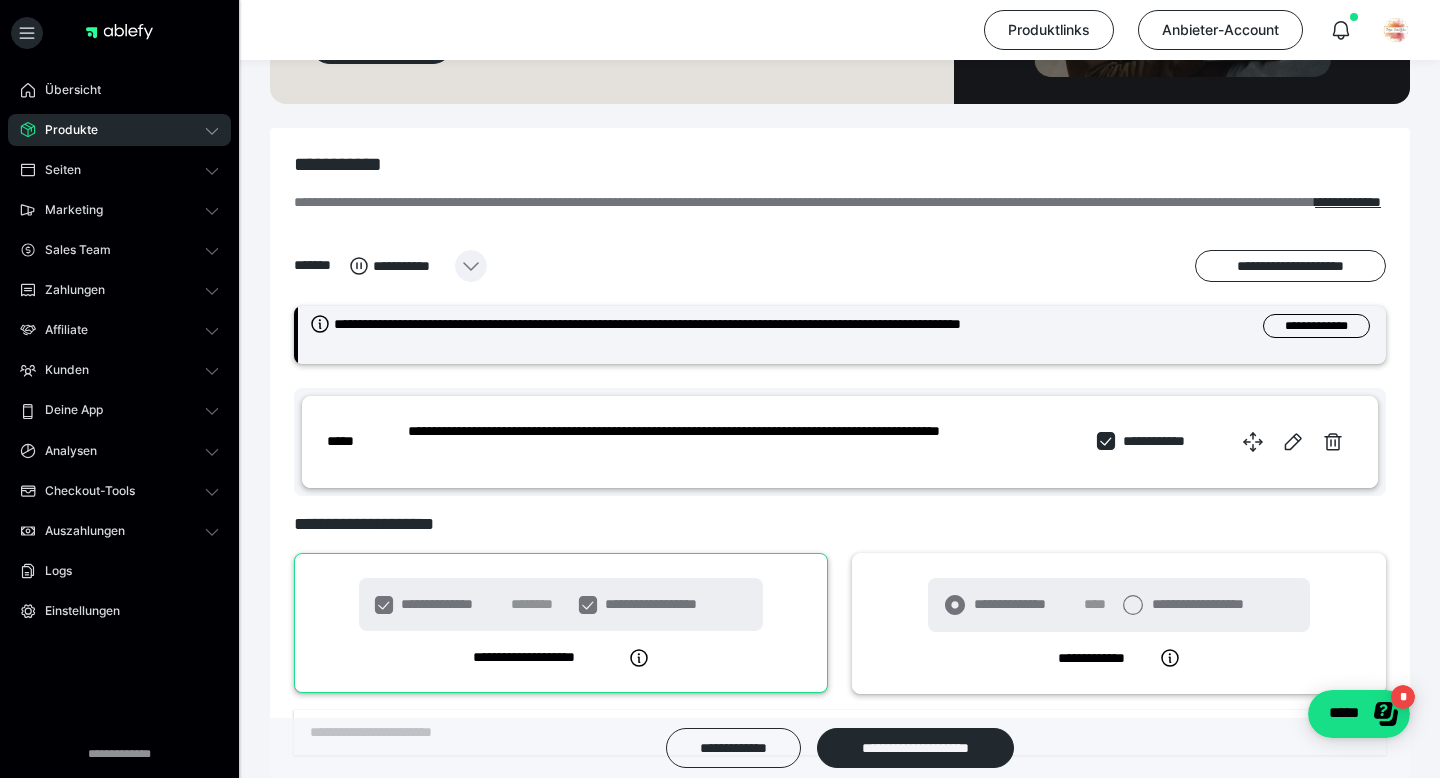 click 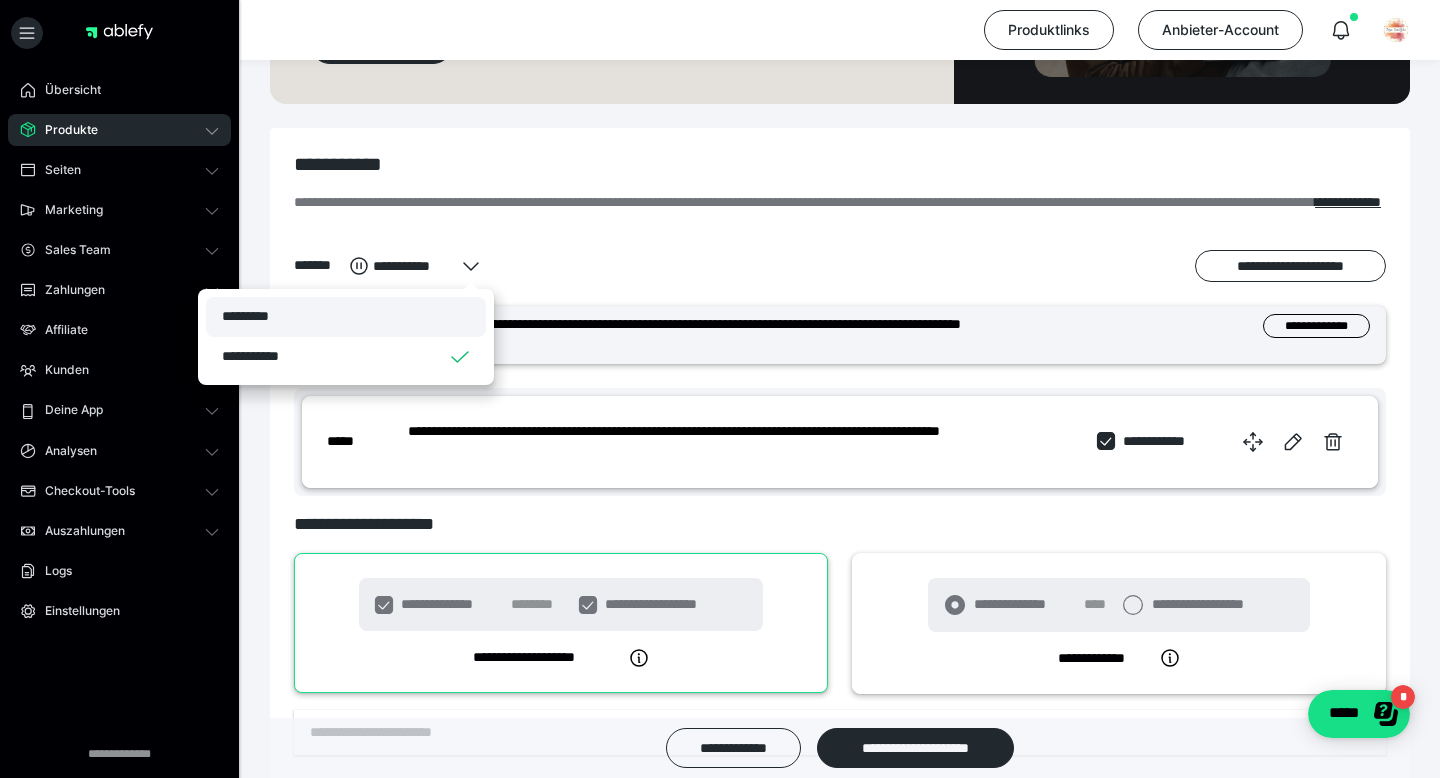 click on "*********" at bounding box center [346, 317] 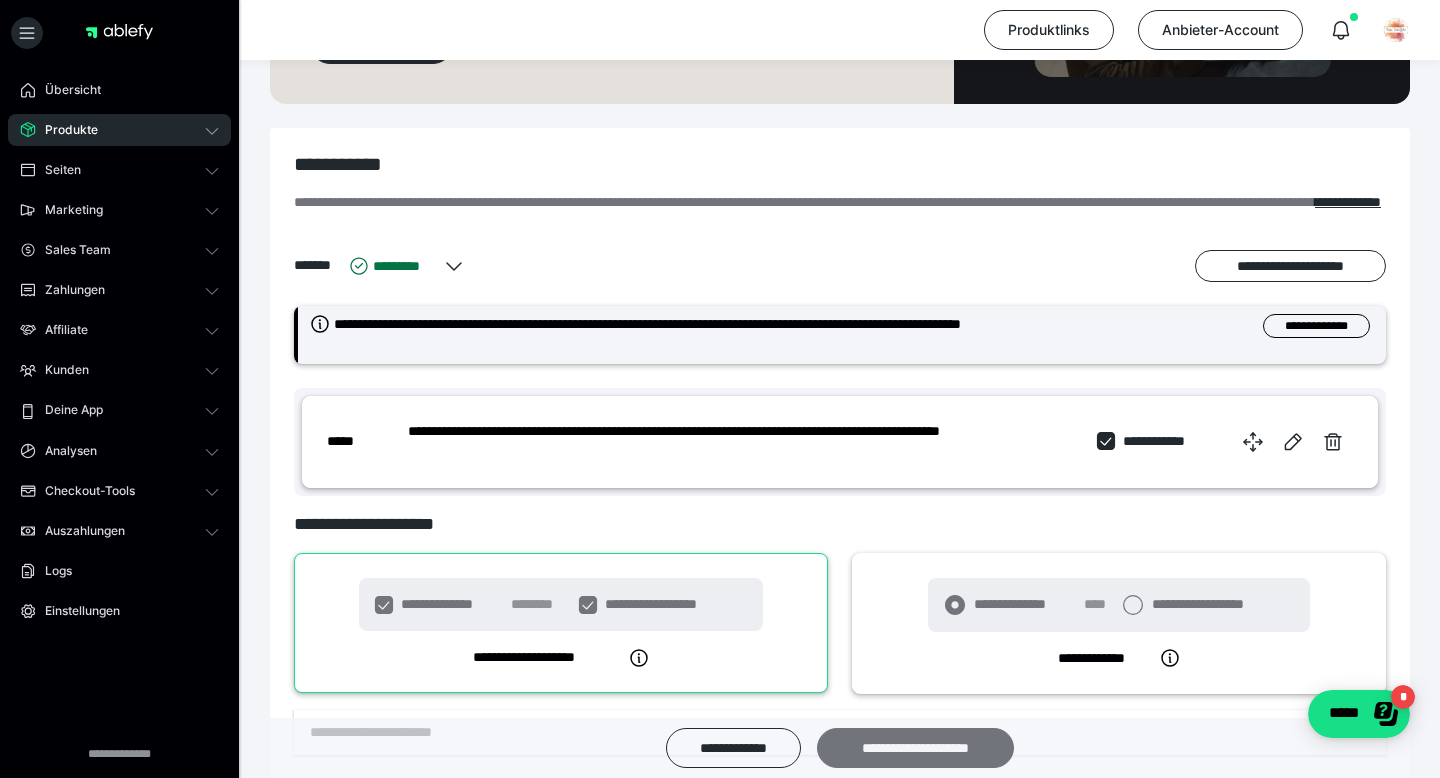 click on "**********" at bounding box center [915, 748] 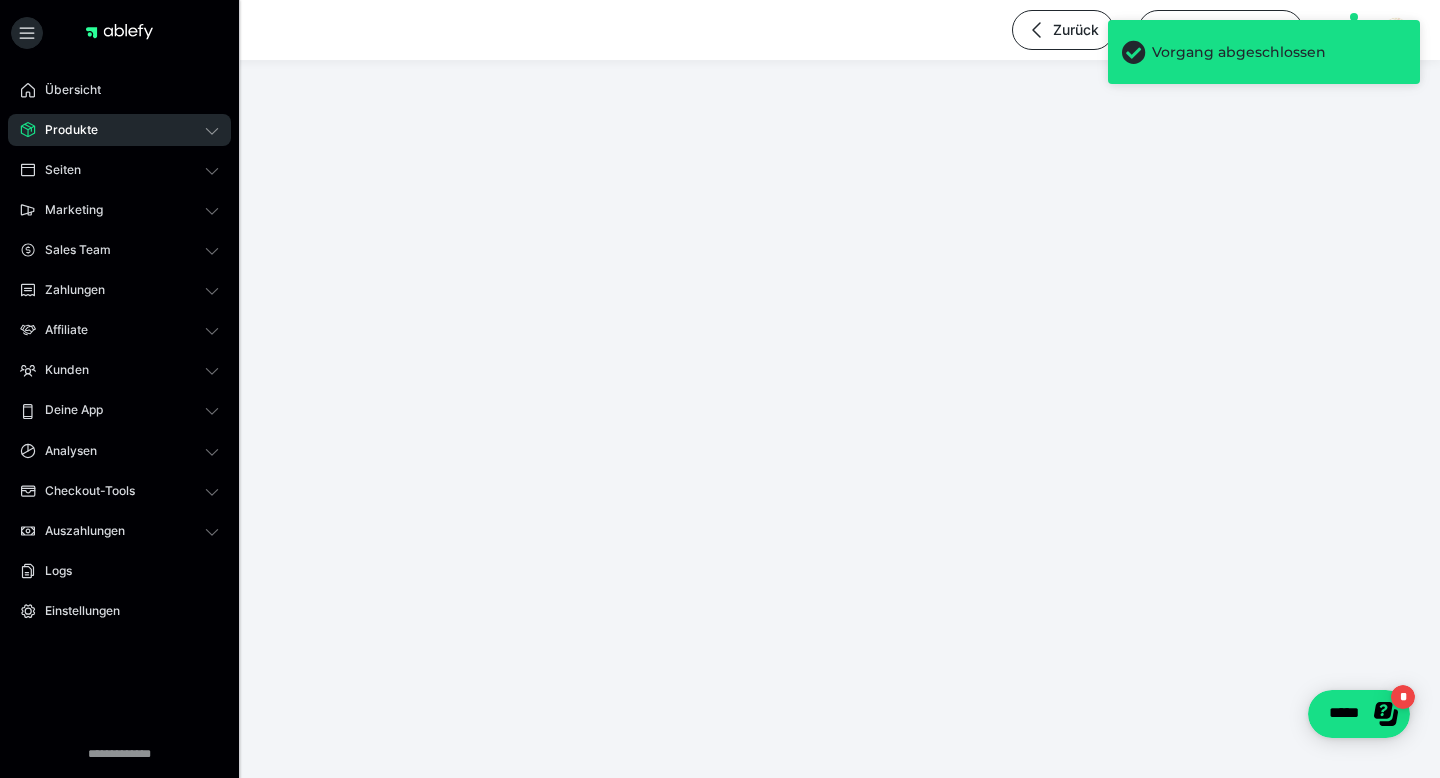 scroll, scrollTop: 0, scrollLeft: 0, axis: both 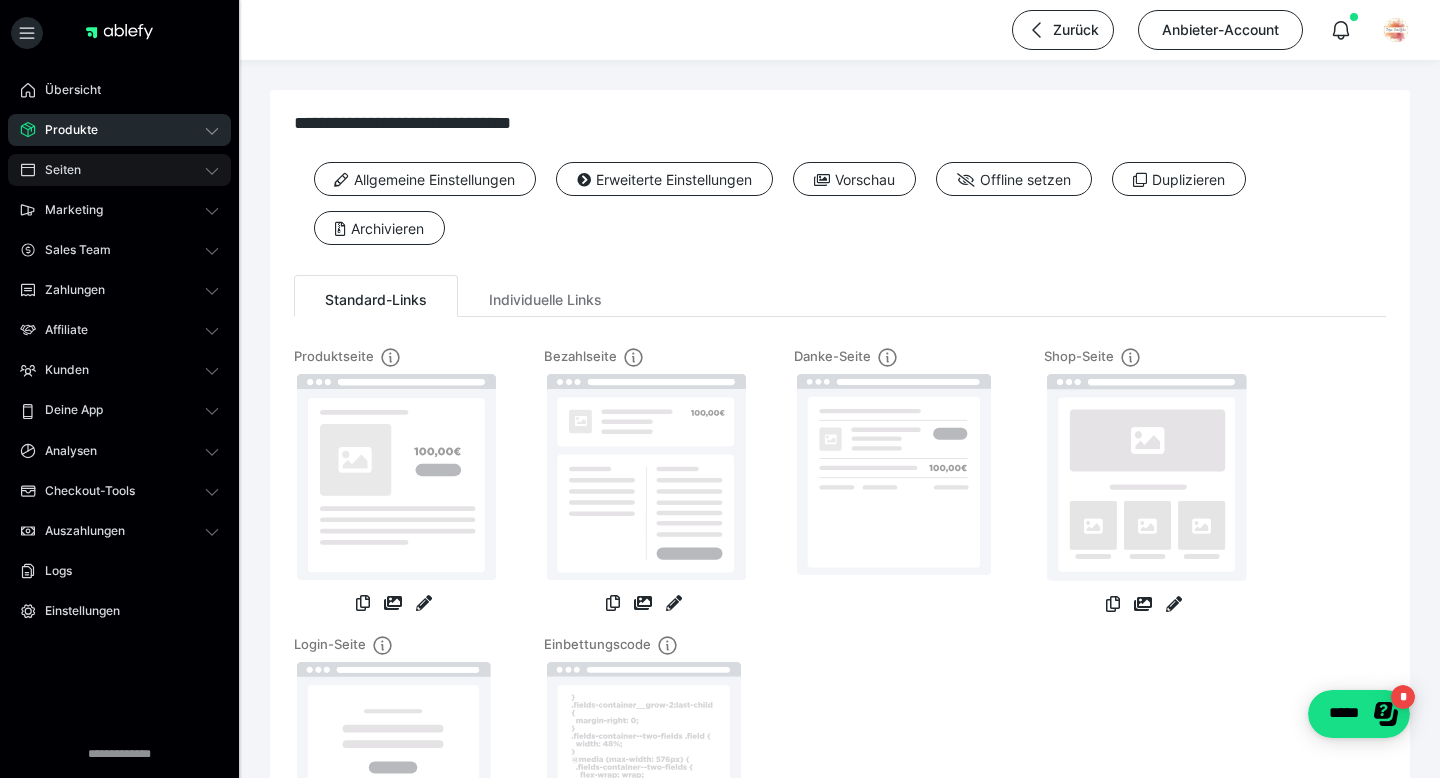 click on "Seiten" at bounding box center [119, 170] 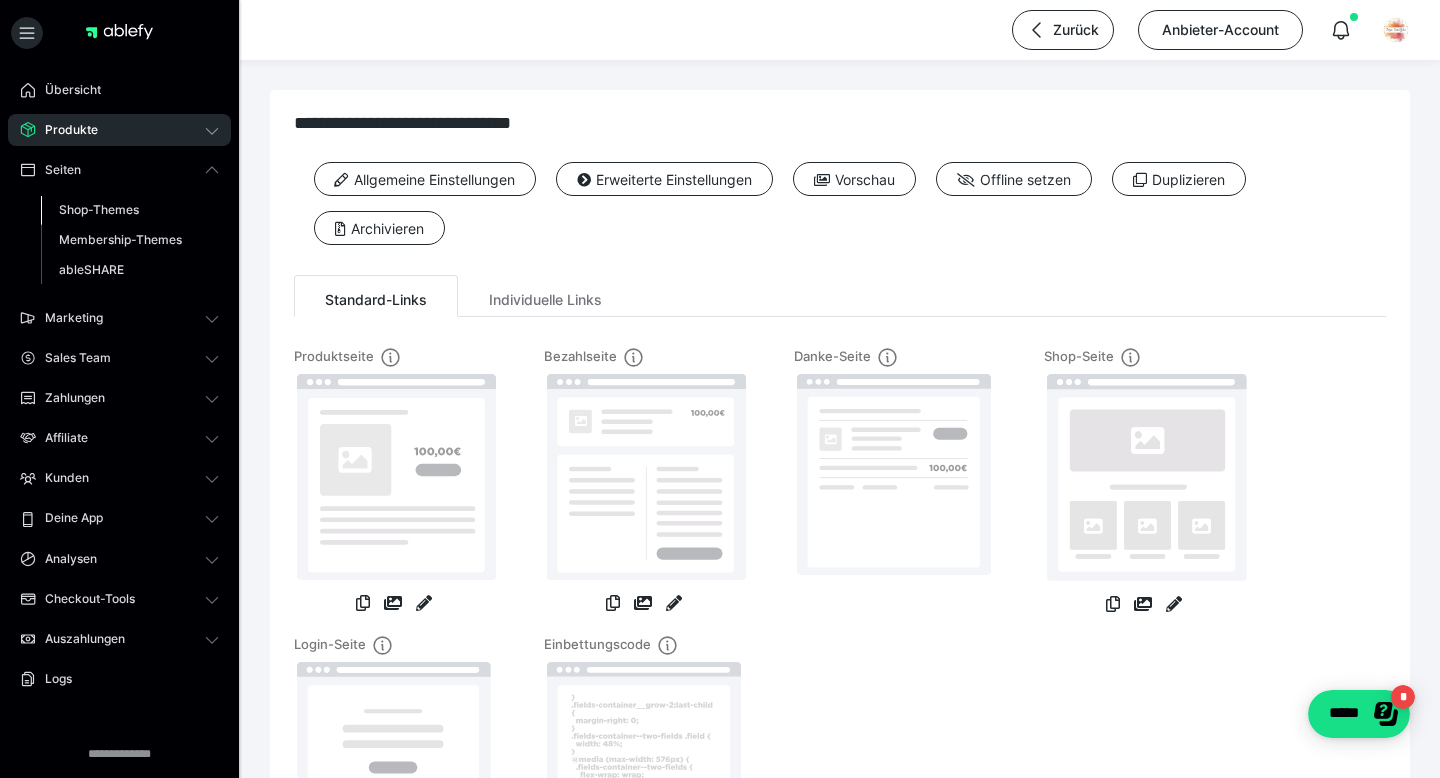 click on "Shop-Themes" at bounding box center [99, 209] 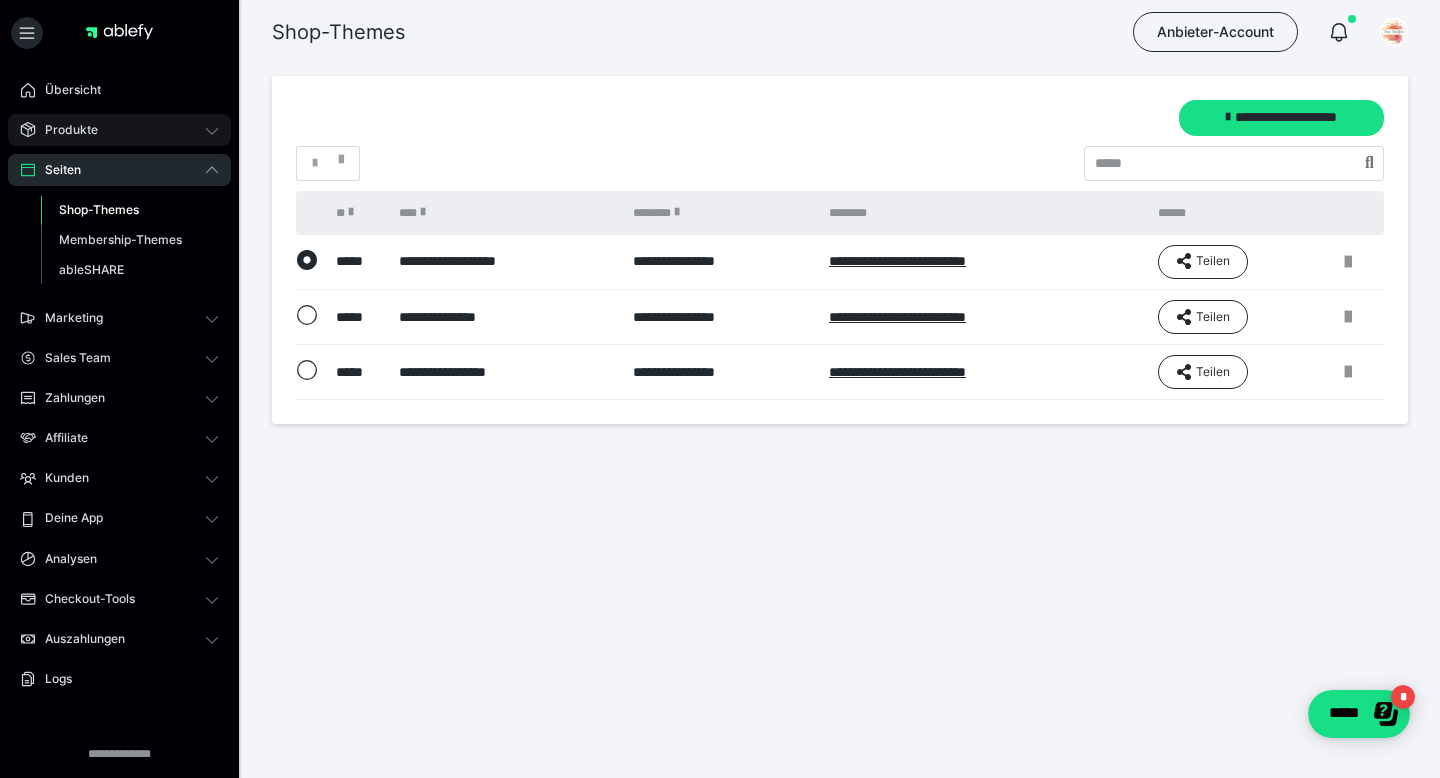 click on "Produkte" at bounding box center (64, 130) 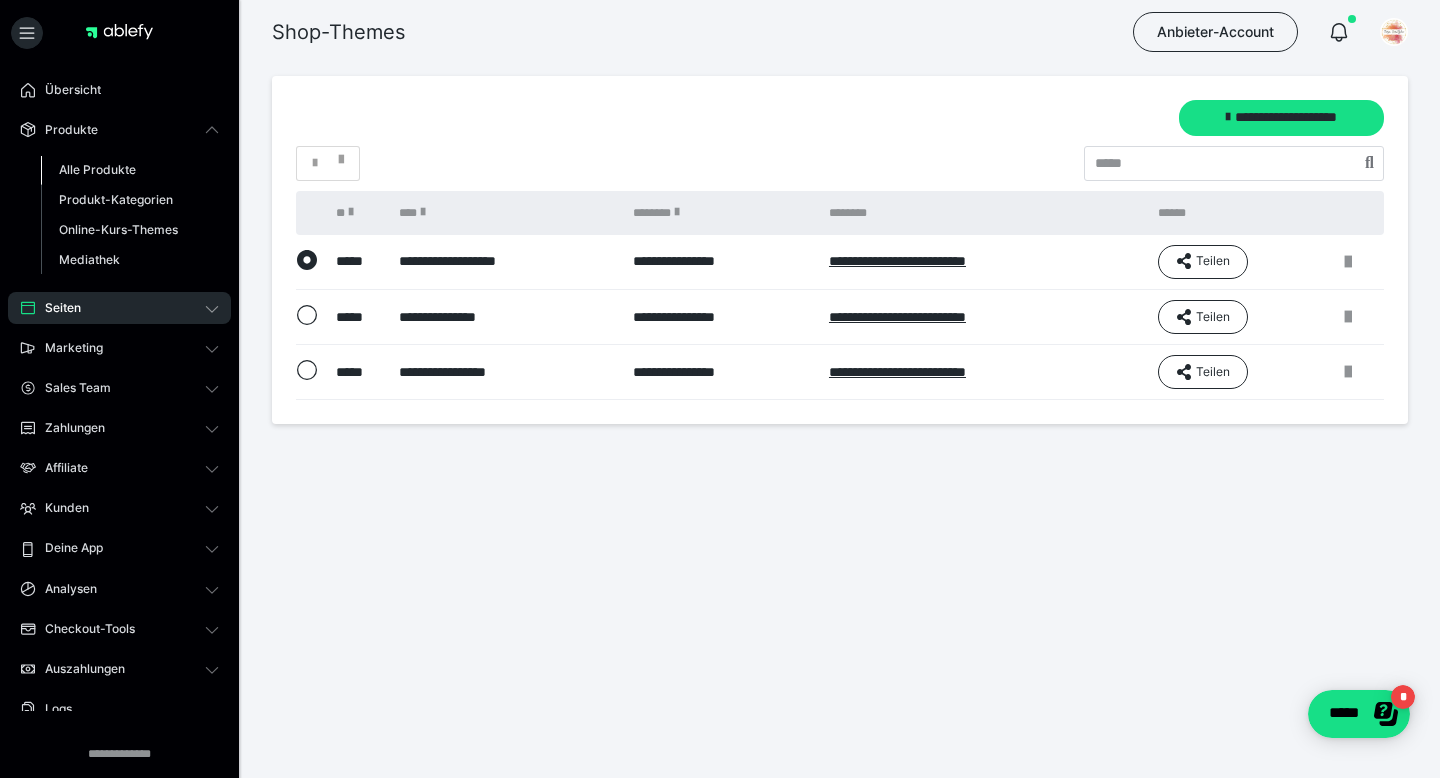click on "Alle Produkte" at bounding box center (130, 170) 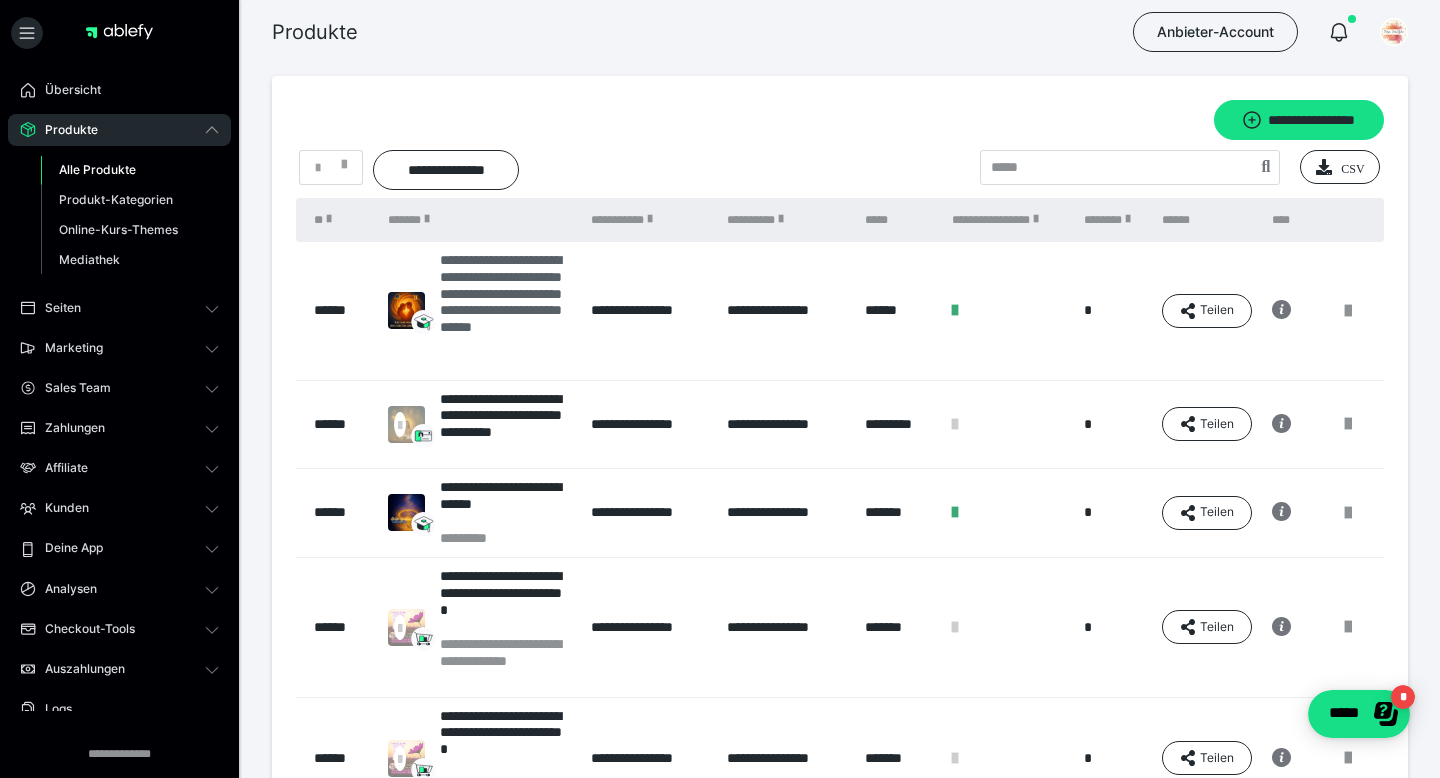 click on "**********" at bounding box center (505, 311) 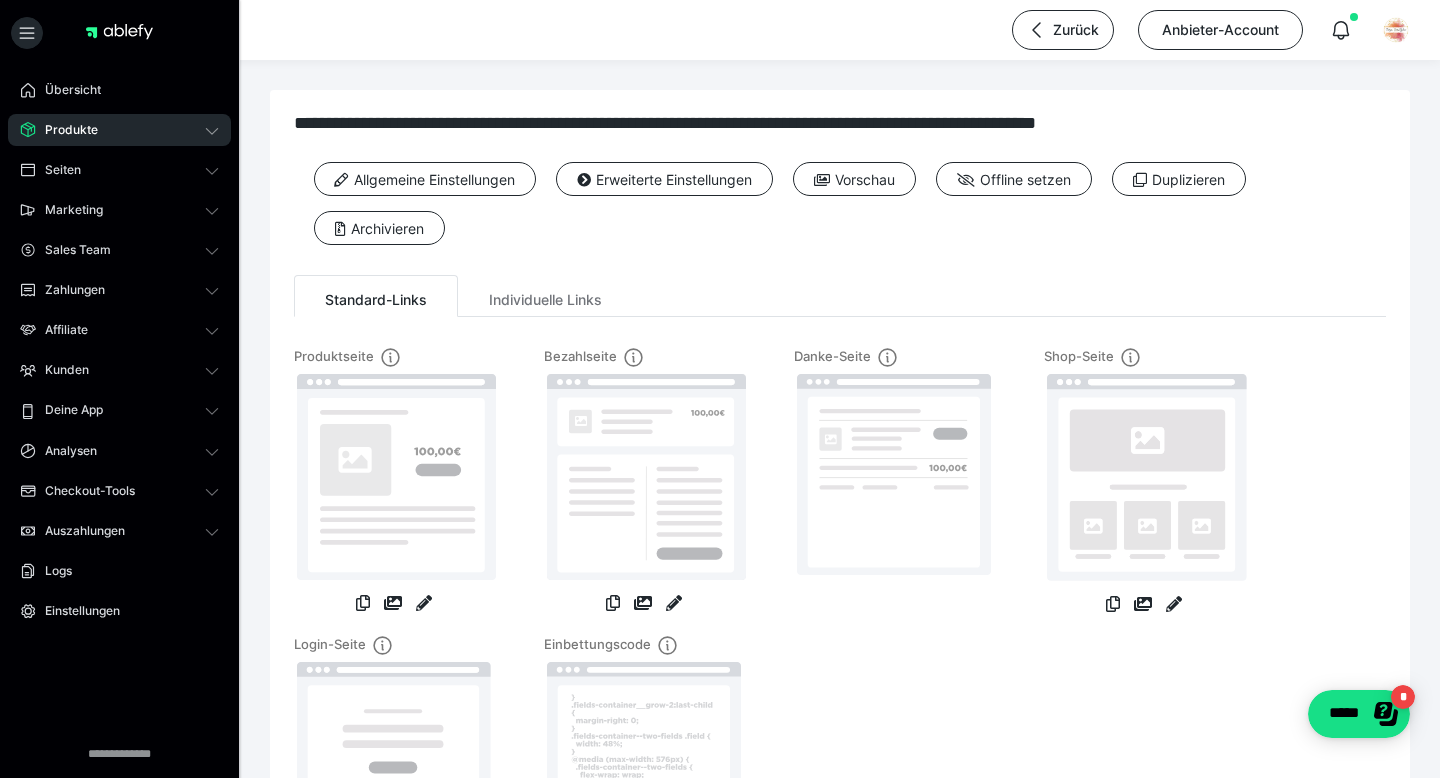 click on "Produkte" at bounding box center [119, 130] 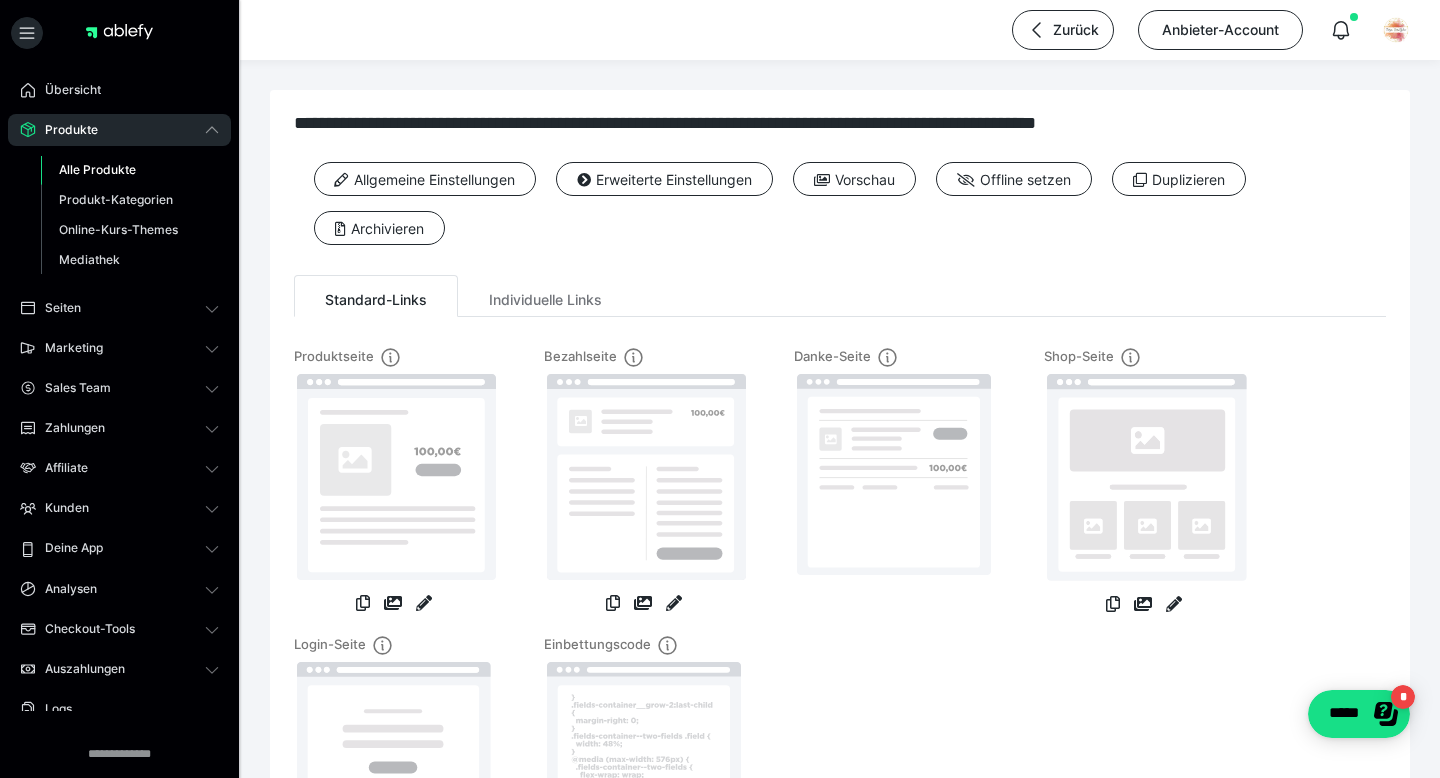 click on "Alle Produkte" at bounding box center [97, 169] 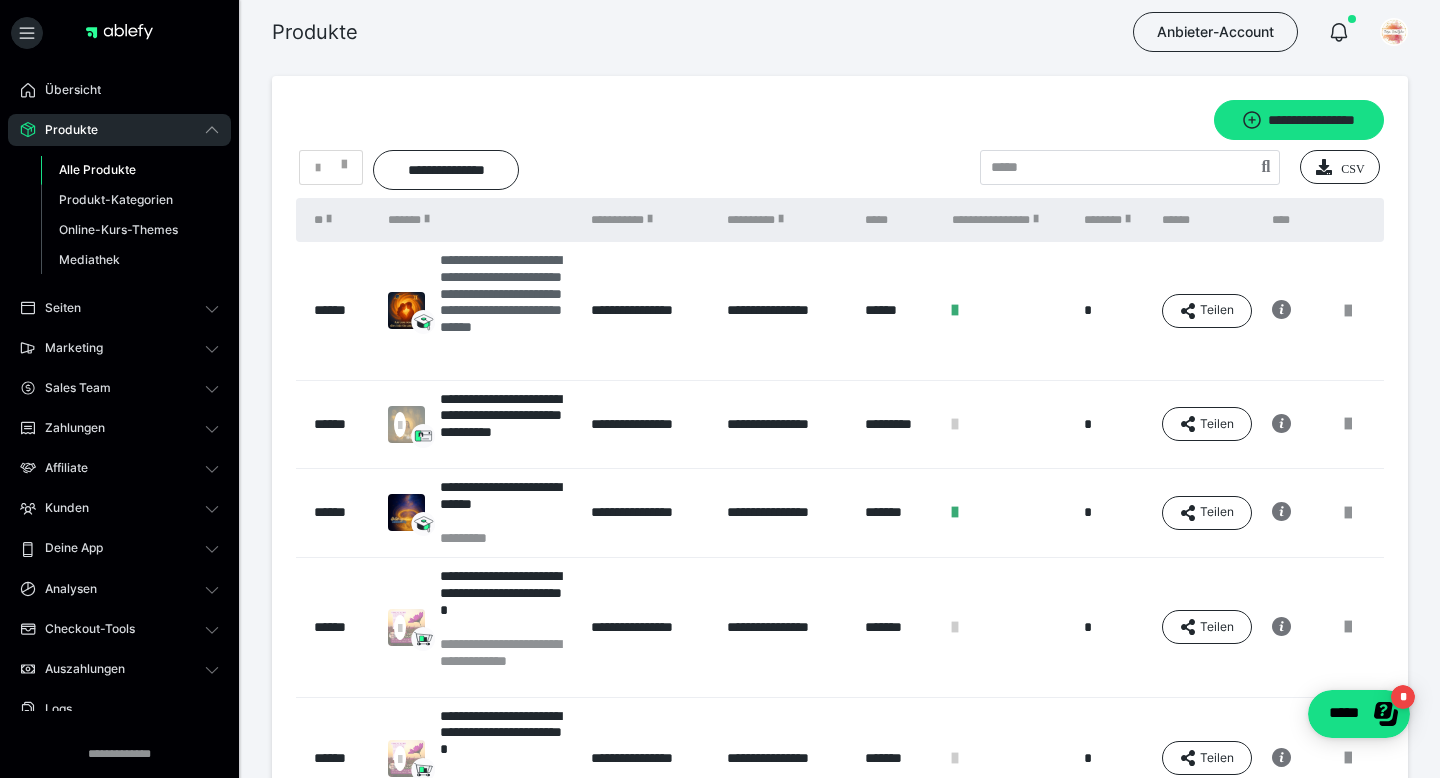 click on "**********" at bounding box center (505, 311) 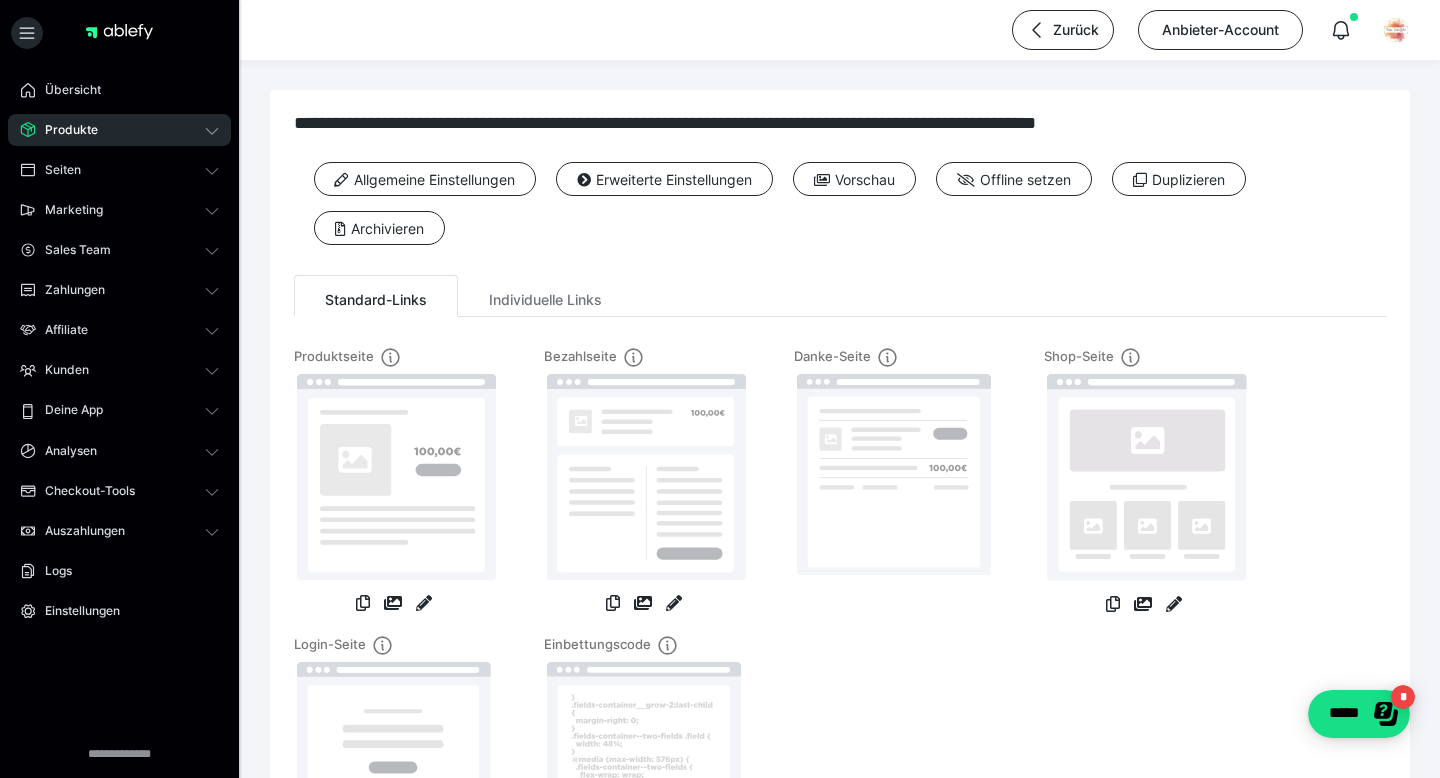 click at bounding box center [644, 483] 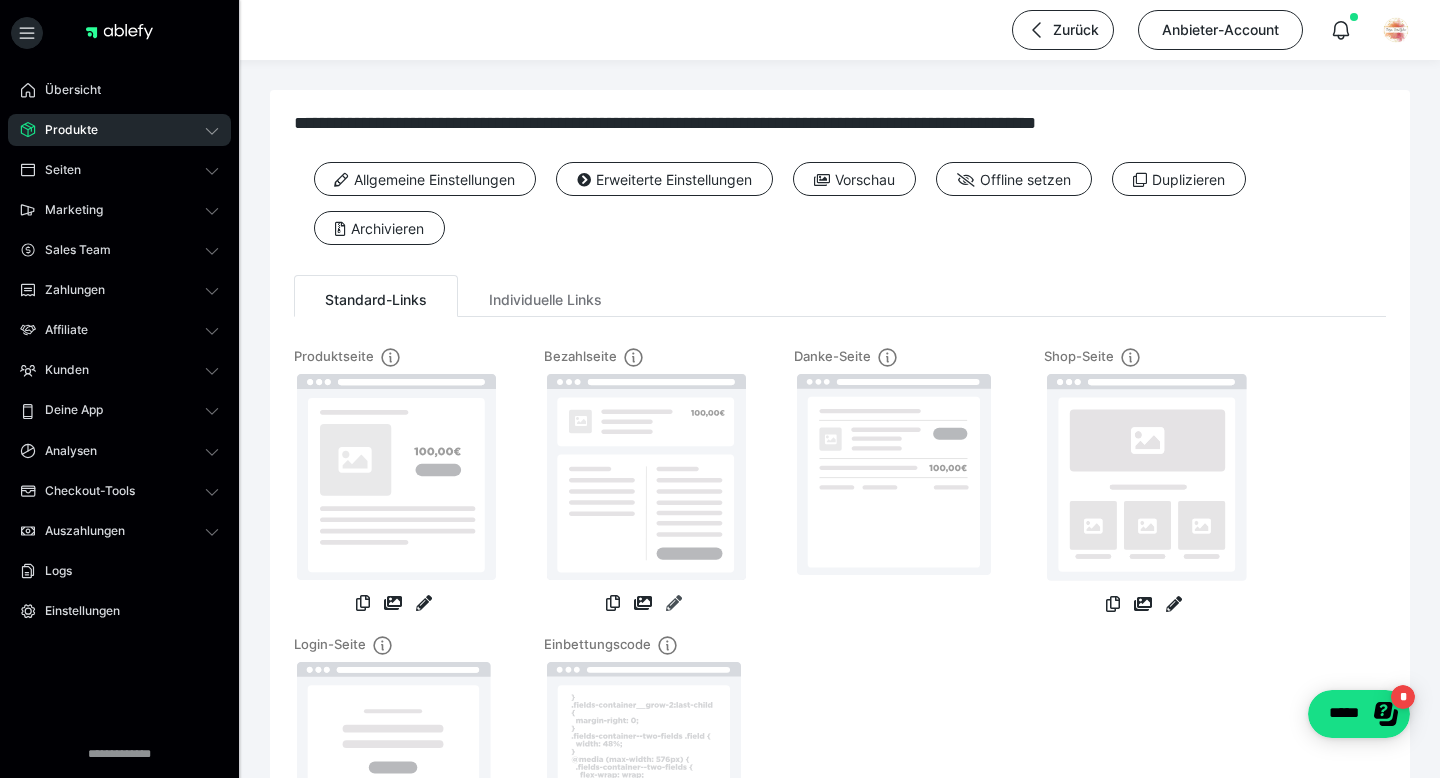 click at bounding box center [674, 603] 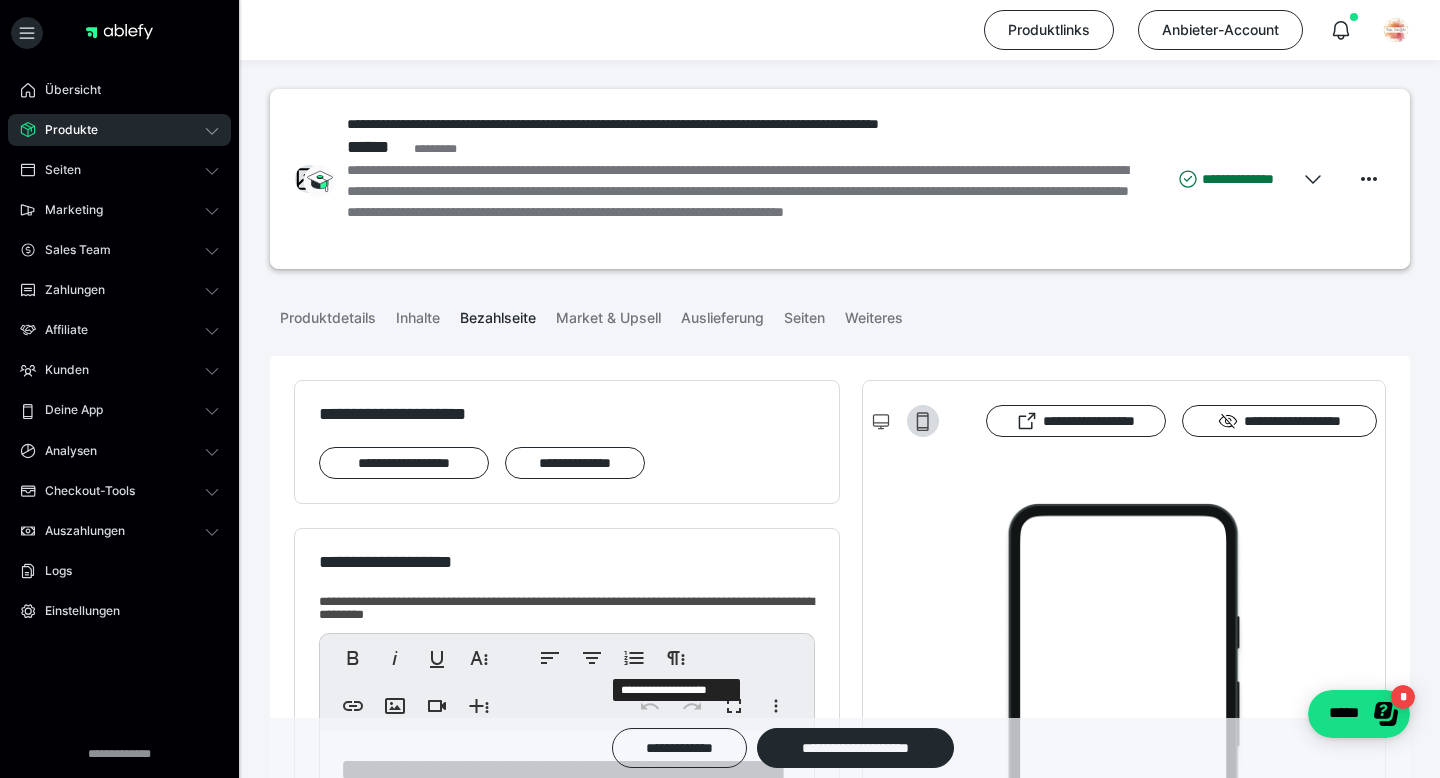 scroll, scrollTop: 0, scrollLeft: 0, axis: both 